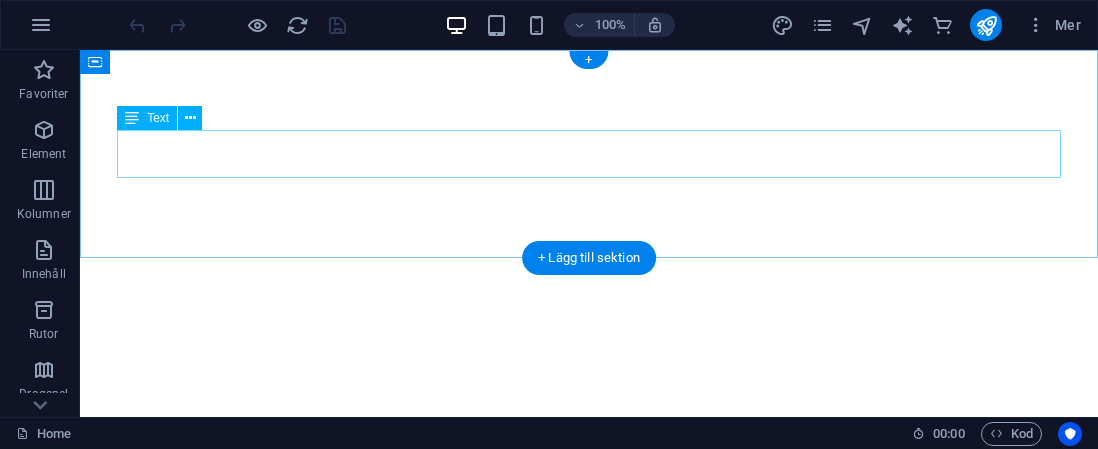 scroll, scrollTop: 0, scrollLeft: 0, axis: both 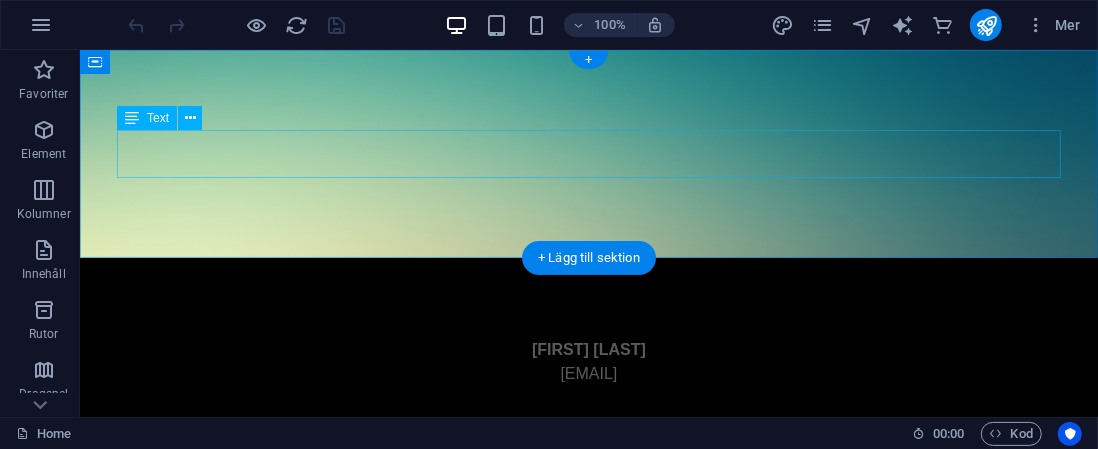 click on "Johan Halminen johan@halminen.se" at bounding box center (588, 361) 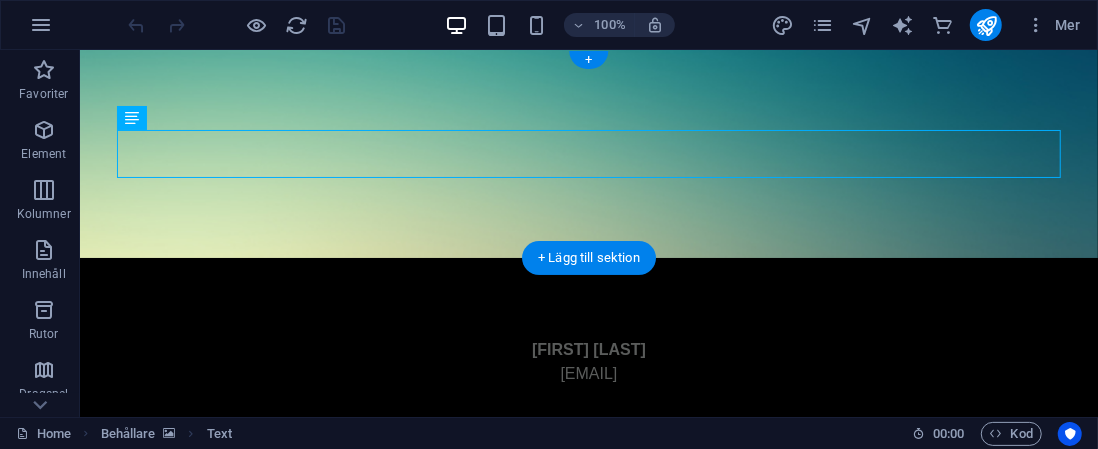 click at bounding box center (588, 153) 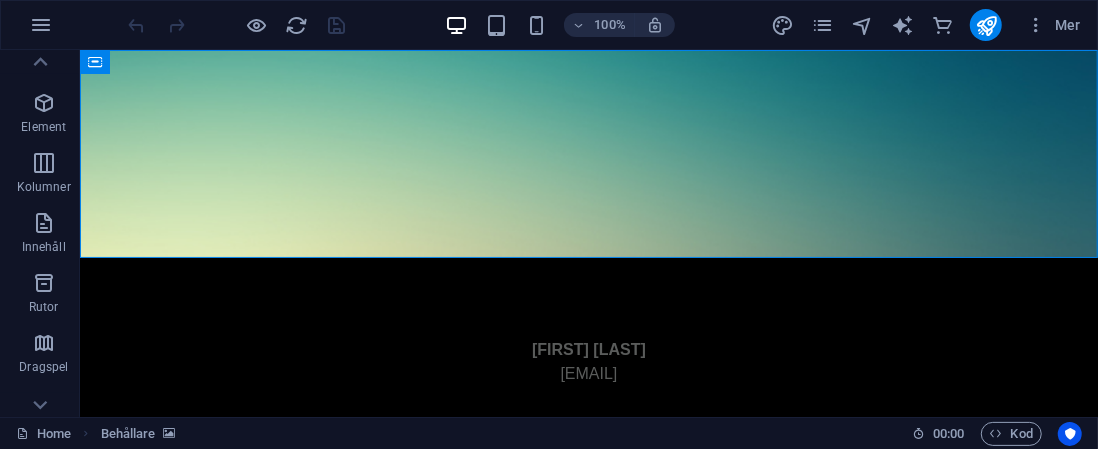 scroll, scrollTop: 0, scrollLeft: 0, axis: both 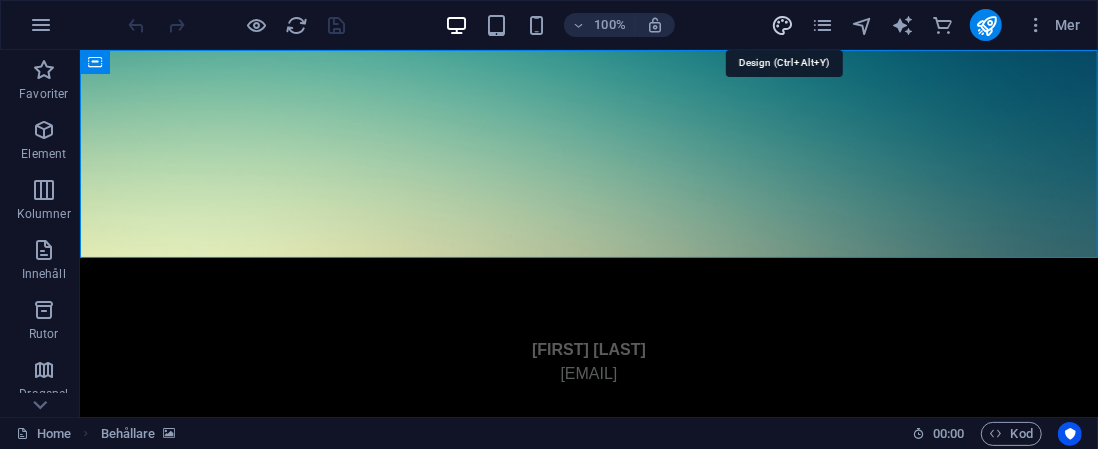 click at bounding box center [782, 25] 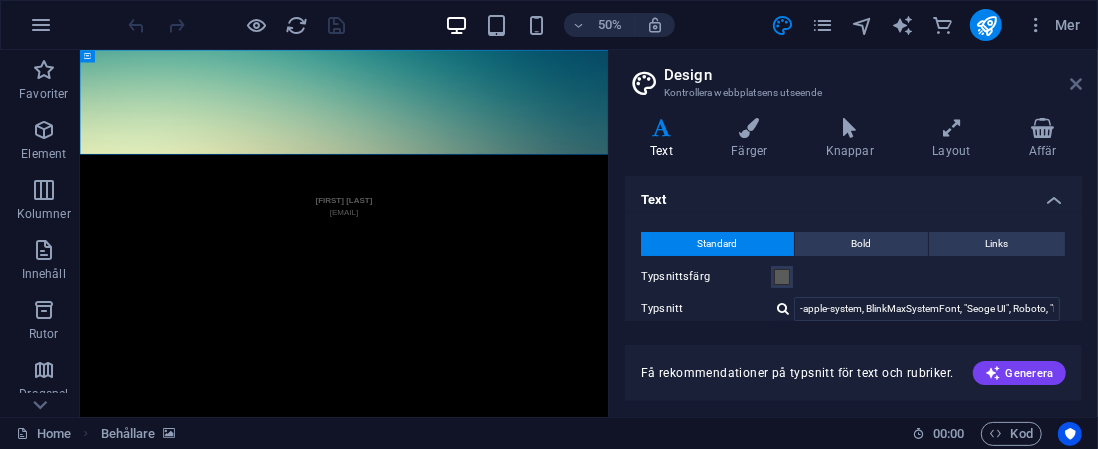 click at bounding box center (1076, 84) 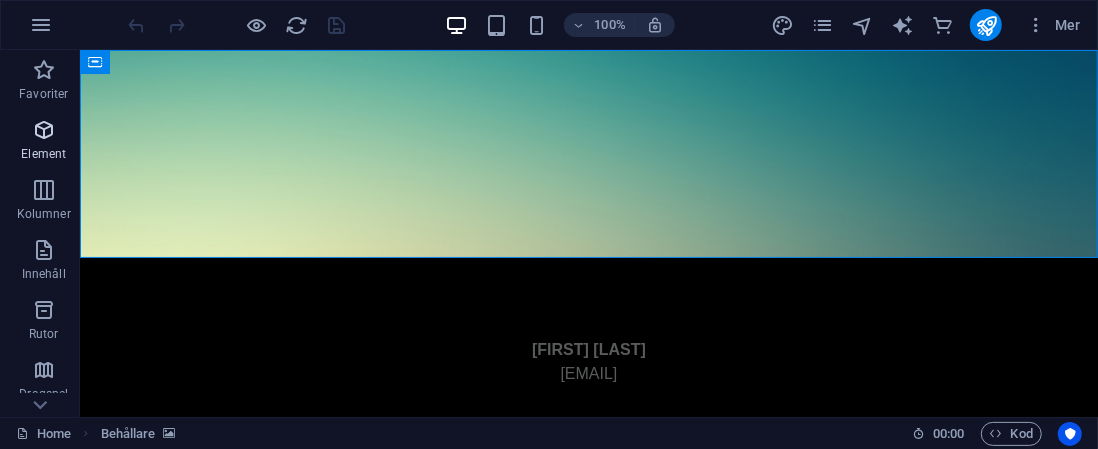 click on "Element" at bounding box center (43, 154) 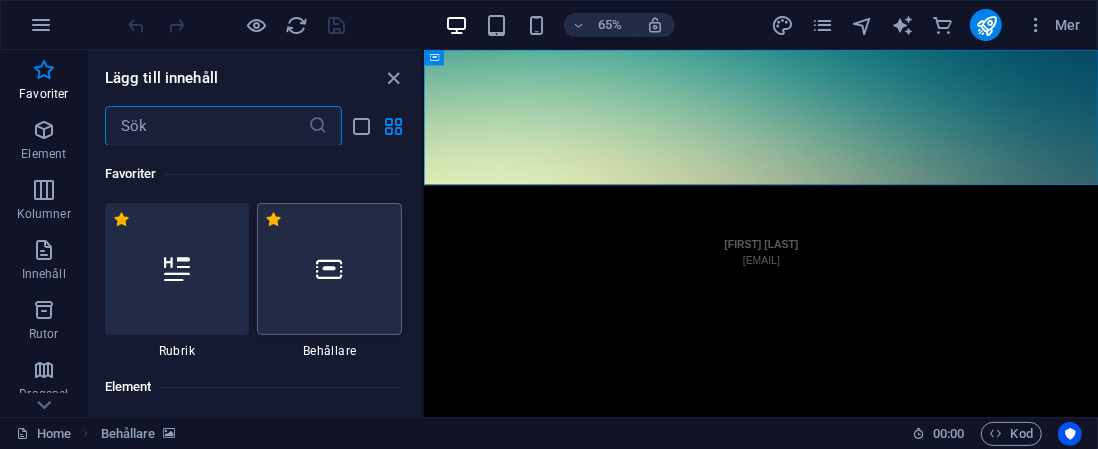 scroll, scrollTop: 0, scrollLeft: 0, axis: both 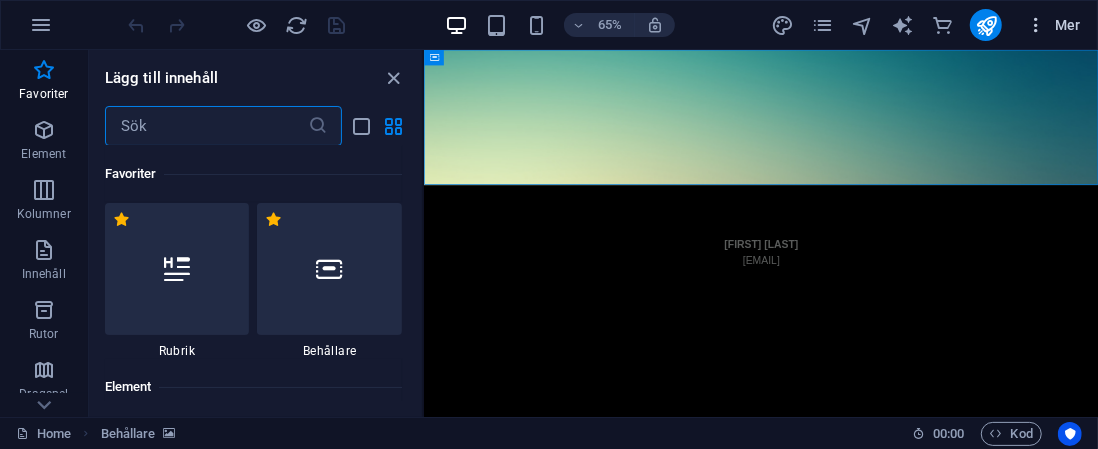 click on "Mer" at bounding box center (1053, 25) 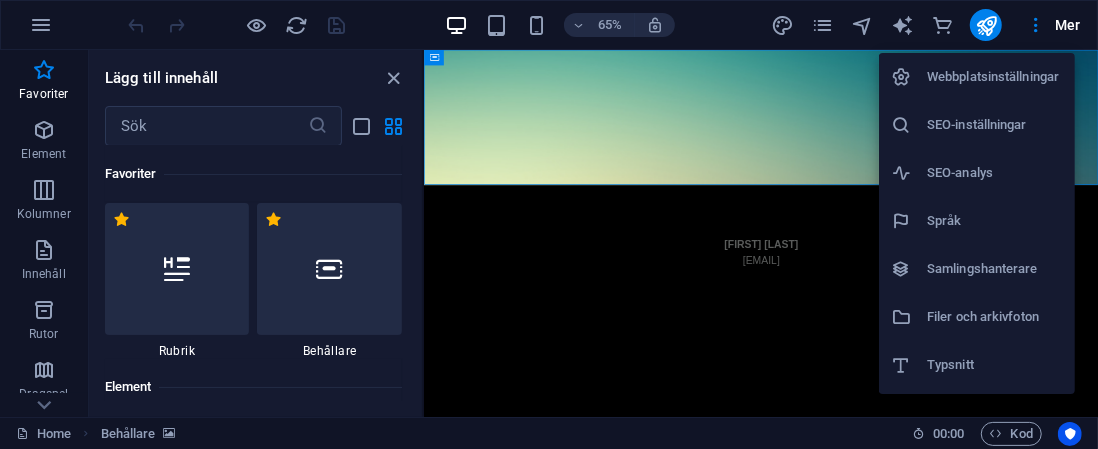 click at bounding box center (549, 224) 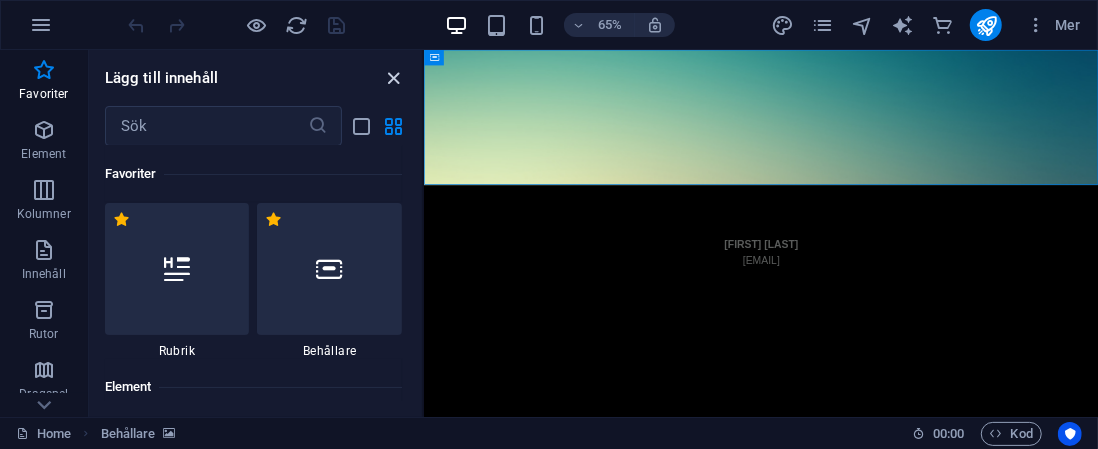 click at bounding box center (394, 78) 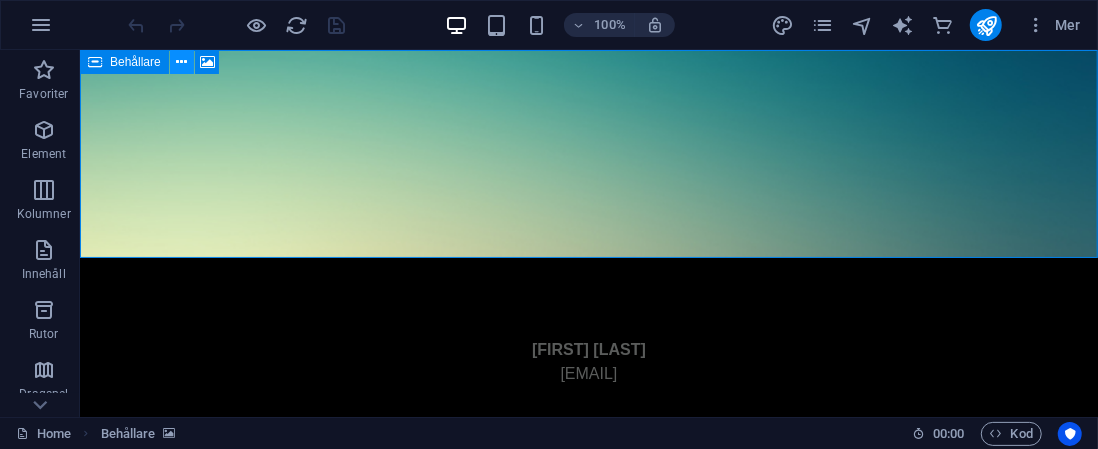 click at bounding box center (182, 62) 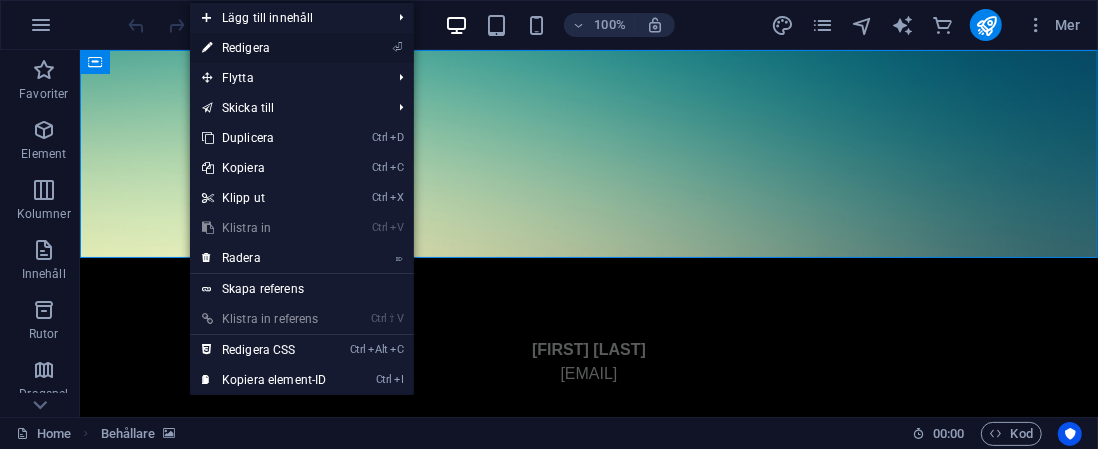 click on "⏎  Redigera" at bounding box center [264, 48] 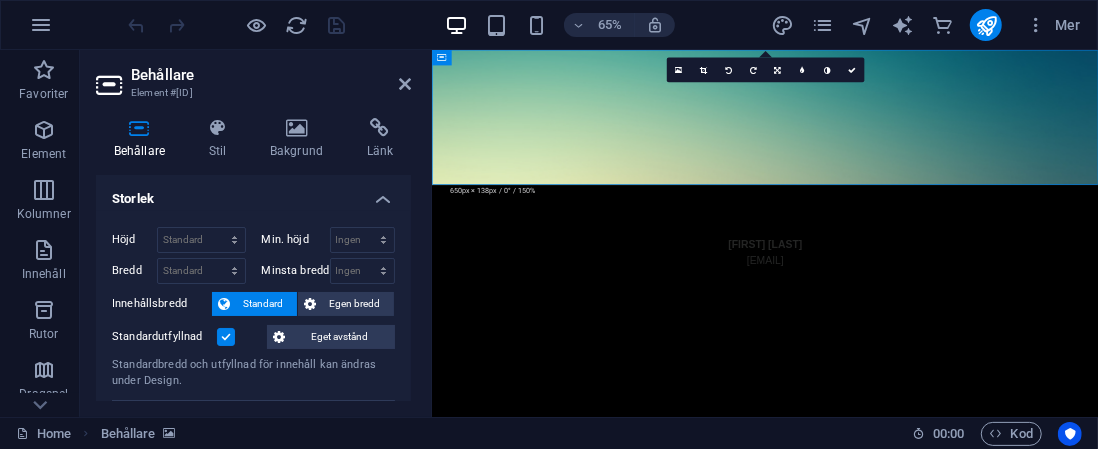 scroll, scrollTop: 0, scrollLeft: 0, axis: both 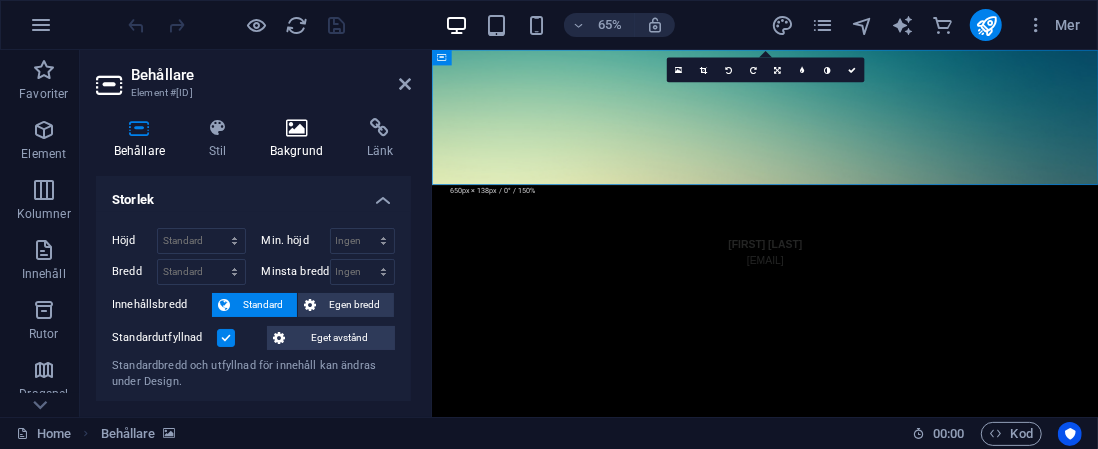 click at bounding box center (296, 128) 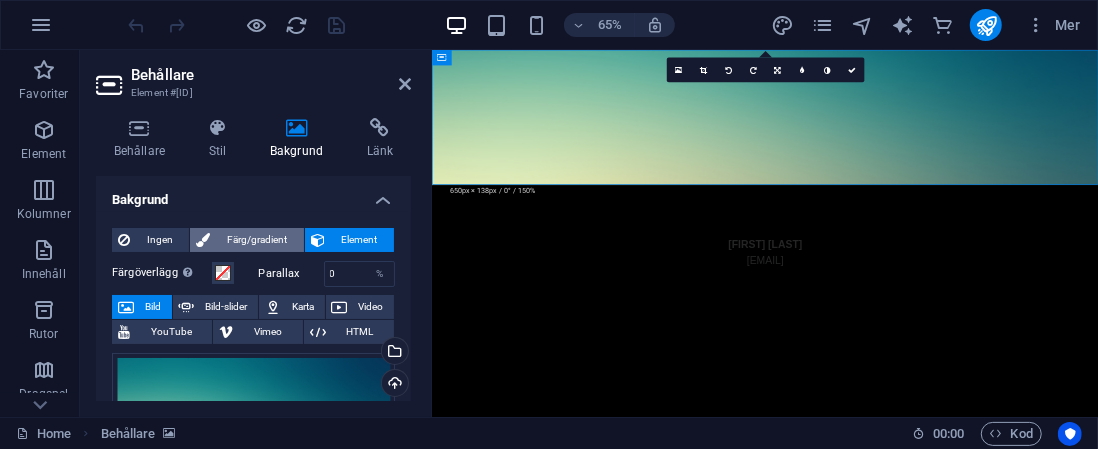 click on "Färg/gradient" at bounding box center (256, 240) 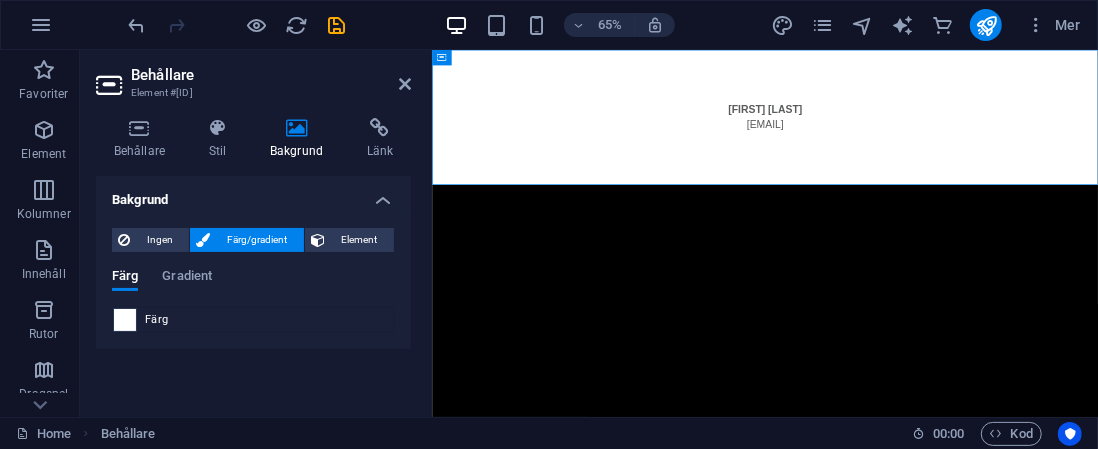 click at bounding box center [125, 320] 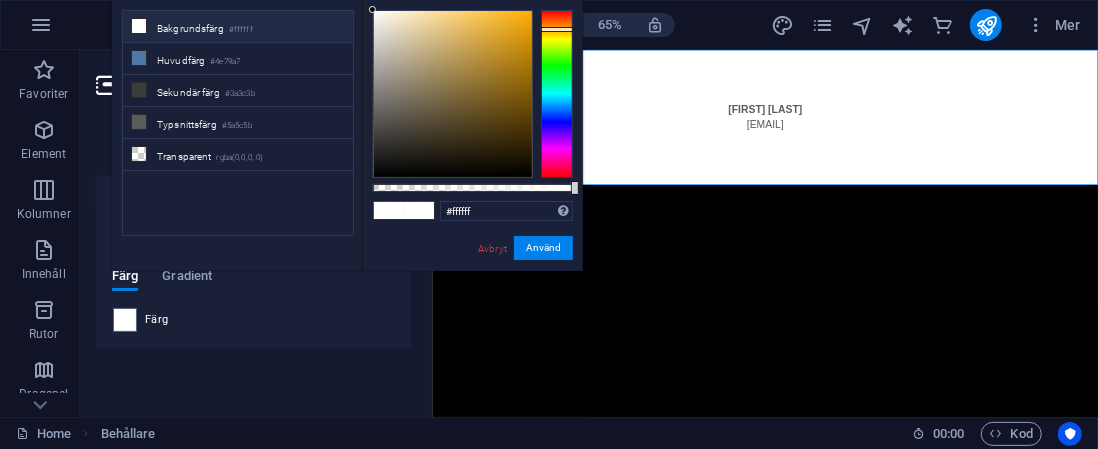 click at bounding box center (557, 94) 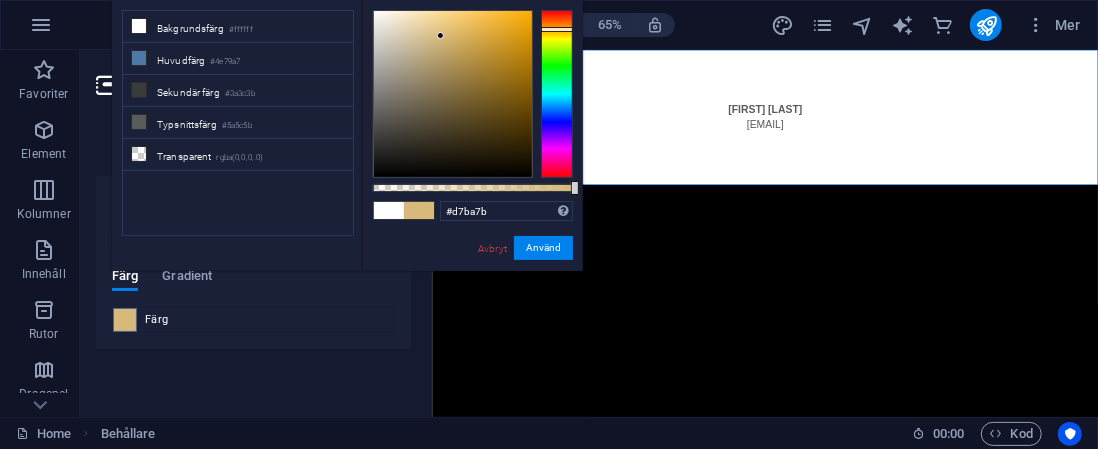 click at bounding box center (453, 94) 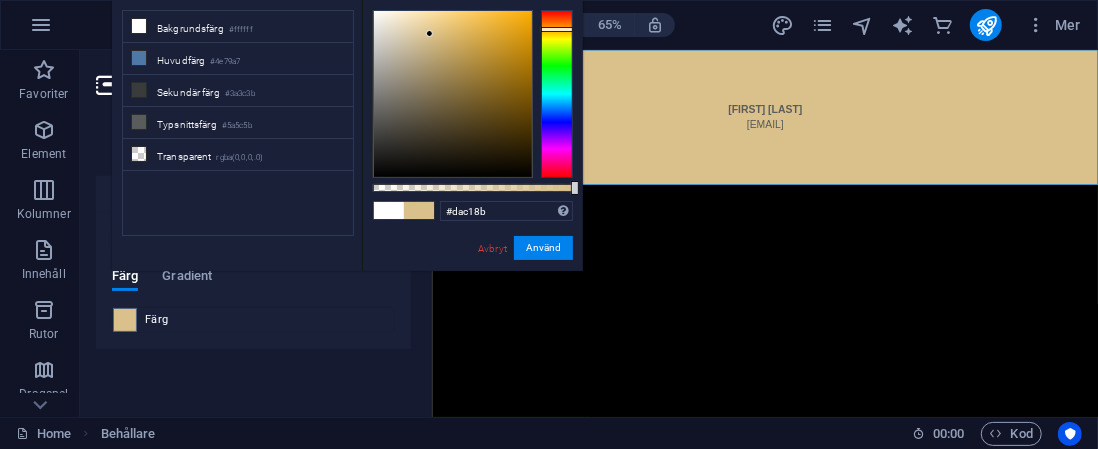 click at bounding box center (453, 94) 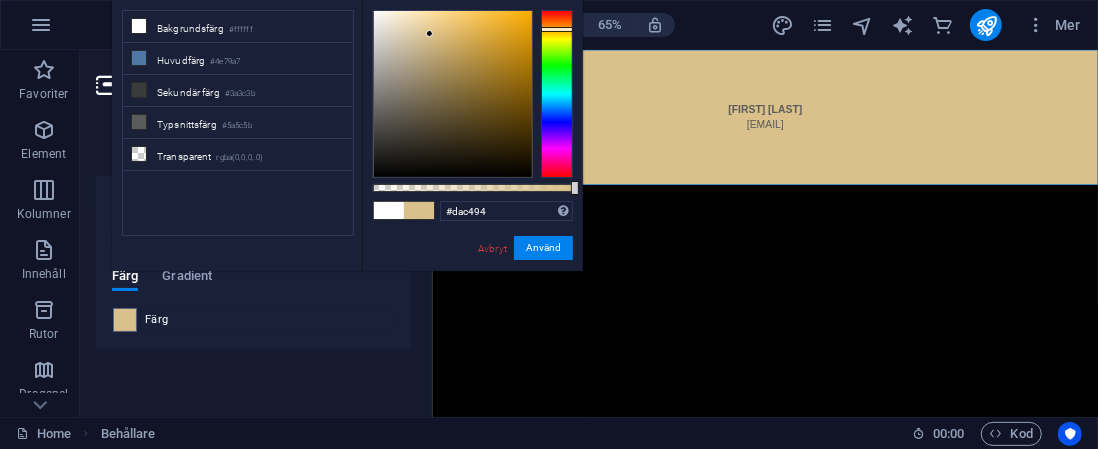 click at bounding box center [453, 94] 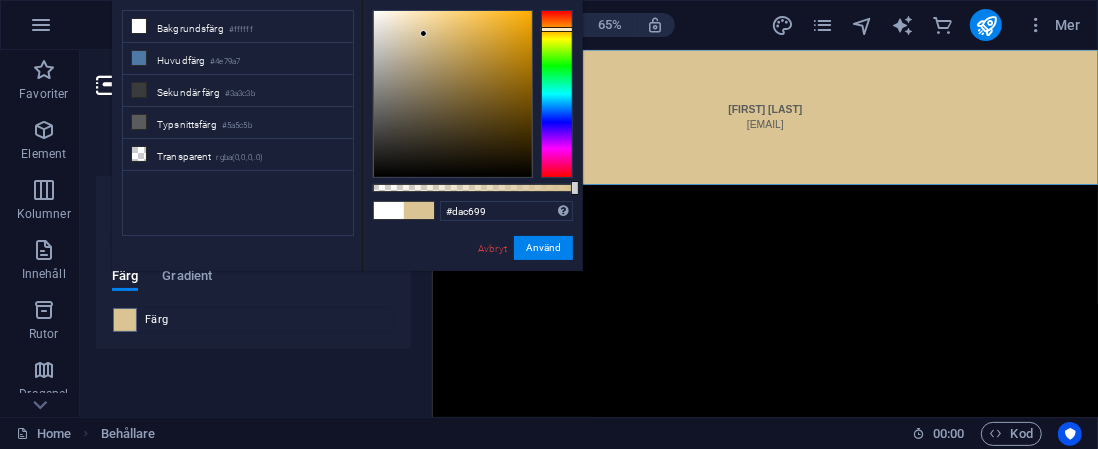 click at bounding box center (423, 33) 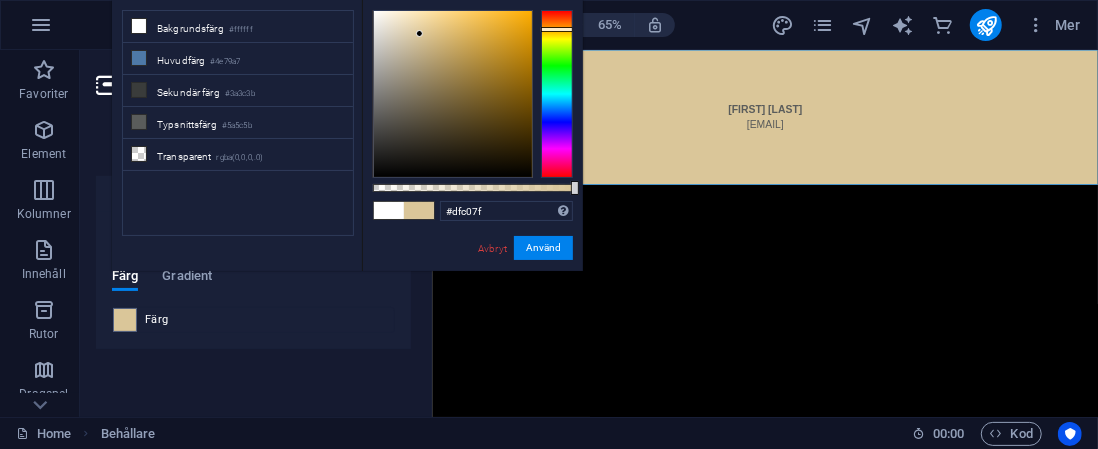 click at bounding box center (453, 94) 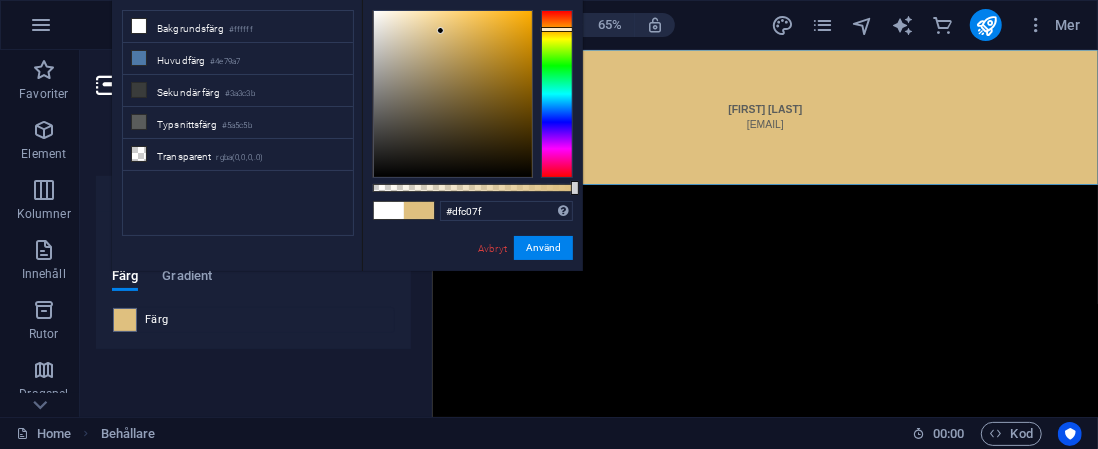 type on "#f1d391" 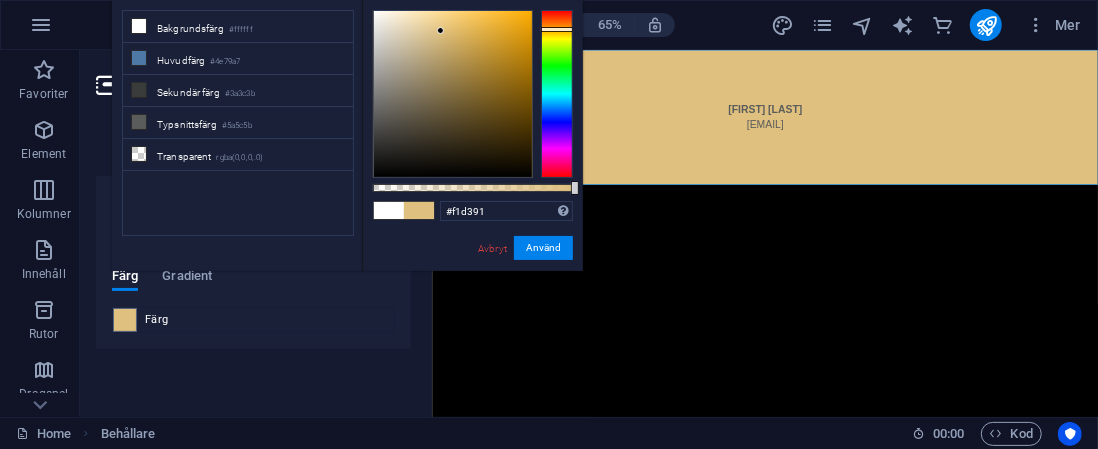 click at bounding box center (453, 94) 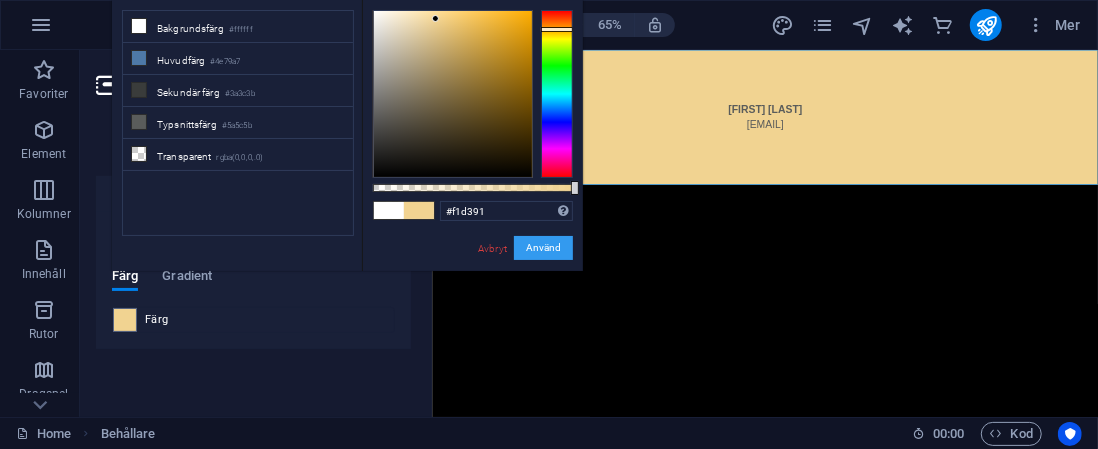 click on "Använd" at bounding box center [543, 248] 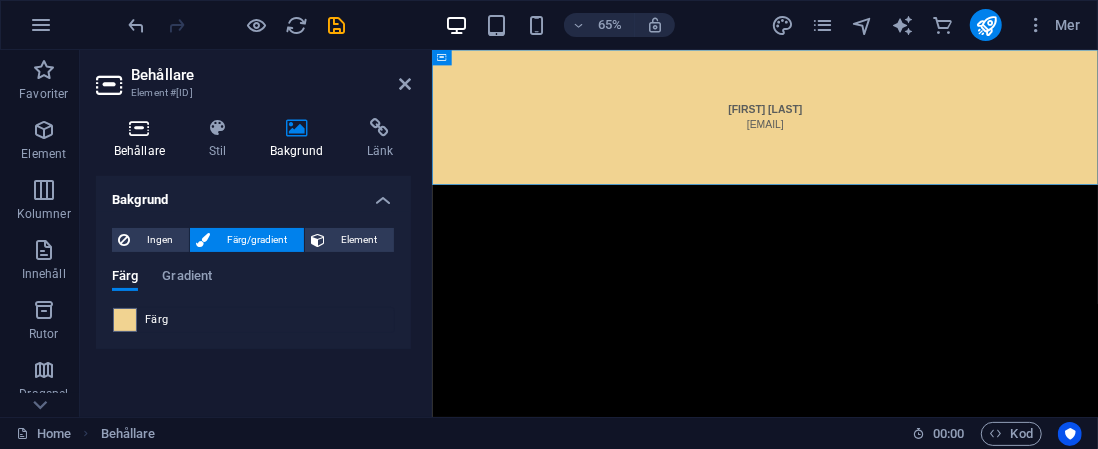 click at bounding box center [139, 128] 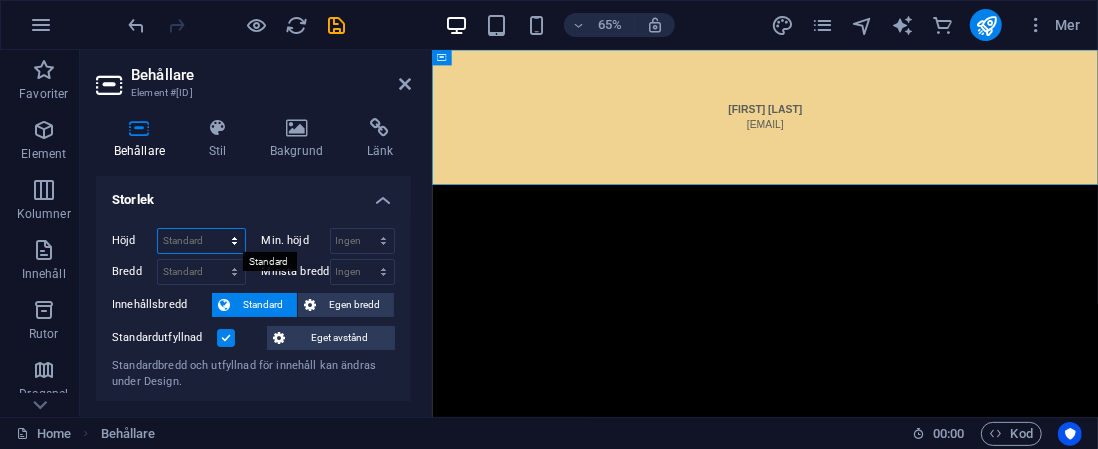 click on "Standard px rem % vh vw" at bounding box center (201, 241) 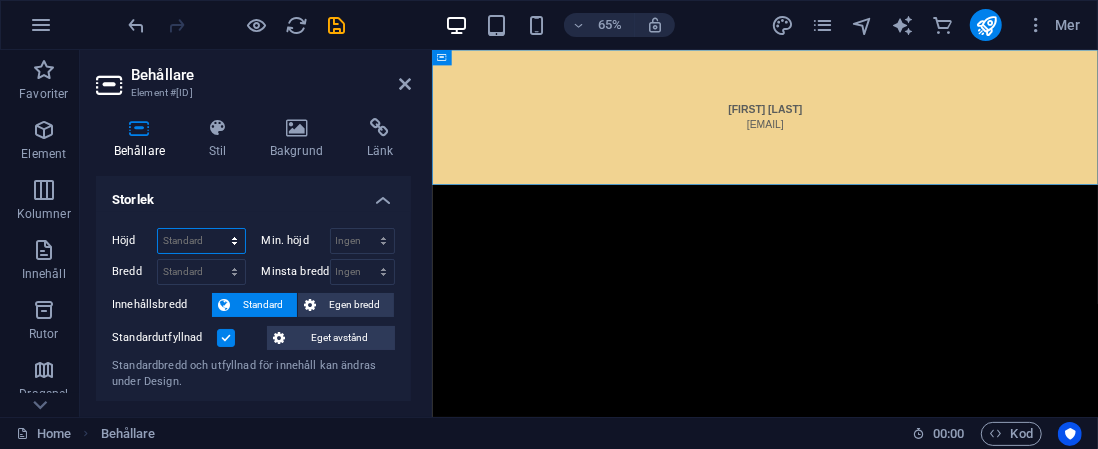select on "%" 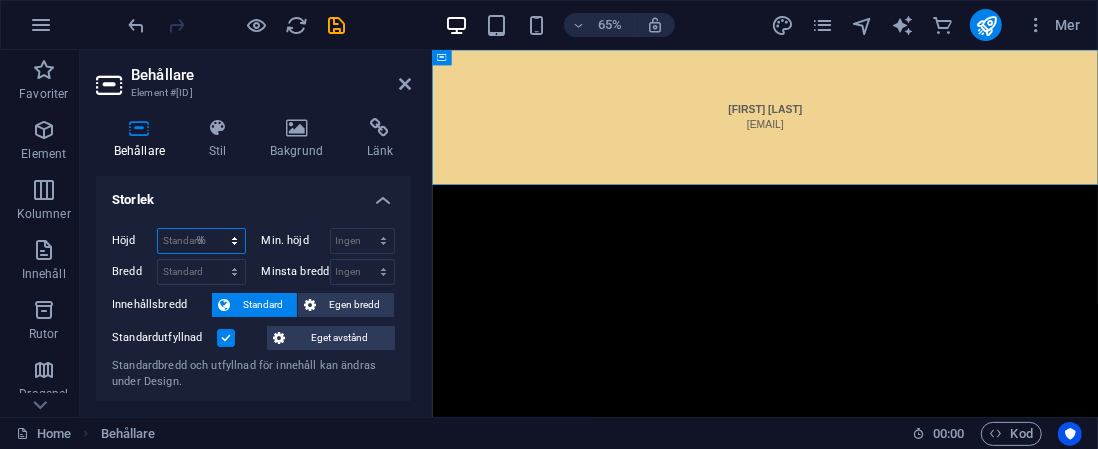 click on "Standard px rem % vh vw" at bounding box center [201, 241] 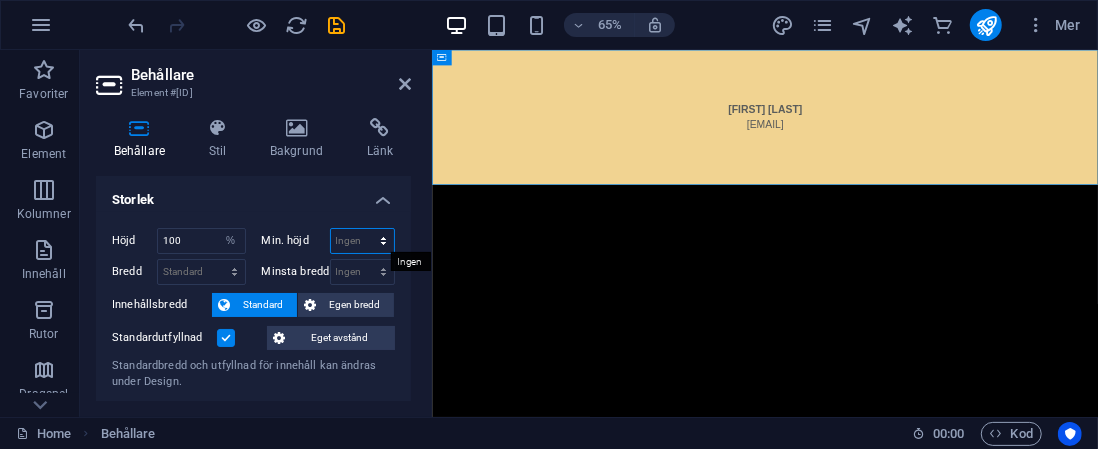 click on "Ingen px rem % vh vw" at bounding box center [363, 241] 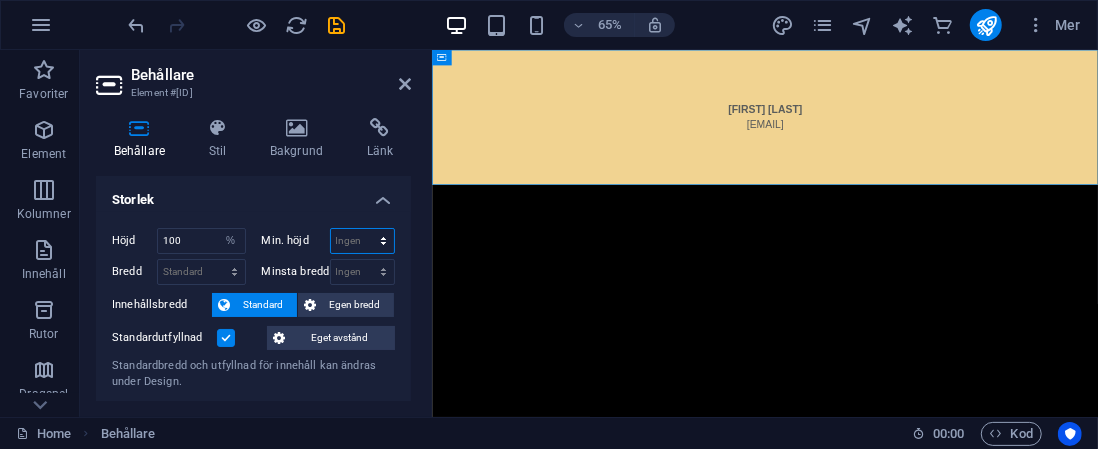 select on "%" 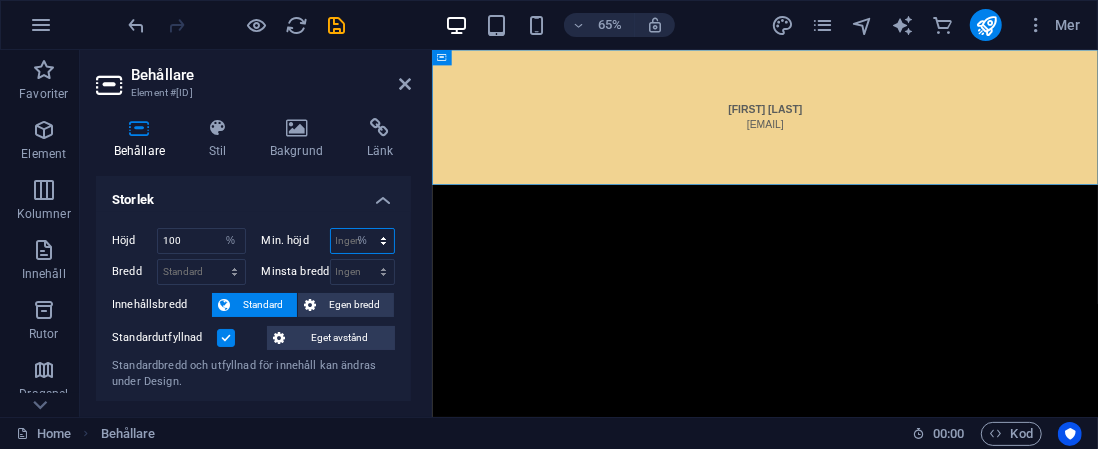 click on "Ingen px rem % vh vw" at bounding box center [363, 241] 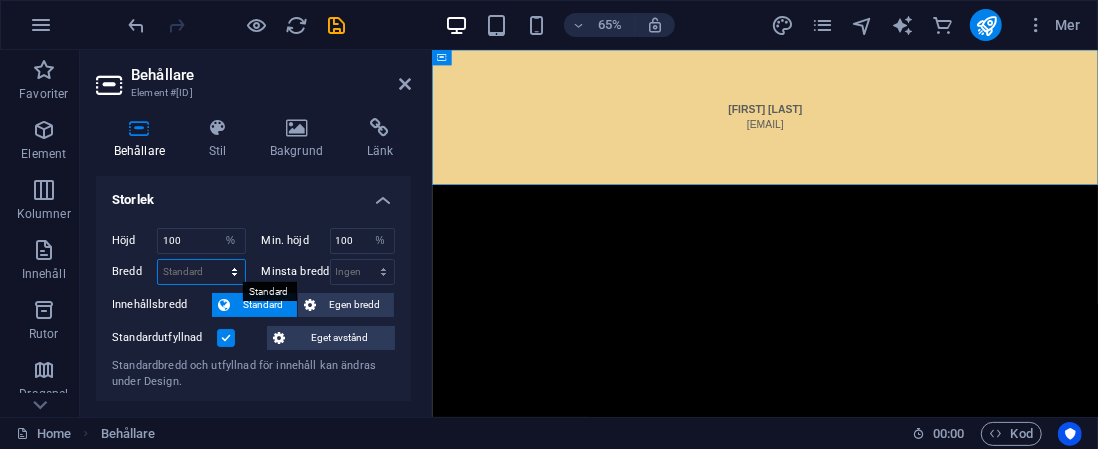 click on "Standard px rem % em vh vw" at bounding box center [201, 272] 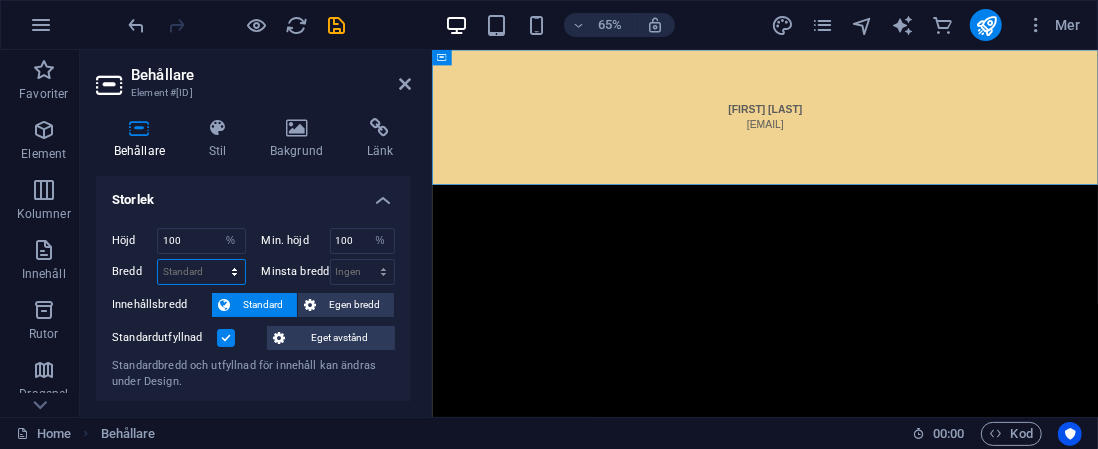 select on "%" 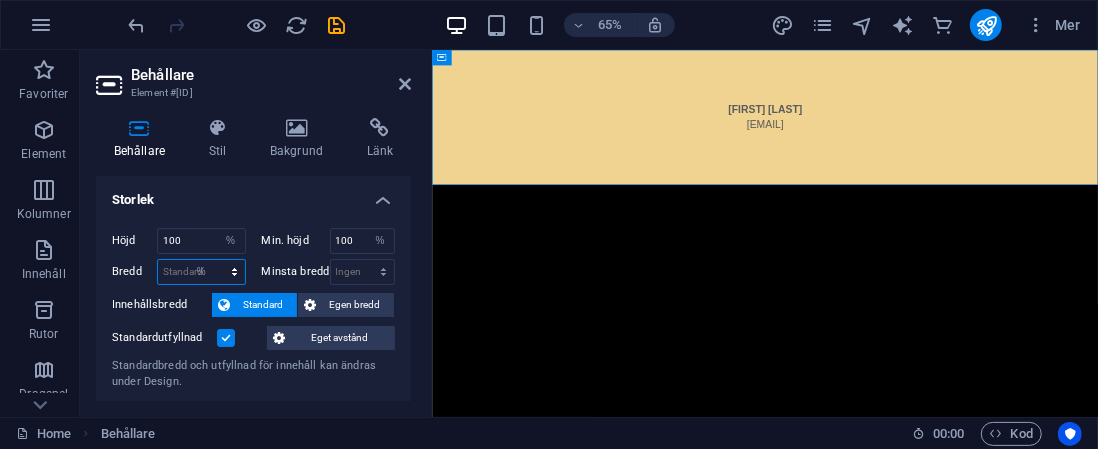click on "Standard px rem % em vh vw" at bounding box center (201, 272) 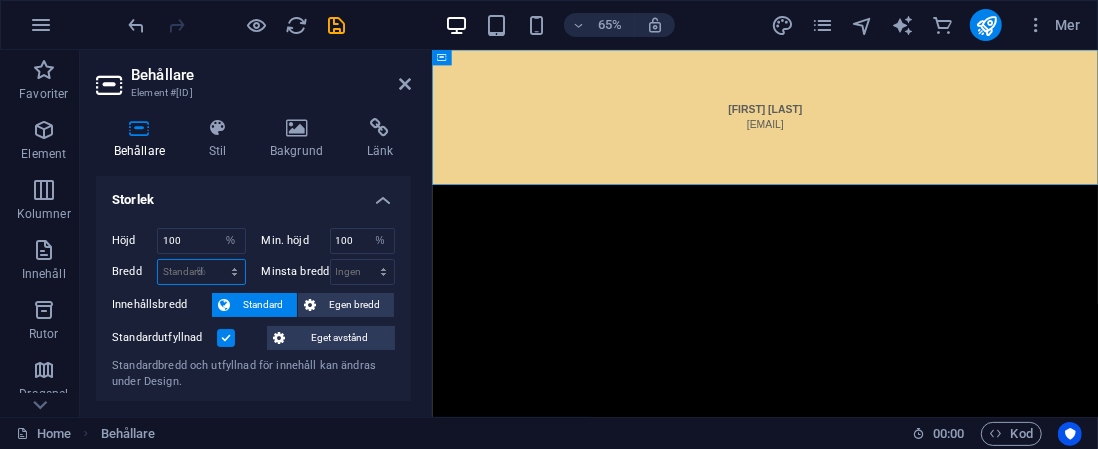 type on "100" 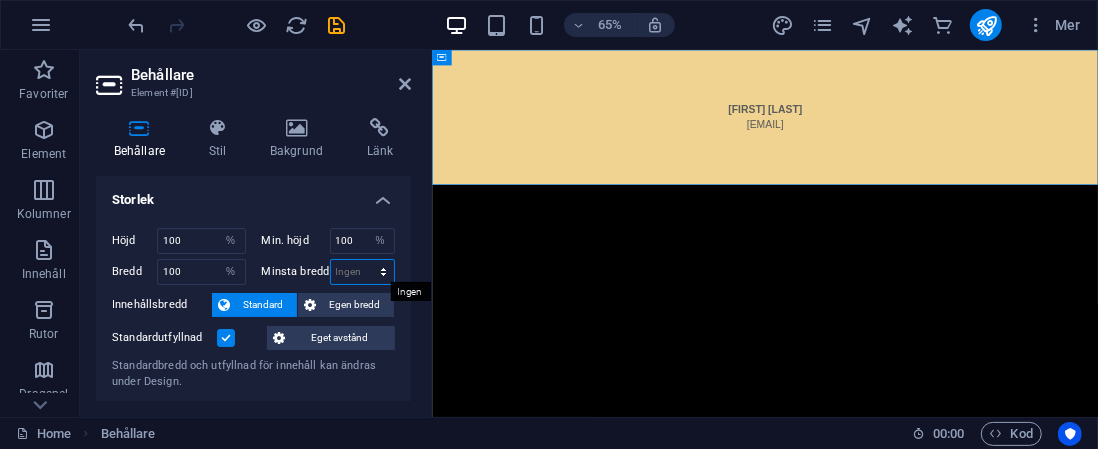 click on "Ingen px rem % vh vw" at bounding box center (363, 272) 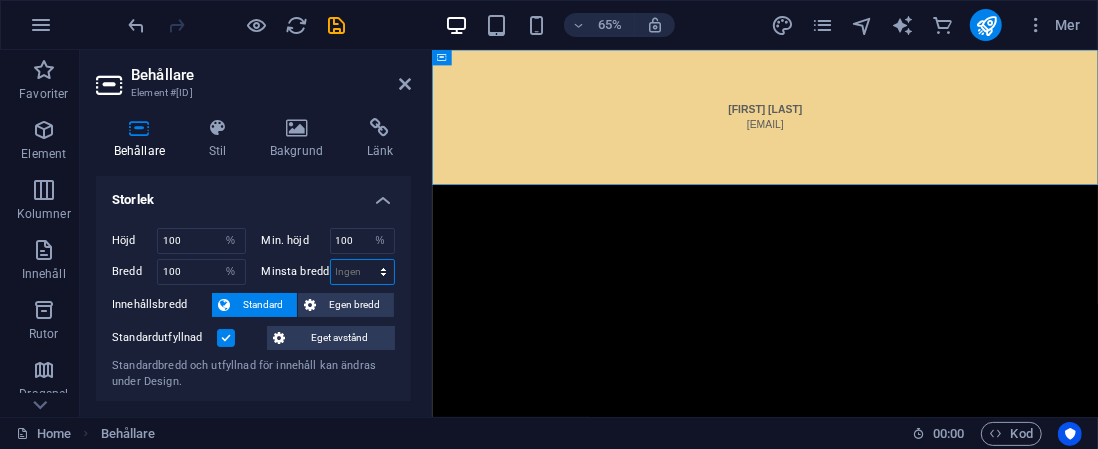 select on "%" 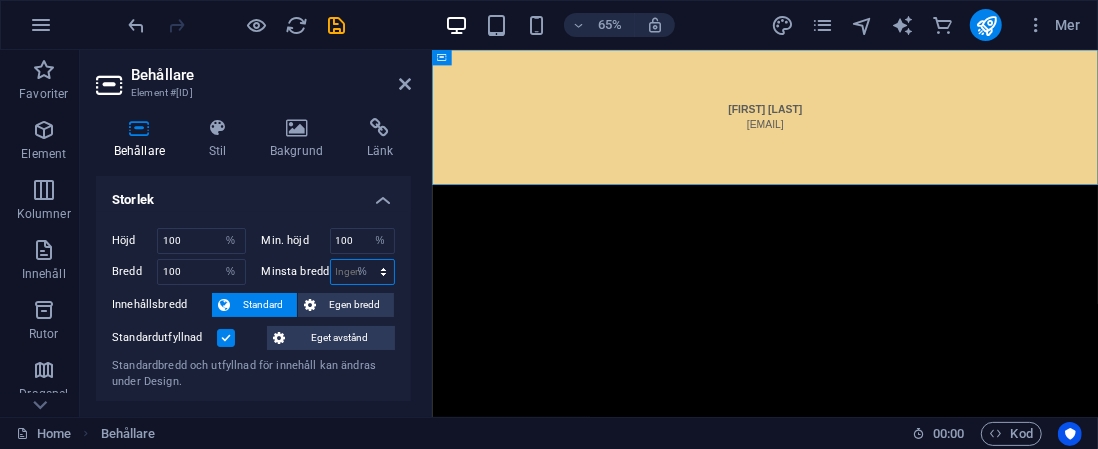 click on "Ingen px rem % vh vw" at bounding box center (363, 272) 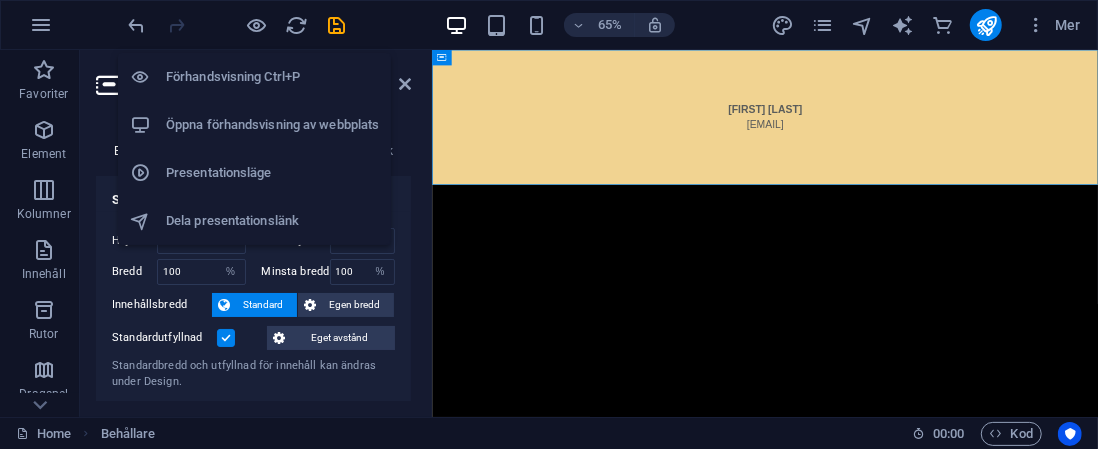 click on "Öppna förhandsvisning av webbplats" at bounding box center (272, 125) 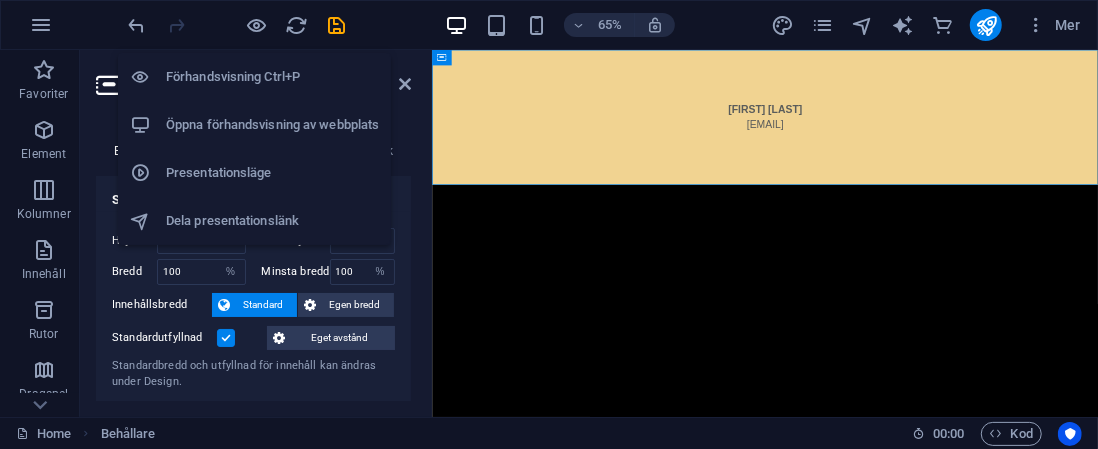 click on "Förhandsvisning Ctrl+P" at bounding box center [272, 77] 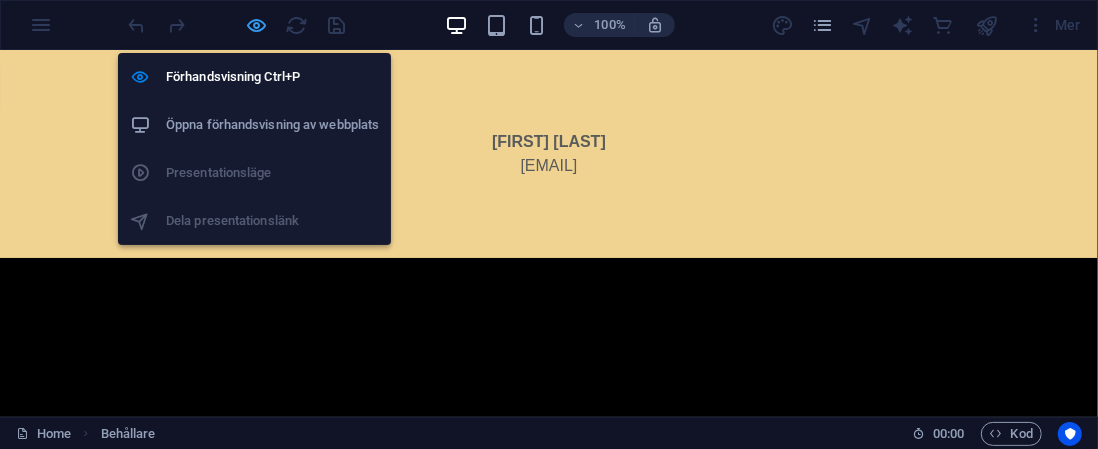 click at bounding box center (257, 25) 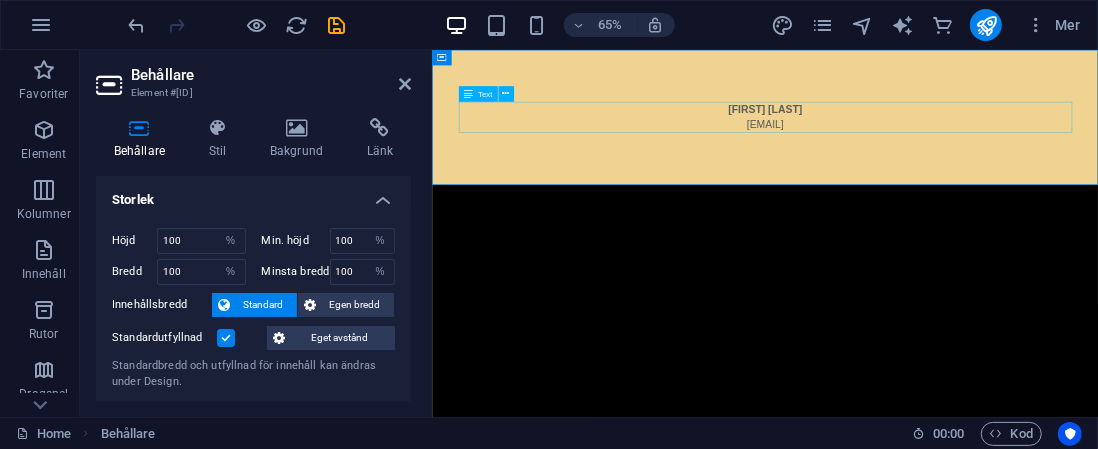 click on "[FIRST] [LAST] [EMAIL]" at bounding box center (944, 154) 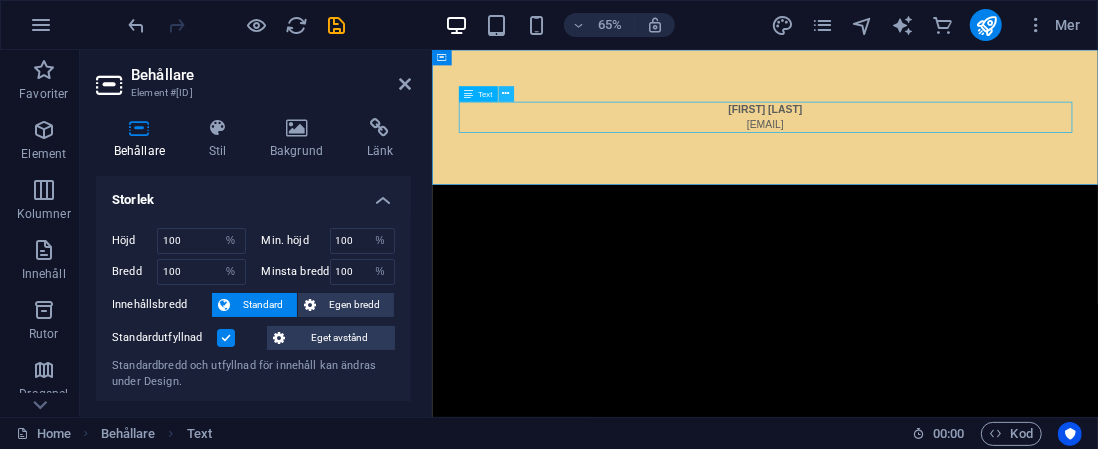 click at bounding box center [505, 94] 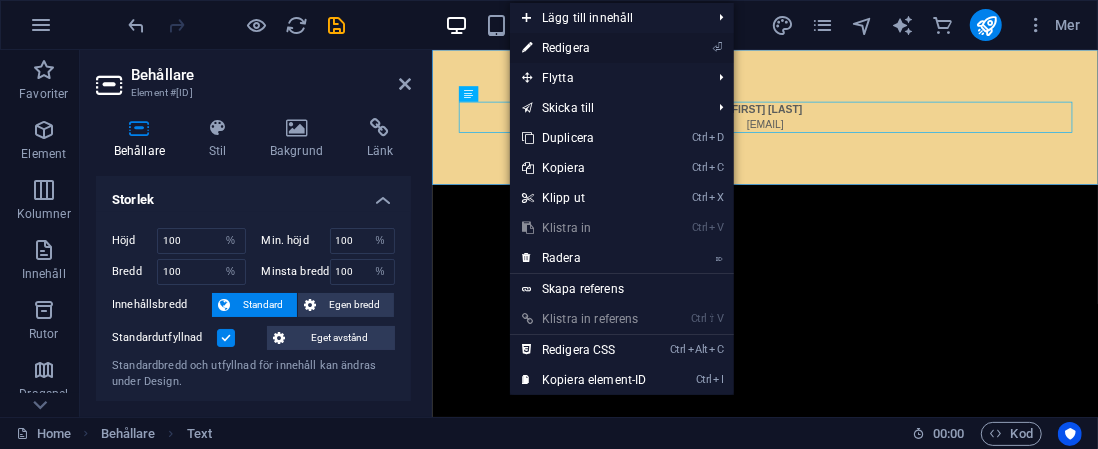 click on "⏎  Redigera" at bounding box center (584, 48) 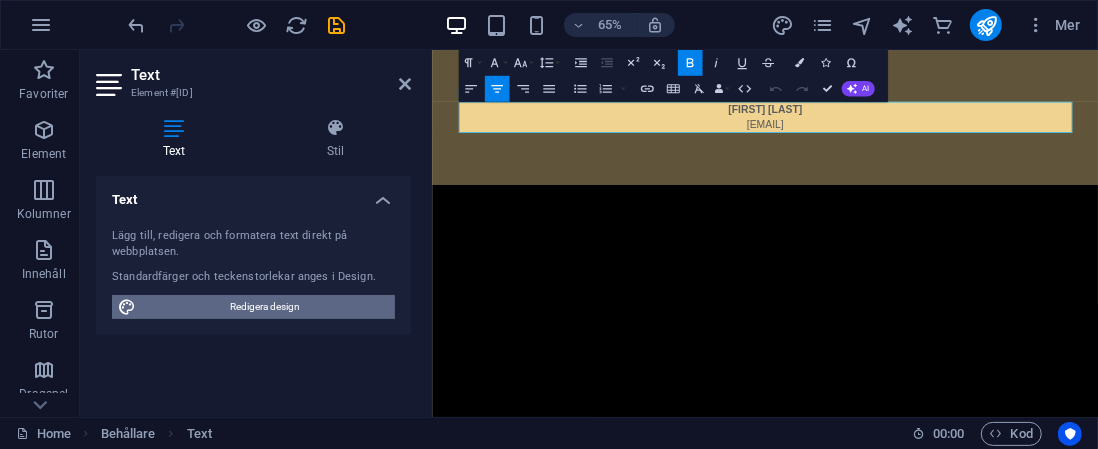 click on "Redigera design" at bounding box center (265, 307) 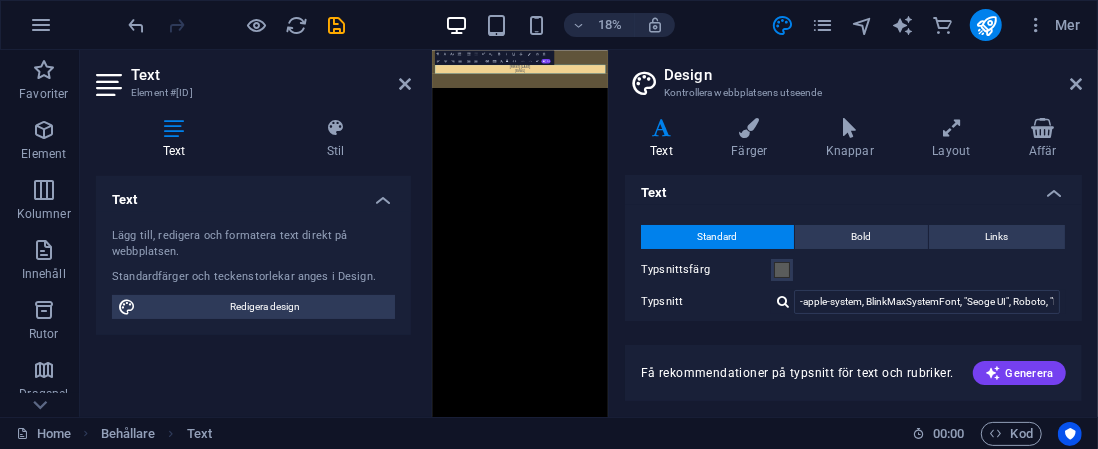 scroll, scrollTop: 0, scrollLeft: 0, axis: both 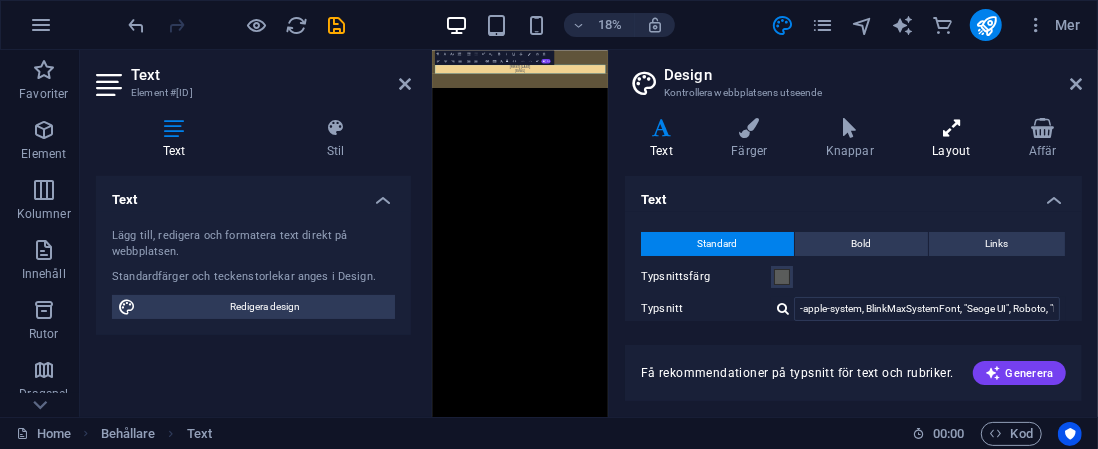 click at bounding box center (951, 128) 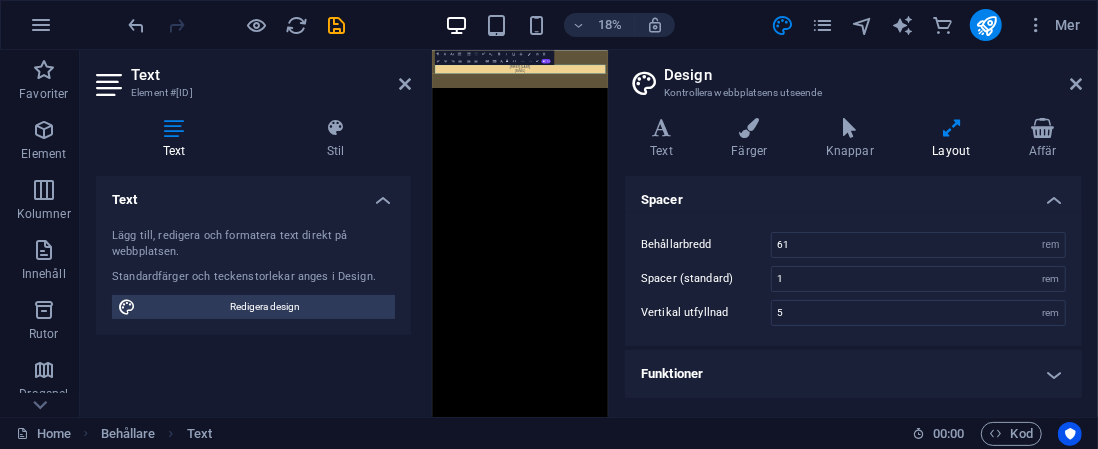 click on "Funktioner" at bounding box center [853, 374] 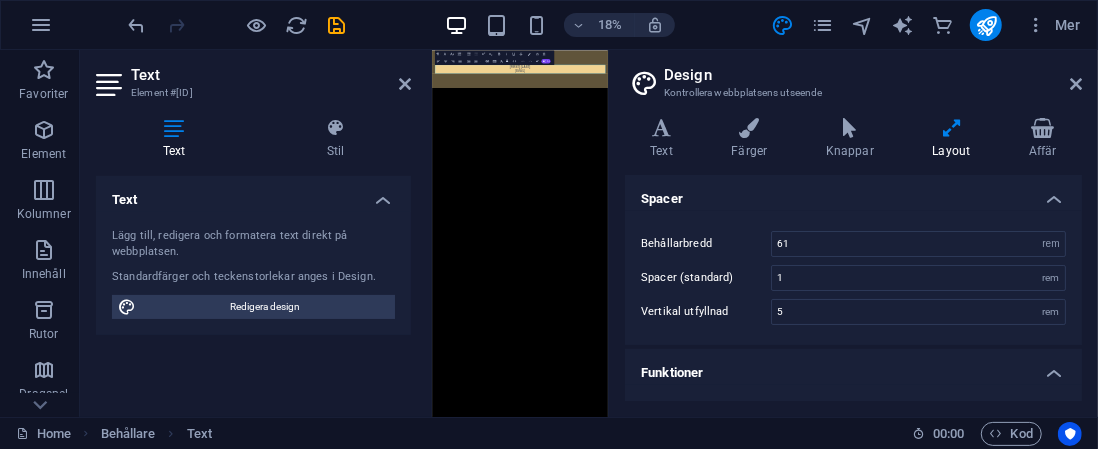 scroll, scrollTop: 0, scrollLeft: 0, axis: both 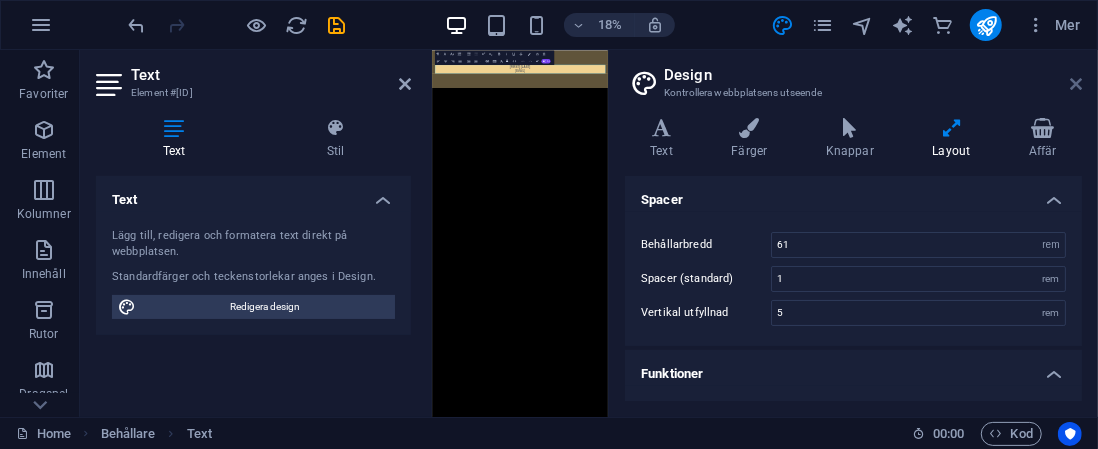 click at bounding box center [1076, 84] 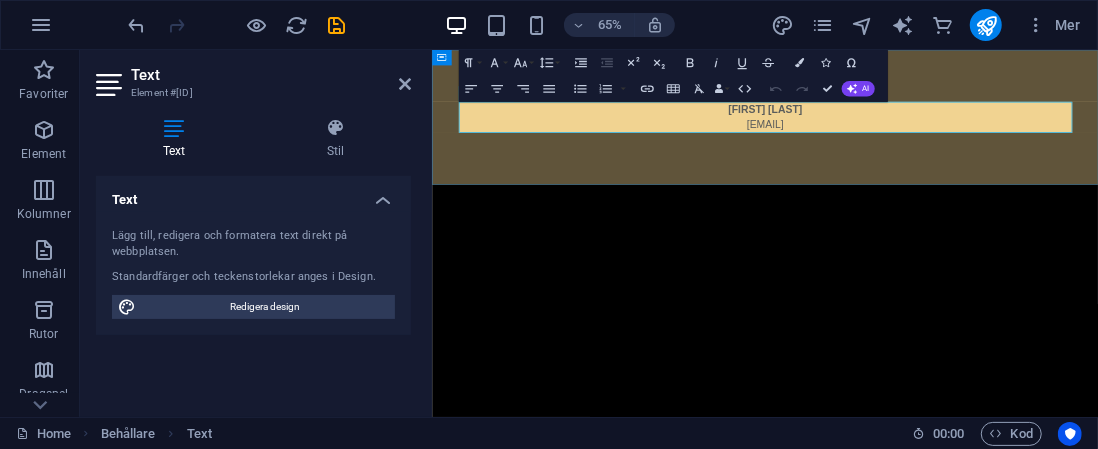 click on "[USERNAME]@[EXAMPLE.COM]" at bounding box center (944, 166) 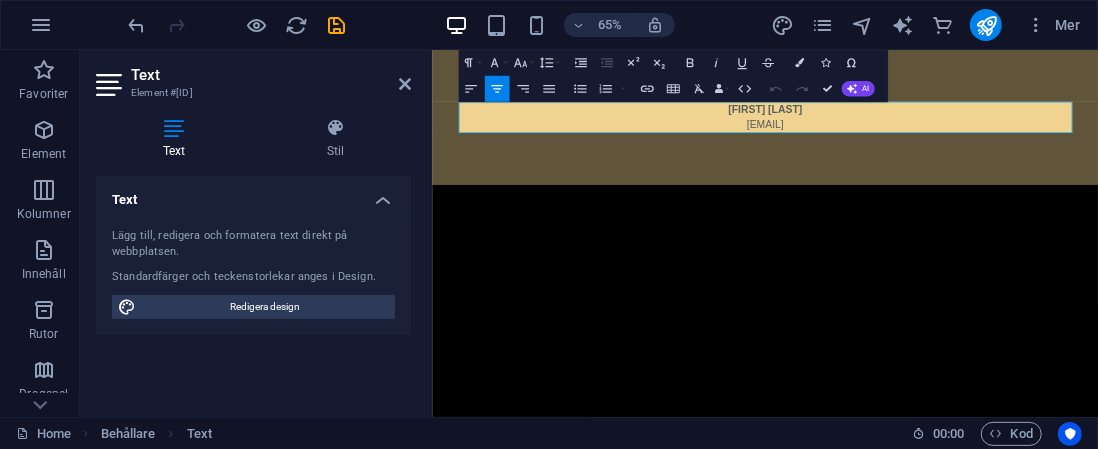 click on "Skip to main content
Johan Halminen johan@halminen.se" at bounding box center [943, 154] 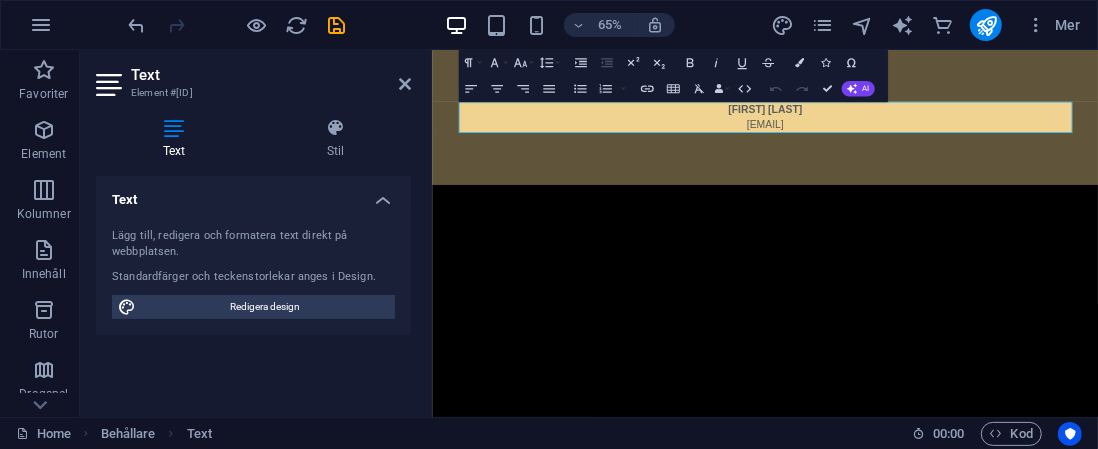 click on "Skip to main content
Johan Halminen johan@halminen.se" at bounding box center (943, 154) 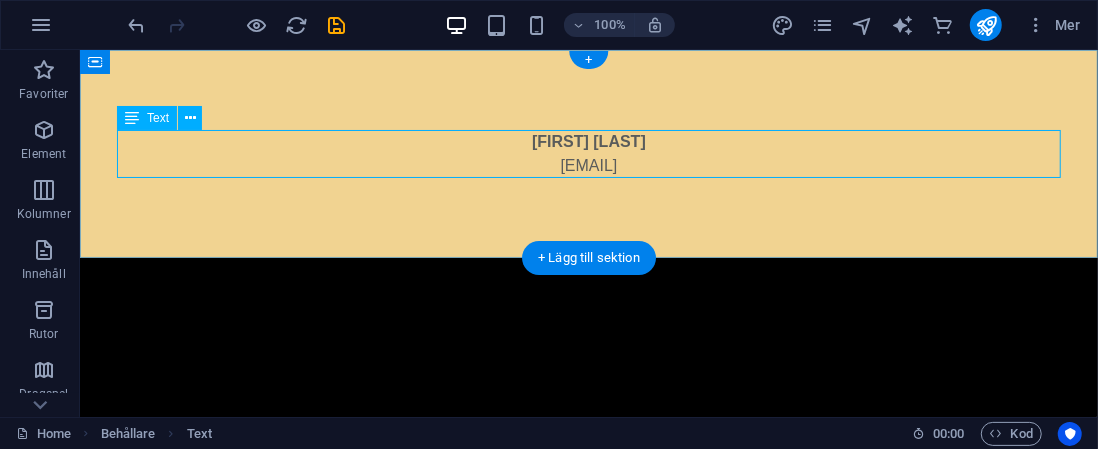 click on "Johan Halminen johan@halminen.se" at bounding box center [588, 153] 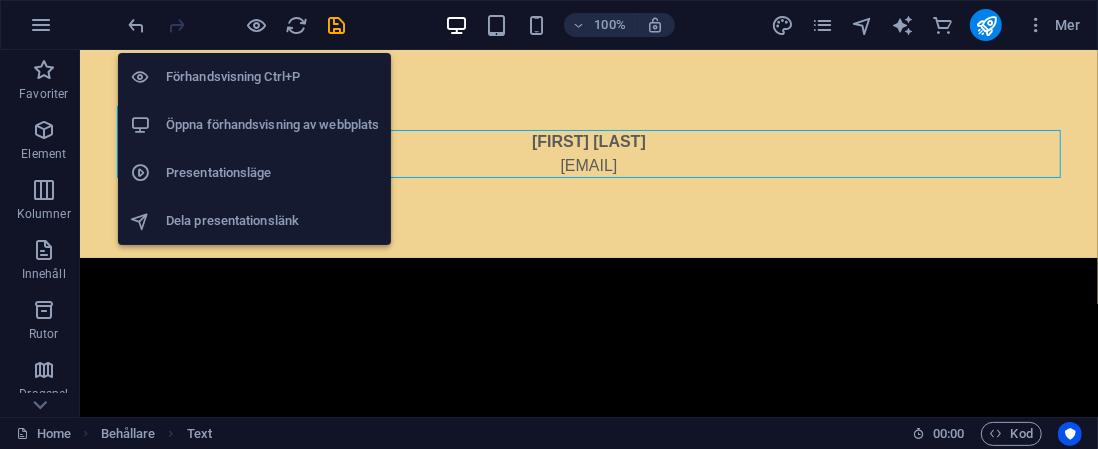 click on "Förhandsvisning Ctrl+P" at bounding box center (272, 77) 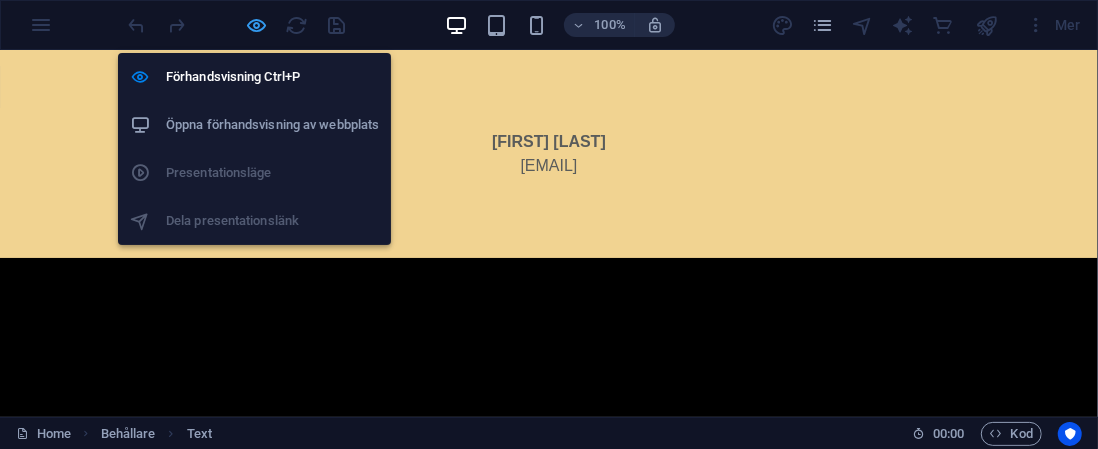 click at bounding box center (257, 25) 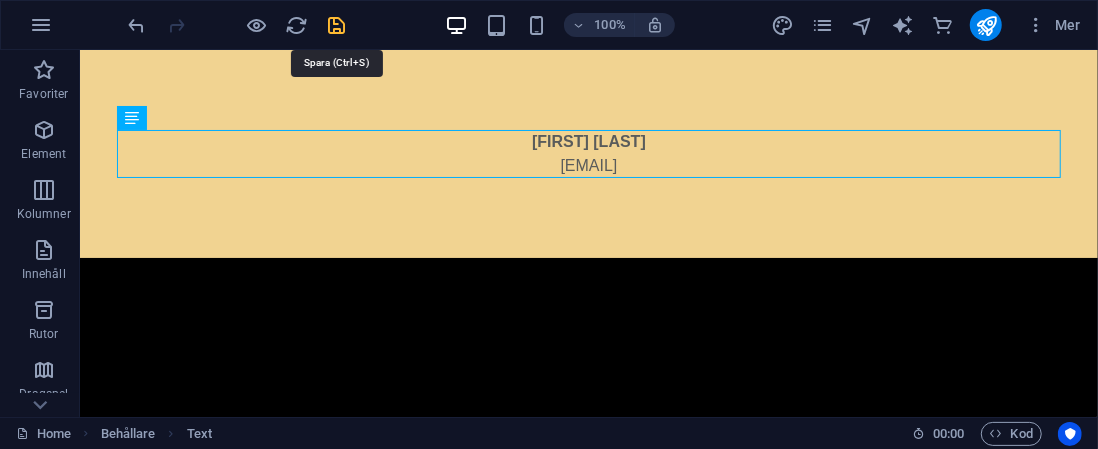 click at bounding box center (337, 25) 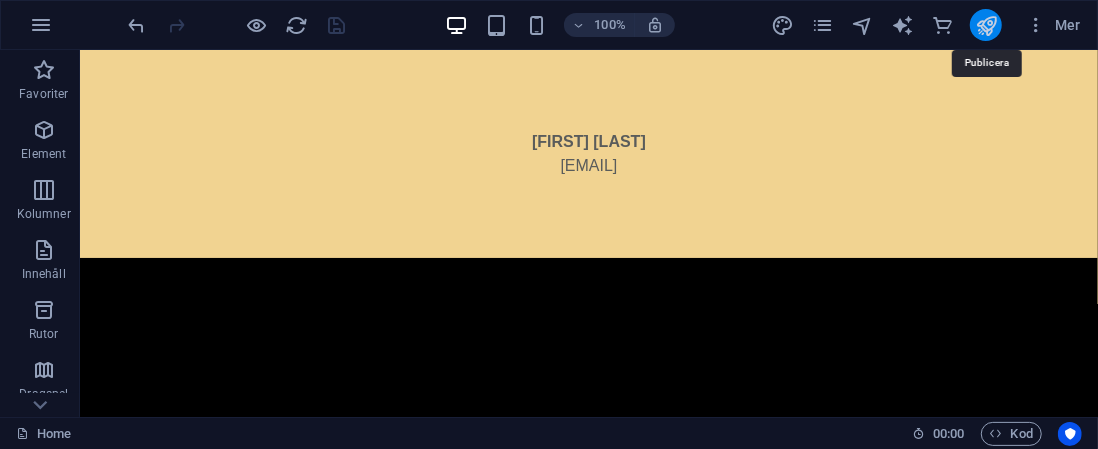 click at bounding box center [986, 25] 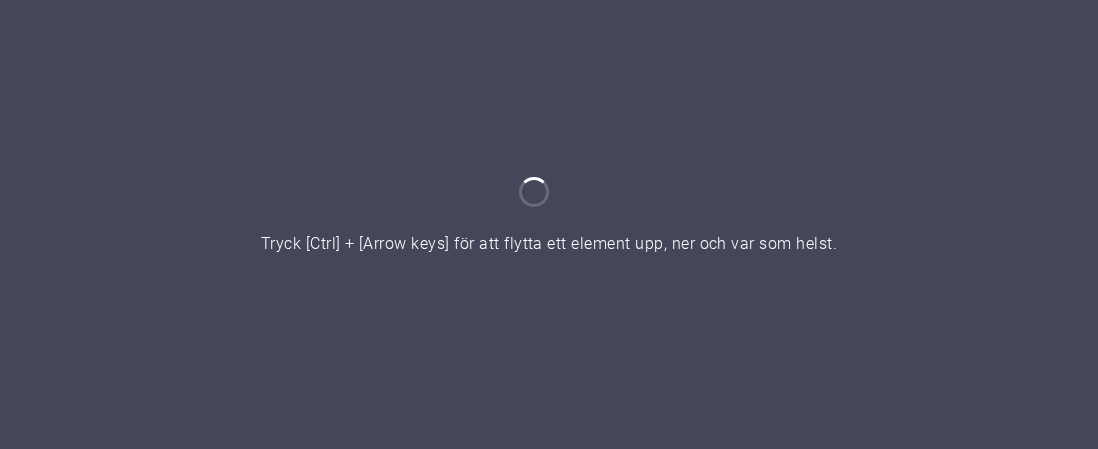 scroll, scrollTop: 0, scrollLeft: 0, axis: both 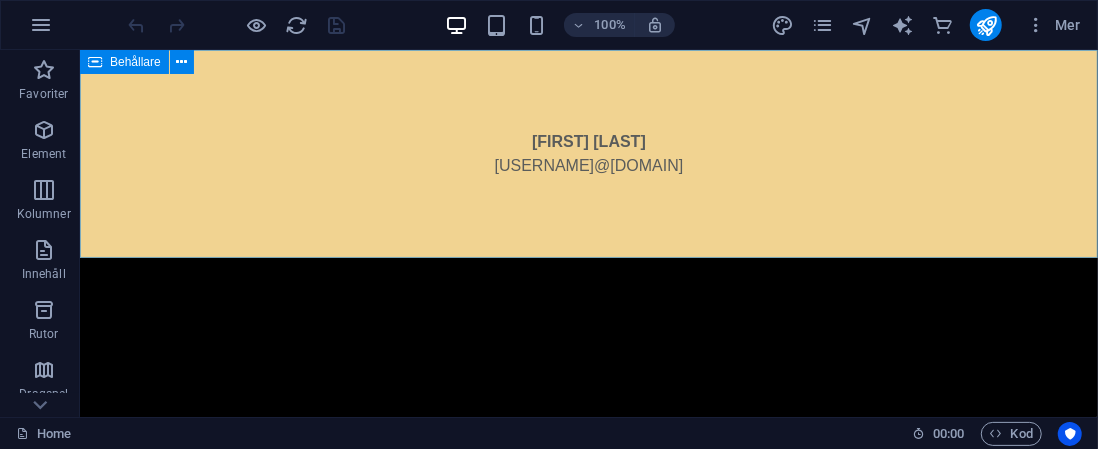 click at bounding box center (95, 62) 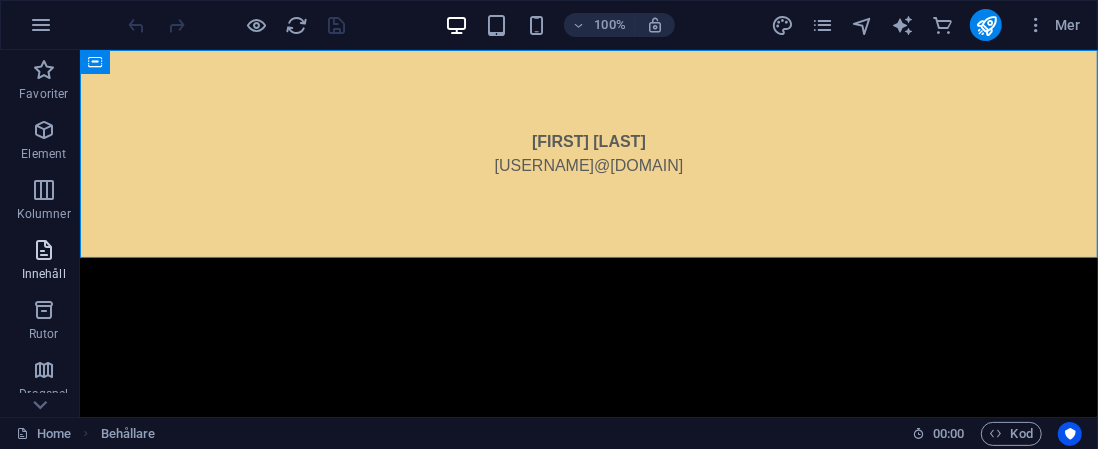 click at bounding box center (44, 250) 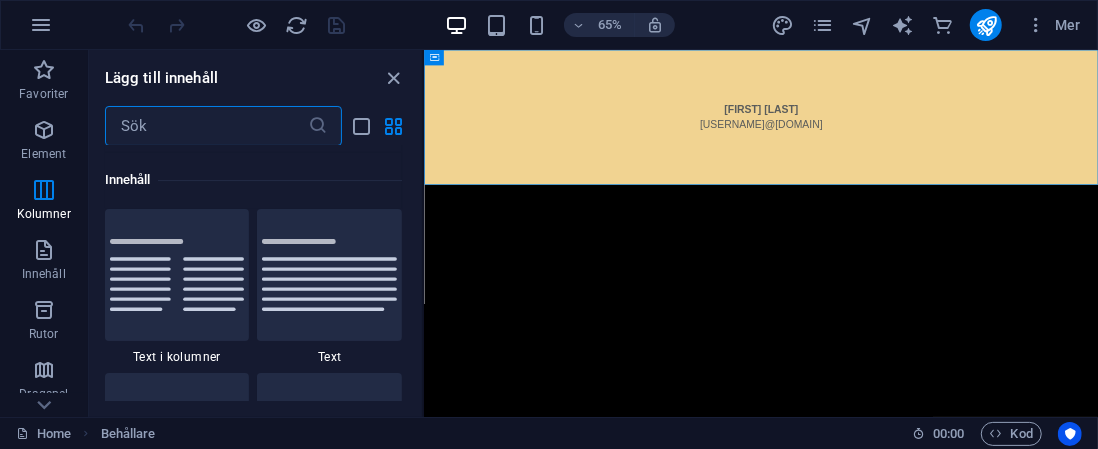 scroll, scrollTop: 3298, scrollLeft: 0, axis: vertical 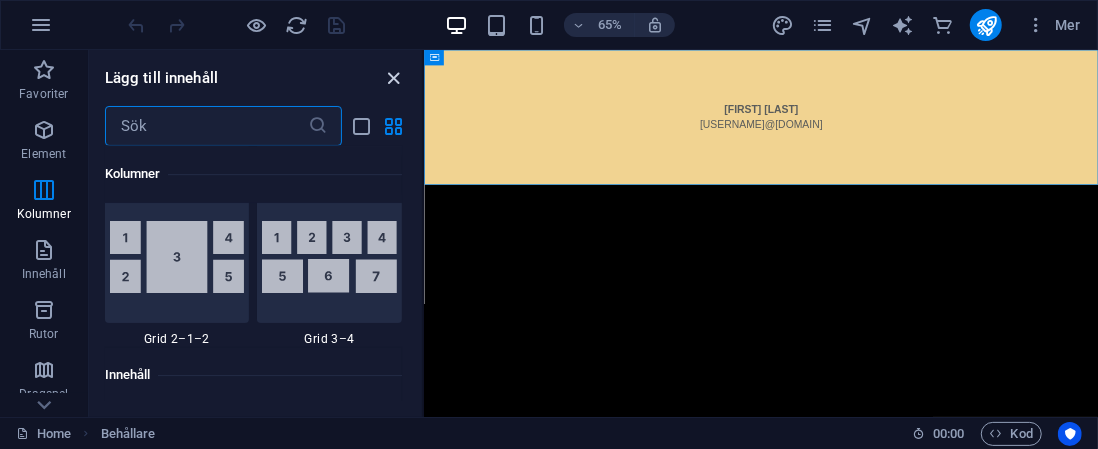 click at bounding box center (394, 78) 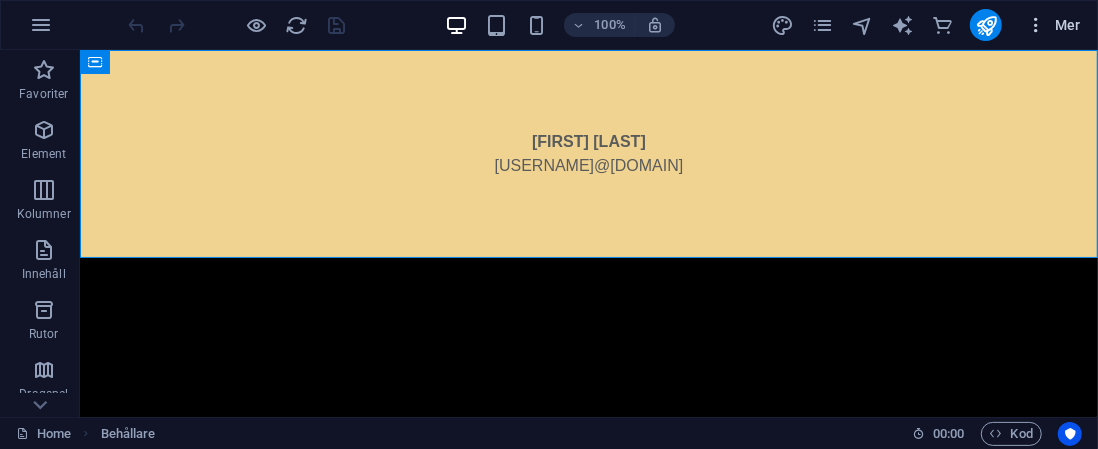 click on "Mer" at bounding box center (1053, 25) 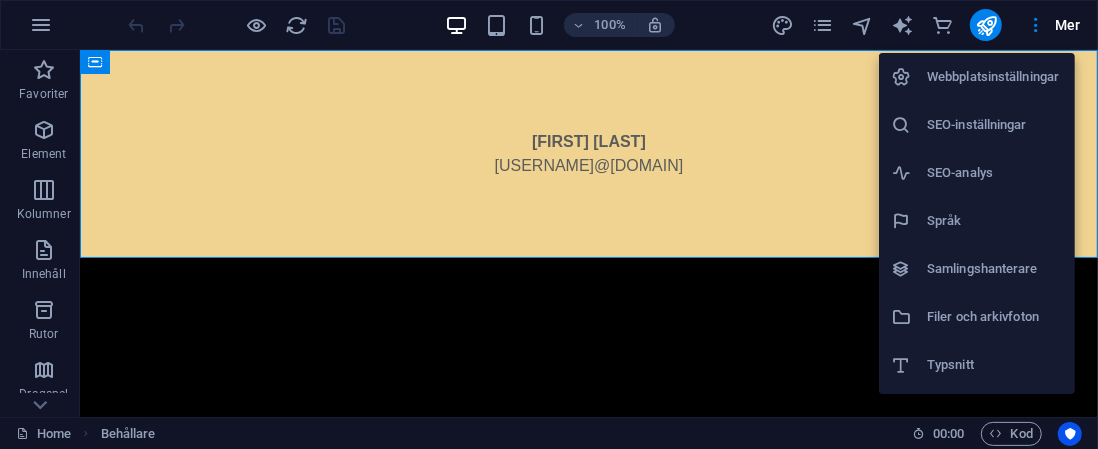 click at bounding box center [549, 224] 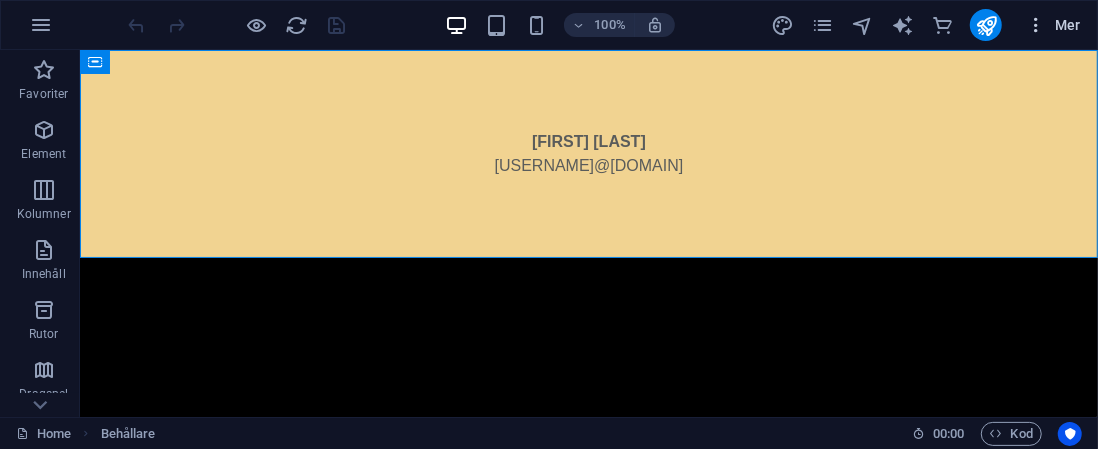 click at bounding box center [1036, 25] 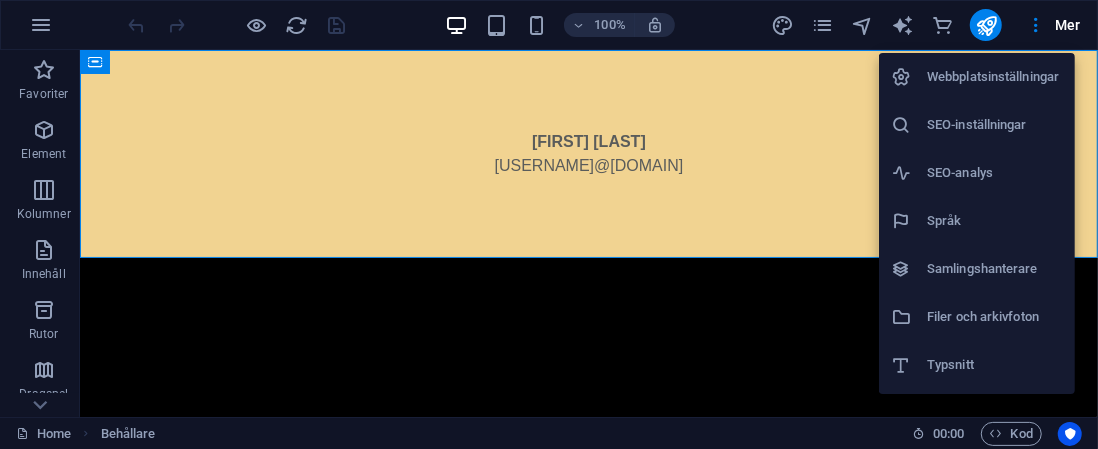 click at bounding box center [549, 224] 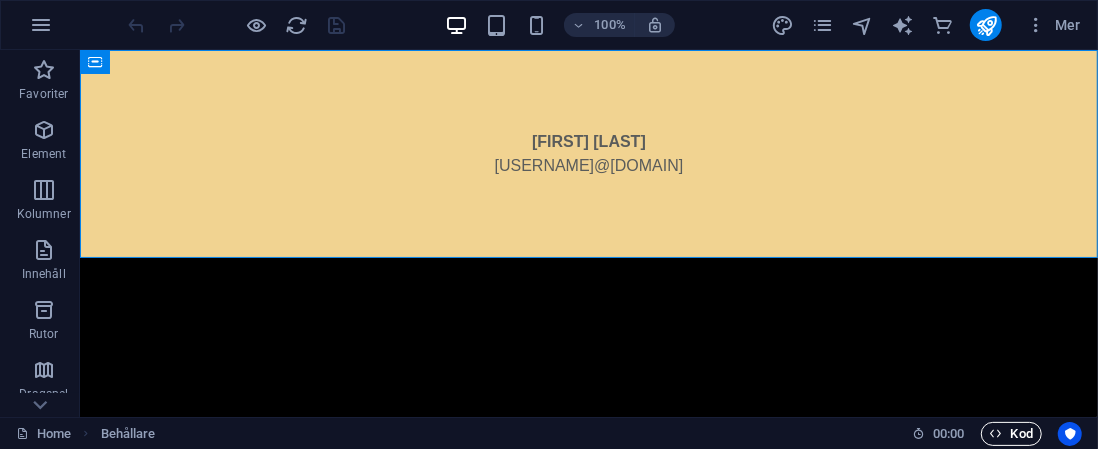 click on "Kod" at bounding box center [1011, 434] 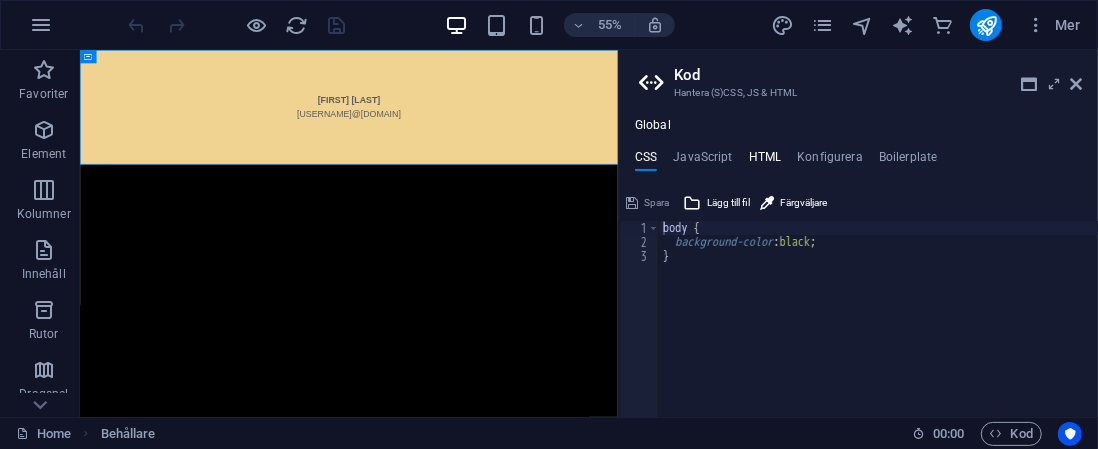 click on "HTML" at bounding box center [765, 161] 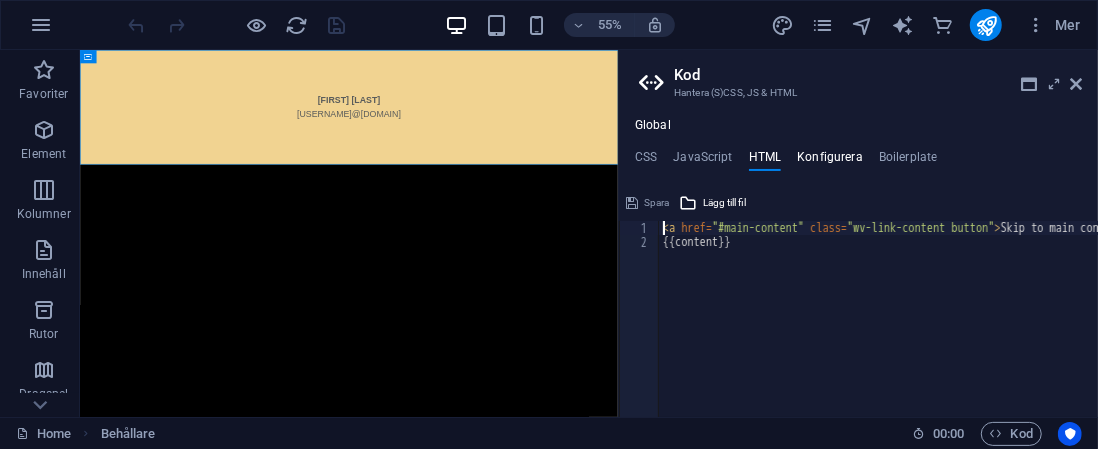 click on "Konfigurera" at bounding box center (830, 161) 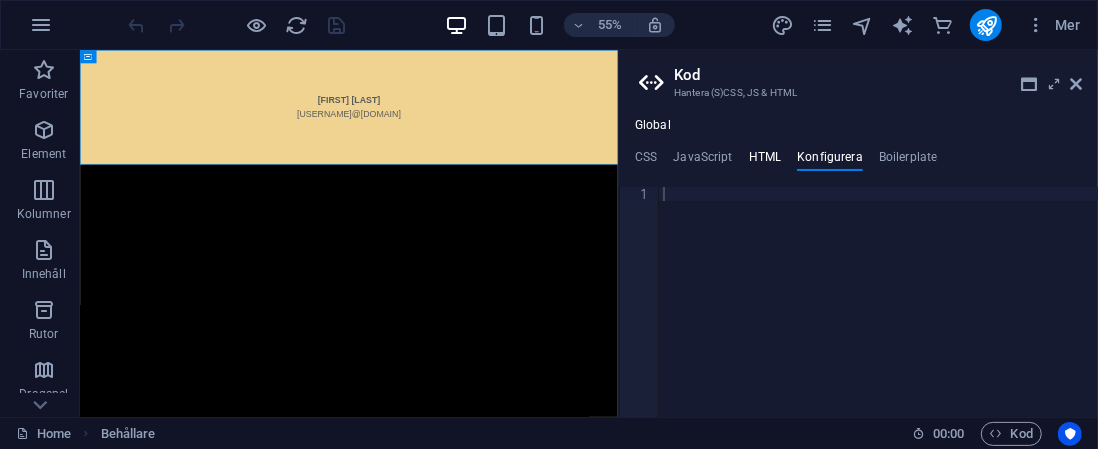 click on "HTML" at bounding box center (765, 161) 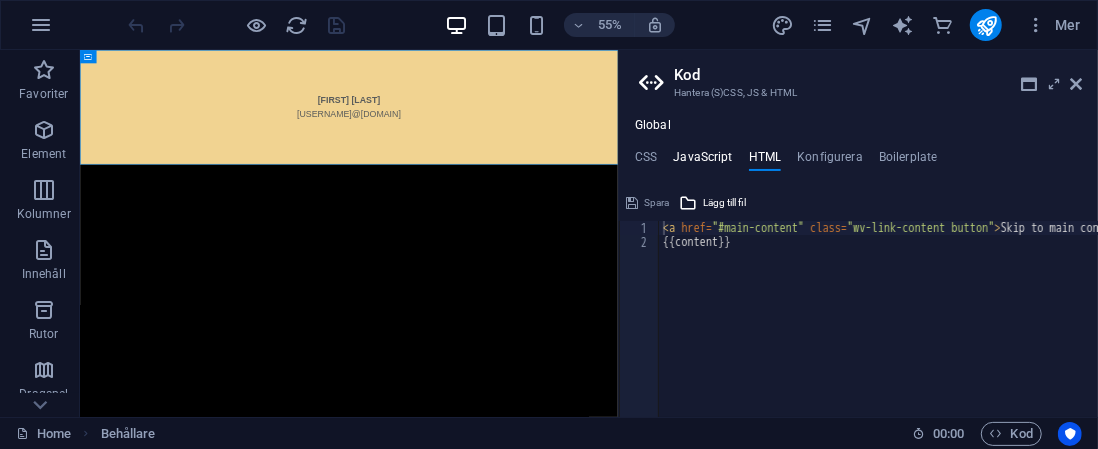 click on "JavaScript" at bounding box center [702, 161] 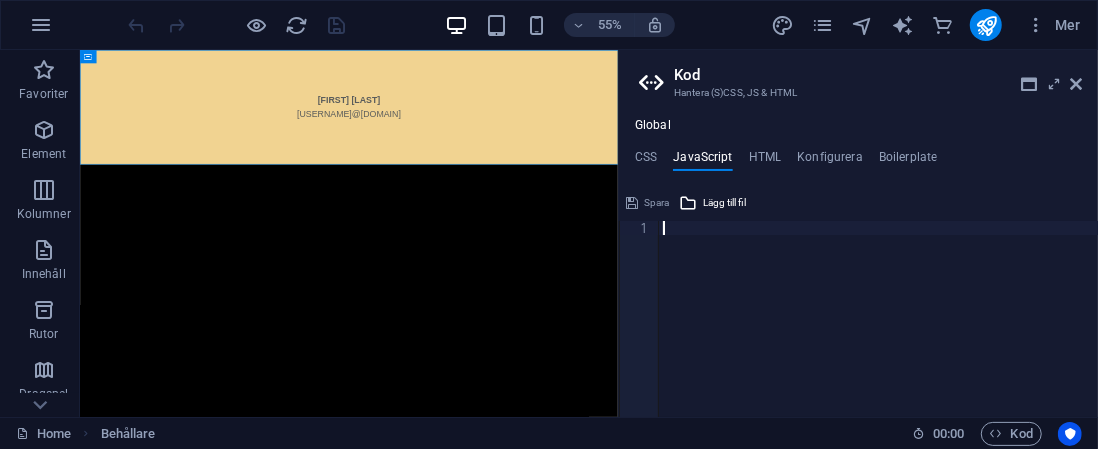 click on "CSS JavaScript HTML Konfigurera Boilerplate" at bounding box center (858, 161) 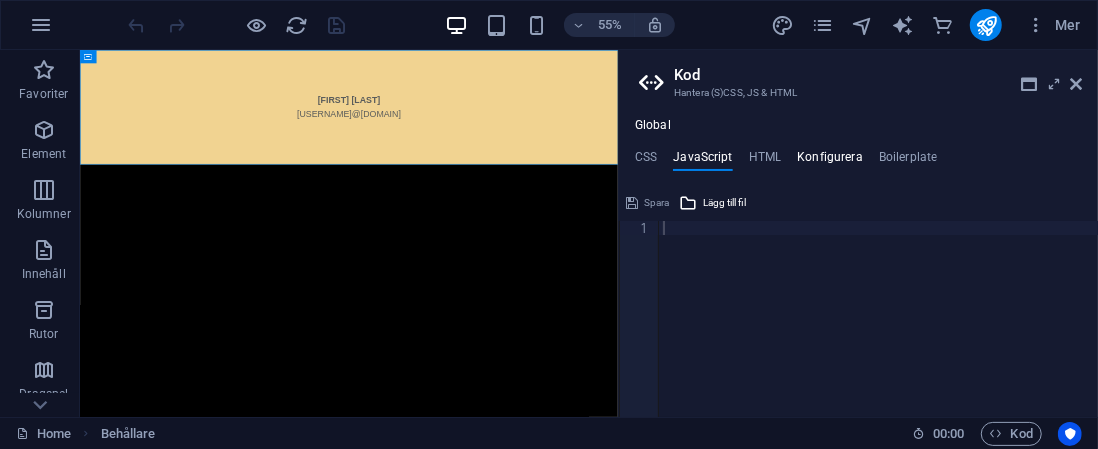 click on "Konfigurera" at bounding box center [830, 161] 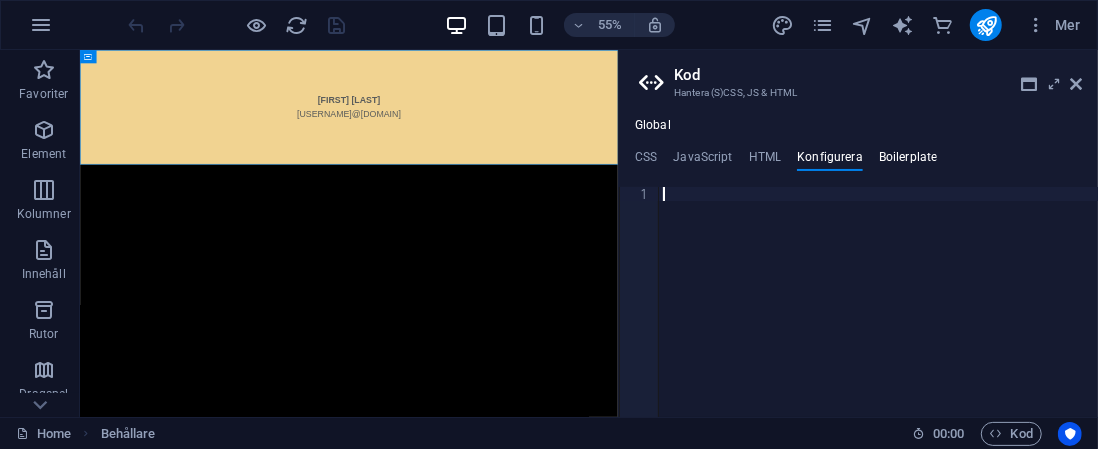click on "Boilerplate" at bounding box center [908, 161] 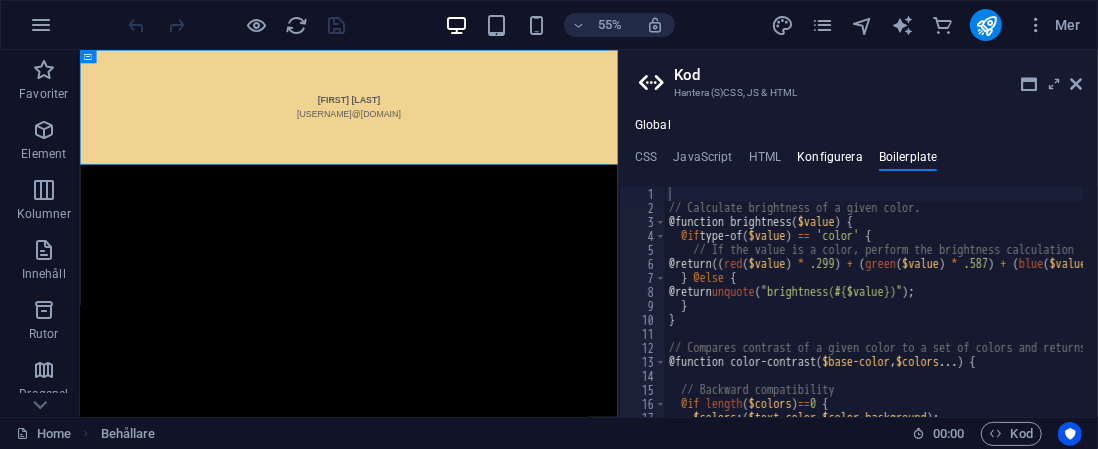 click on "Konfigurera" at bounding box center [830, 161] 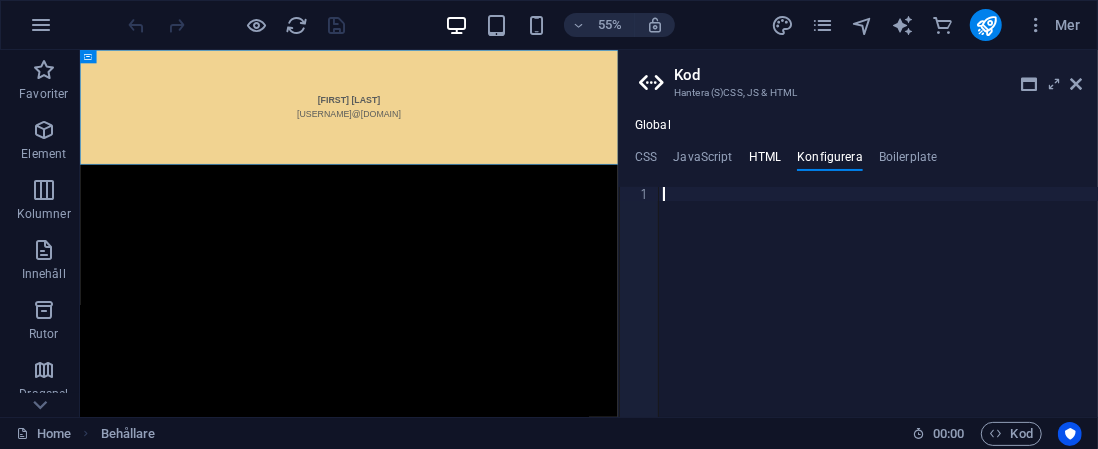 click on "HTML" at bounding box center (765, 161) 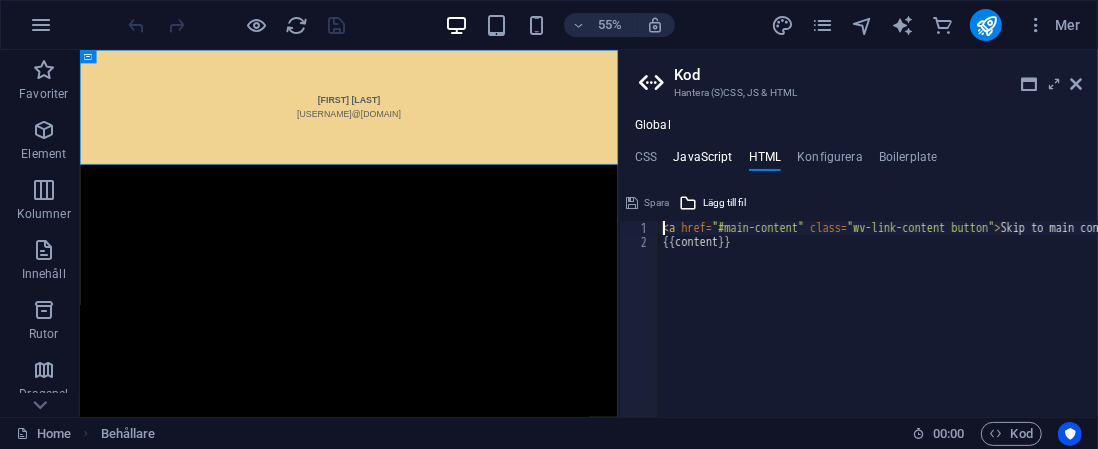 click on "JavaScript" at bounding box center [702, 161] 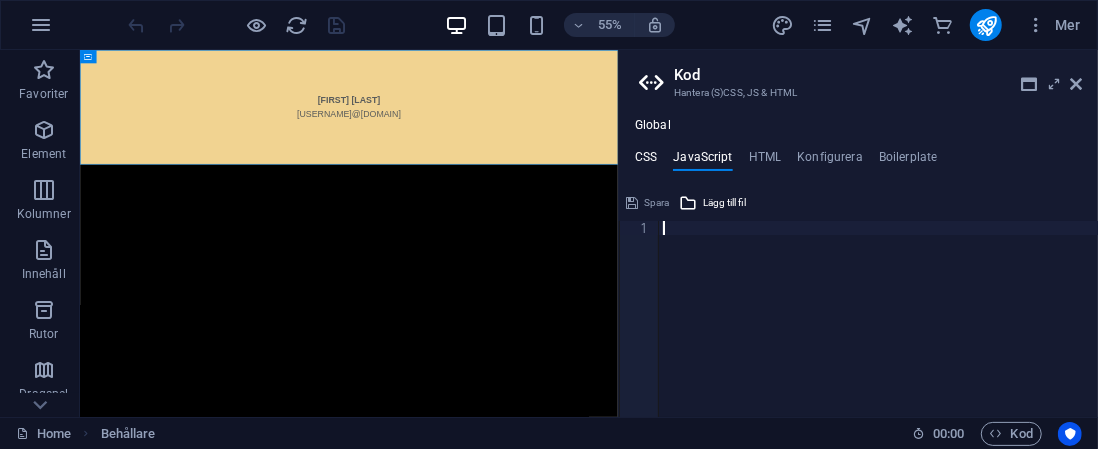 click on "CSS" at bounding box center [646, 161] 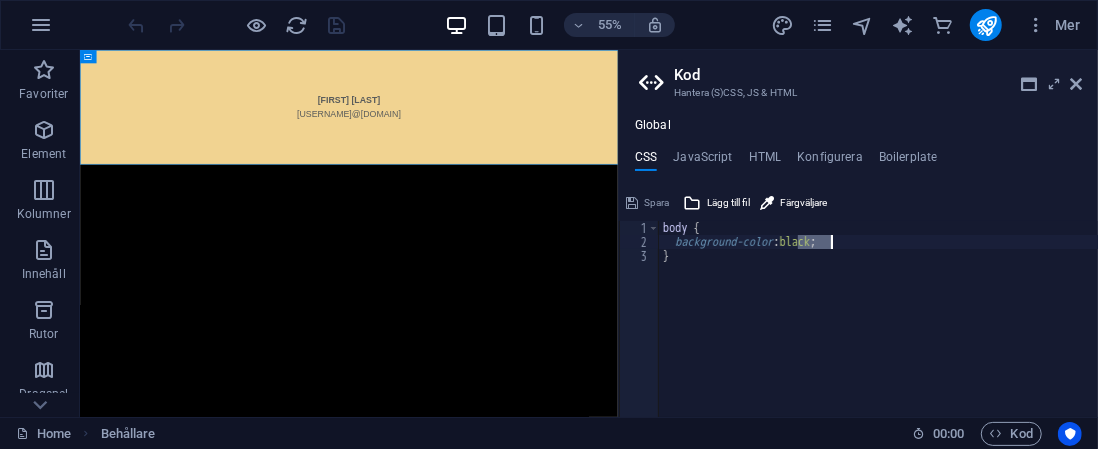 drag, startPoint x: 798, startPoint y: 242, endPoint x: 828, endPoint y: 239, distance: 30.149628 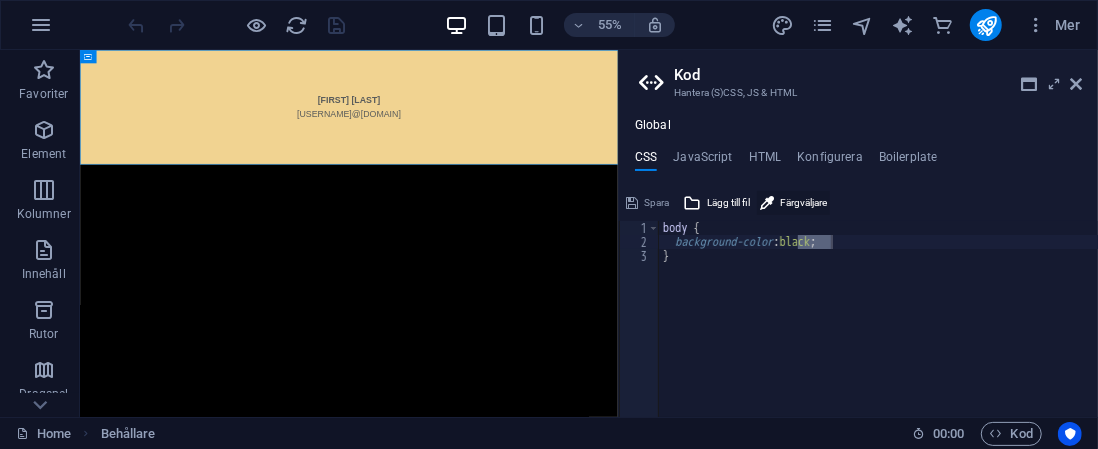 click on "Färgväljare" at bounding box center (803, 203) 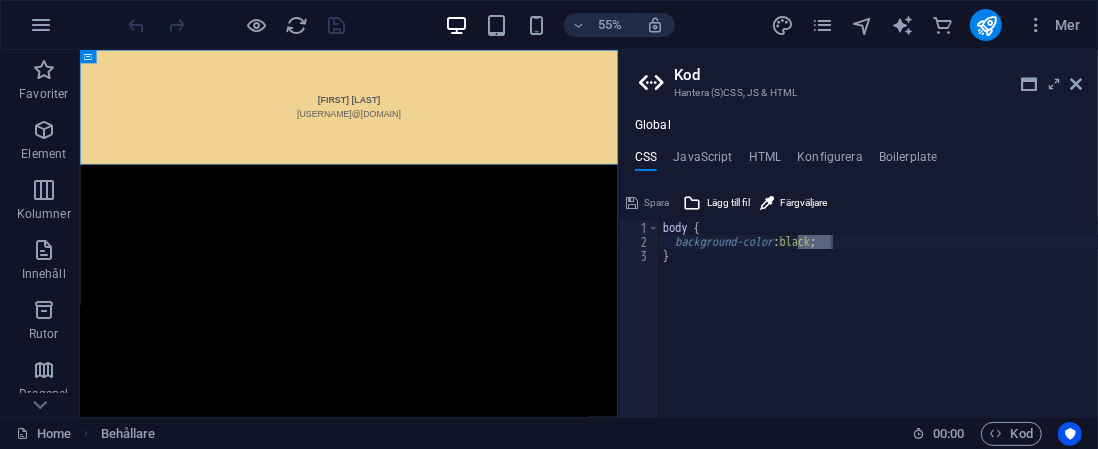 type on "#d6a44c" 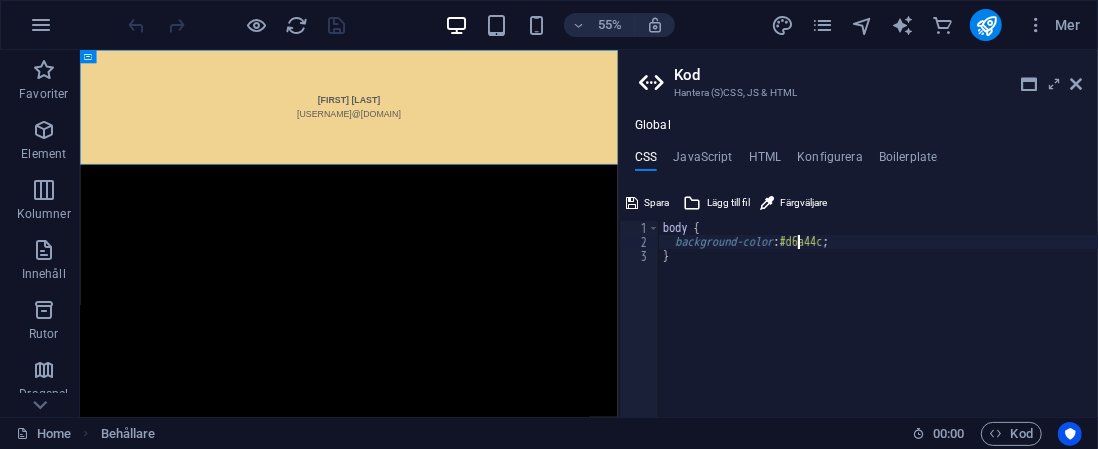 click on "body   {    background-color :  #d6a44c ; }" at bounding box center [878, 333] 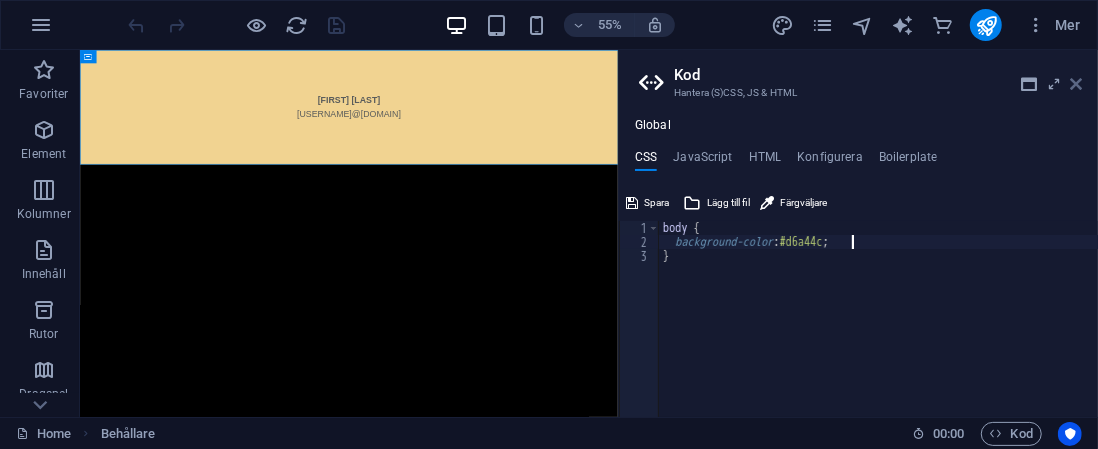 click at bounding box center (1076, 84) 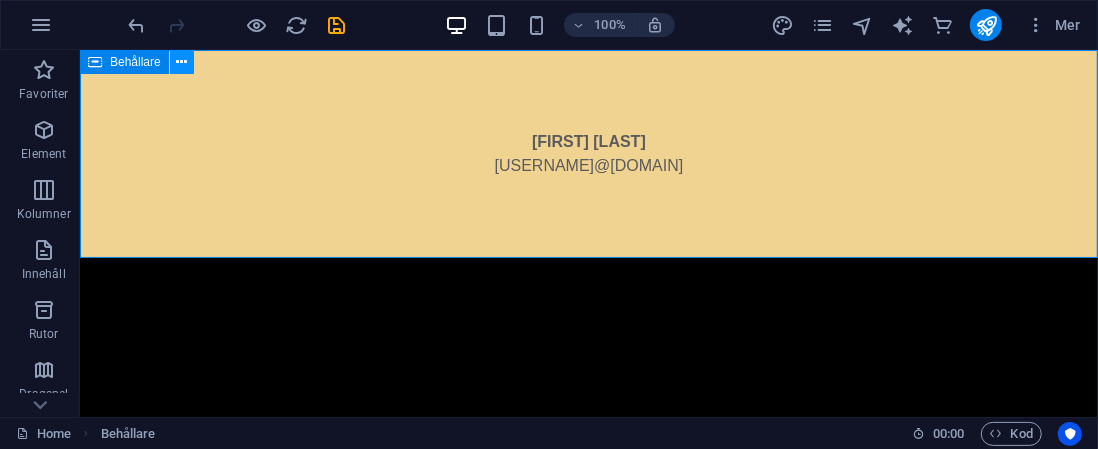 click at bounding box center [181, 62] 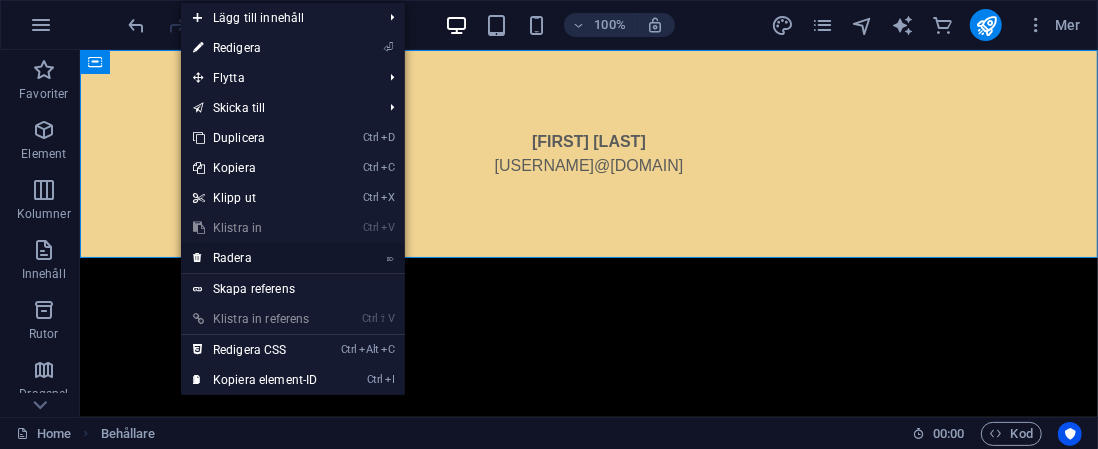 click on "⌦  Radera" at bounding box center [255, 258] 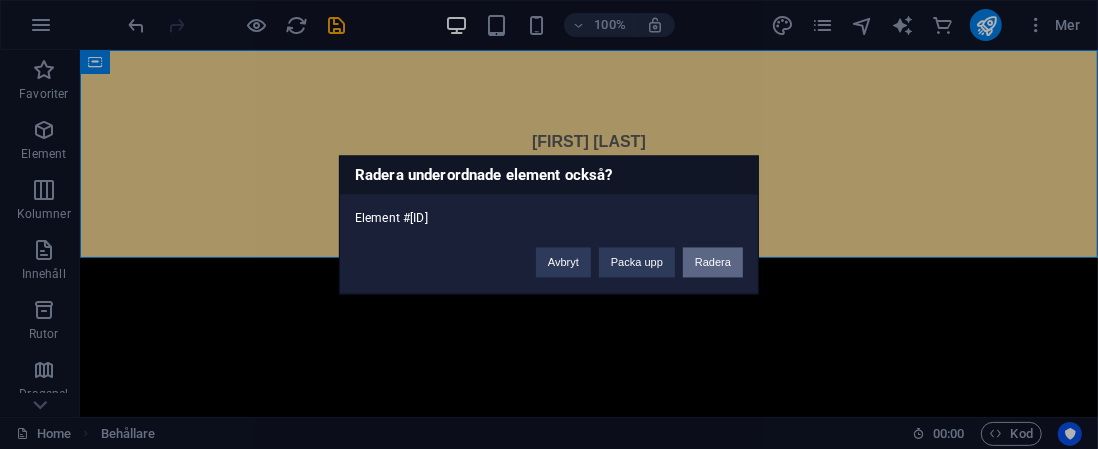 click on "Radera" at bounding box center (713, 262) 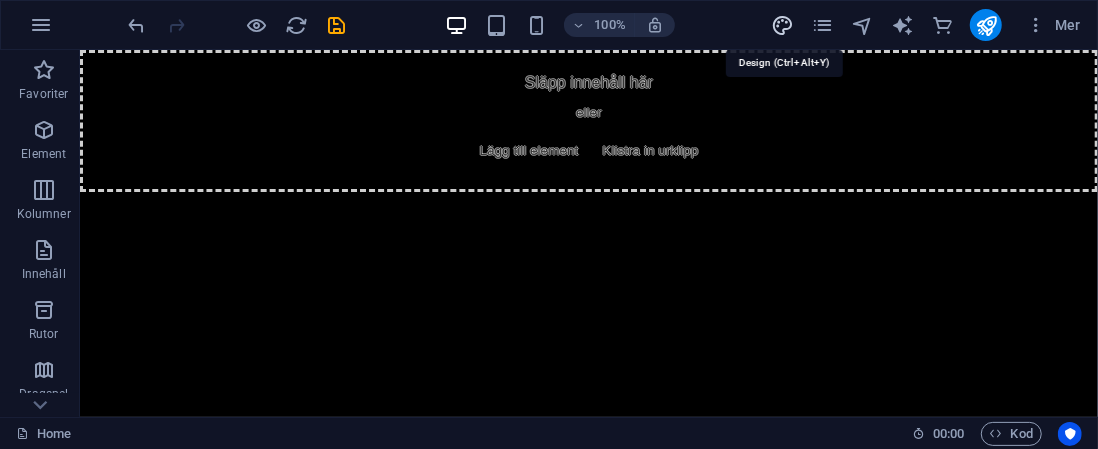 click at bounding box center (782, 25) 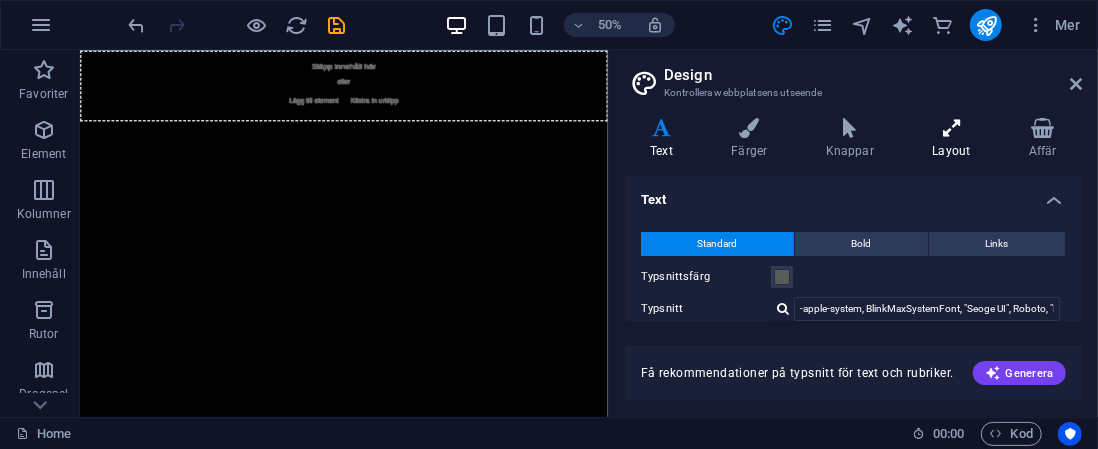 click on "Layout" at bounding box center (955, 139) 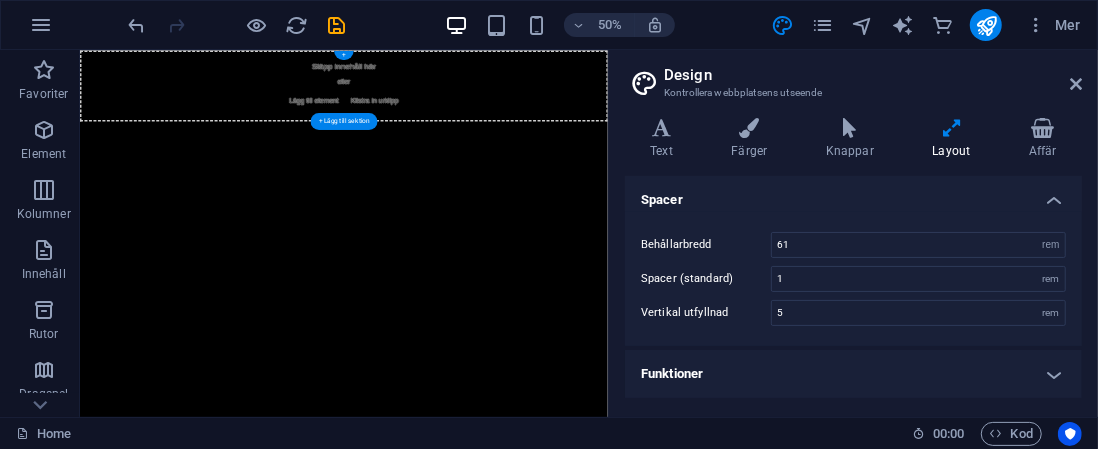 click on "Släpp innehåll här eller  Lägg till element  Klistra in urklipp" at bounding box center (607, 120) 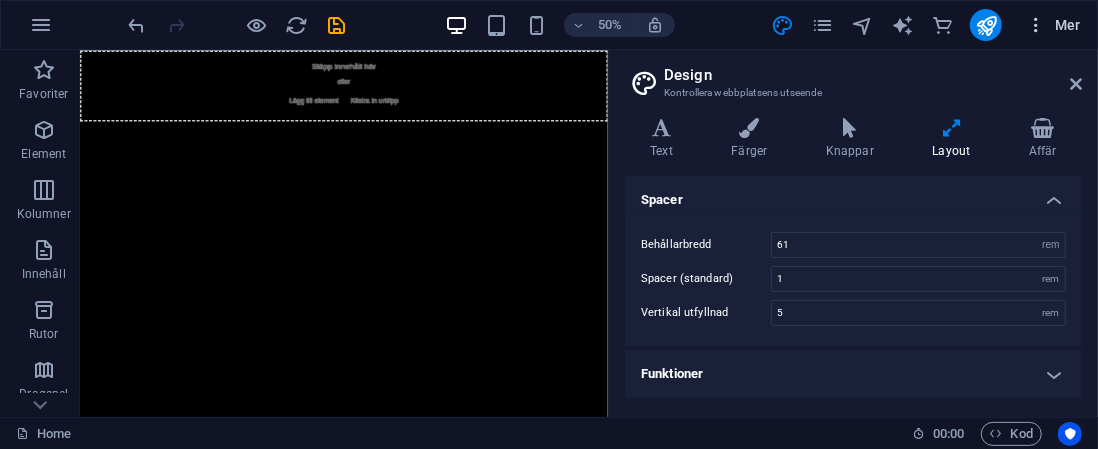 click at bounding box center [1036, 25] 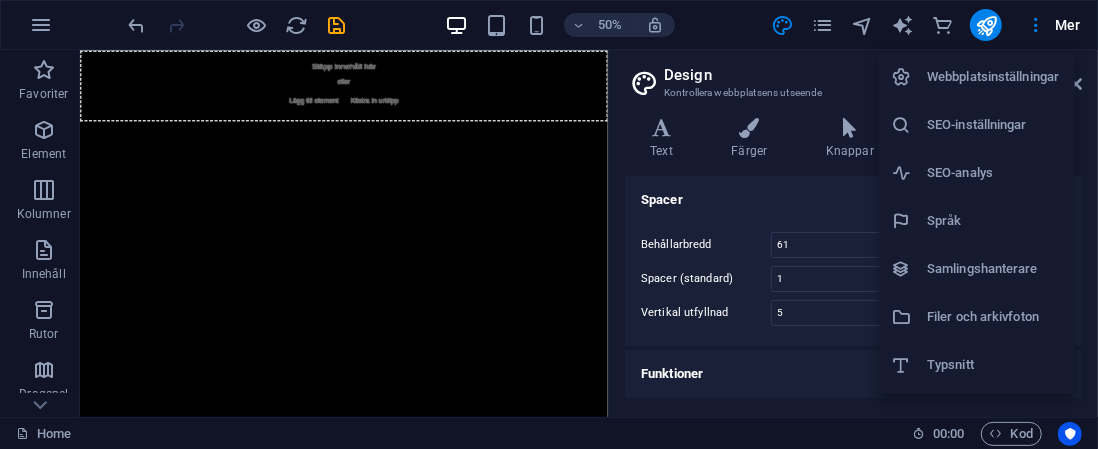 click at bounding box center (549, 224) 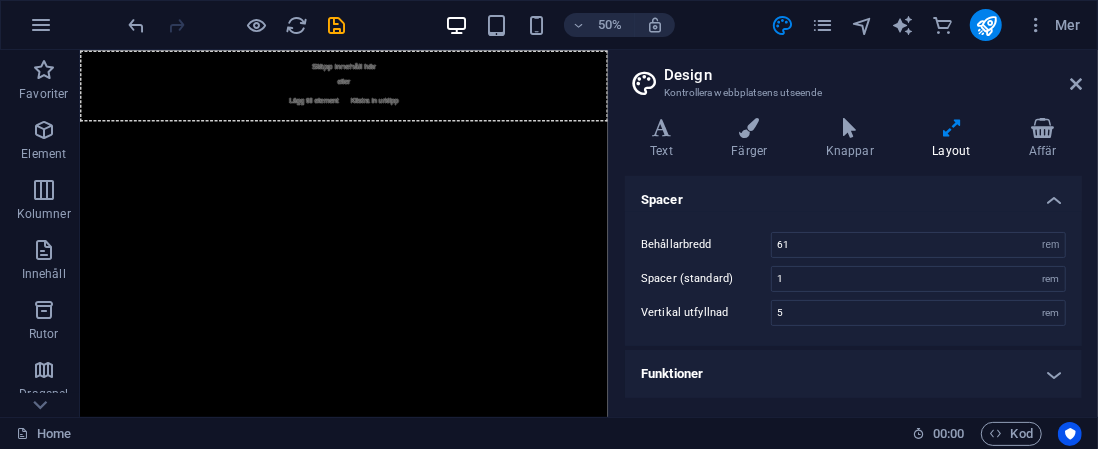 click on "Design Kontrollera webbplatsens utseende Varianter  Text  Färger  Knappar  Layout  Affär Text Standard Bold Links Typsnittsfärg Typsnitt -apple-system, BlinkMaxSystemFont, "Seoge UI", Roboto, "Helvetica Neue", Arial, sans-serif Textstorlek 16 rem px Linjehöjd 1.5 Teckenvikt För att visa teckenvikten korrekt kan man behöva aktivera den.  Hantera typsnitt Tunn, 100 Extra lätt, 200 Lätt, 300 Vanlig, 400 Medel, 500 Halvfet, 600 Fet, 700 Extra fet, 800 Svart, 900 Teckenavstånd 0 rem px Typsnittsstil Textomvandnling Tt TT tt Textjustering Teckenvikt För att visa teckenvikten korrekt kan man behöva aktivera den.  Hantera typsnitt Tunn, 100 Extra lätt, 200 Lätt, 300 Vanlig, 400 Medel, 500 Halvfet, 600 Fet, 700 Extra fet, 800 Svart, 900 Default Hover / Active Typsnittsfärg Typsnittsfärg Dekoration Ingen Dekoration Ingen Övergångslängd 0.3 s Övergångsfunktion Lirka Lirka in Lirka ut Lirka in/Lirka ut Linjär Rubriker Alla H1 / textlogotyp H2 H3 H4 H5 H6 Typsnittsfärg Typsnitt Linjehöjd 1.5 0 rem 0" at bounding box center (853, 233) 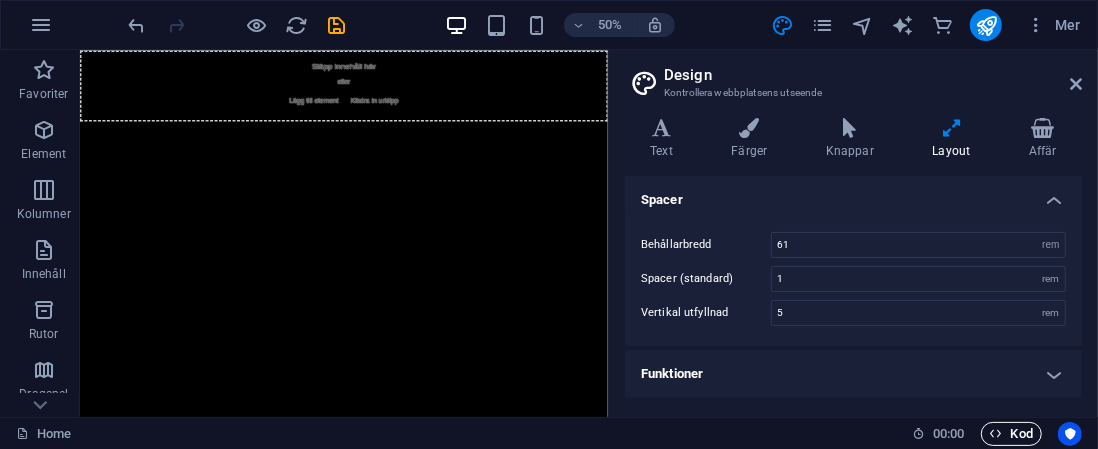 click on "Kod" at bounding box center [1011, 434] 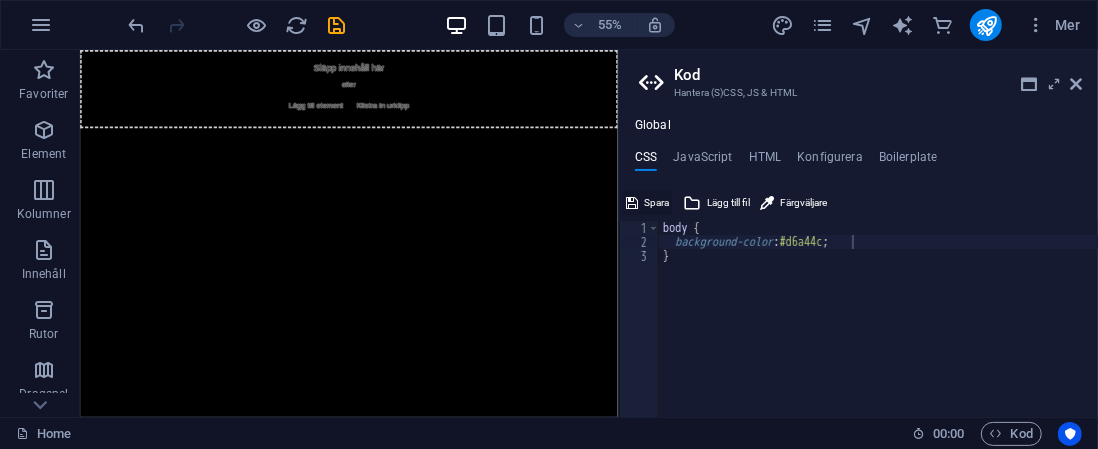 click on "Spara" at bounding box center (656, 203) 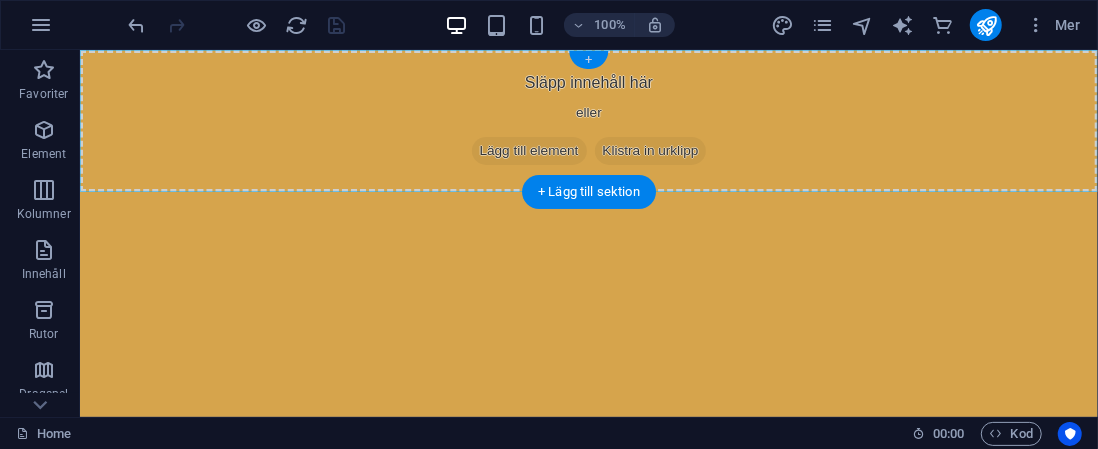 click on "+" at bounding box center [588, 60] 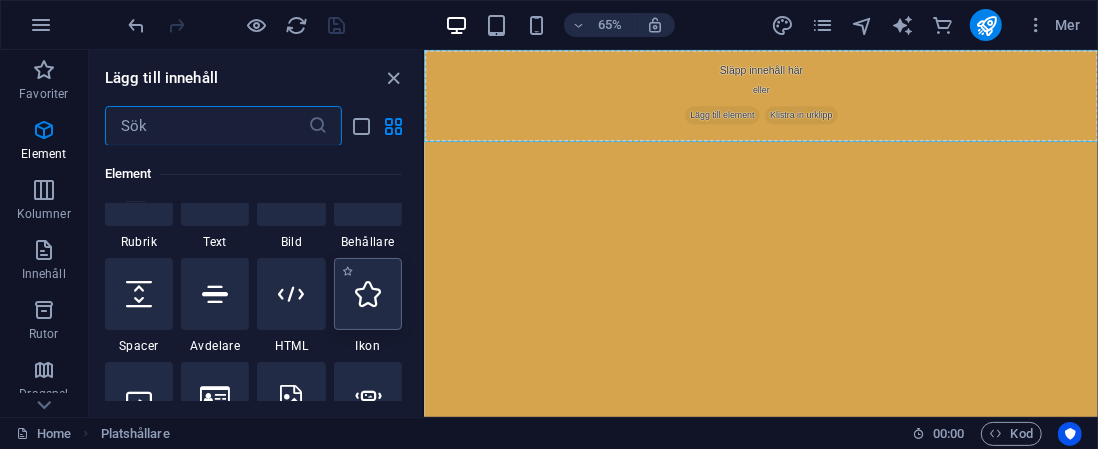 scroll, scrollTop: 200, scrollLeft: 0, axis: vertical 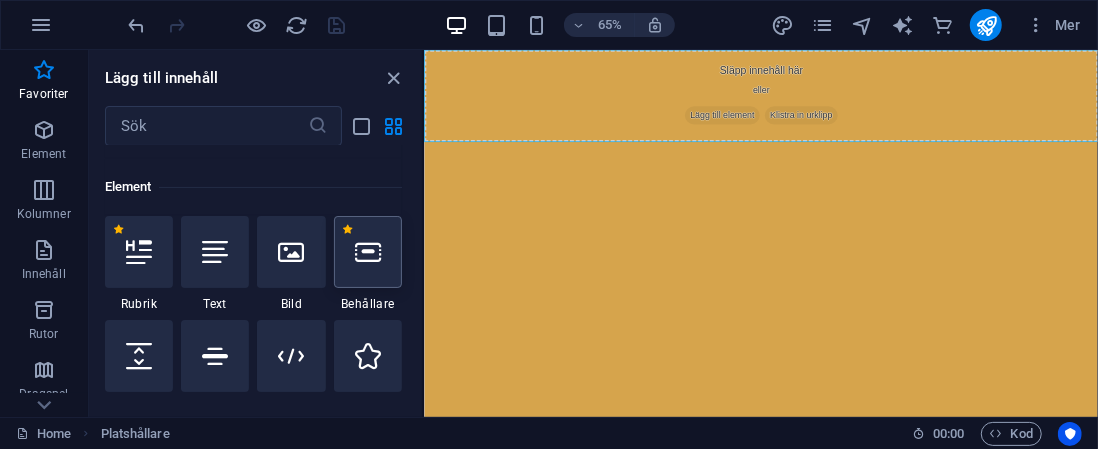 click at bounding box center [368, 252] 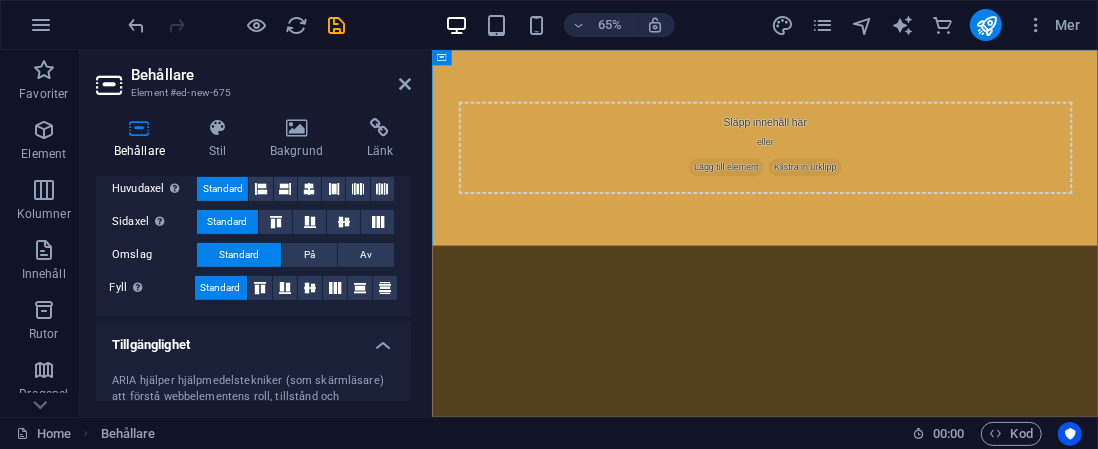 scroll, scrollTop: 332, scrollLeft: 0, axis: vertical 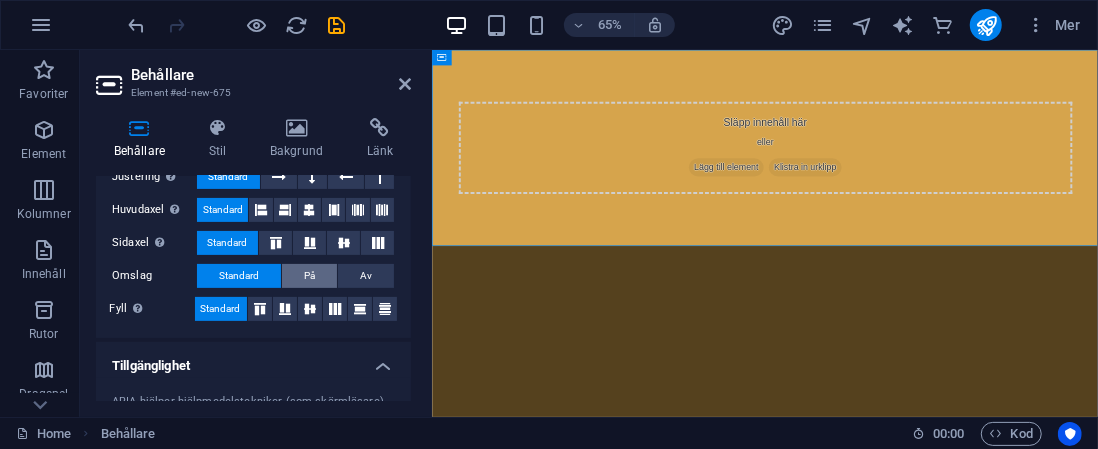 click on "På" at bounding box center (309, 276) 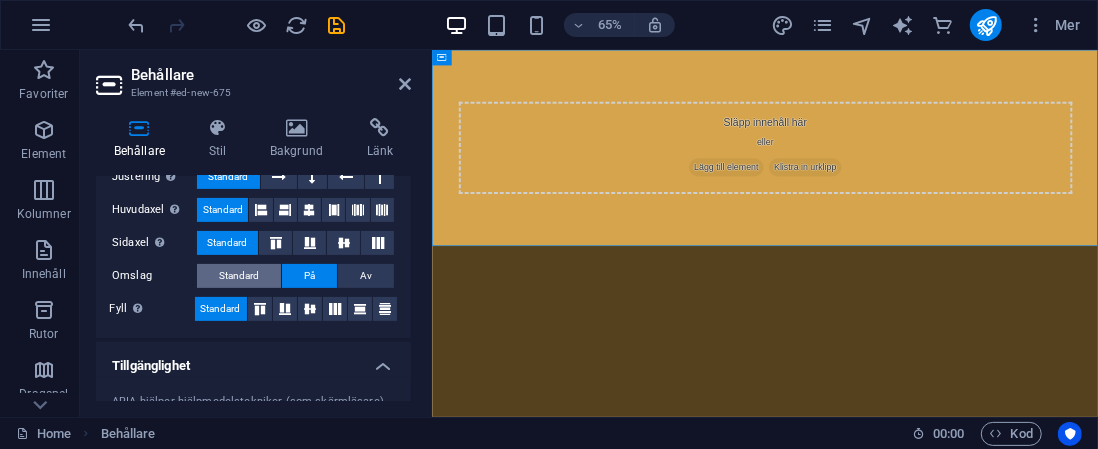 click on "Standard" at bounding box center [239, 276] 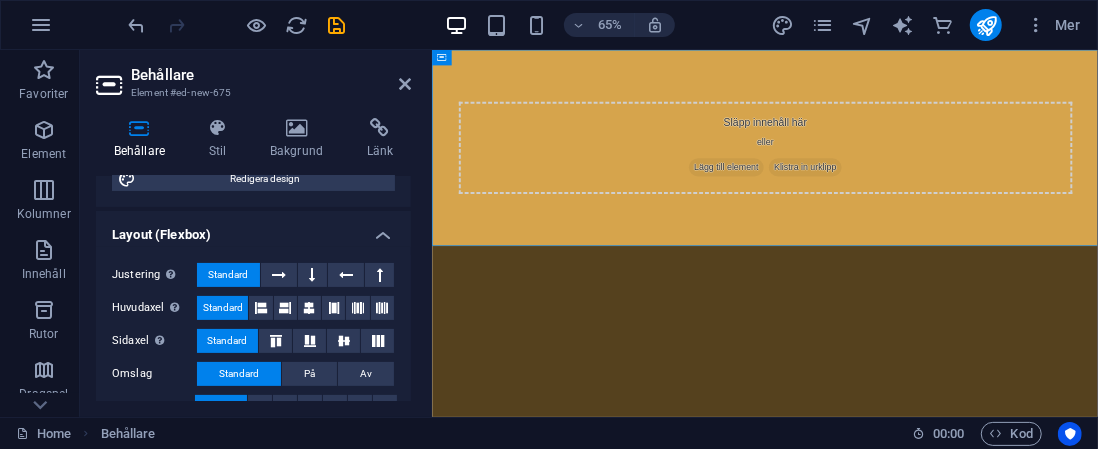 scroll, scrollTop: 232, scrollLeft: 0, axis: vertical 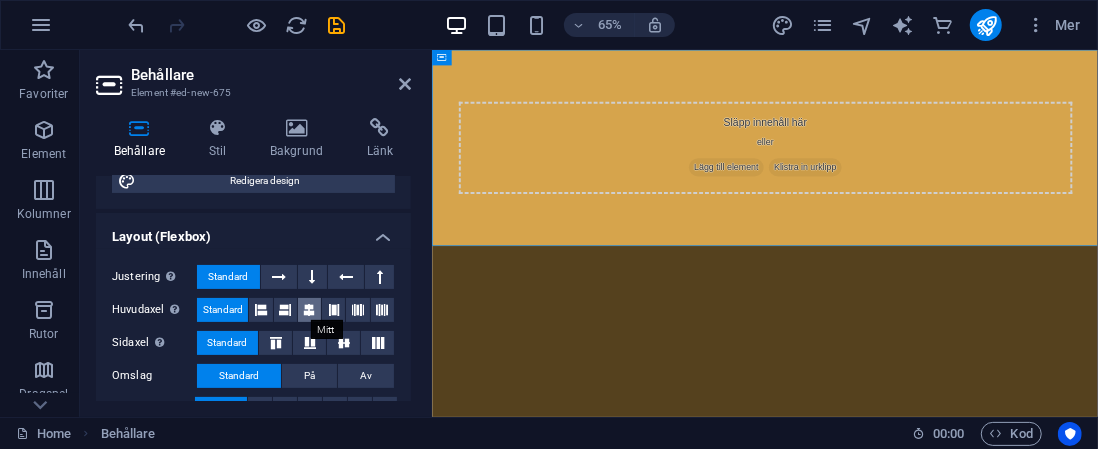 click at bounding box center (310, 310) 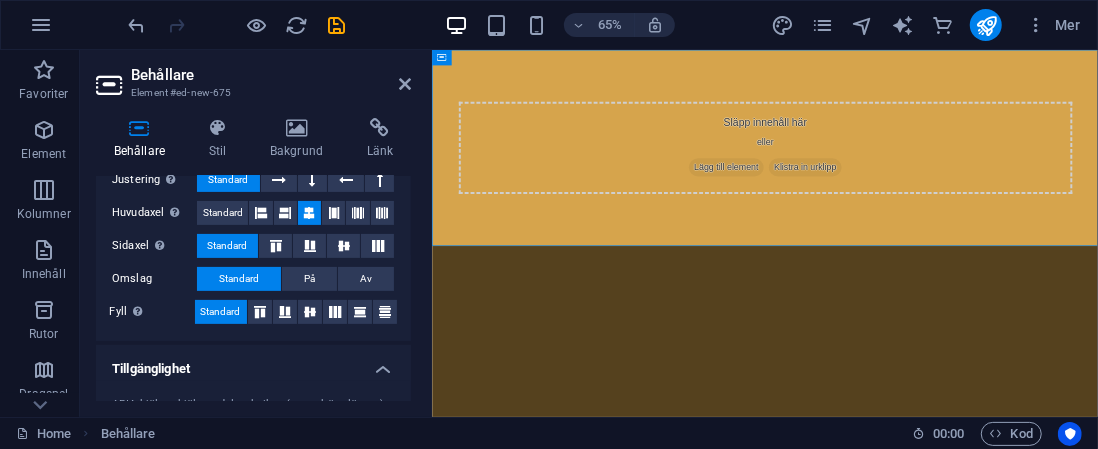 scroll, scrollTop: 332, scrollLeft: 0, axis: vertical 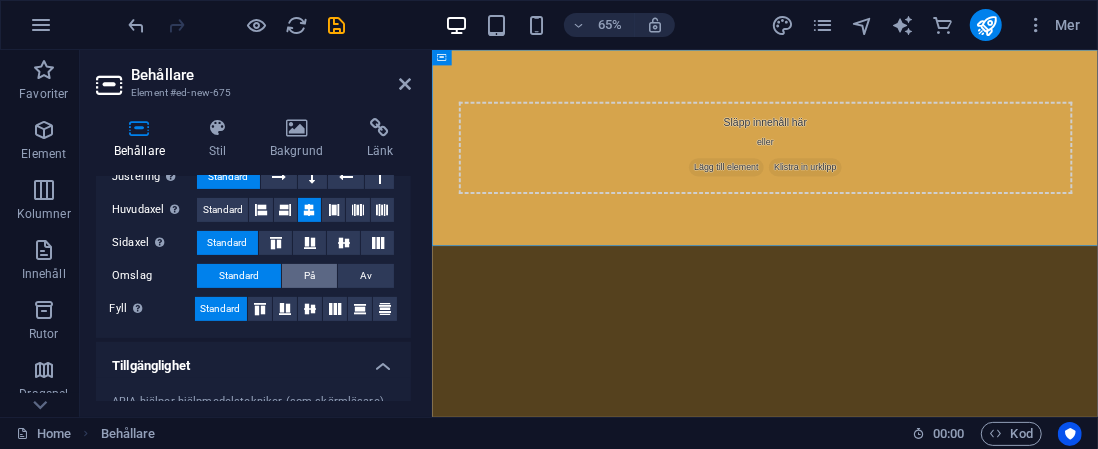 click on "På" at bounding box center (309, 276) 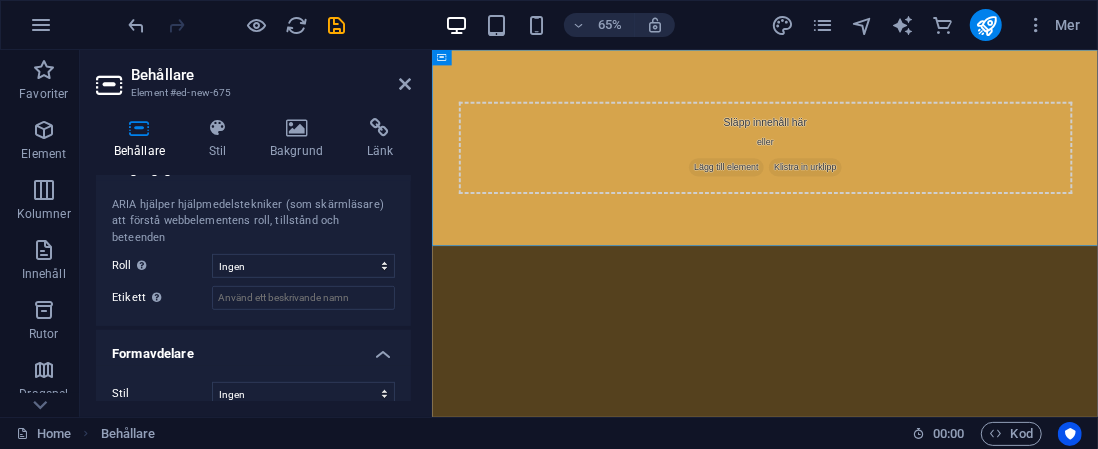 scroll, scrollTop: 531, scrollLeft: 0, axis: vertical 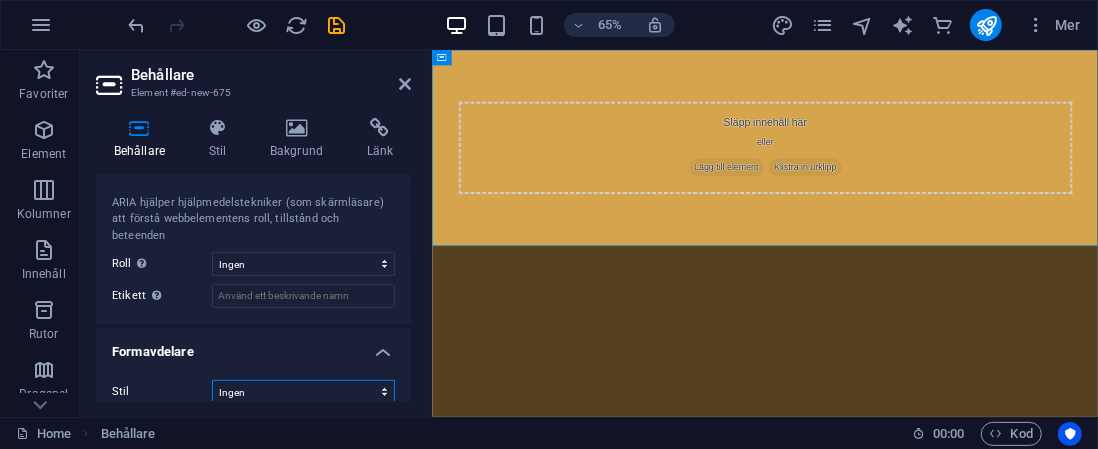click on "Ingen Triangel Fyrkant Diagonal Polygon 1 Polygon 2 Sicksack Flera sicksack Vågor Flera vågor Halvcirkel Cirkel Cirkelskugga Klossar Hexagoner Moln Flera moln Solfjäder Pyramider Bok Droppande färg Eld Strimlat papper Pil" at bounding box center [303, 392] 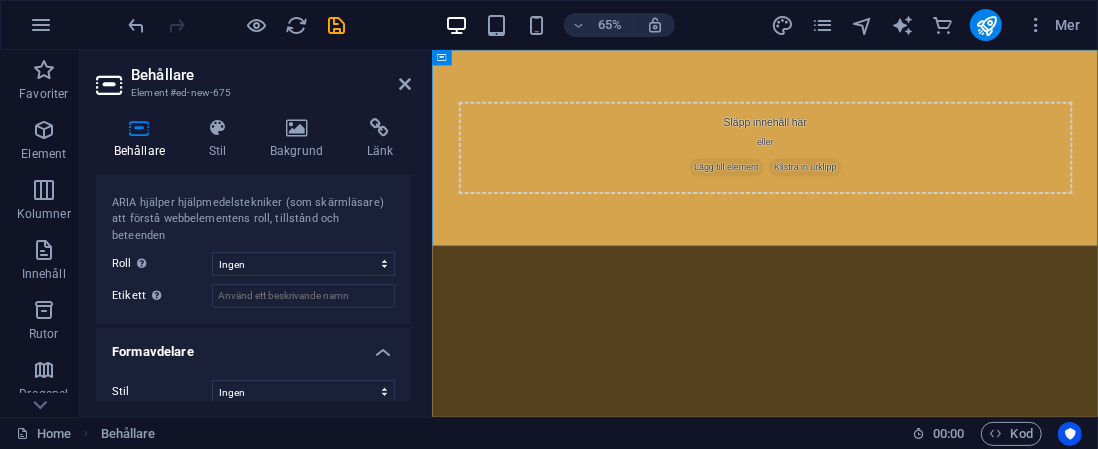 click on "Stil Ingen Triangel Fyrkant Diagonal Polygon 1 Polygon 2 Sicksack Flera sicksack Vågor Flera vågor Halvcirkel Cirkel Cirkelskugga Klossar Hexagoner Moln Flera moln Solfjäder Pyramider Bok Droppande färg Eld Strimlat papper Pil Bakgrund Ändra bakgrund Färg 2:a färg 3:e färg Bredd 100 % Höjd auto px rem em vh vw Horisontposition 0 % Position Vänd Invertera Animation  – Riktning  - Varaktighet 60 s" at bounding box center [253, 392] 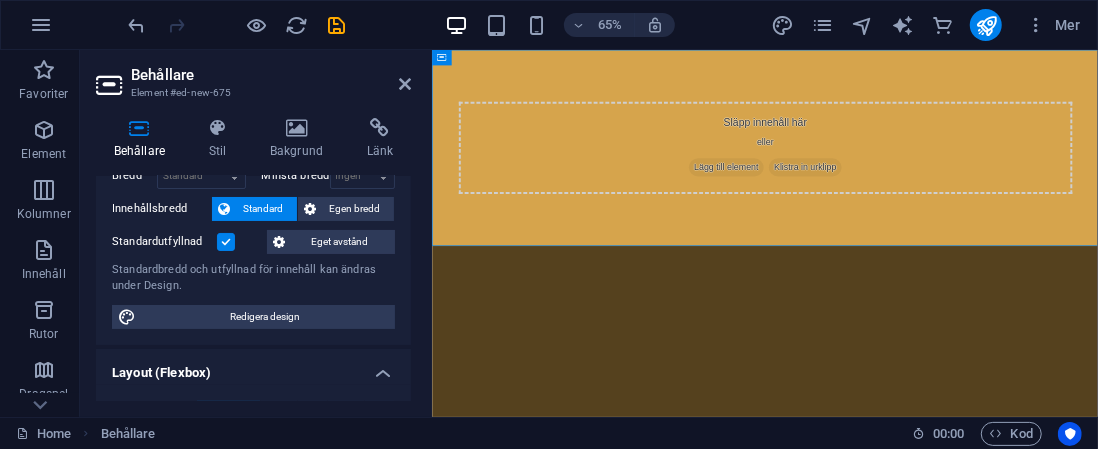 scroll, scrollTop: 0, scrollLeft: 0, axis: both 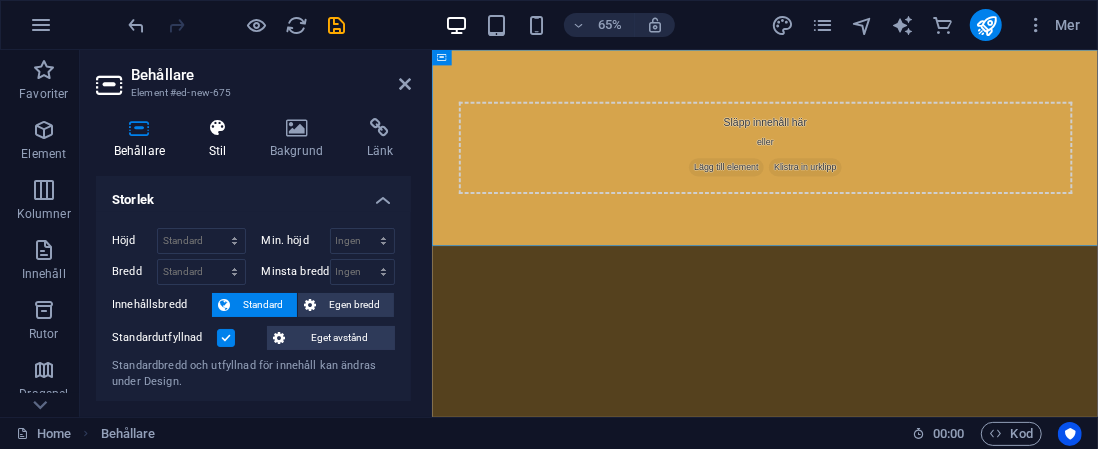 click at bounding box center [217, 128] 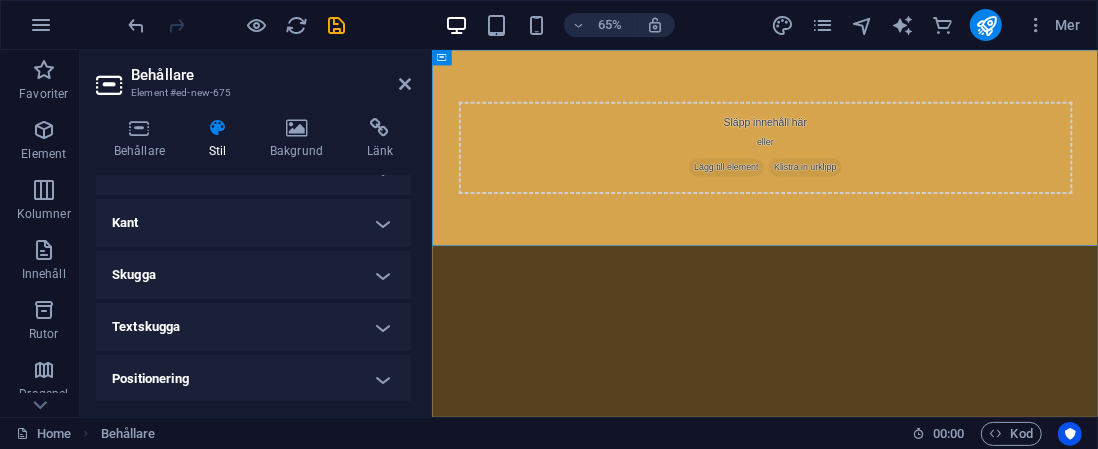 scroll, scrollTop: 200, scrollLeft: 0, axis: vertical 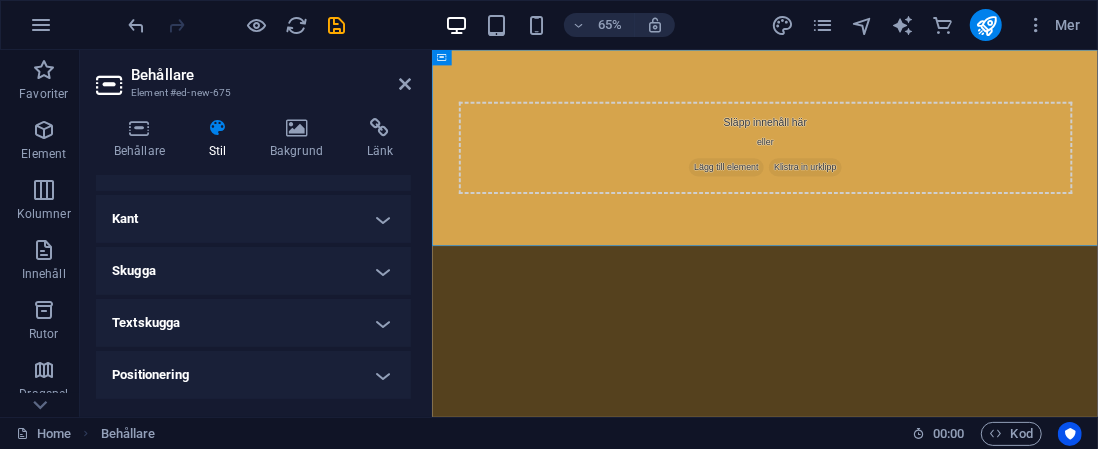click on "Kant" at bounding box center (253, 219) 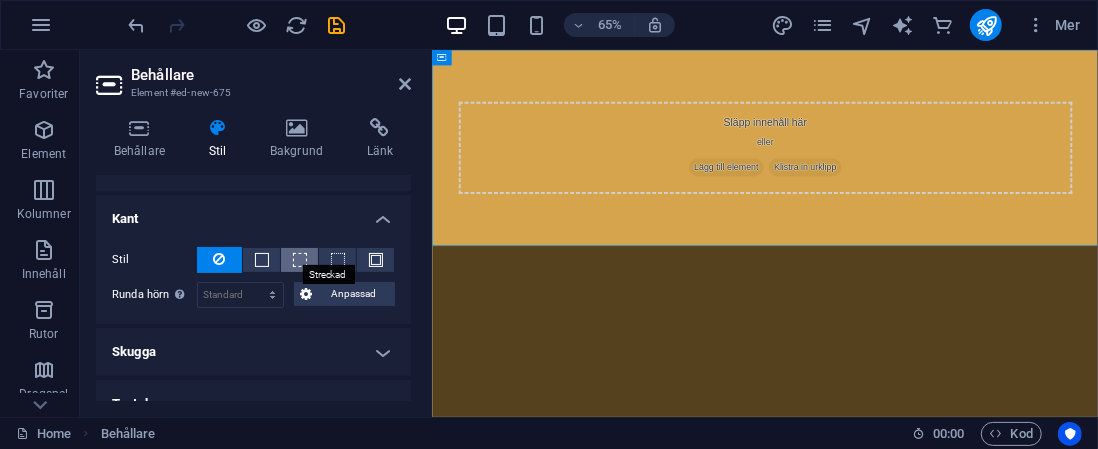 click at bounding box center (300, 260) 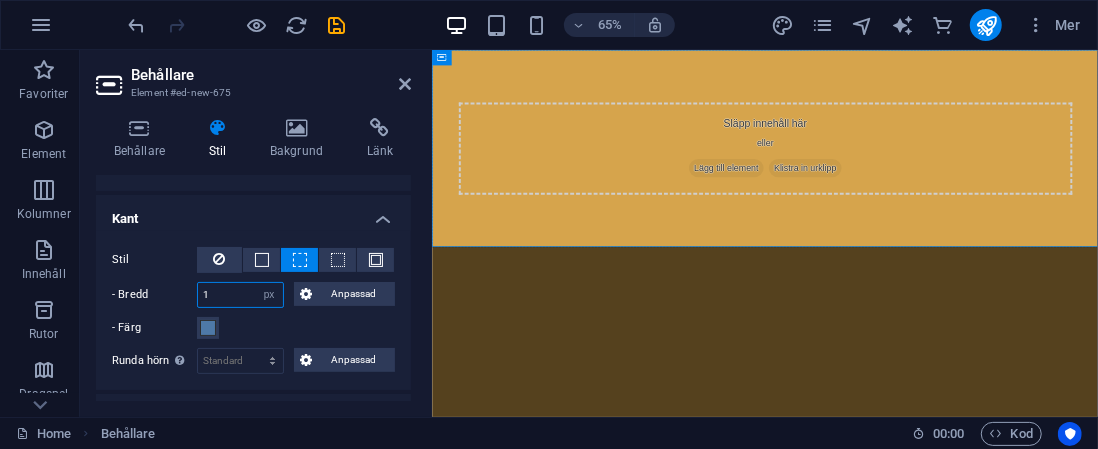 click on "1" at bounding box center [240, 295] 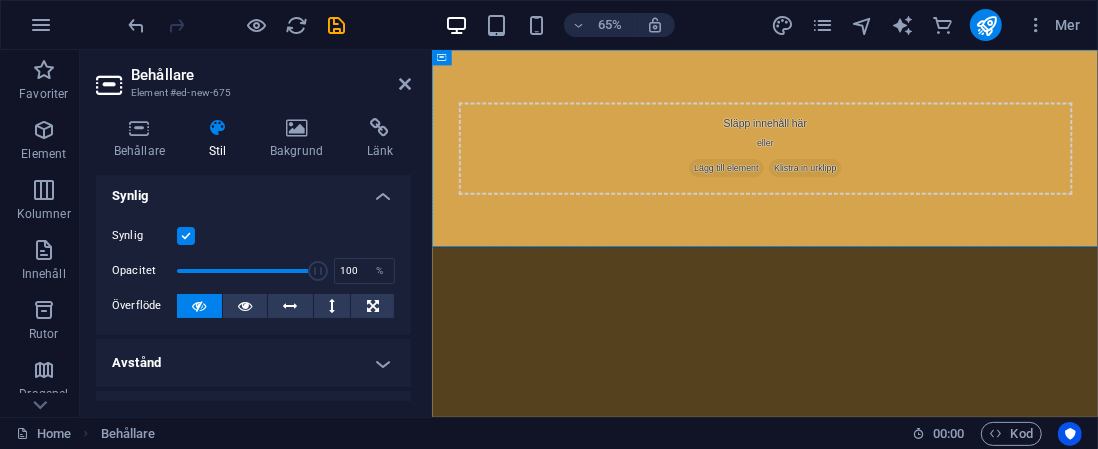 scroll, scrollTop: 0, scrollLeft: 0, axis: both 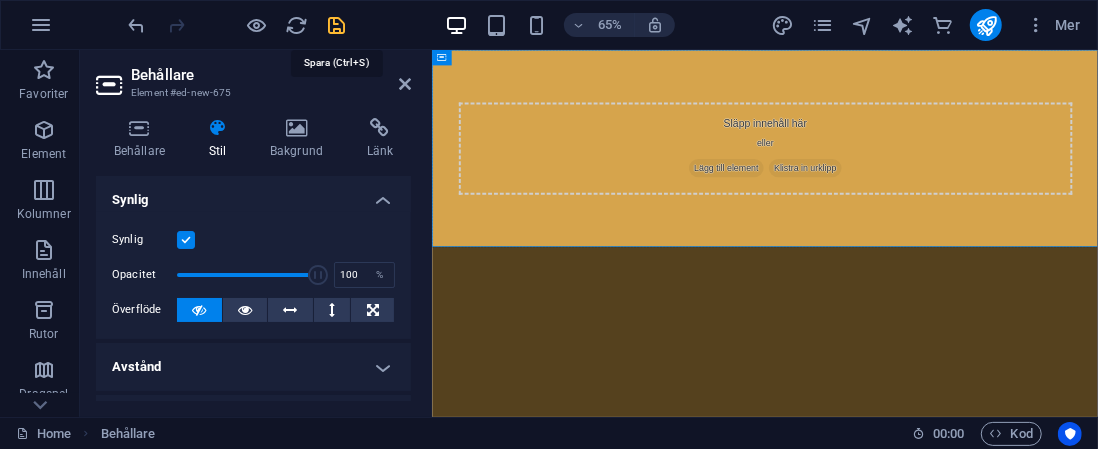 click at bounding box center (337, 25) 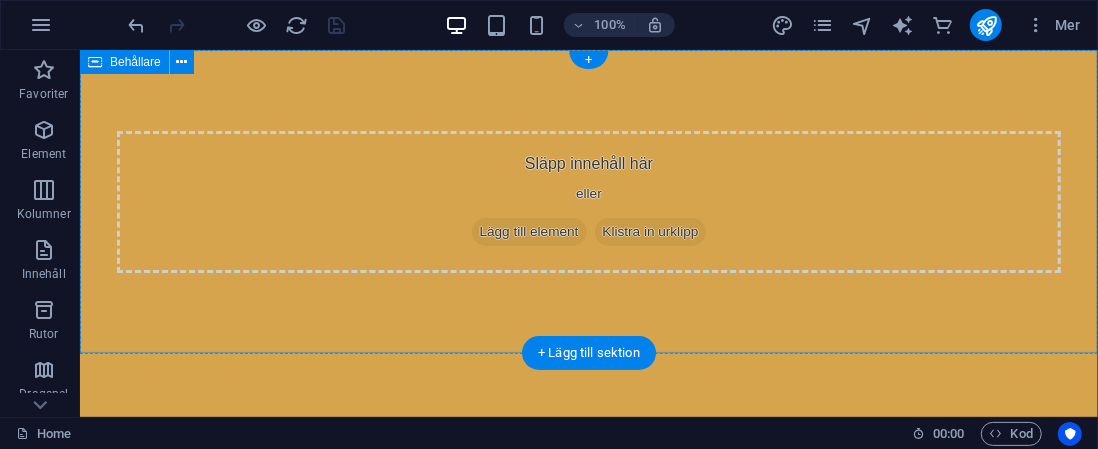 click on "Släpp innehåll här eller  Lägg till element  Klistra in urklipp" at bounding box center [588, 201] 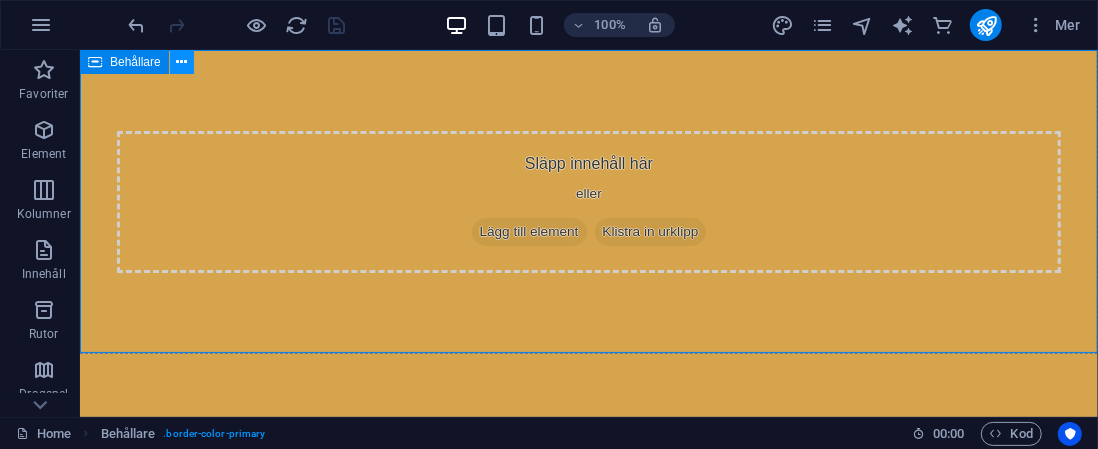 click at bounding box center [181, 62] 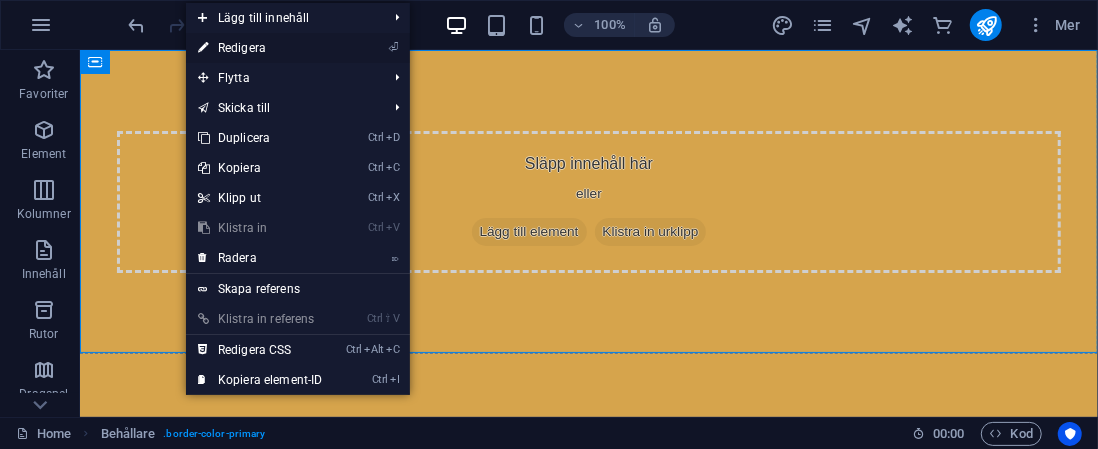 click on "⏎  Redigera" at bounding box center [260, 48] 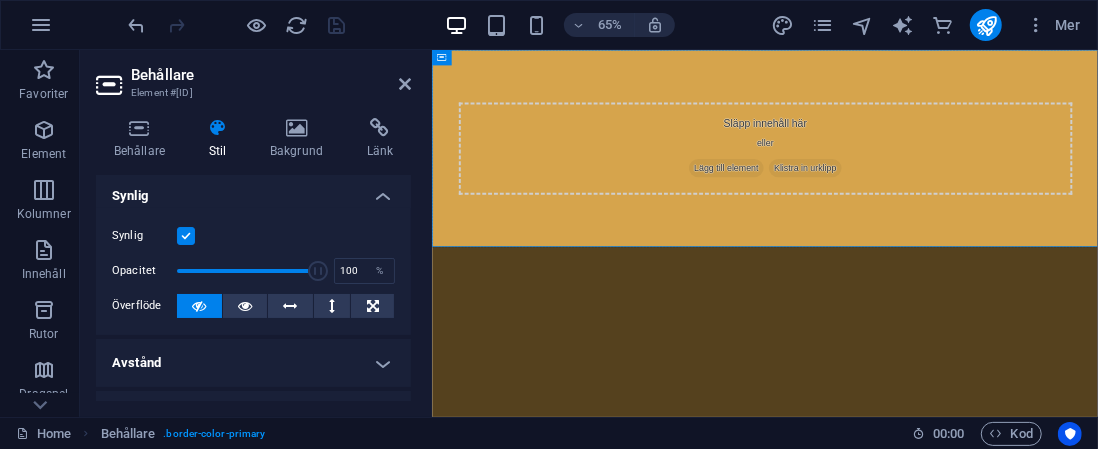 scroll, scrollTop: 0, scrollLeft: 0, axis: both 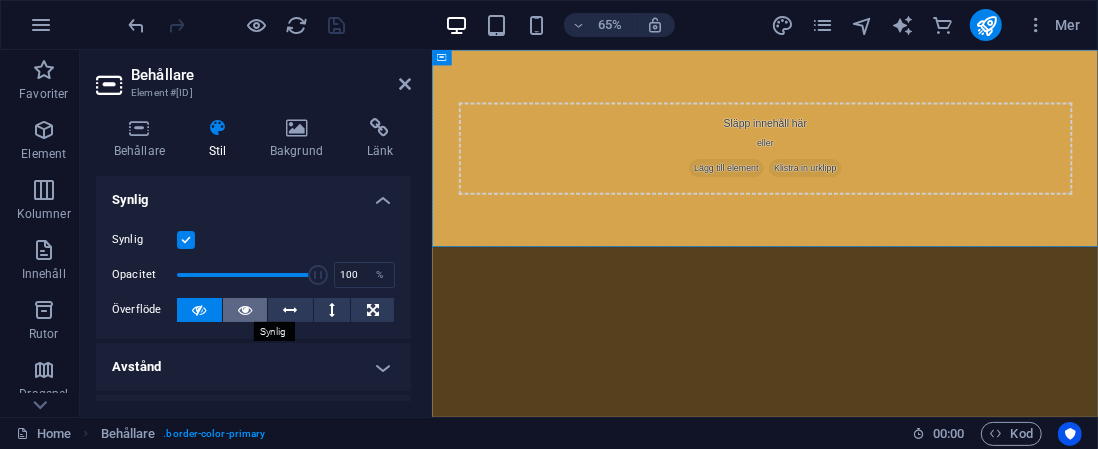 click at bounding box center [245, 310] 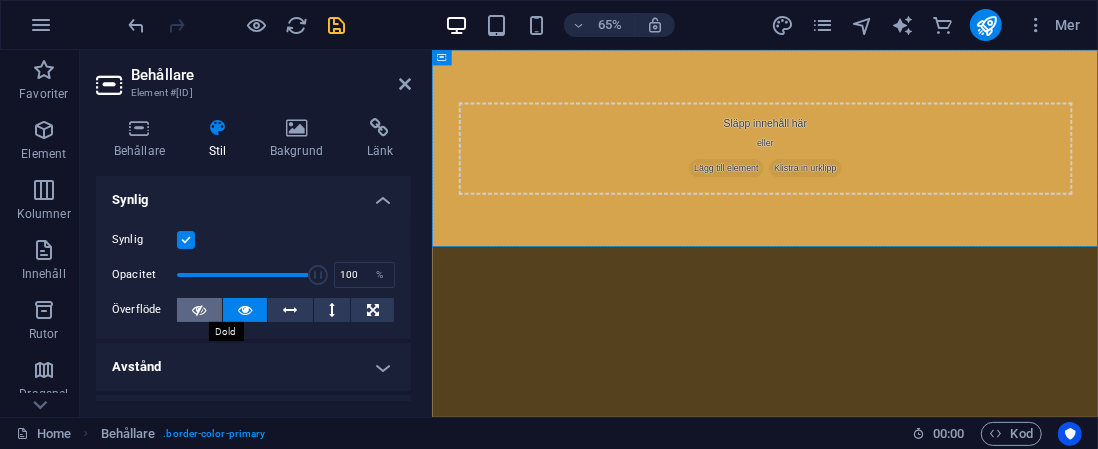 click at bounding box center (199, 310) 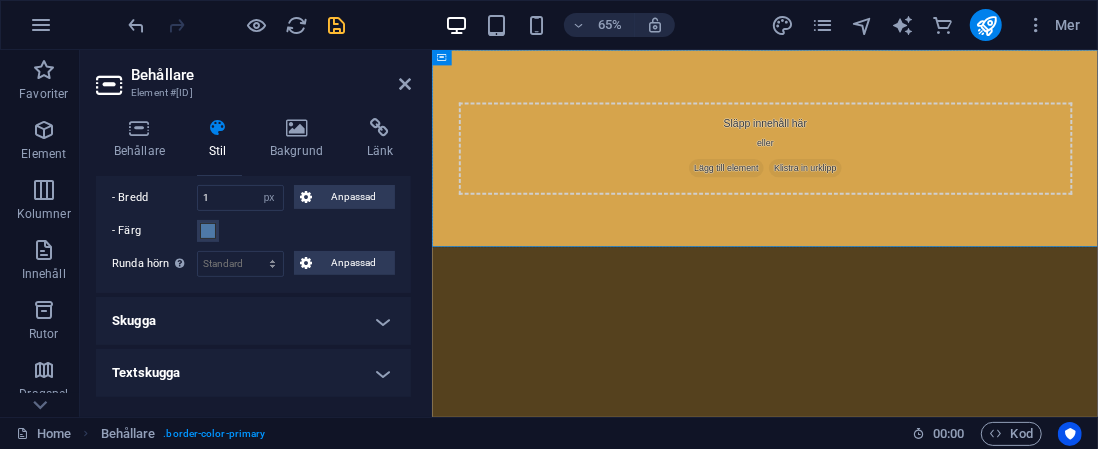 scroll, scrollTop: 300, scrollLeft: 0, axis: vertical 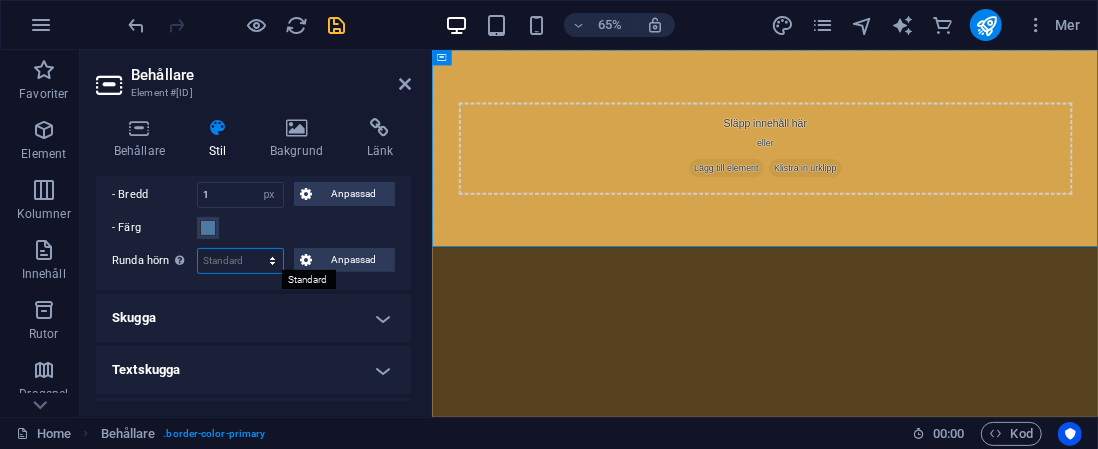 click on "Standard px rem % vh vw Anpassad" at bounding box center [240, 261] 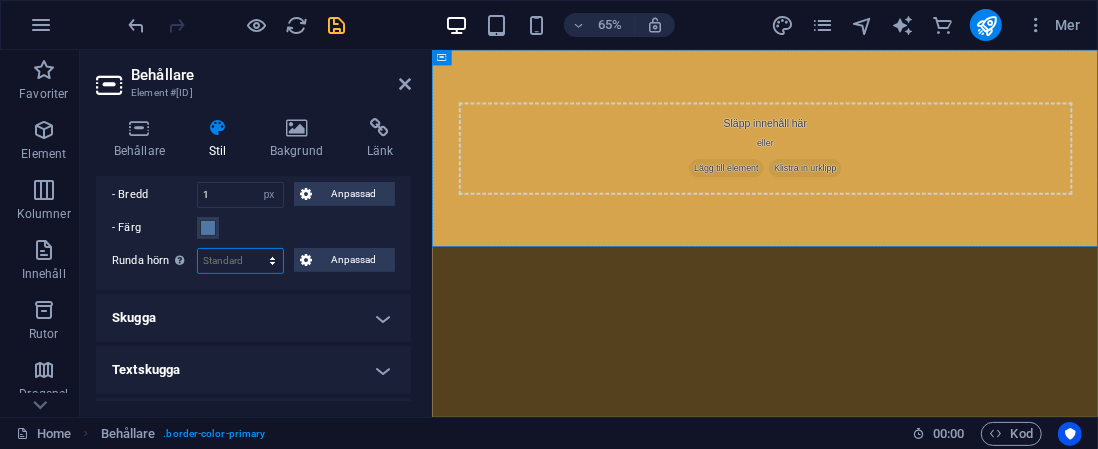 select on "px" 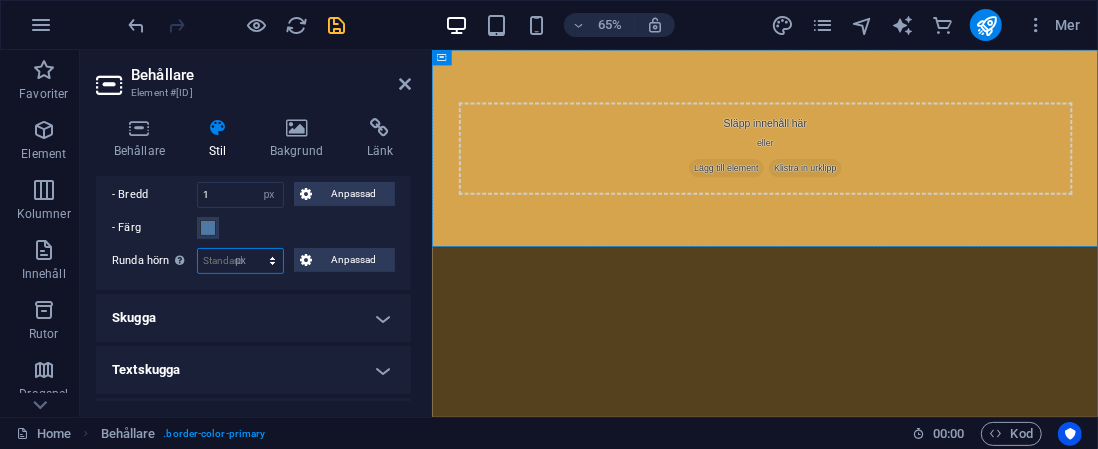 click on "Standard px rem % vh vw Anpassad" at bounding box center [240, 261] 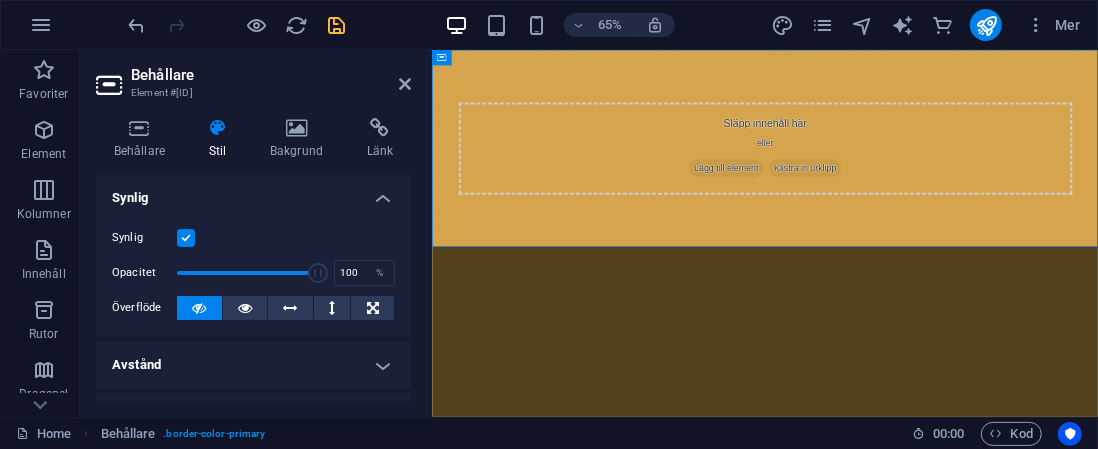 scroll, scrollTop: 0, scrollLeft: 0, axis: both 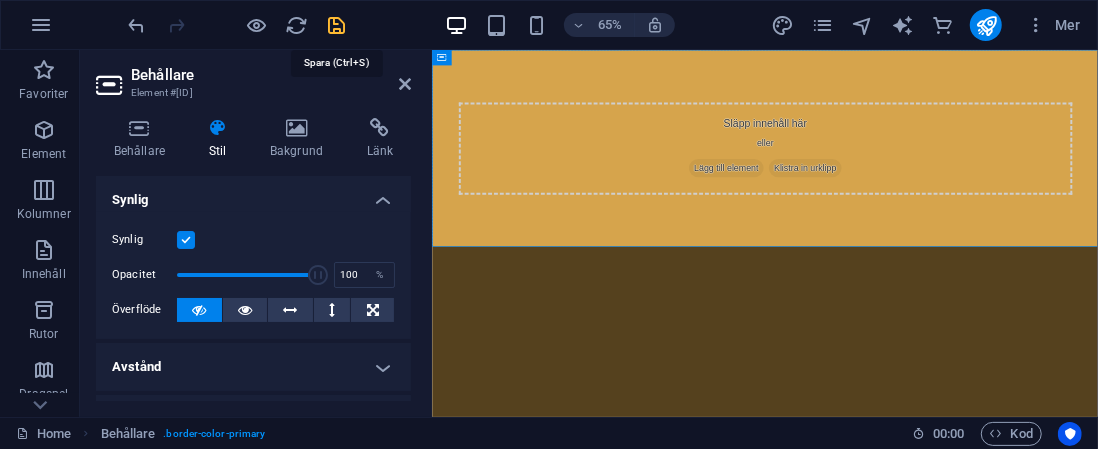 type on "4" 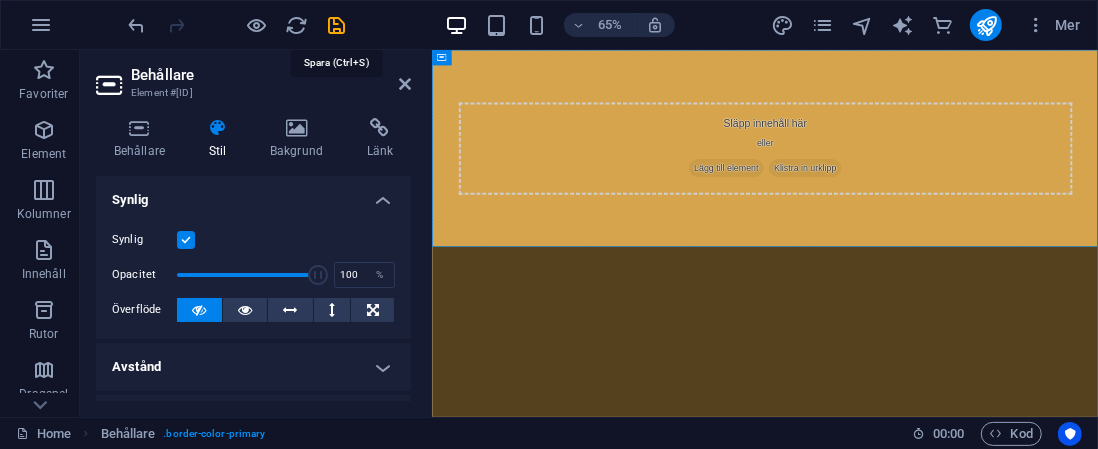 click at bounding box center (337, 25) 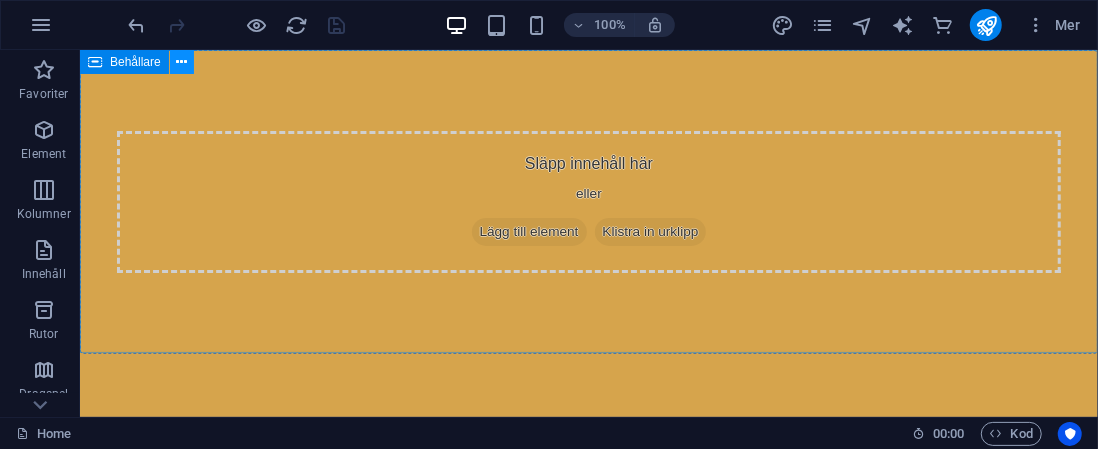 click at bounding box center [181, 62] 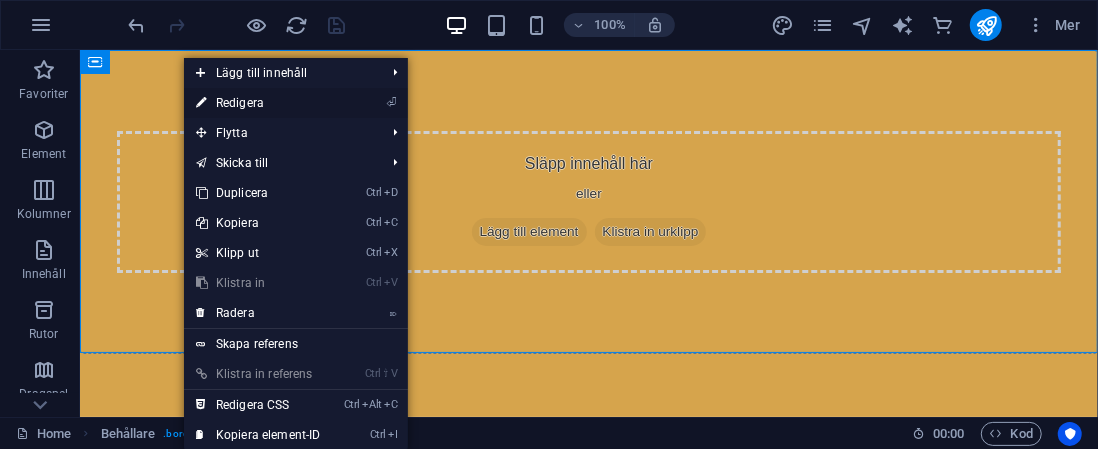 click on "⏎  Redigera" at bounding box center [258, 103] 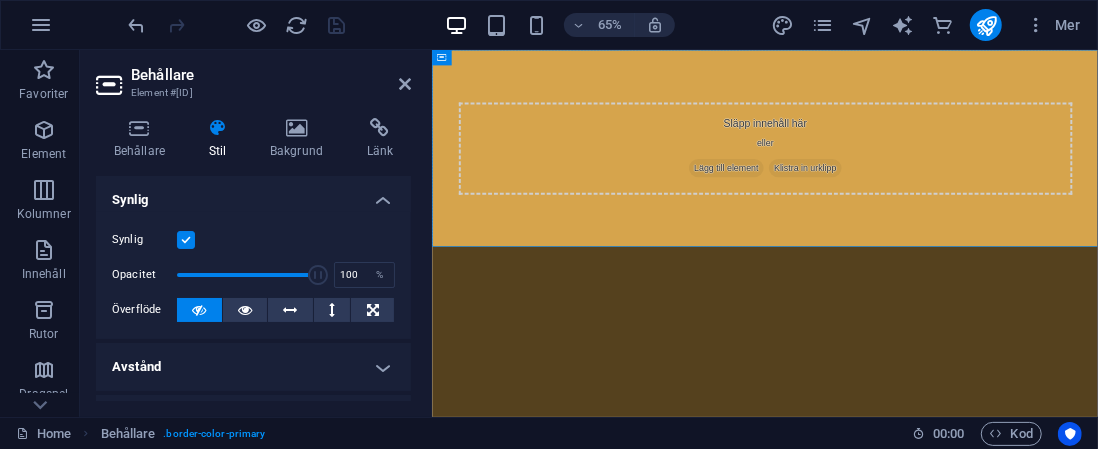 click at bounding box center [186, 240] 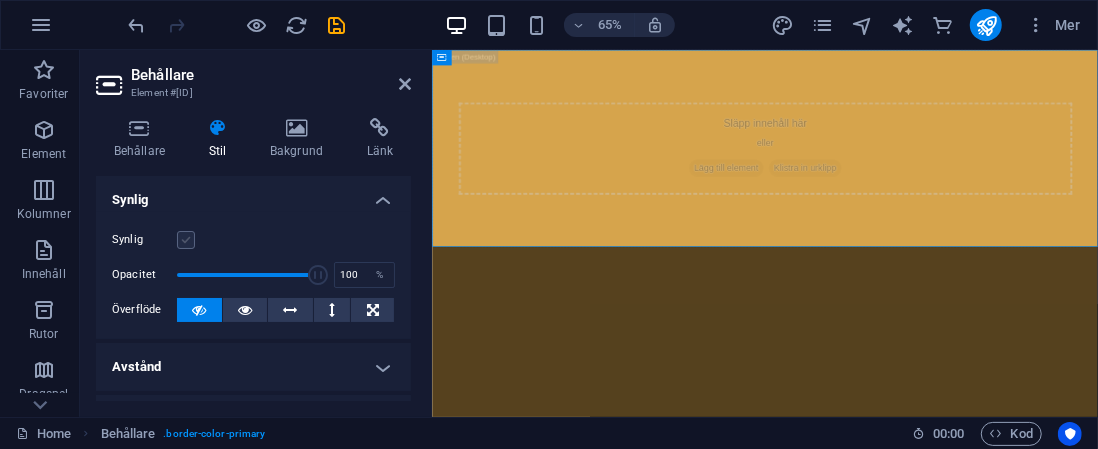click at bounding box center [186, 240] 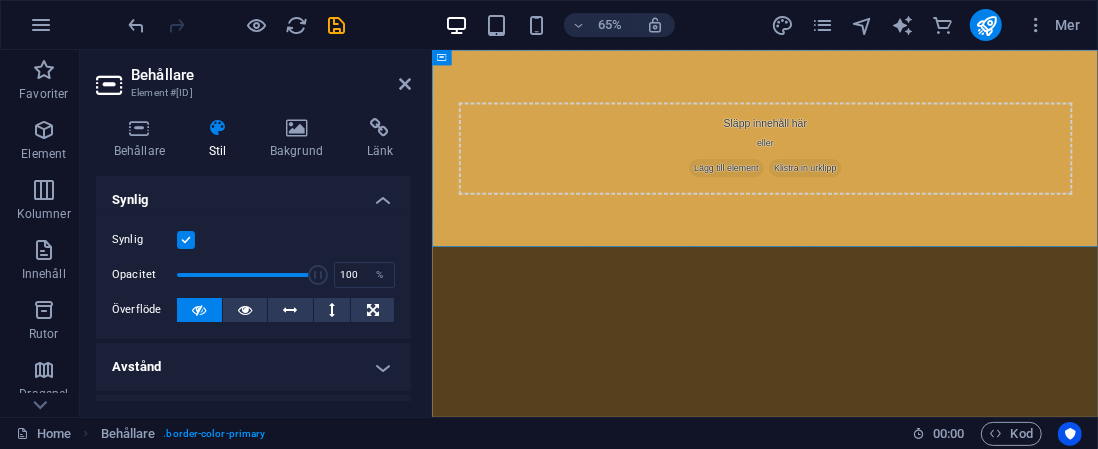 click at bounding box center (186, 240) 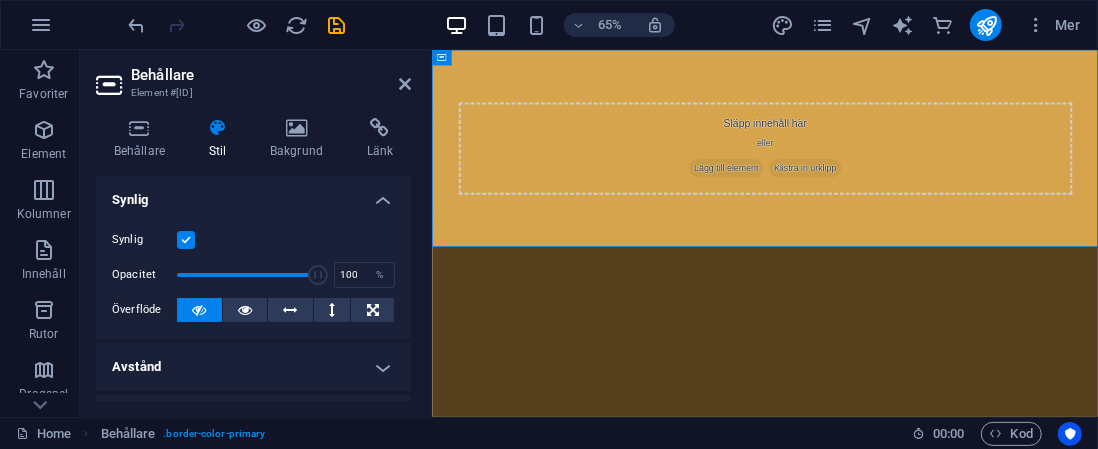 click on "Synlig" at bounding box center [0, 0] 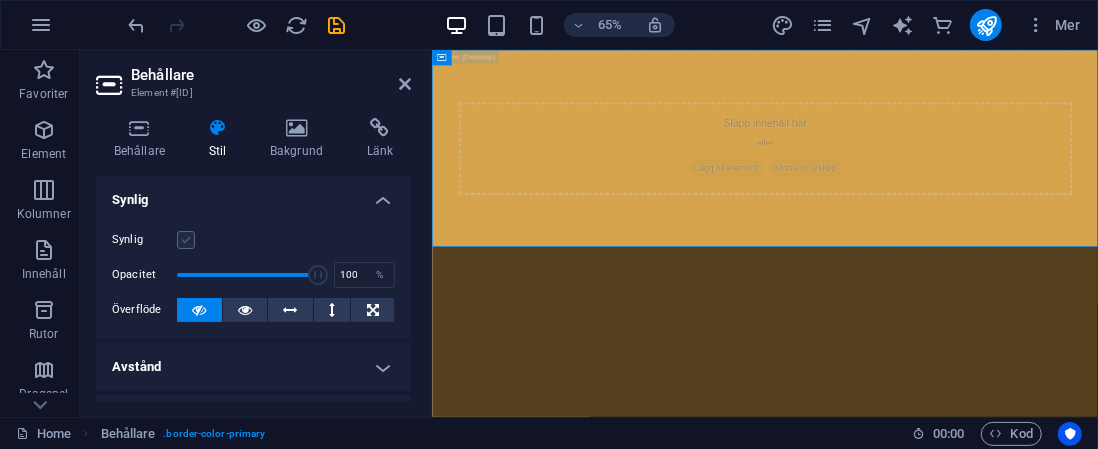 click at bounding box center [186, 240] 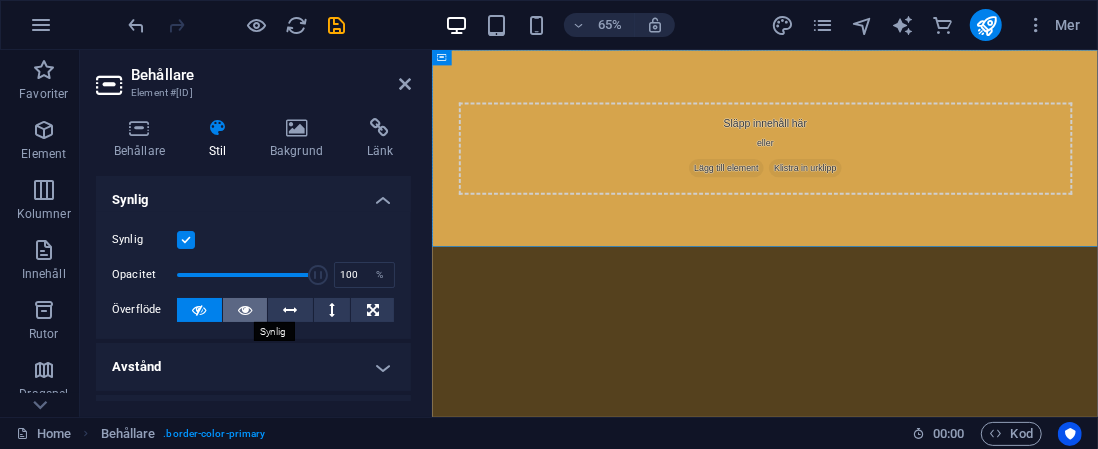 click at bounding box center [245, 310] 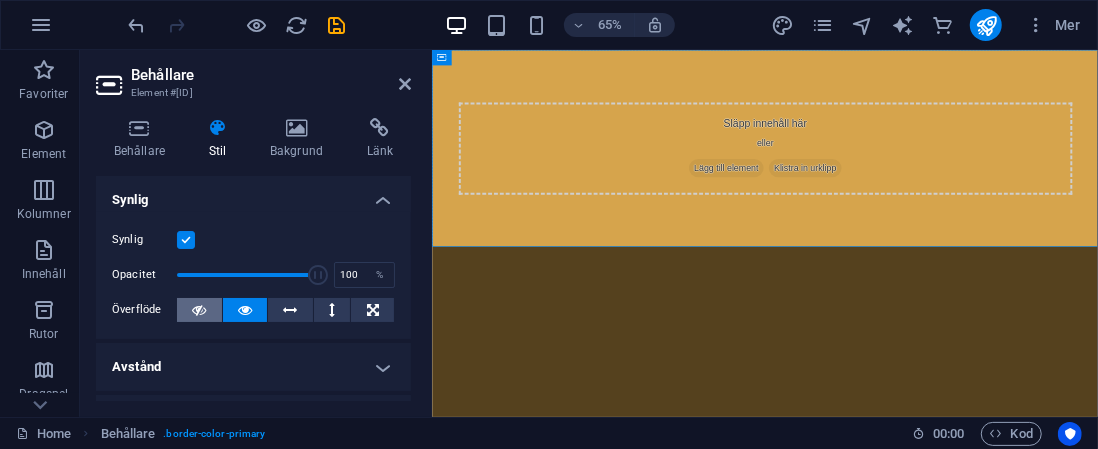 click at bounding box center [199, 310] 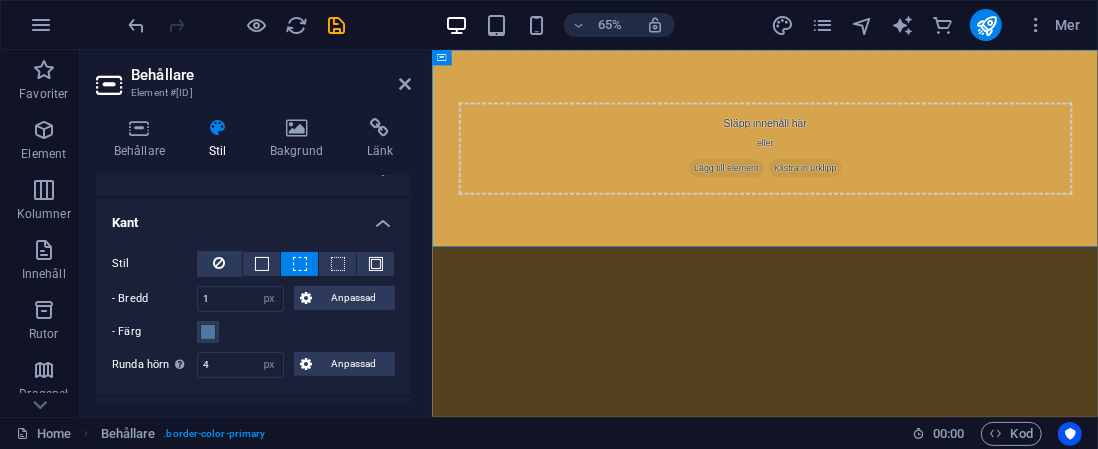 scroll, scrollTop: 200, scrollLeft: 0, axis: vertical 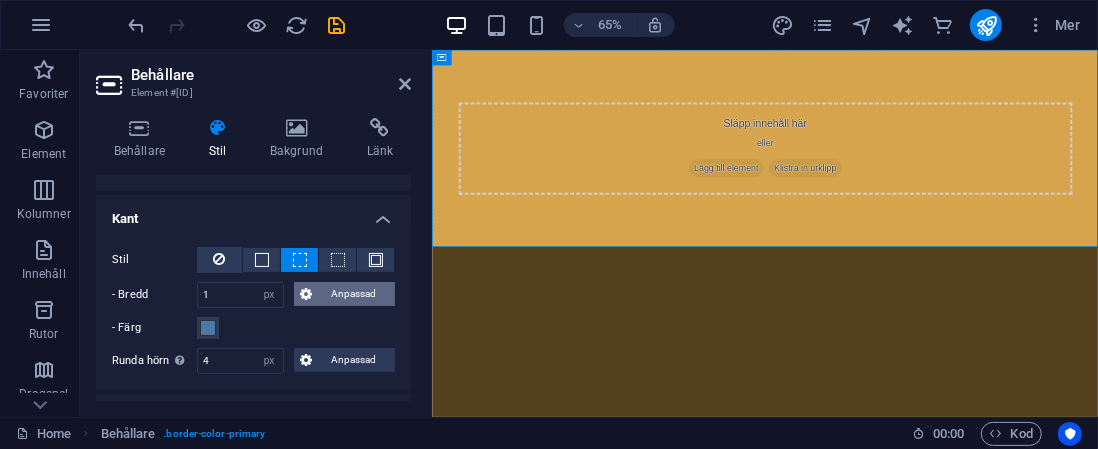 click on "Anpassad" at bounding box center [353, 294] 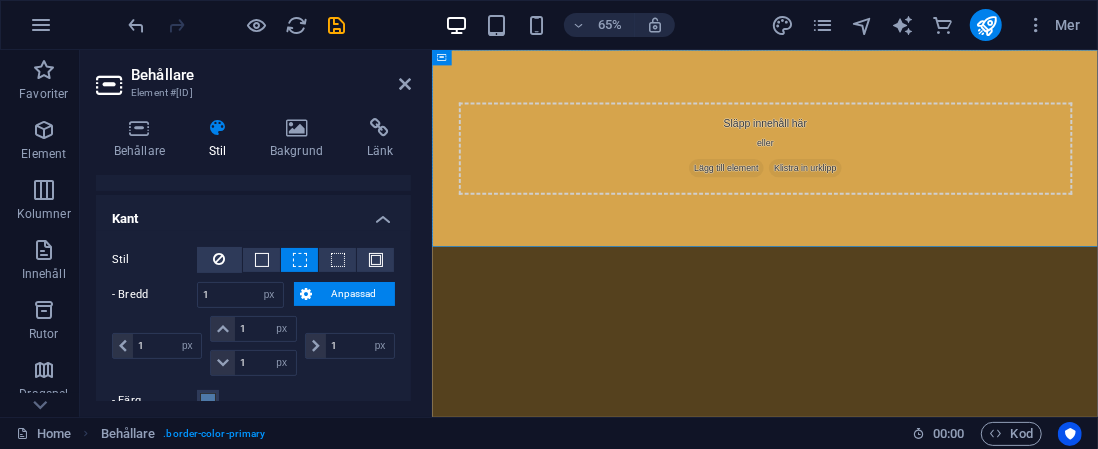 click on "Anpassad" at bounding box center (353, 294) 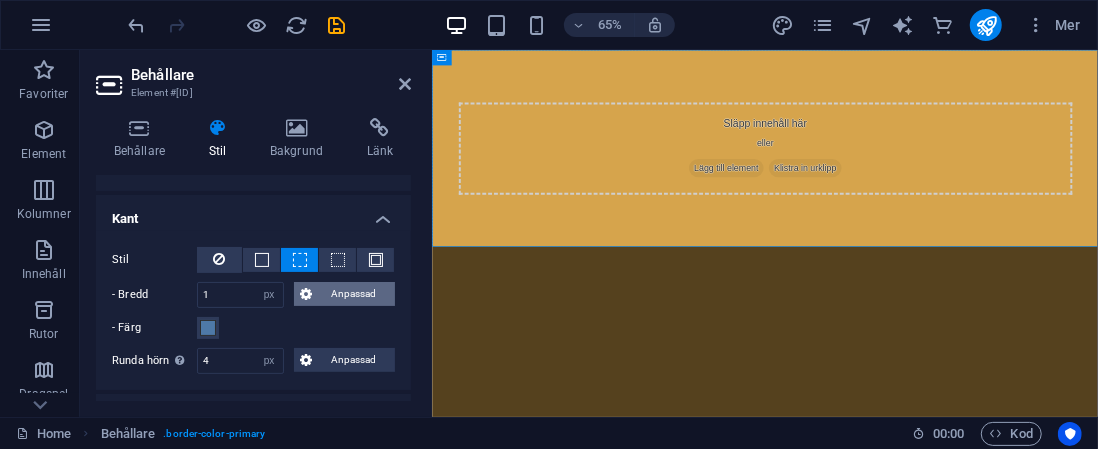 click on "Anpassad" at bounding box center [353, 294] 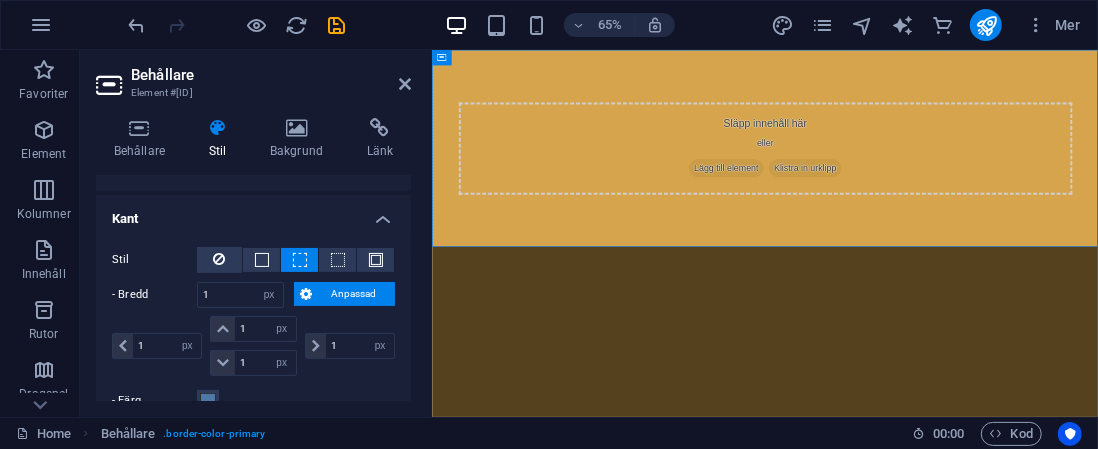 click on "Anpassad" at bounding box center [353, 294] 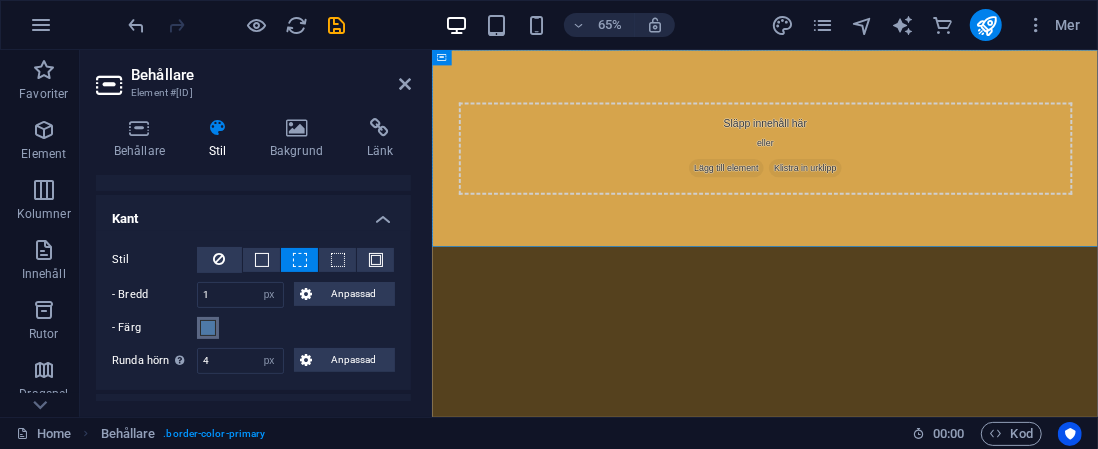 click at bounding box center [208, 328] 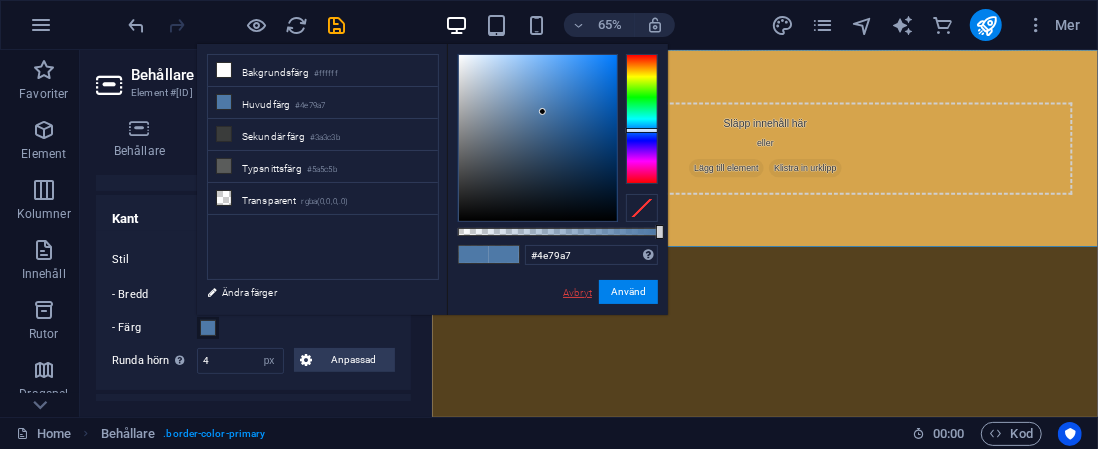 click on "Avbryt" at bounding box center [577, 292] 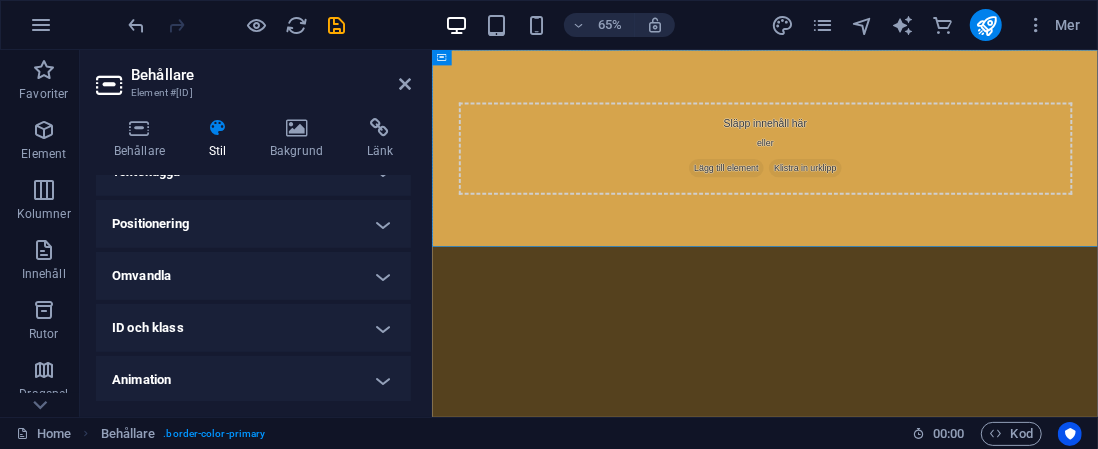 scroll, scrollTop: 500, scrollLeft: 0, axis: vertical 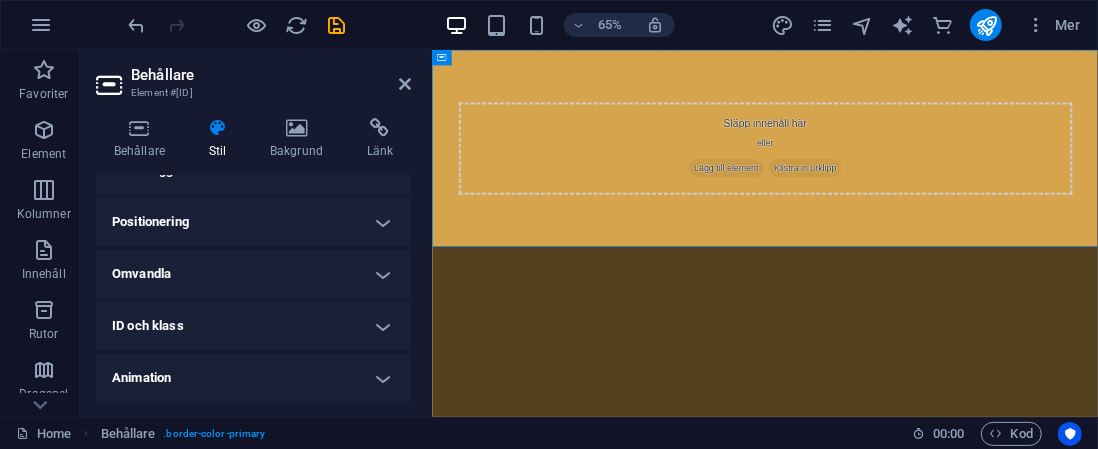 click on "Positionering" at bounding box center (253, 222) 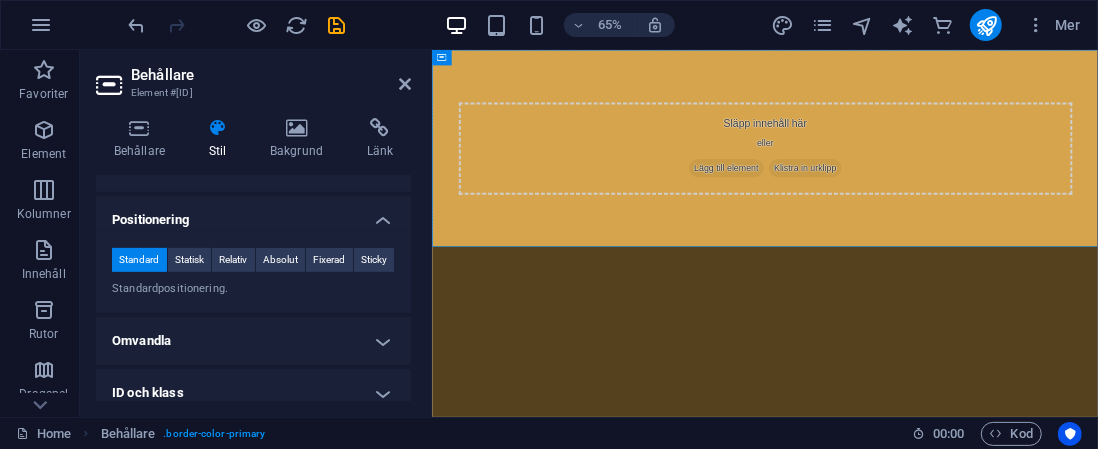 scroll, scrollTop: 500, scrollLeft: 0, axis: vertical 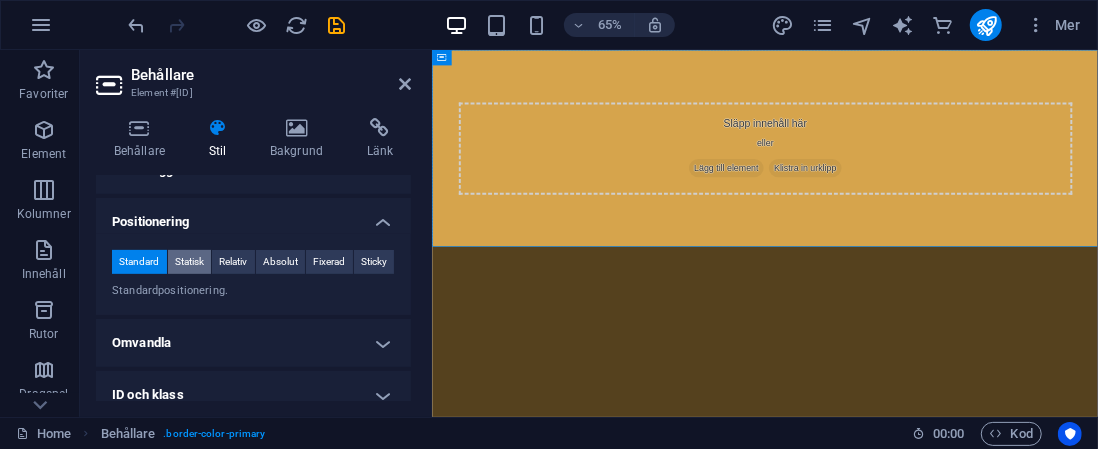 click on "Statisk" at bounding box center [189, 262] 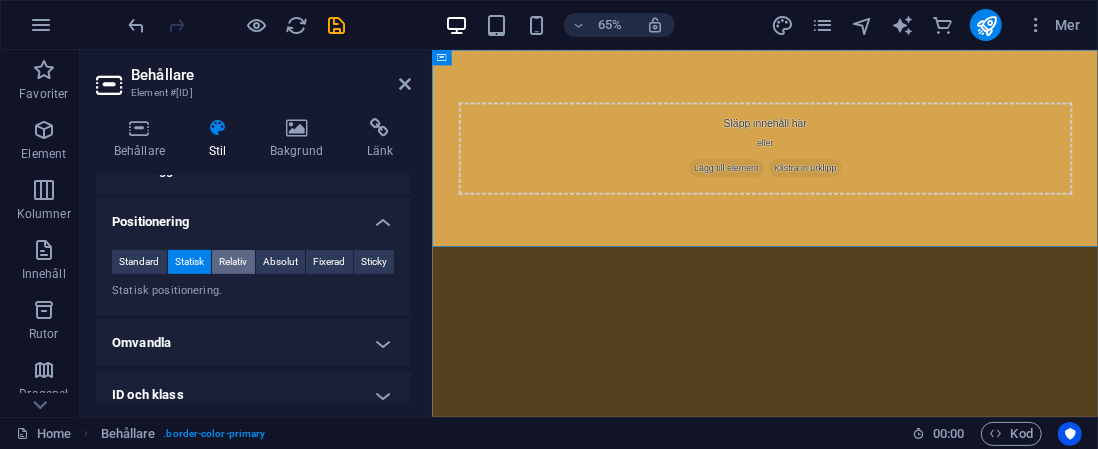 click on "Relativ" at bounding box center [233, 262] 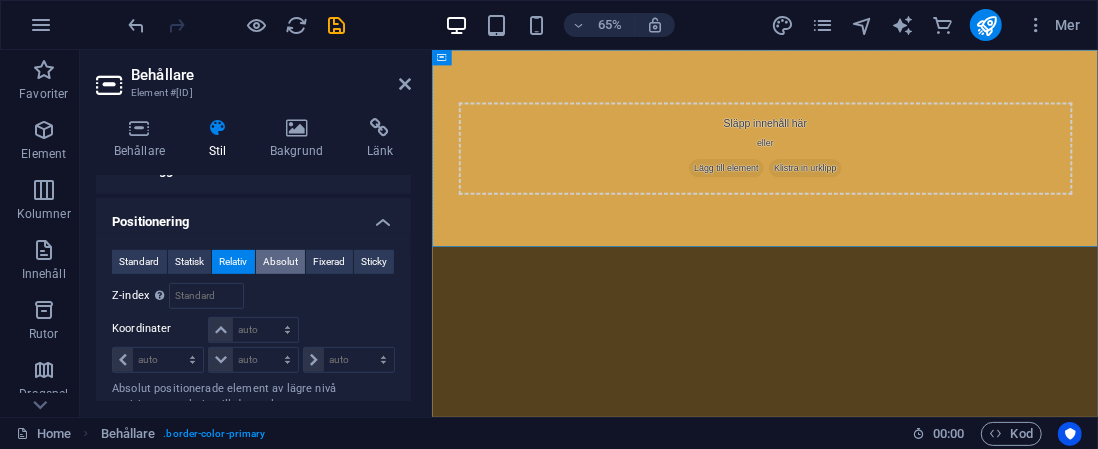 click on "Absolut" at bounding box center (280, 262) 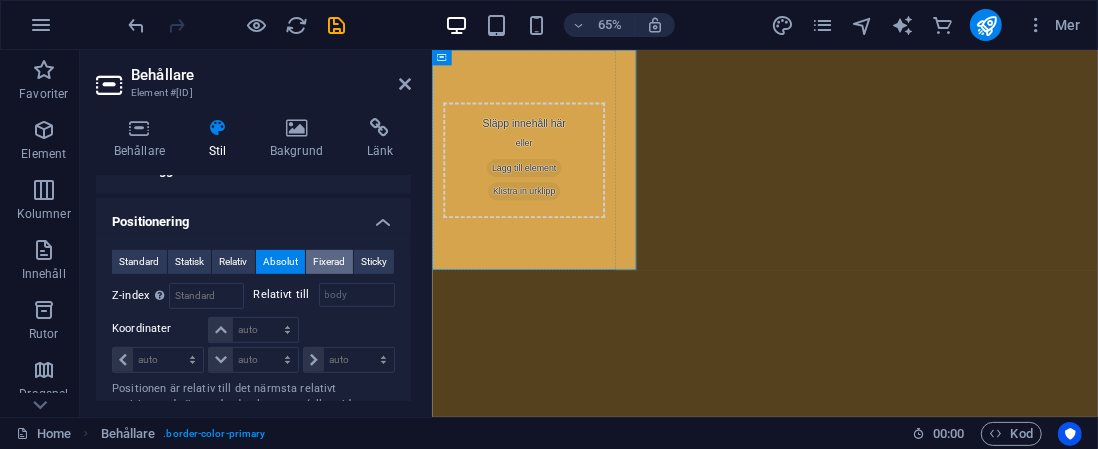 click on "Fixerad" at bounding box center (329, 262) 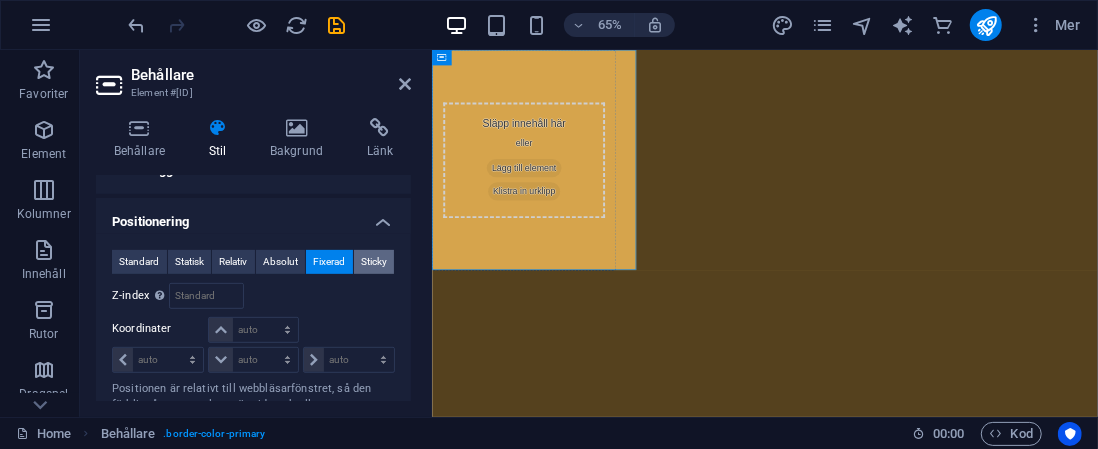 click on "Sticky" at bounding box center (374, 262) 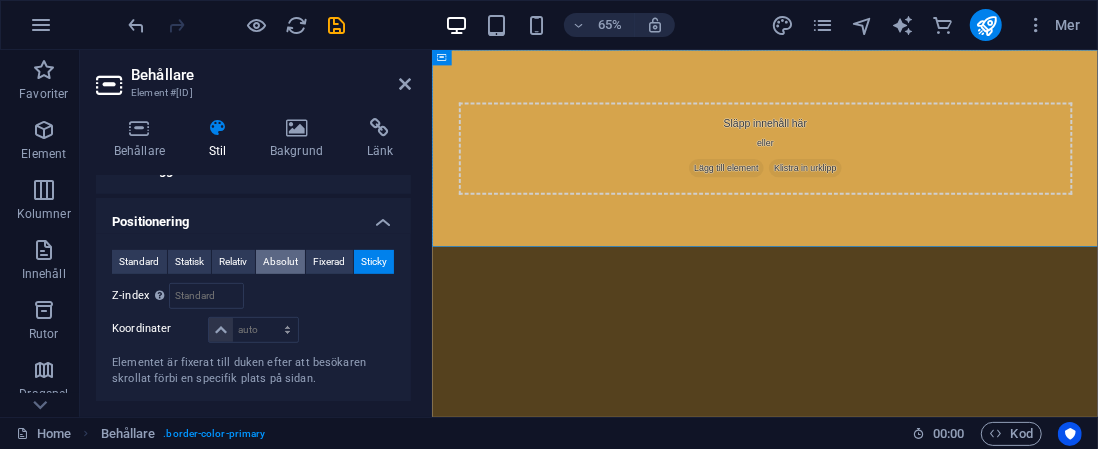 click on "Absolut" at bounding box center (280, 262) 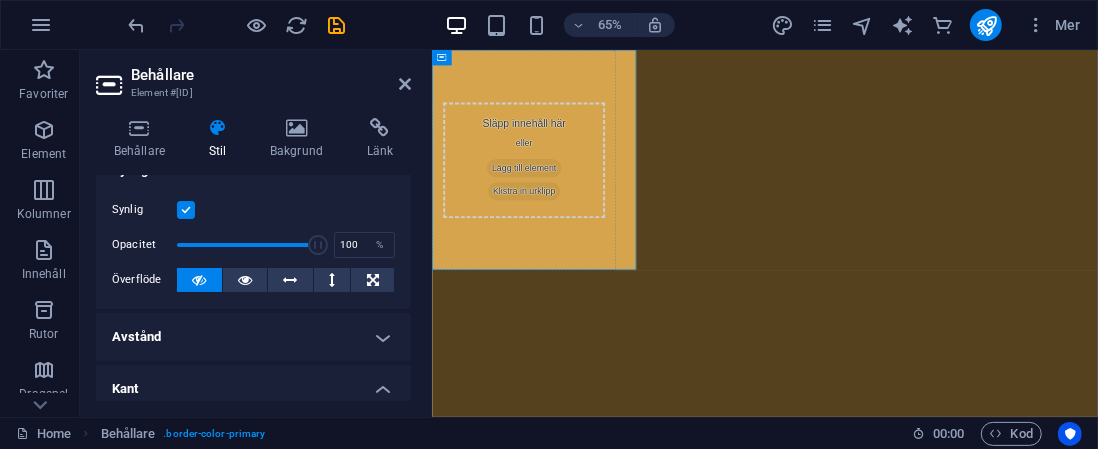 scroll, scrollTop: 0, scrollLeft: 0, axis: both 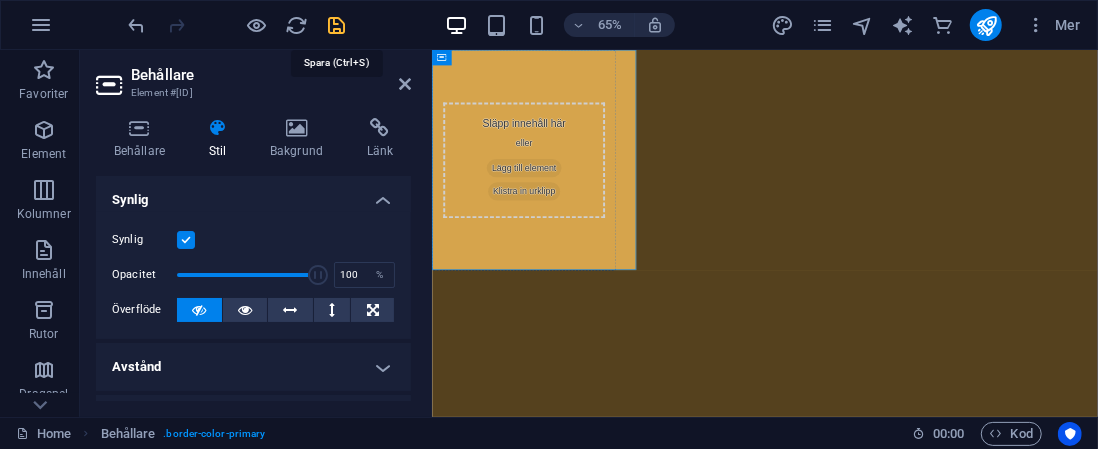 click at bounding box center [337, 25] 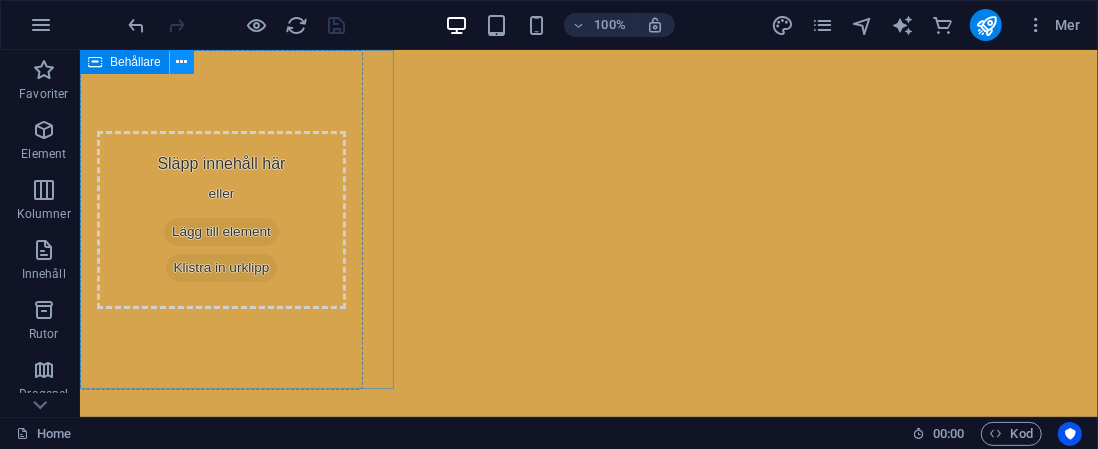 click at bounding box center (181, 62) 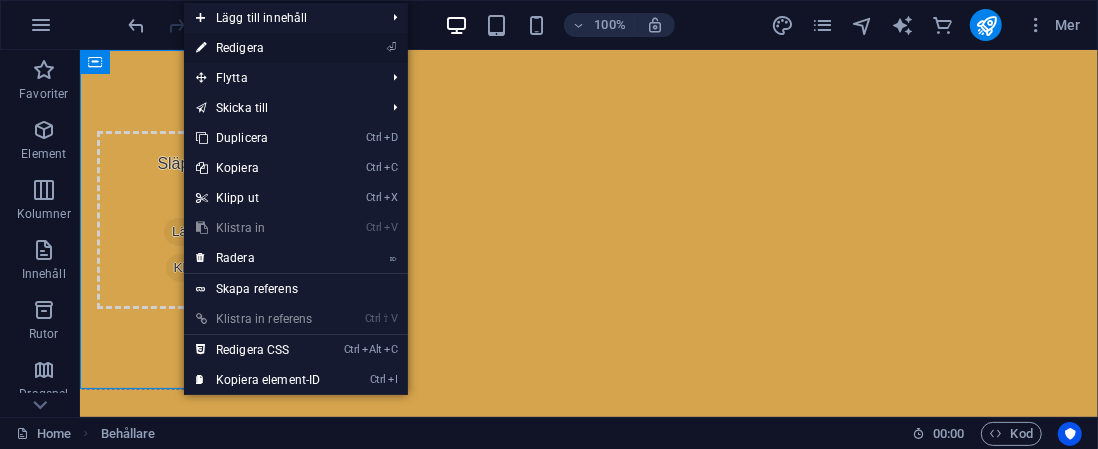 click on "⏎  Redigera" at bounding box center [258, 48] 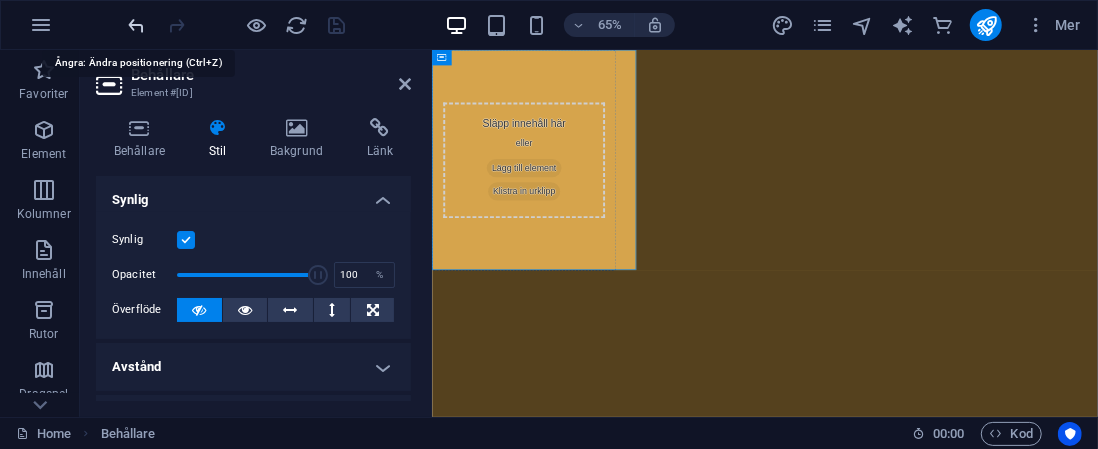 click at bounding box center (137, 25) 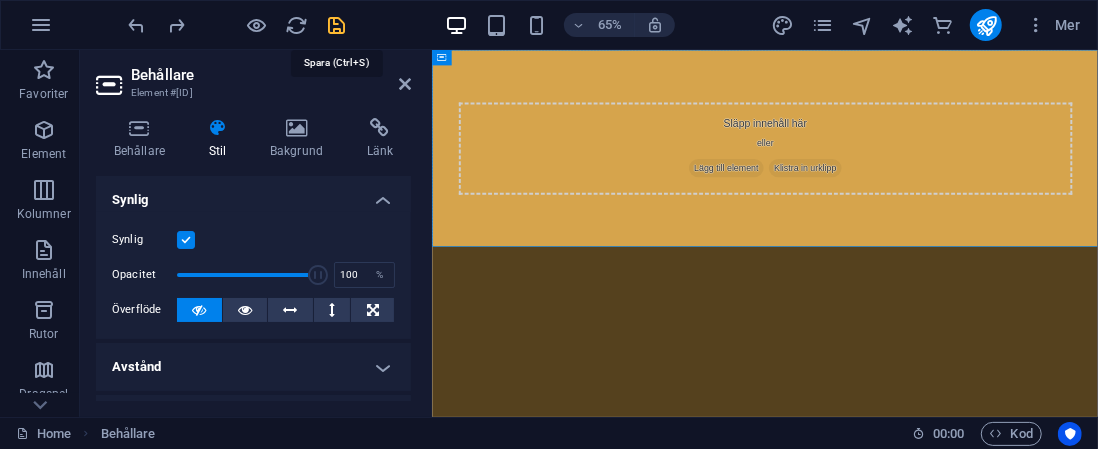 click at bounding box center [337, 25] 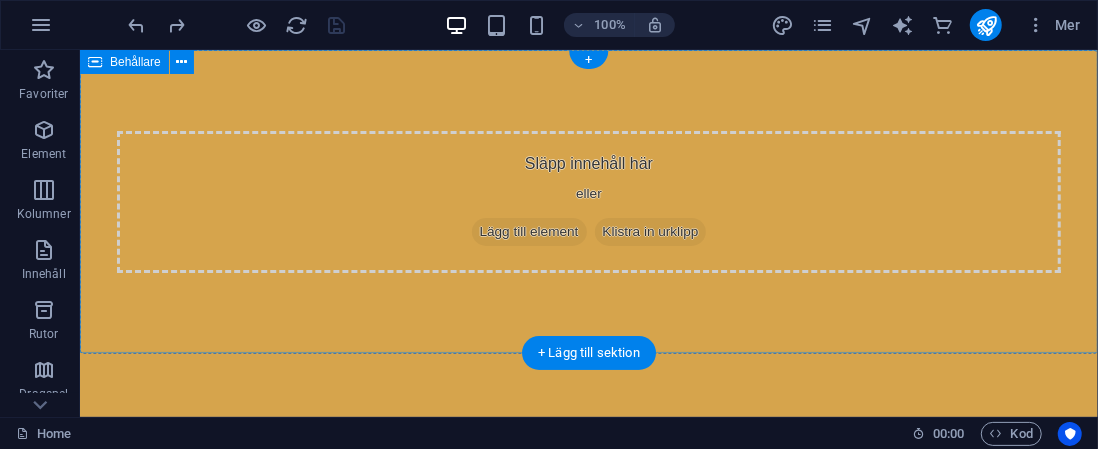 click on "Släpp innehåll här eller  Lägg till element  Klistra in urklipp" at bounding box center (588, 201) 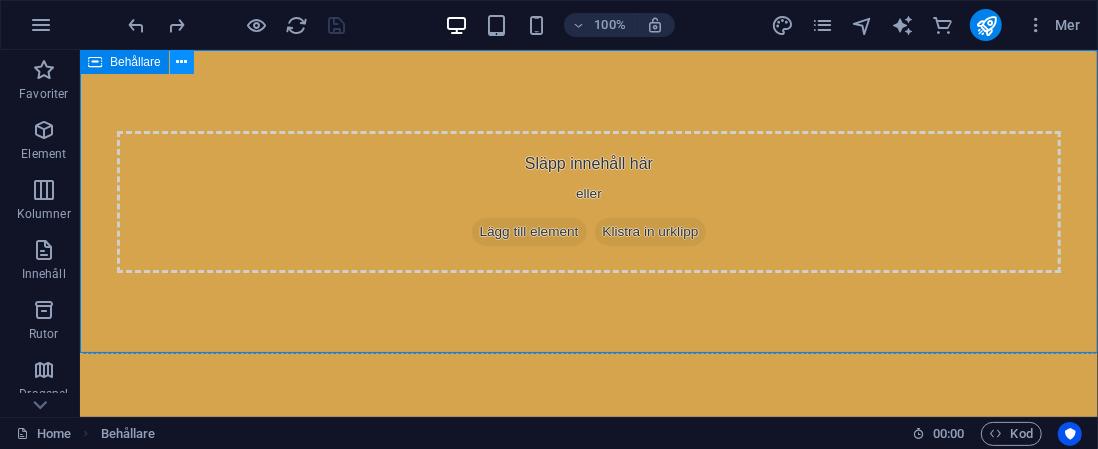 click at bounding box center (181, 62) 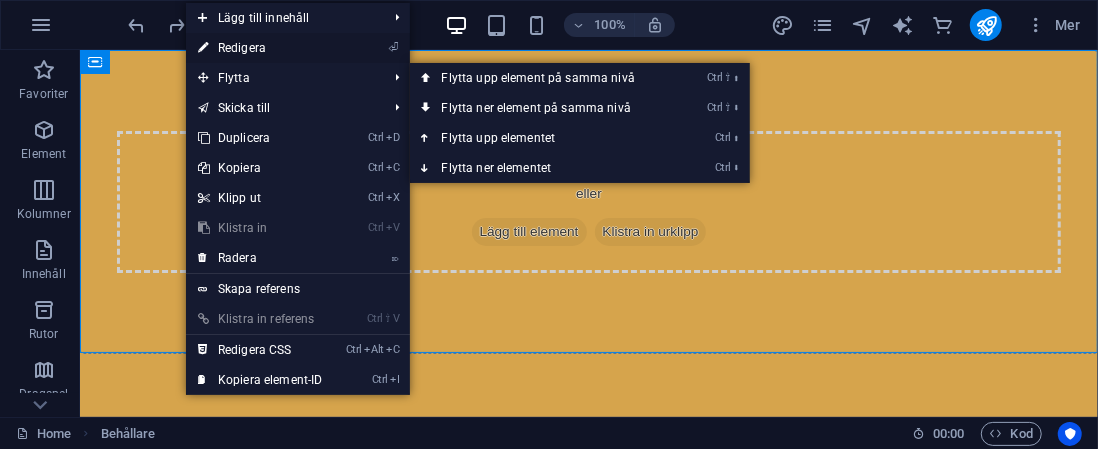 click on "⏎  Redigera" at bounding box center [260, 48] 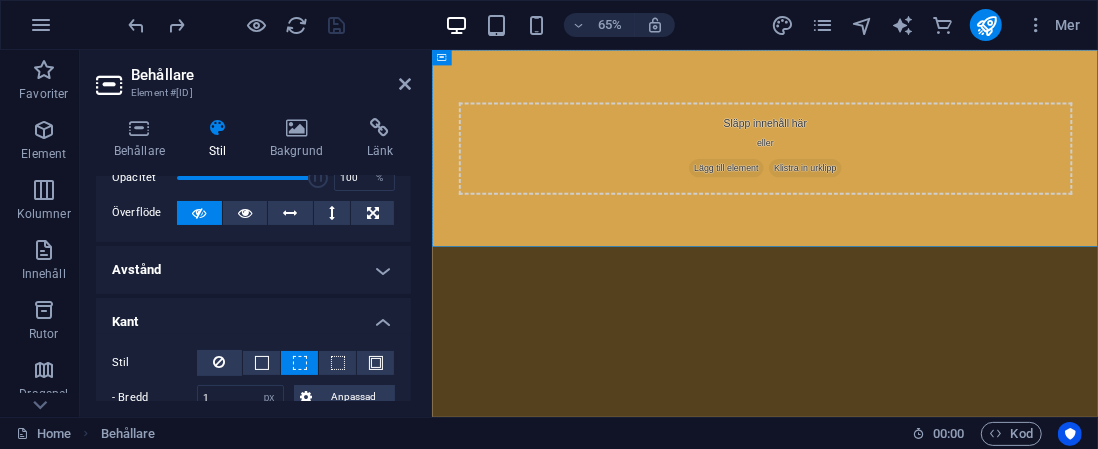 scroll, scrollTop: 100, scrollLeft: 0, axis: vertical 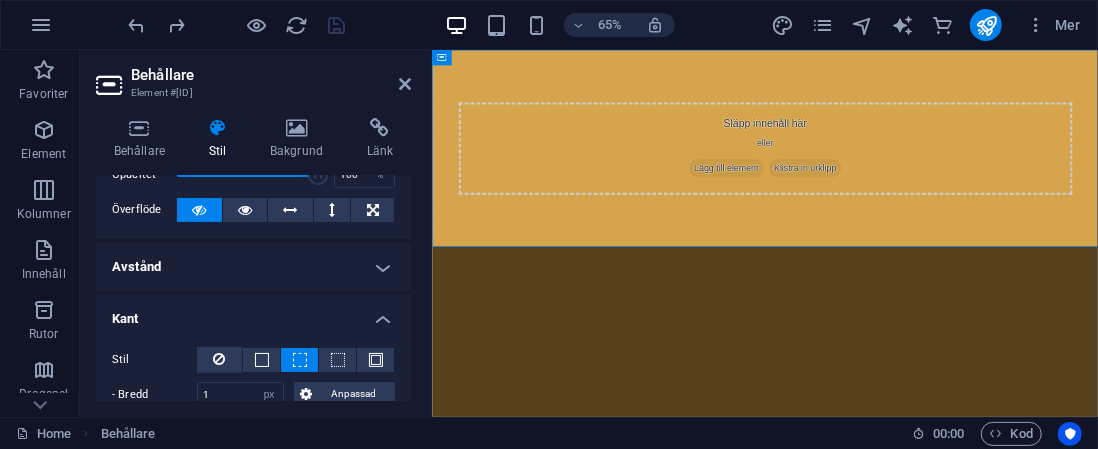 click on "Avstånd" at bounding box center (253, 267) 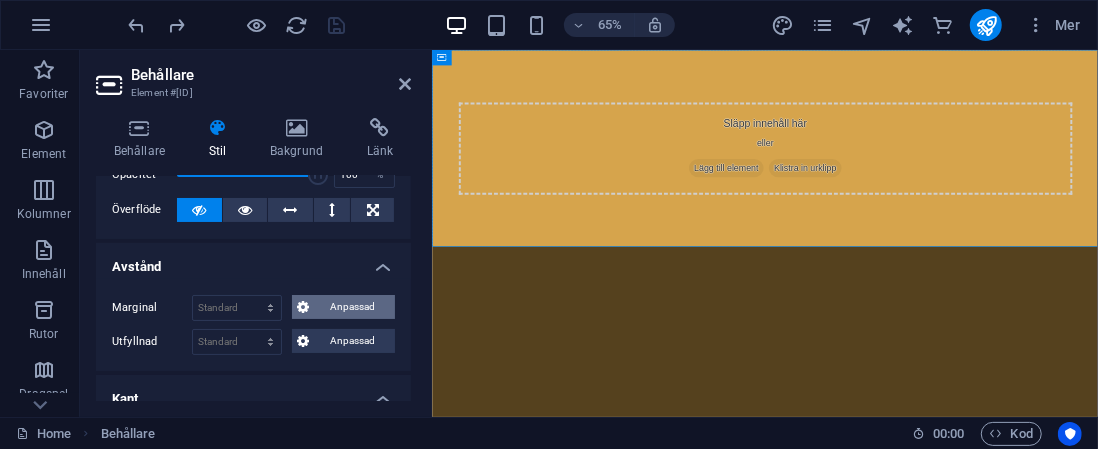 click on "Anpassad" at bounding box center (353, 307) 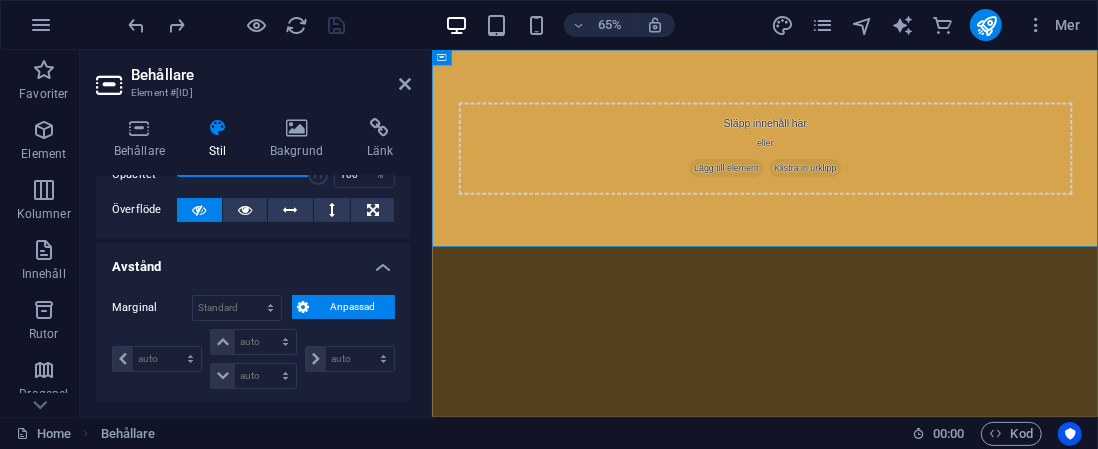 click on "Anpassad" at bounding box center [353, 307] 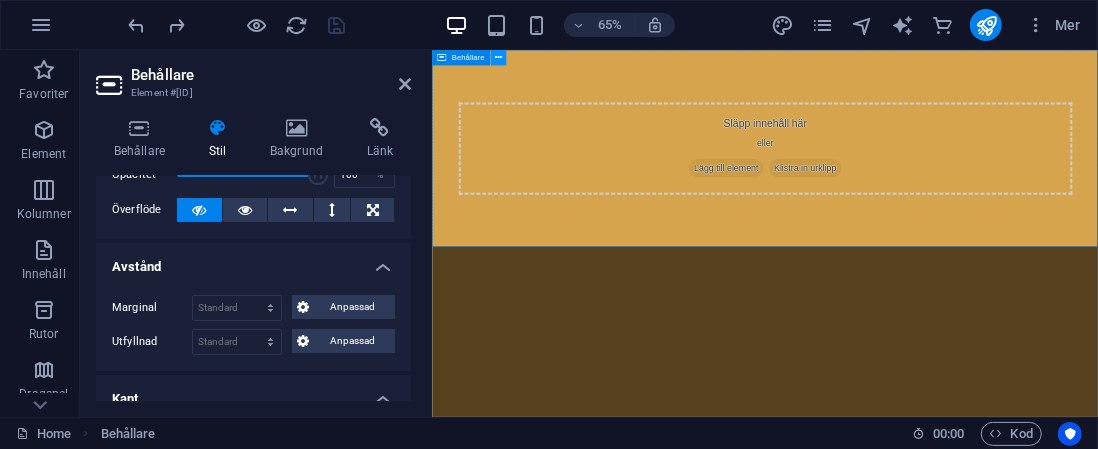 click at bounding box center (498, 58) 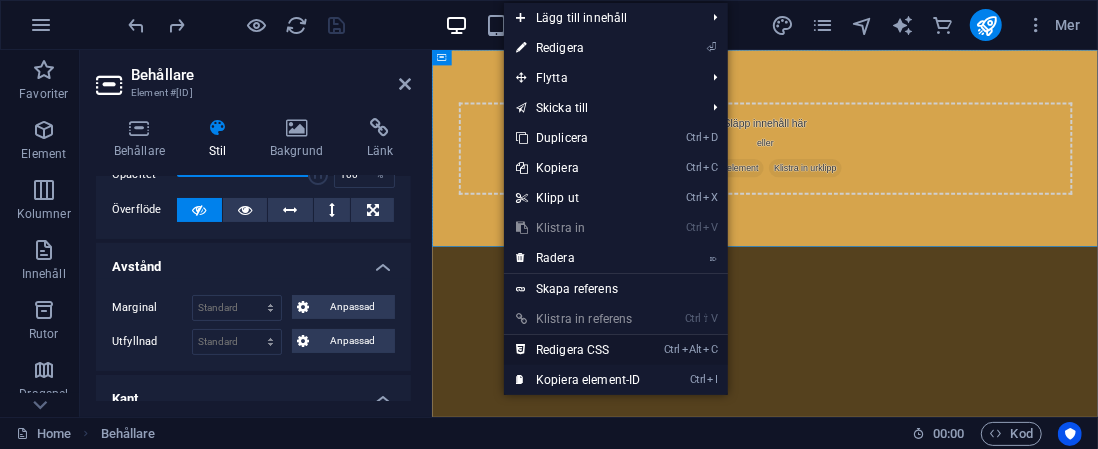 click on "Ctrl Alt C  Redigera CSS" at bounding box center [578, 350] 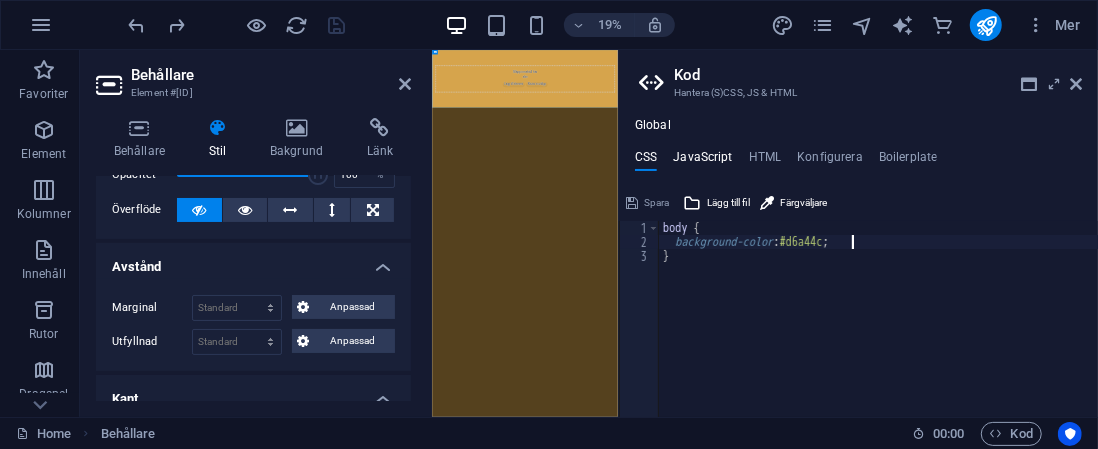 click on "JavaScript" at bounding box center (702, 161) 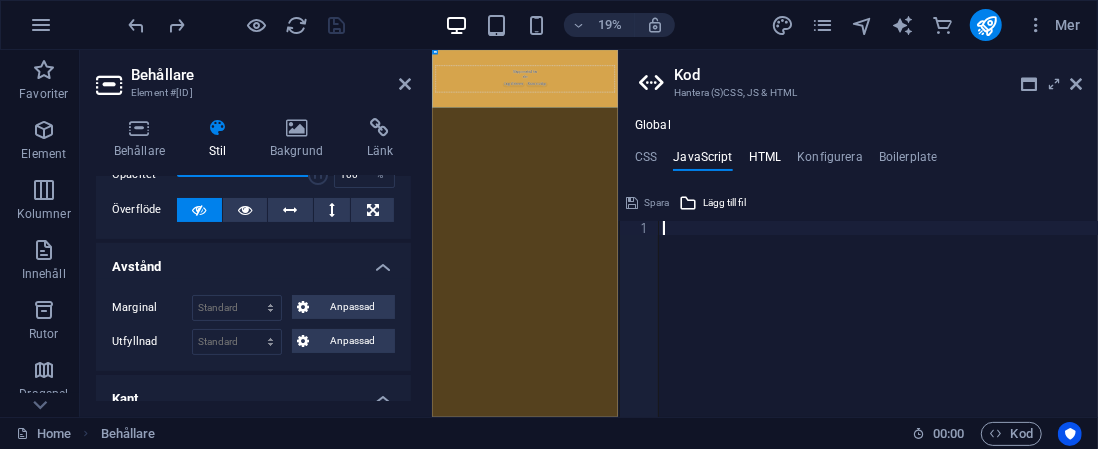 click on "HTML" at bounding box center (765, 161) 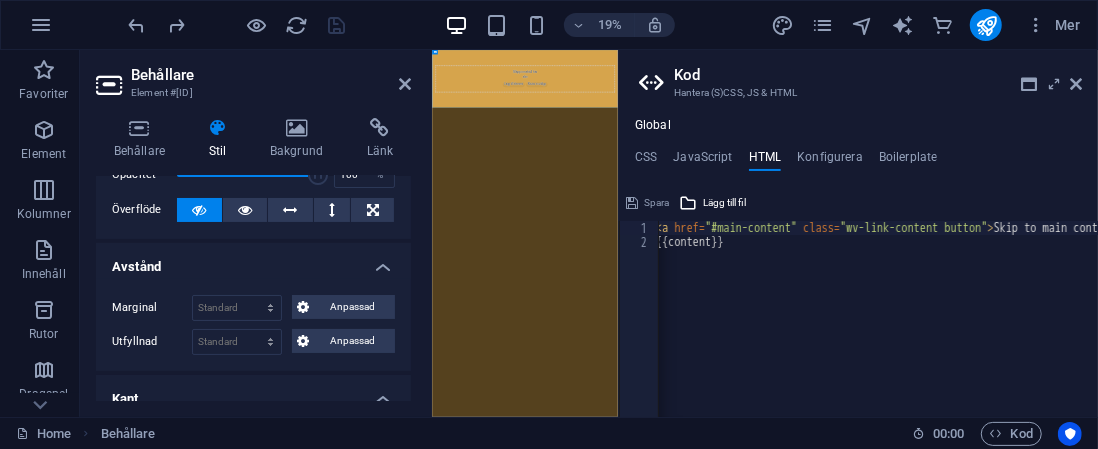 scroll, scrollTop: 0, scrollLeft: 0, axis: both 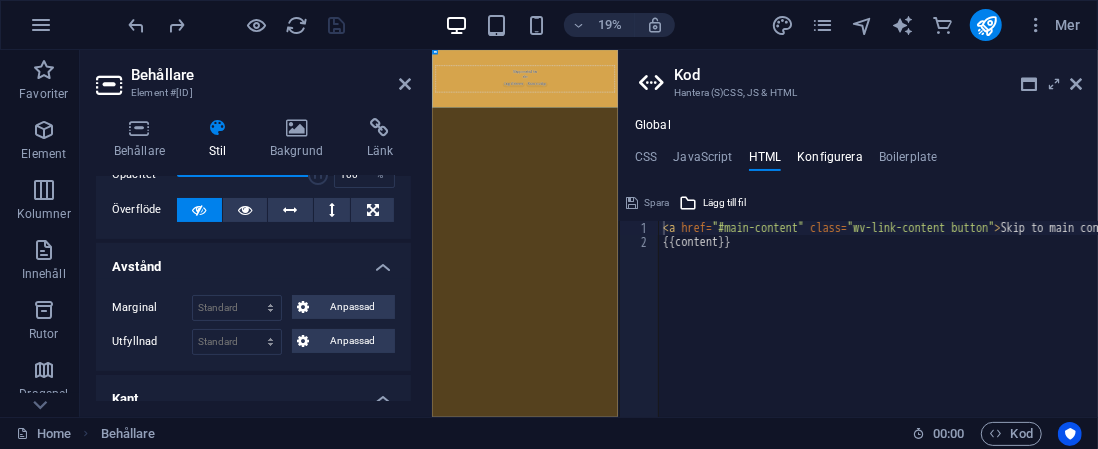 click on "Konfigurera" at bounding box center [830, 161] 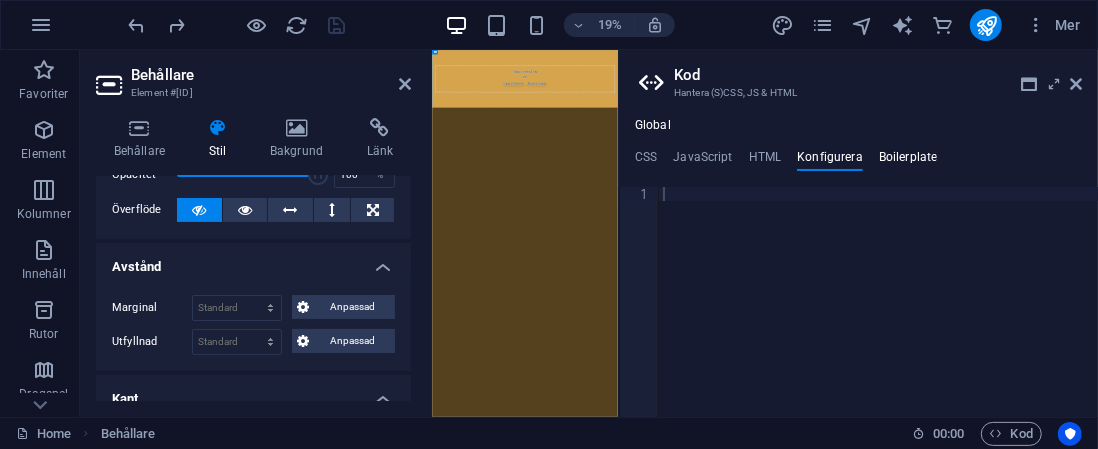 click on "Boilerplate" at bounding box center (908, 161) 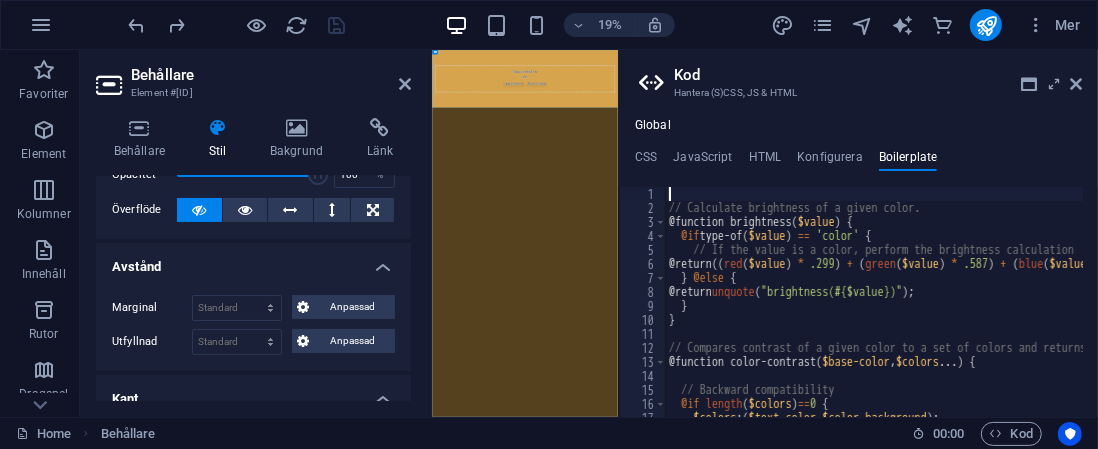 click on "CSS JavaScript HTML Konfigurera Boilerplate" at bounding box center [858, 161] 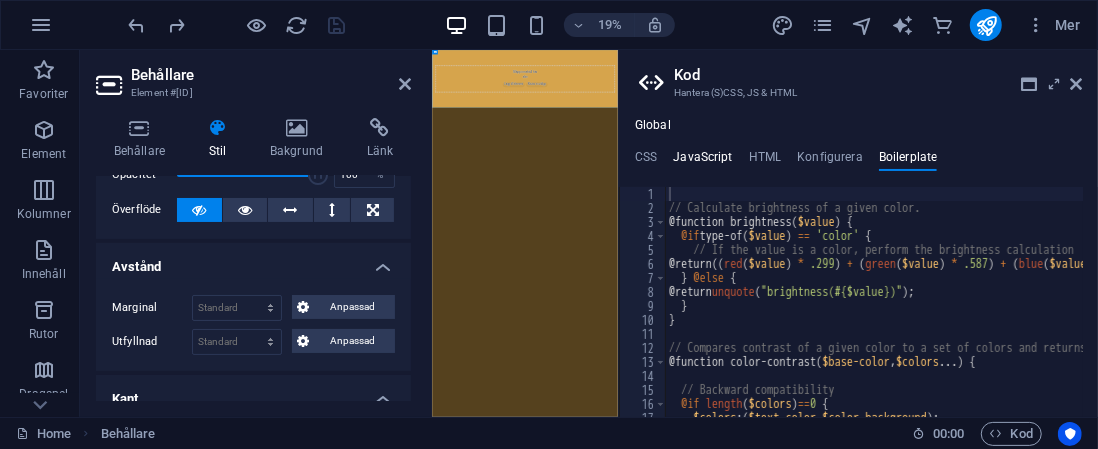 click on "JavaScript" at bounding box center [702, 161] 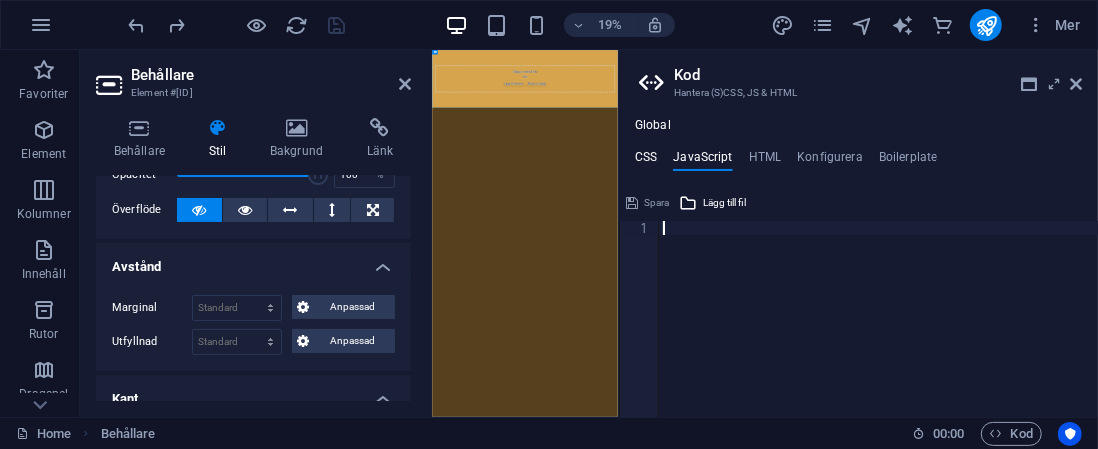 click on "CSS" at bounding box center (646, 161) 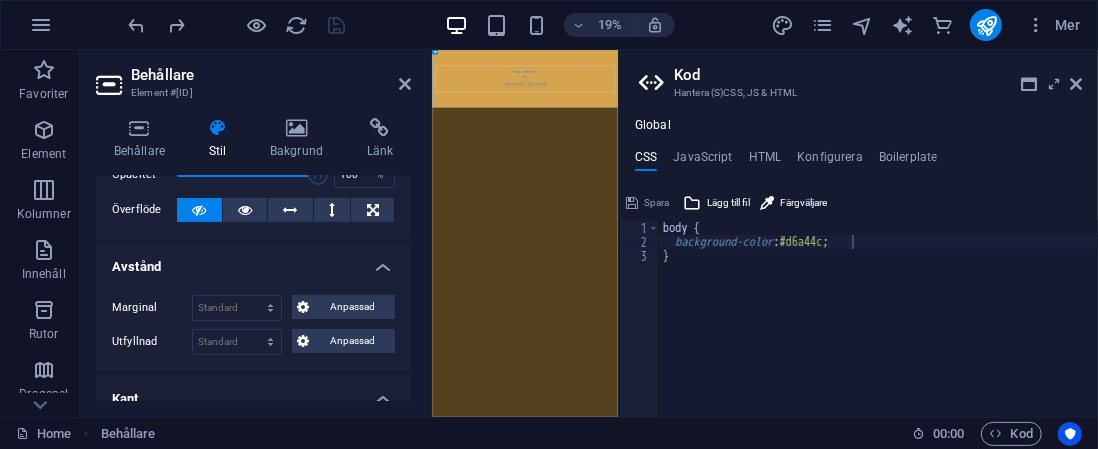 click on "Kod Hantera (S)CSS, JS & HTML Global CSS JavaScript HTML Konfigurera Boilerplate background-color: #d6a44c; 1 2 3 body   {    background-color :  #d6a44c ; }     הההההההההההההההההההההההההההההההההההההההההההההההההההההההההההההההההההההההההההההההההההההההההההההההההההההההההההההההההההההההההההההההההההההההההההההההההההההההההההההההההההההההההההההההההההההההההההההההההההההההההההההההההההההההההההההההההההההההההההההההההההההההההההההההה XXXXXXXXXXXXXXXXXXXXXXXXXXXXXXXXXXXXXXXXXXXXXXXXXXXXXXXXXXXXXXXXXXXXXXXXXXXXXXXXXXXXXXXXXXXXXXXXXXXXXXXXXXXXXXXXXXXXXXXXXXXXXXXXXXXXXXXXXXXXXXXXXXXXXXXXXXXXXXXXXXXXXXXXXXXXXXXXXXXXXXXXXXXXXXXXXXXXXXXXXXXXXXXXXXXXXXXXXXXXXXXXXXXXXXXXXXXXXXXXXXXXXXXXXXXXXXXX Spara Lägg till fil Färgväljare 1     Spara Lägg till fil 1 2 < a   href =   class =" at bounding box center [858, 233] 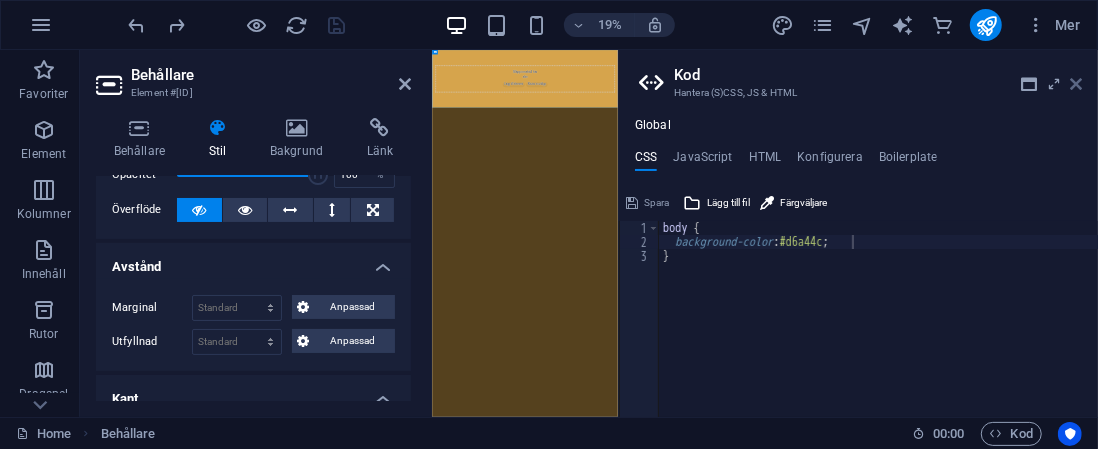 click at bounding box center (1076, 84) 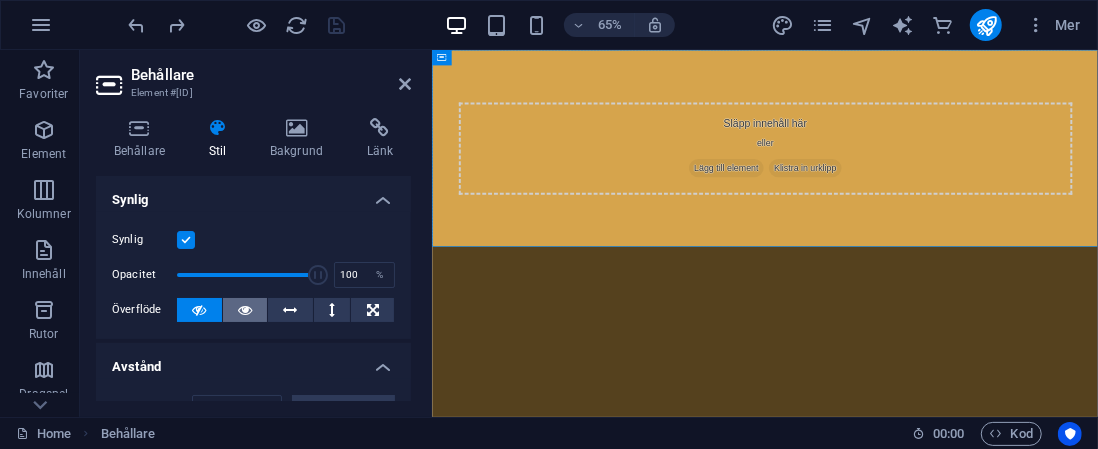 scroll, scrollTop: 0, scrollLeft: 0, axis: both 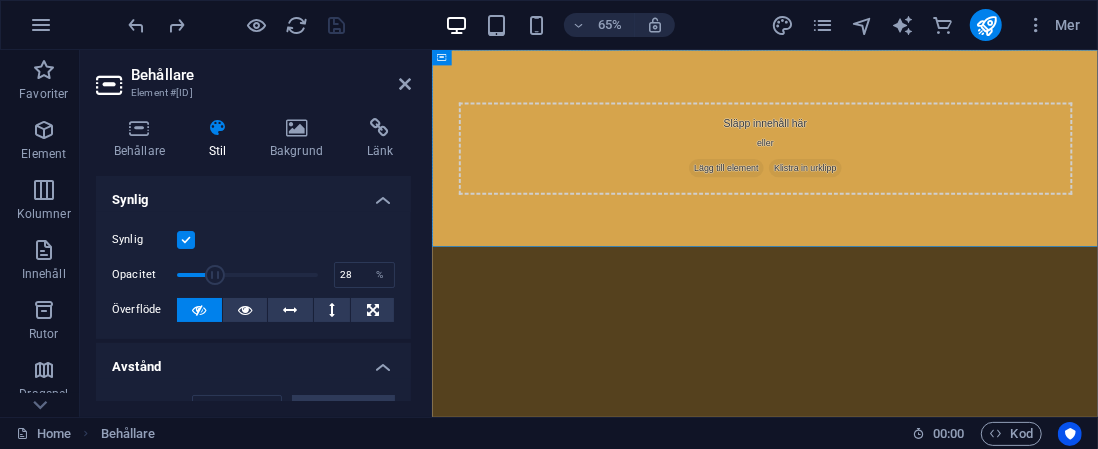 drag, startPoint x: 313, startPoint y: 276, endPoint x: 215, endPoint y: 267, distance: 98.4124 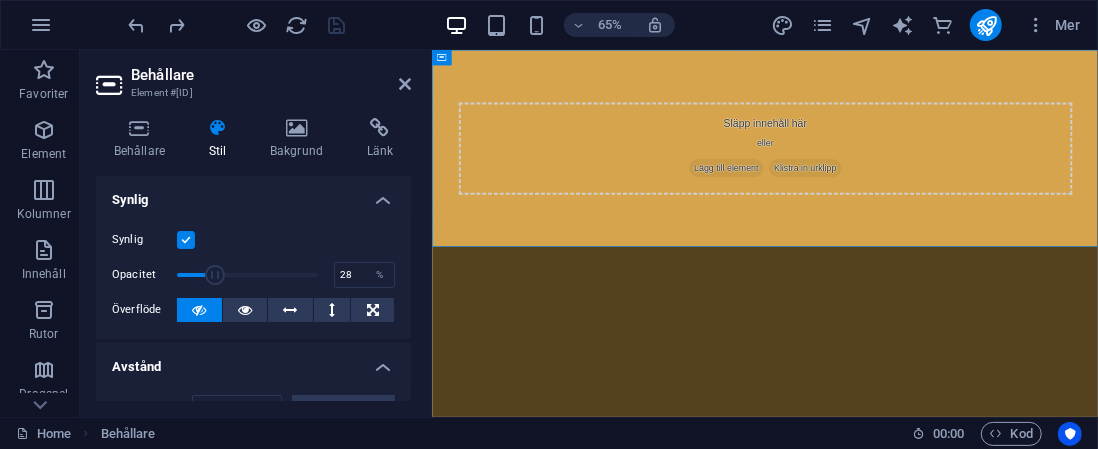 click at bounding box center (215, 275) 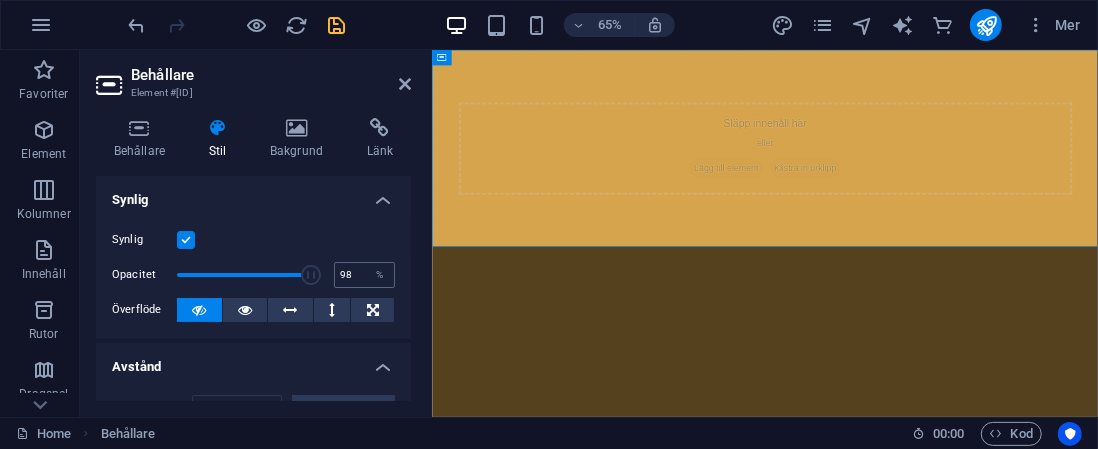 type on "100" 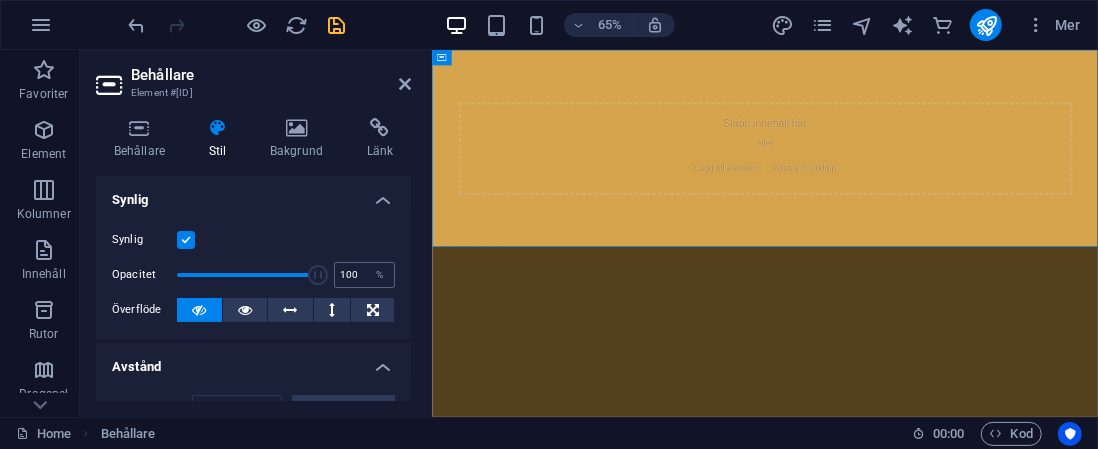 drag, startPoint x: 215, startPoint y: 267, endPoint x: 341, endPoint y: 269, distance: 126.01587 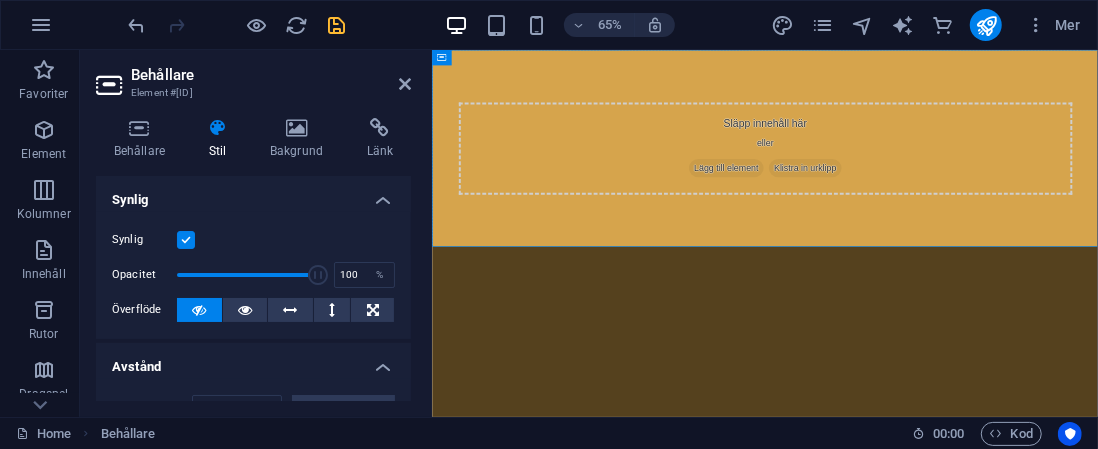 scroll, scrollTop: 100, scrollLeft: 0, axis: vertical 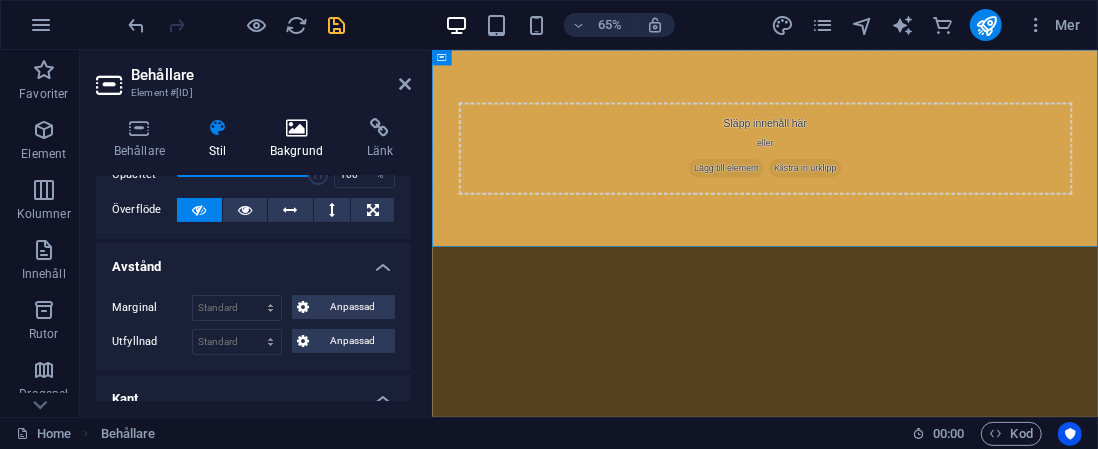 click at bounding box center (296, 128) 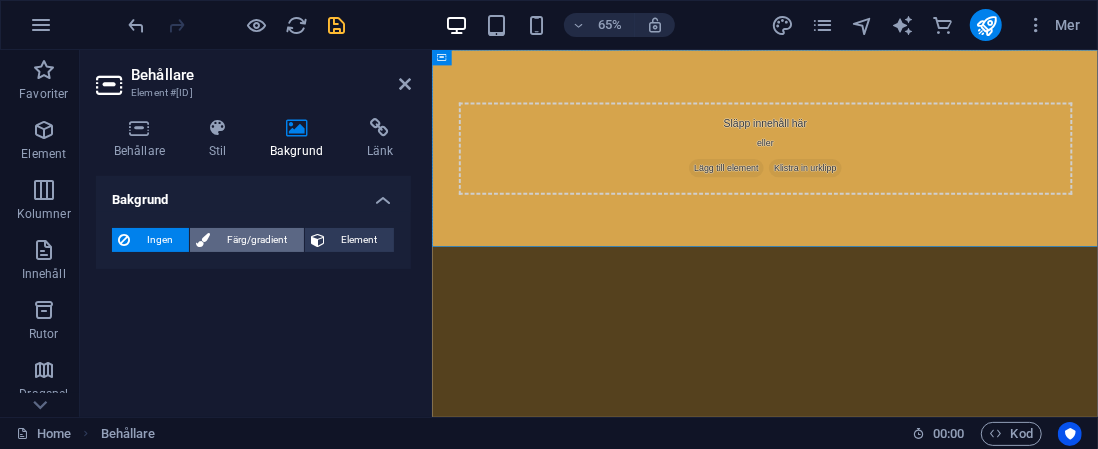 click on "Färg/gradient" at bounding box center (256, 240) 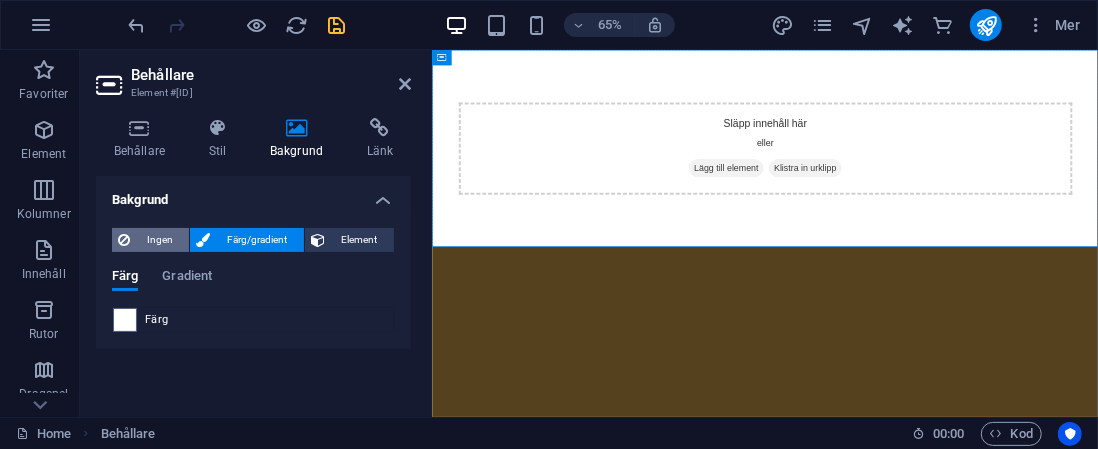 click on "Ingen" at bounding box center (159, 240) 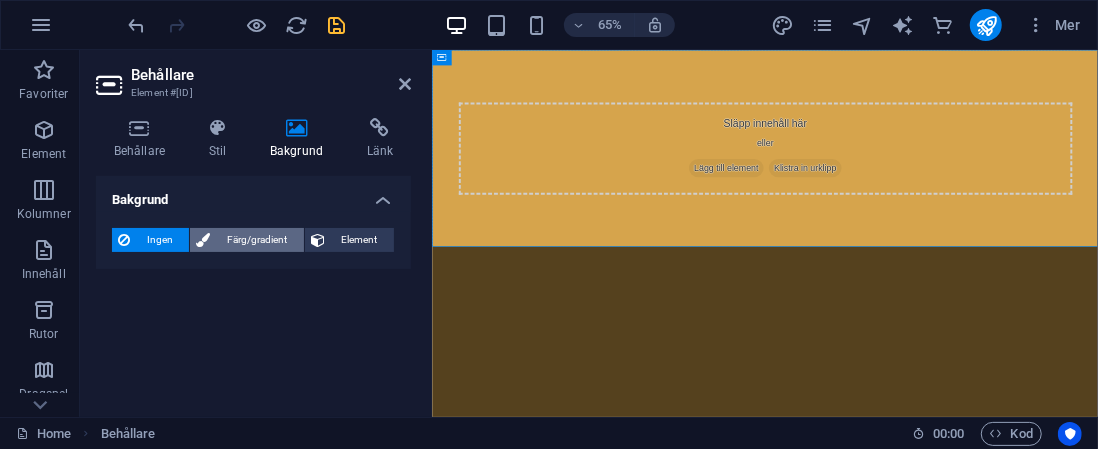 click on "Färg/gradient" at bounding box center (256, 240) 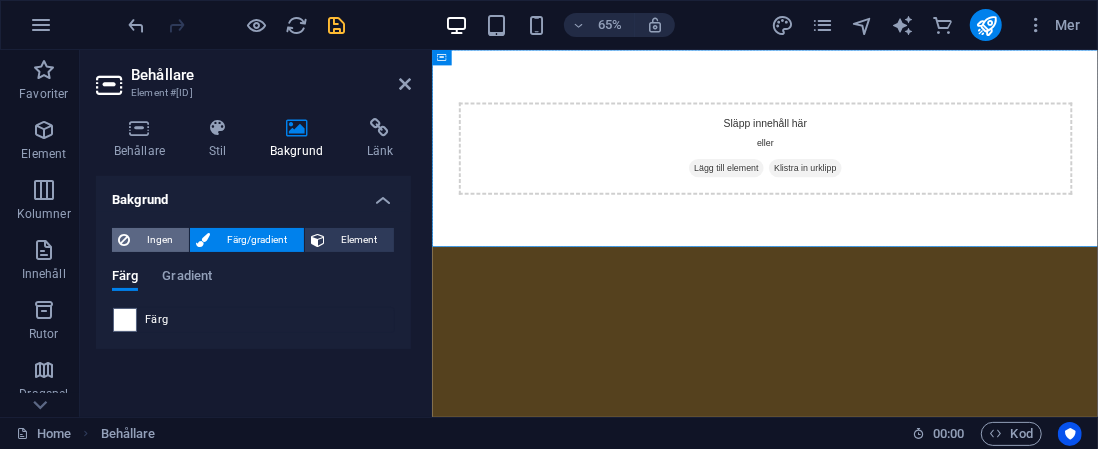 click on "Ingen" at bounding box center [159, 240] 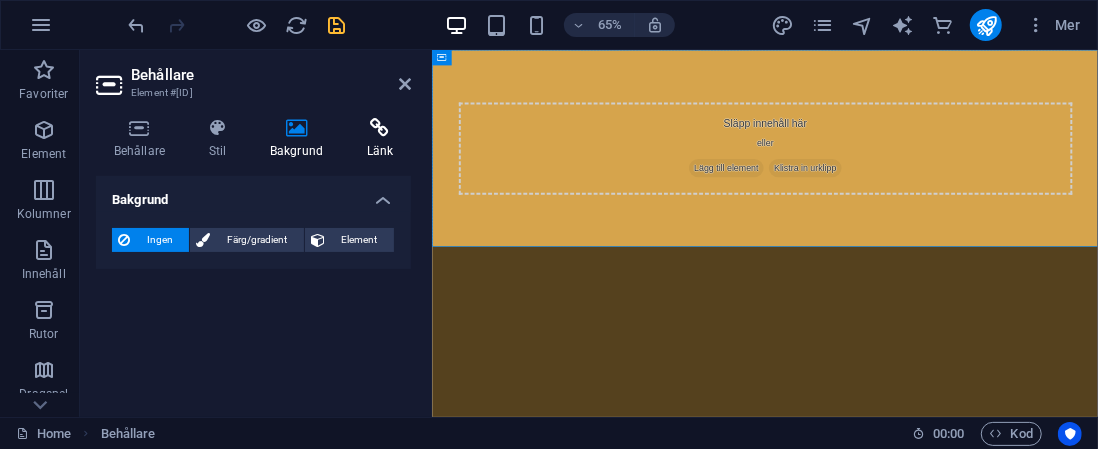 click at bounding box center [380, 128] 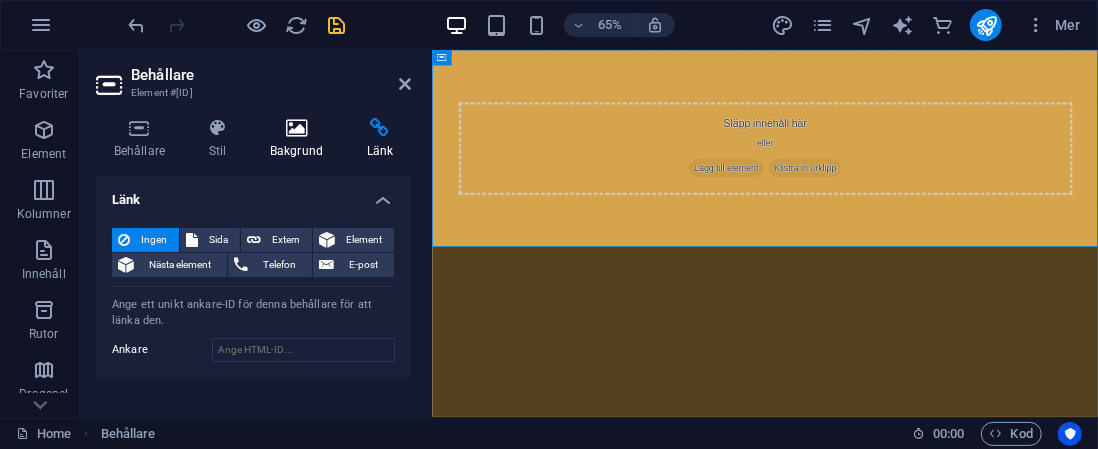 click at bounding box center (296, 128) 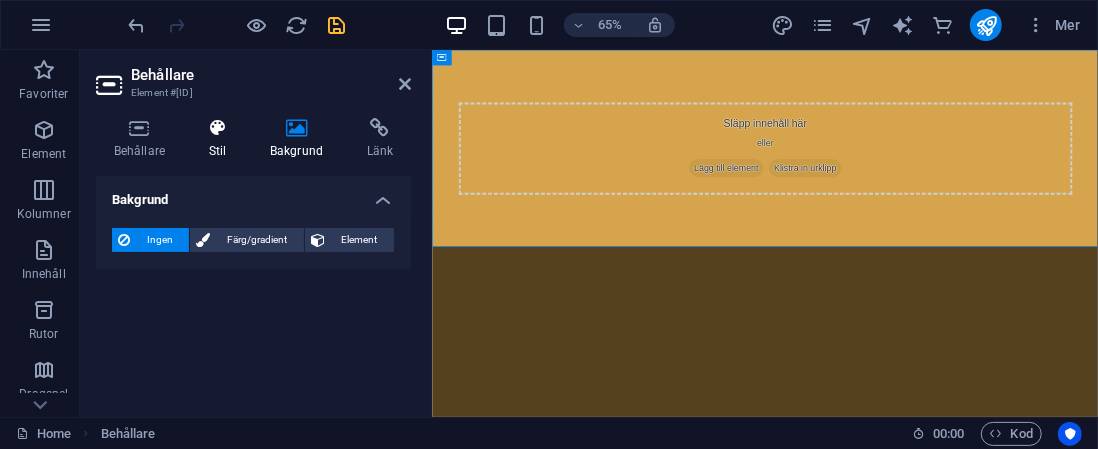 click on "Stil" at bounding box center [221, 139] 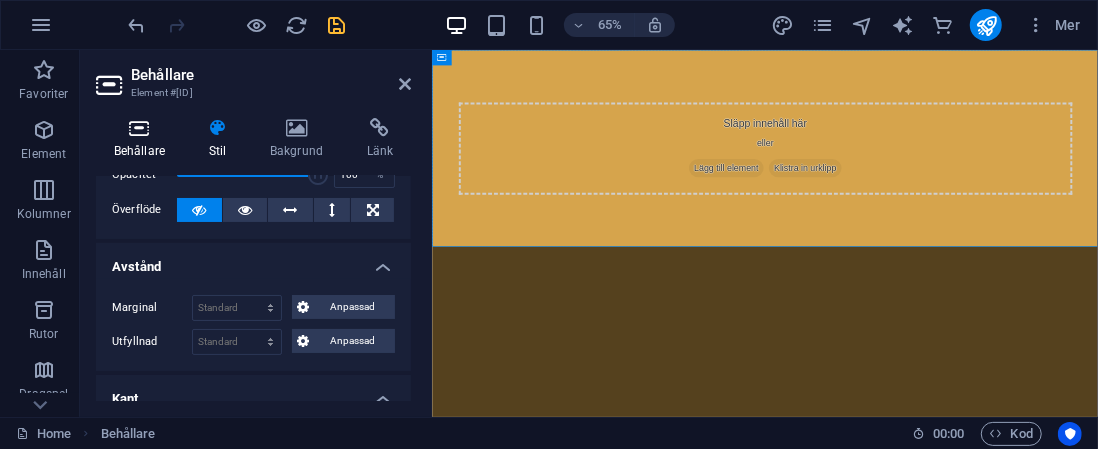 click at bounding box center (139, 128) 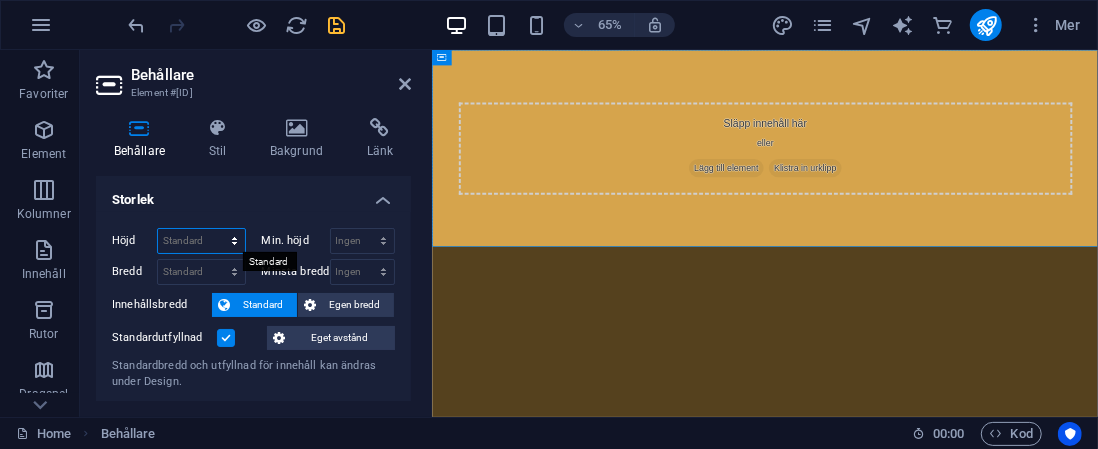 click on "Standard px rem % vh vw" at bounding box center (201, 241) 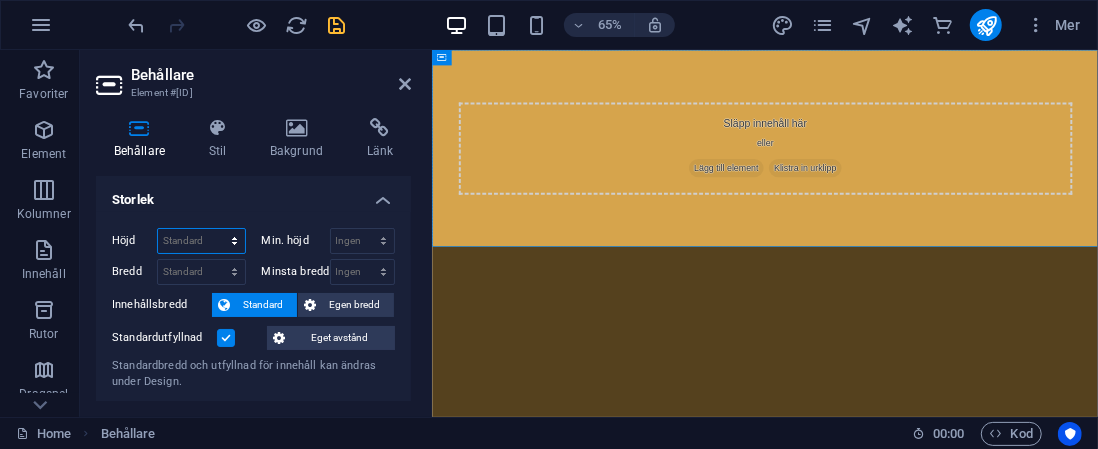 select on "vh" 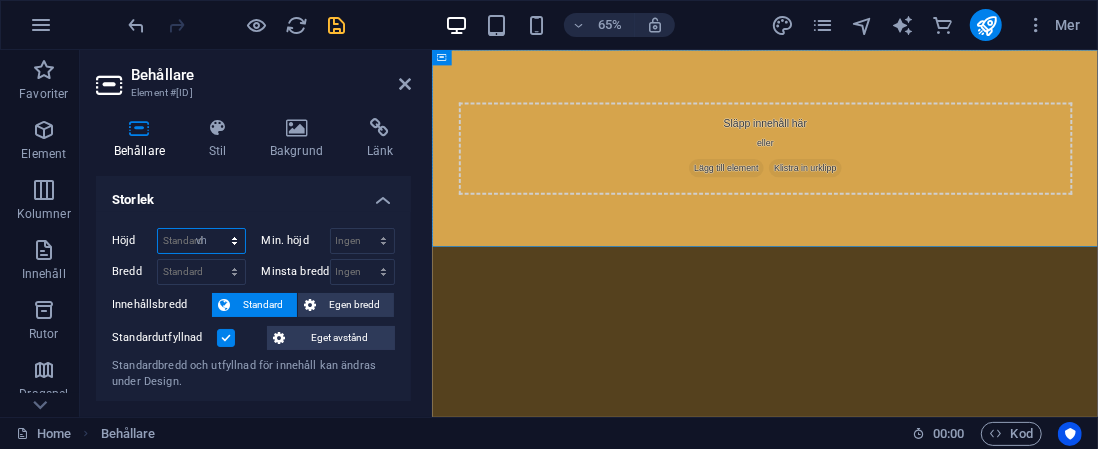 click on "Standard px rem % vh vw" at bounding box center [201, 241] 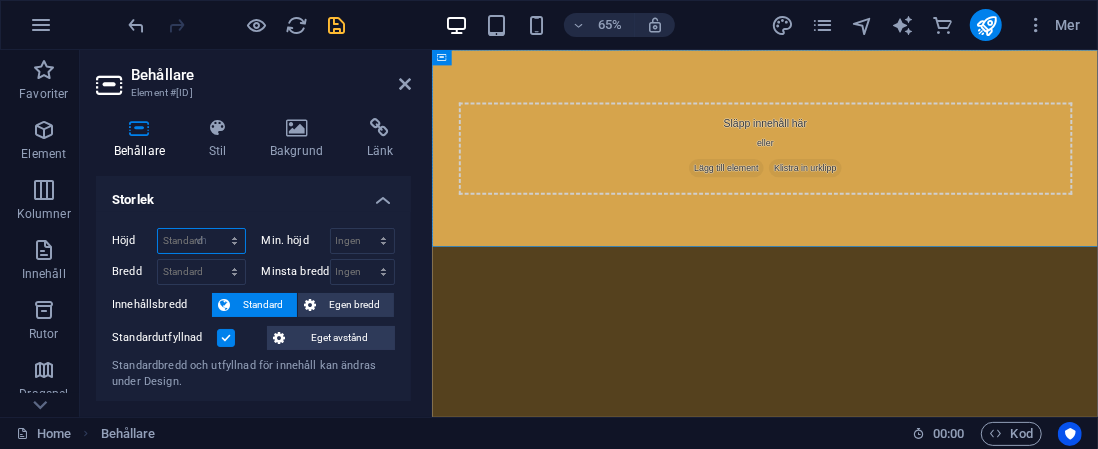 type on "53.5" 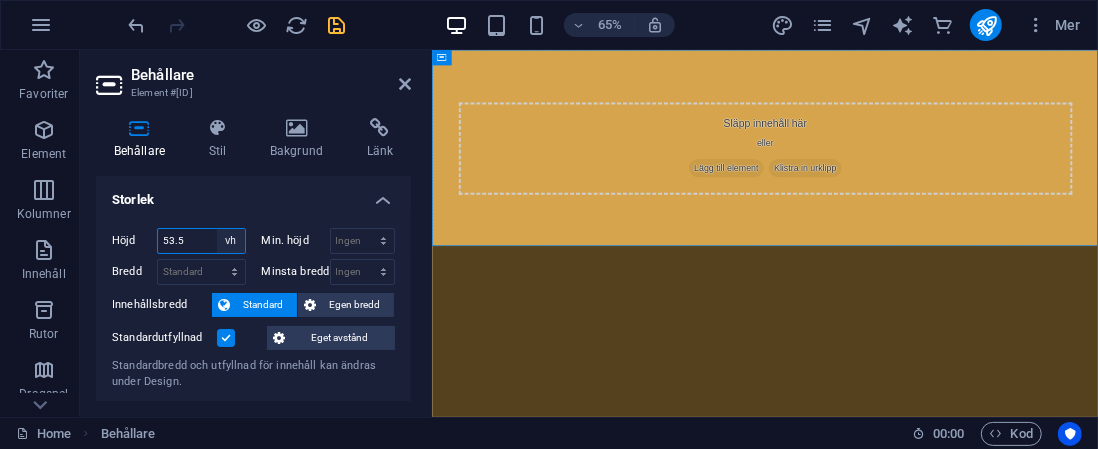 click on "Standard px rem % vh vw" at bounding box center [231, 241] 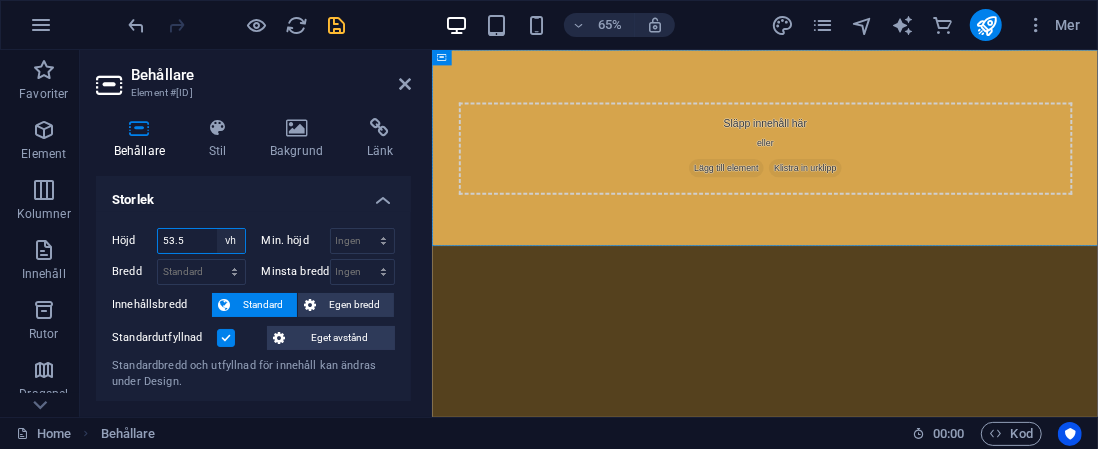 select on "px" 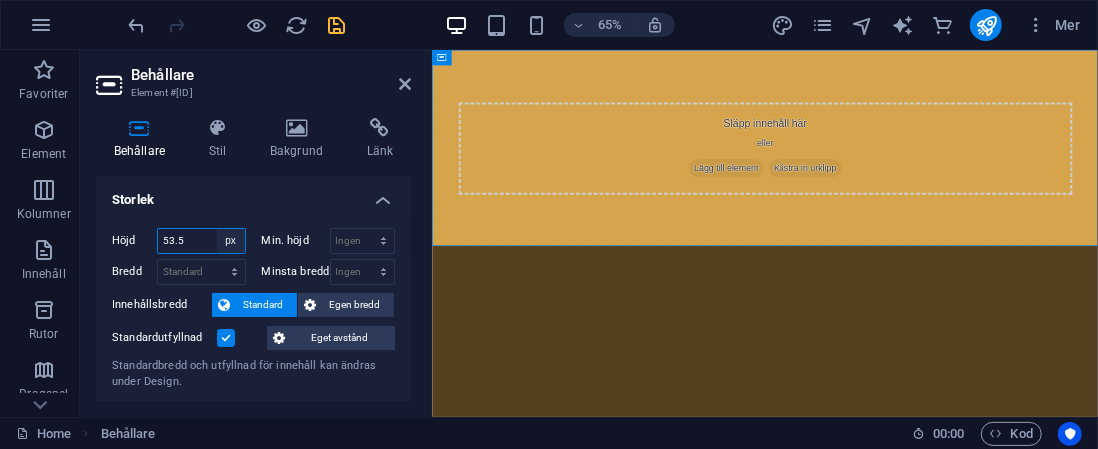 click on "Standard px rem % vh vw" at bounding box center (231, 241) 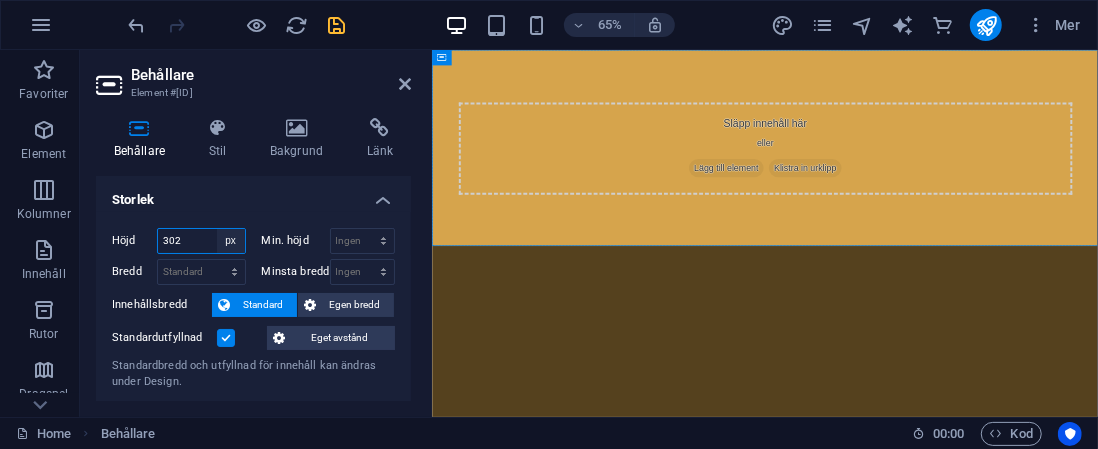 click on "Standard px rem % vh vw" at bounding box center [231, 241] 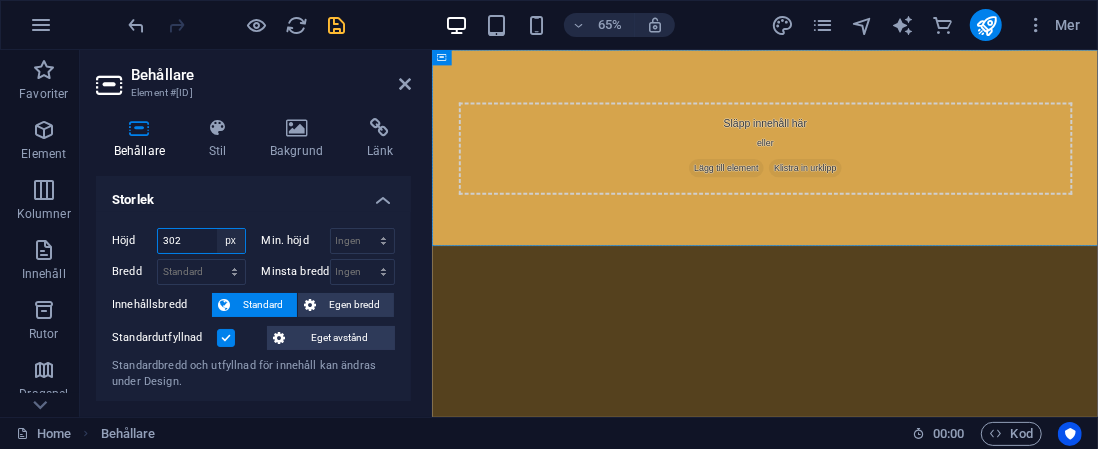 select on "default" 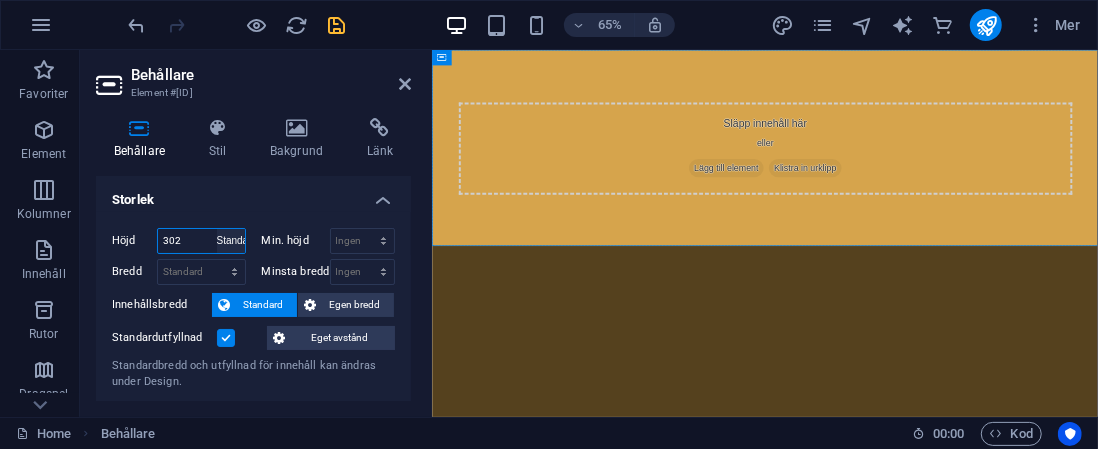 click on "Standard px rem % vh vw" at bounding box center (231, 241) 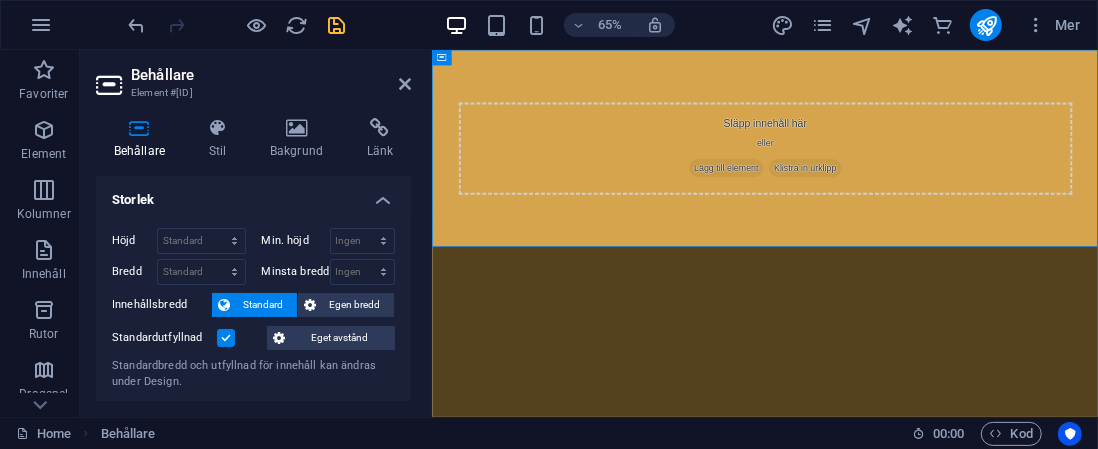 click on "Standard" at bounding box center [263, 305] 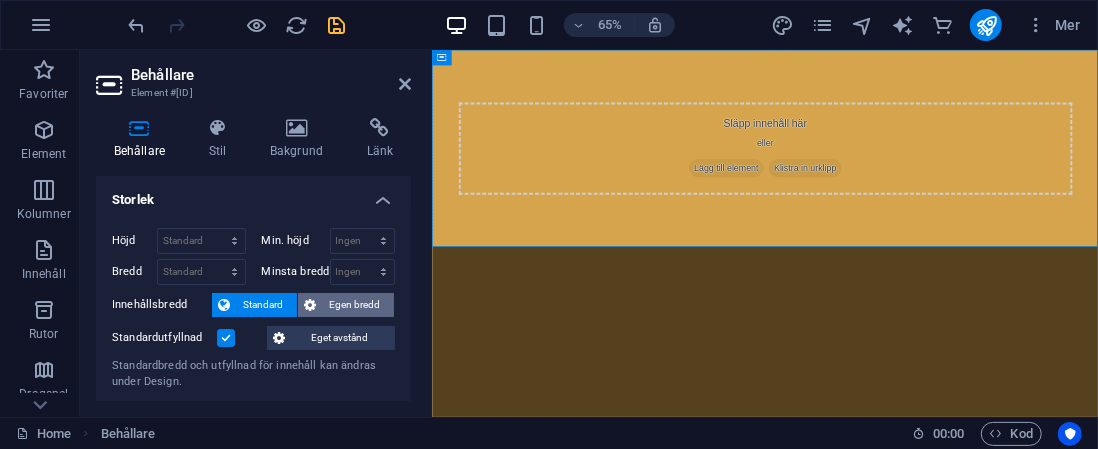 click on "Egen bredd" at bounding box center (355, 305) 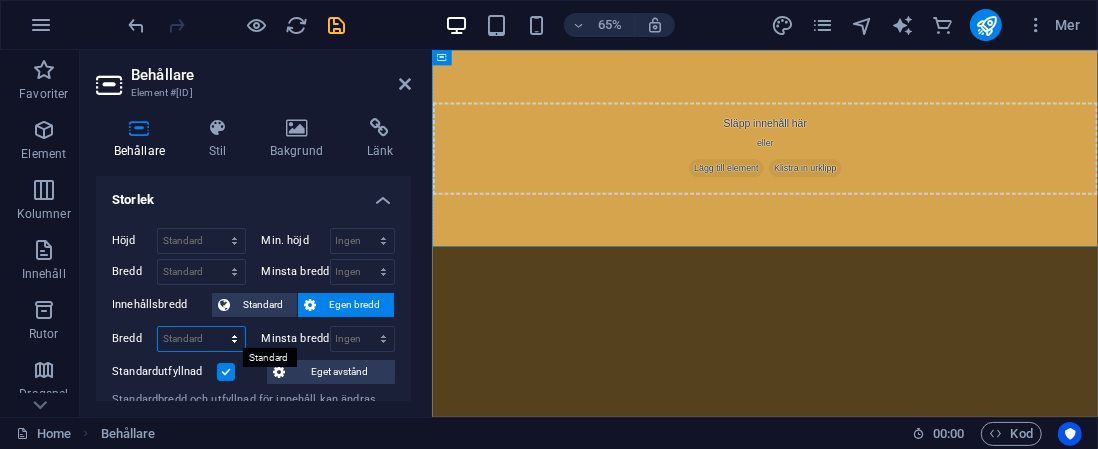 click on "Standard px rem % em vh vw" at bounding box center (201, 339) 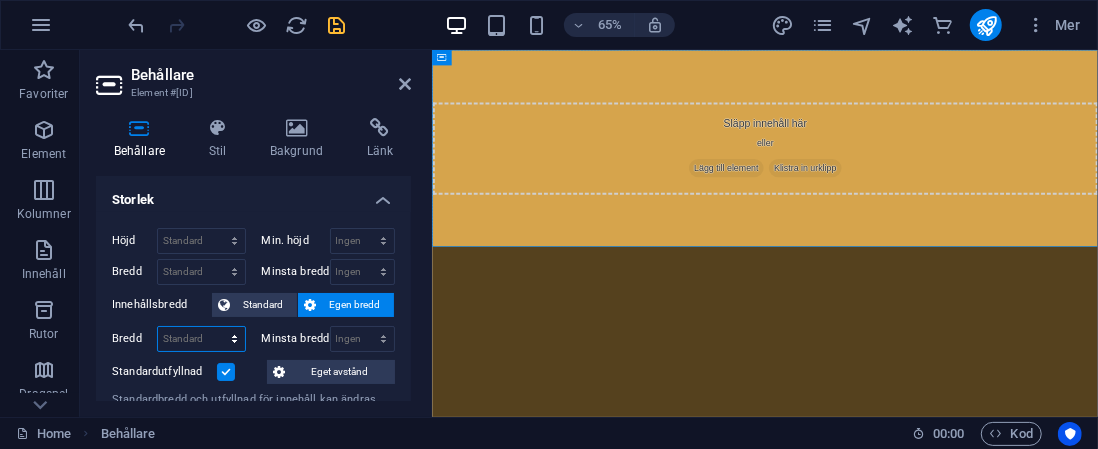 select on "%" 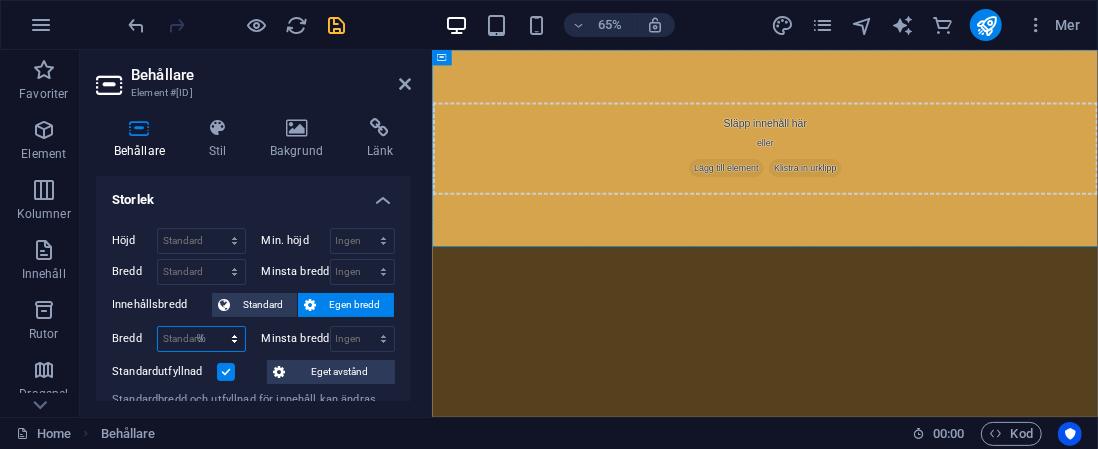 click on "Standard px rem % em vh vw" at bounding box center (201, 339) 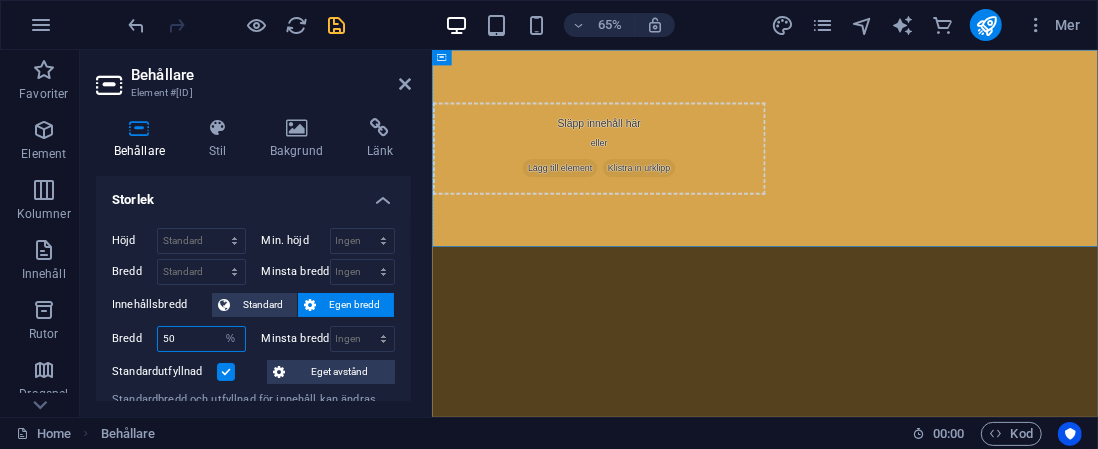 drag, startPoint x: 178, startPoint y: 339, endPoint x: 156, endPoint y: 340, distance: 22.022715 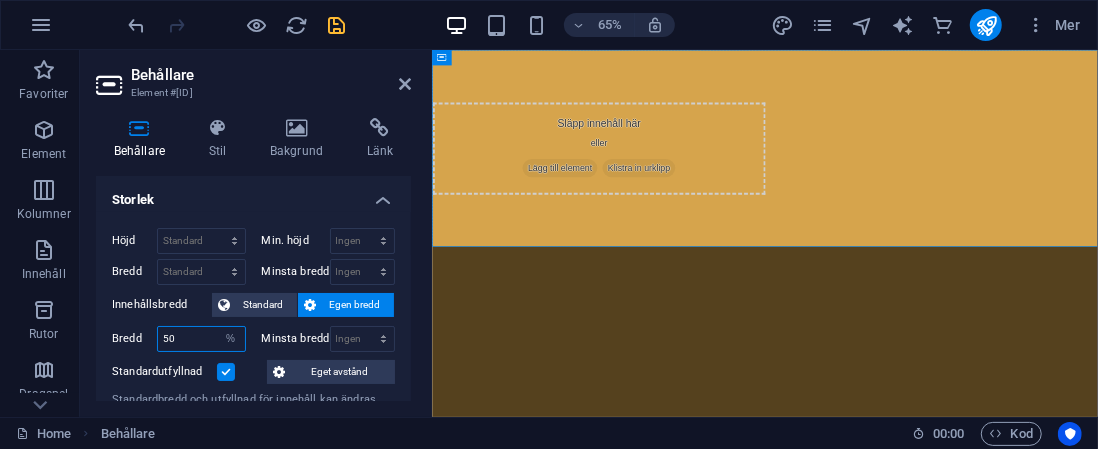 click on "50 Standard px rem % em vh vw" at bounding box center (201, 339) 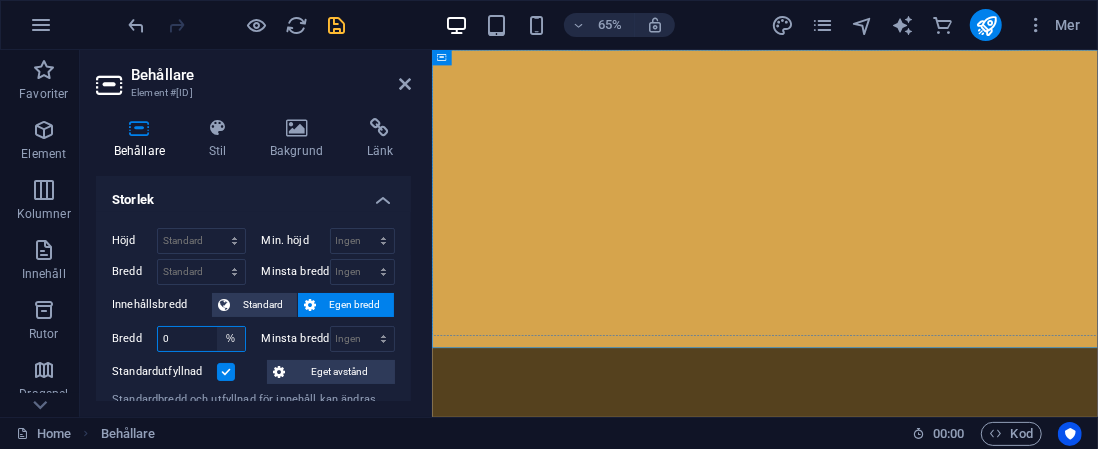 type on "50" 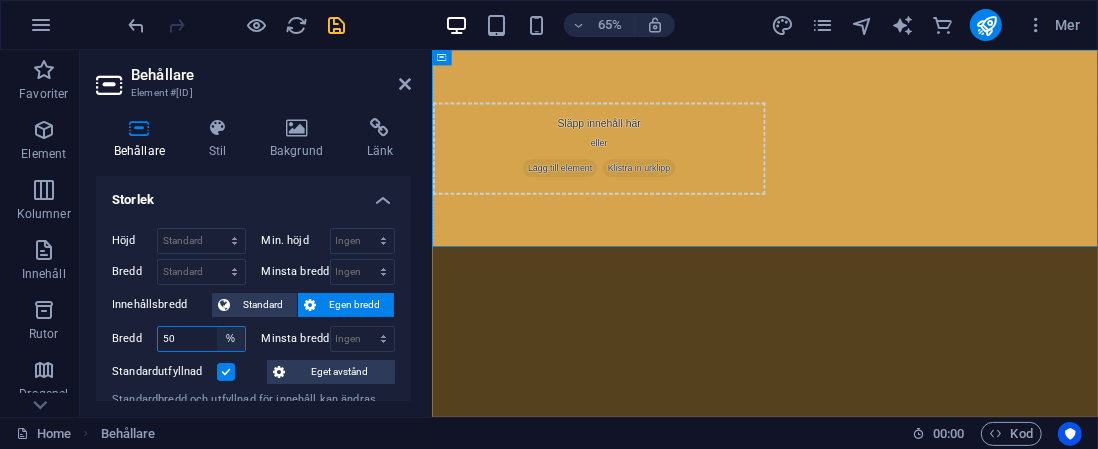 click on "Standard px rem % em vh vw" at bounding box center (231, 339) 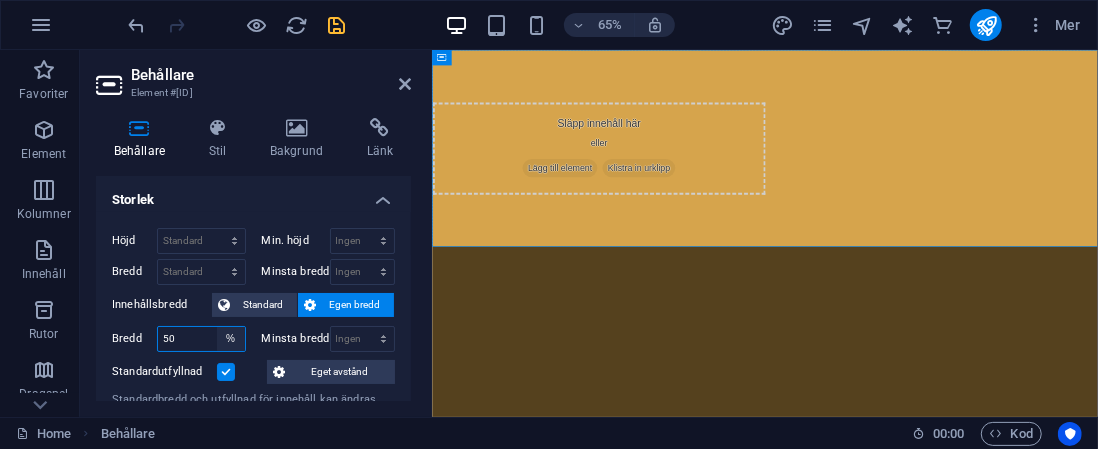 select on "vhm9gtgl8bc" 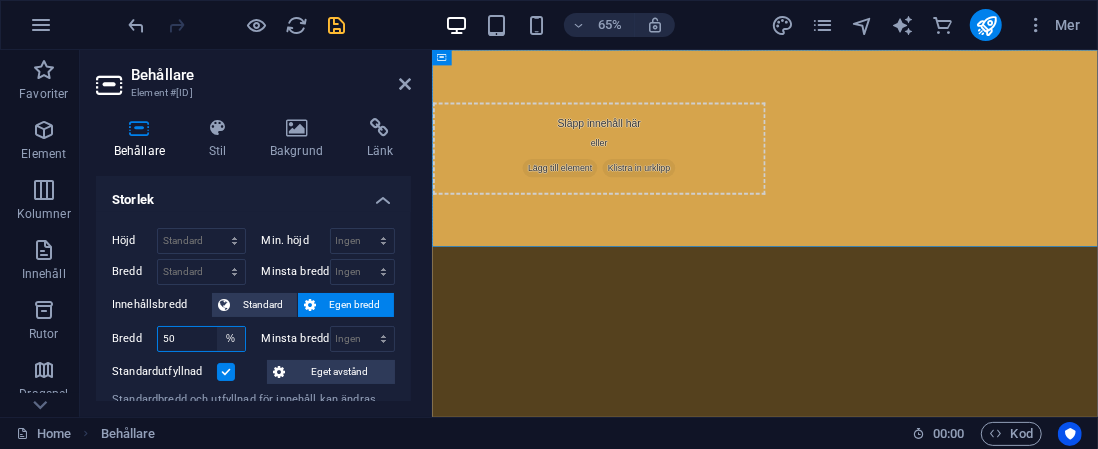 click on "Standard px rem % em vh vw" at bounding box center [231, 339] 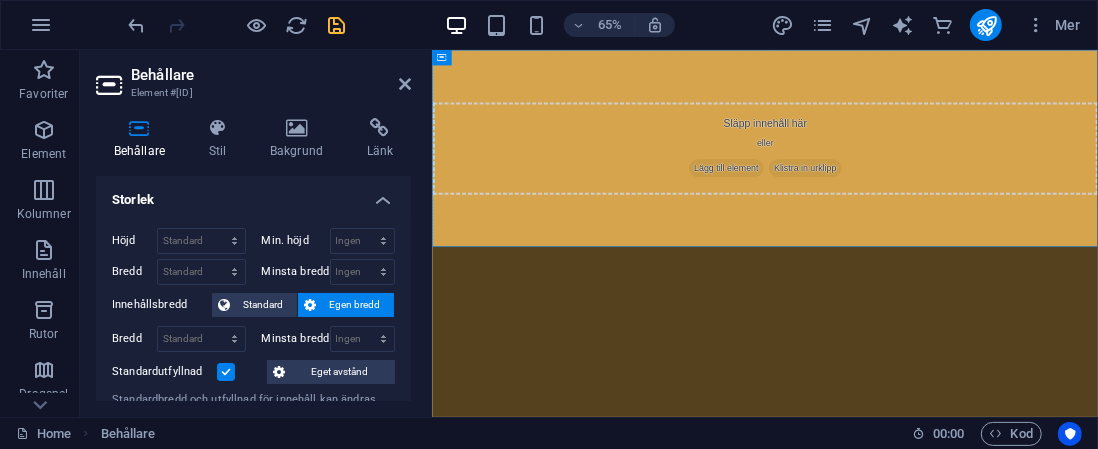 click at bounding box center [226, 372] 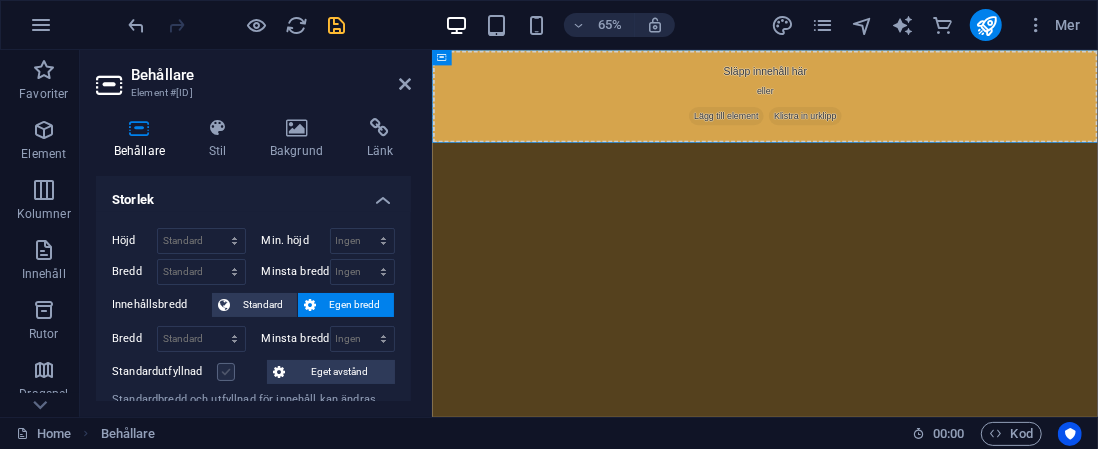 click at bounding box center [226, 372] 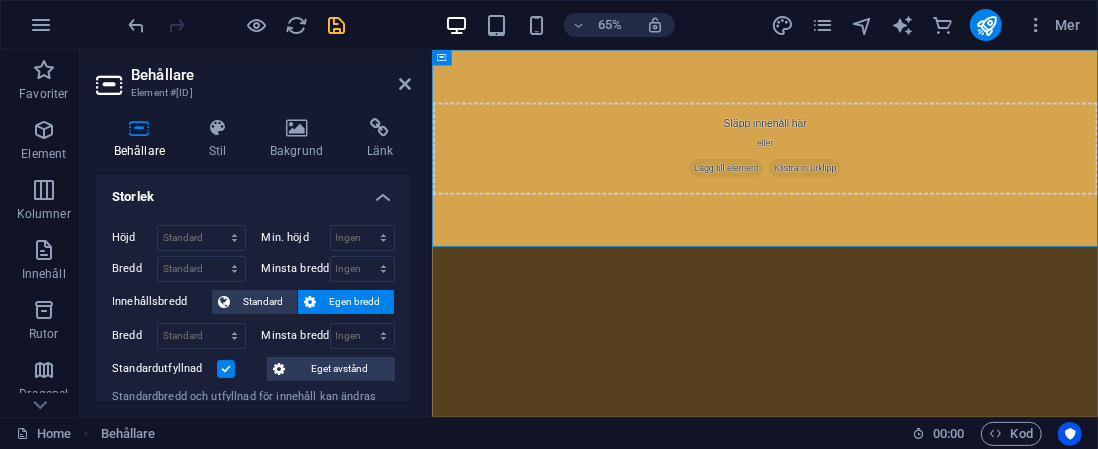 scroll, scrollTop: 0, scrollLeft: 0, axis: both 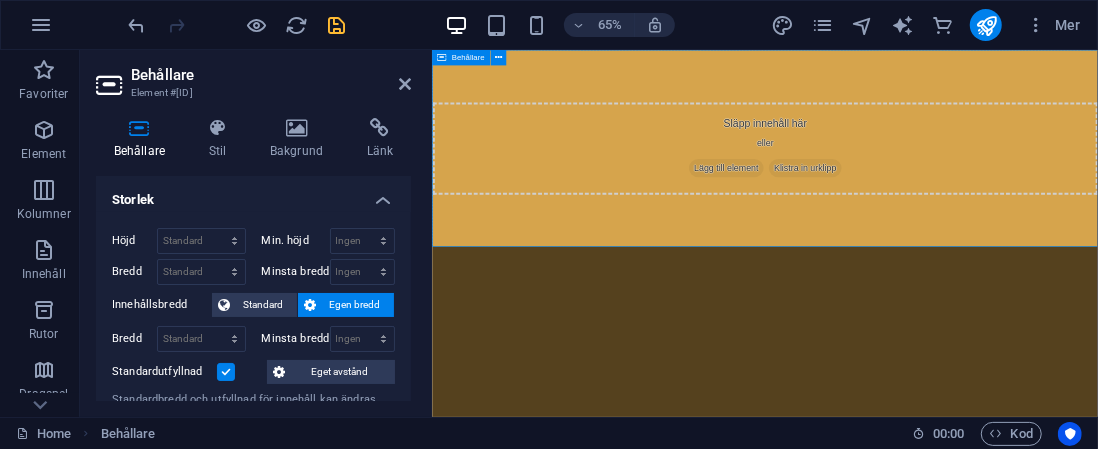 click on "Släpp innehåll här eller  Lägg till element  Klistra in urklipp" at bounding box center (943, 202) 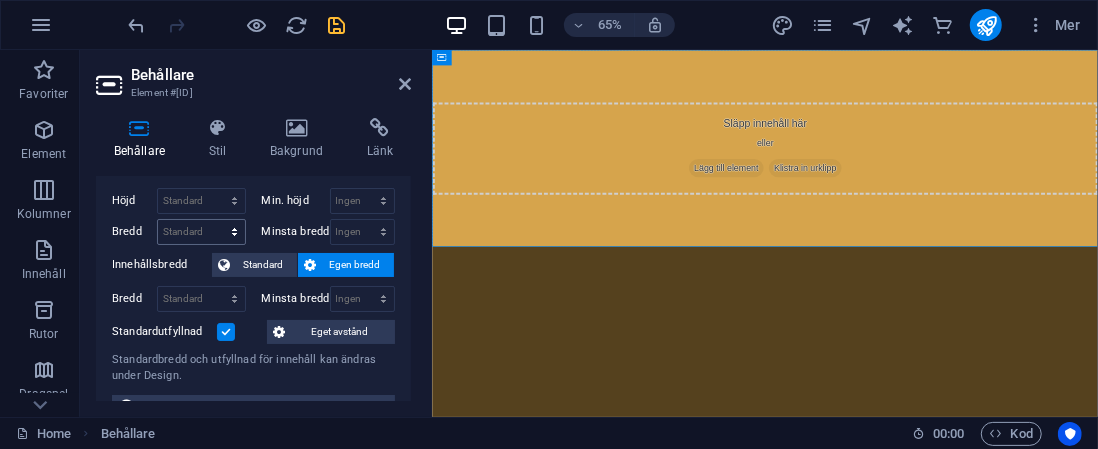 scroll, scrollTop: 100, scrollLeft: 0, axis: vertical 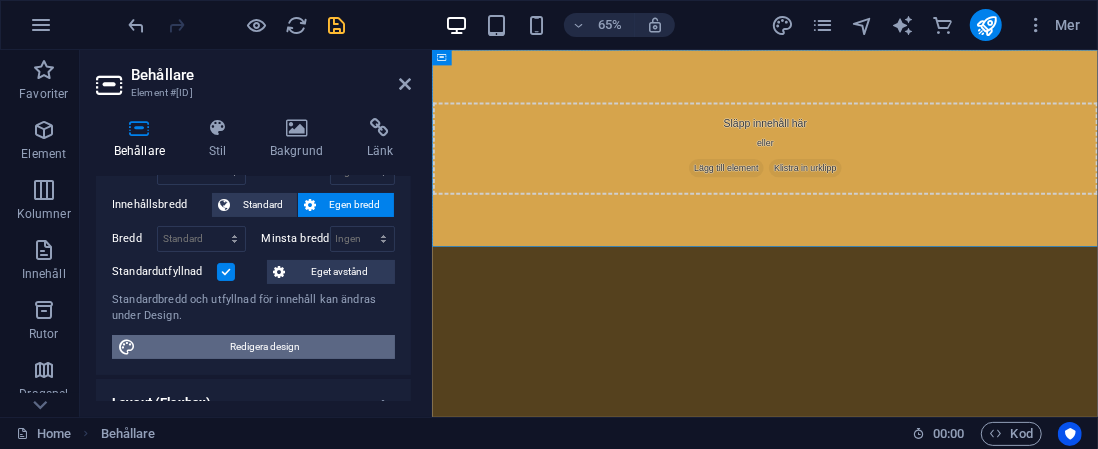 click on "Redigera design" at bounding box center (265, 347) 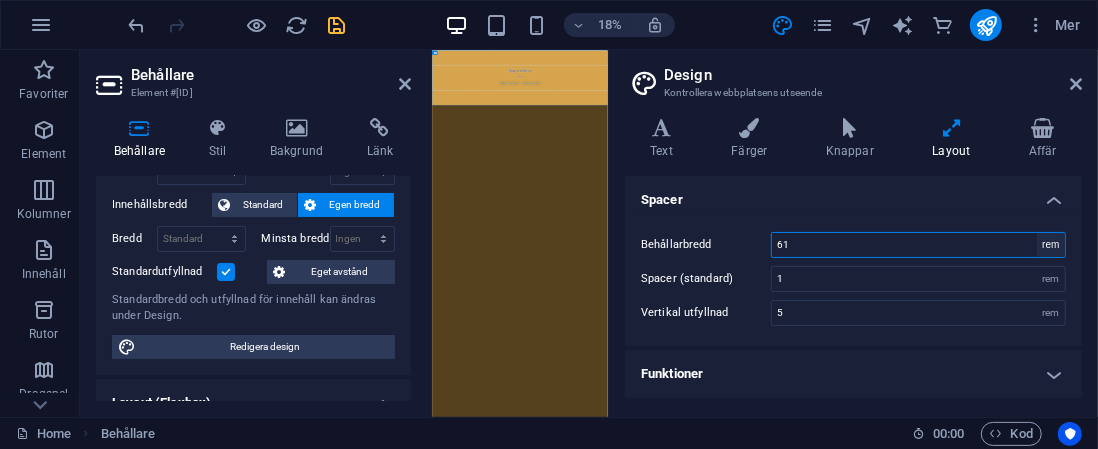 click on "rem px" at bounding box center (1051, 245) 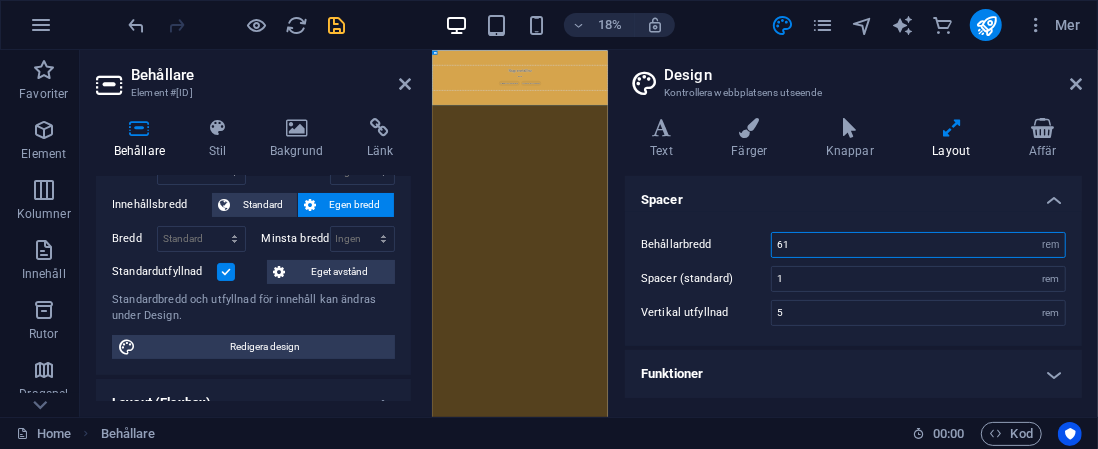 click on "61" at bounding box center [918, 245] 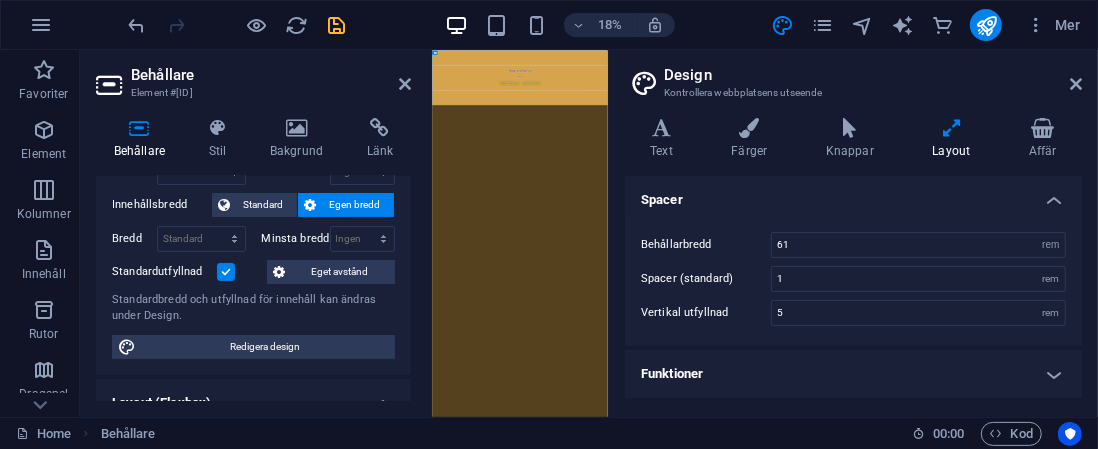 click on "Spacer" at bounding box center [853, 194] 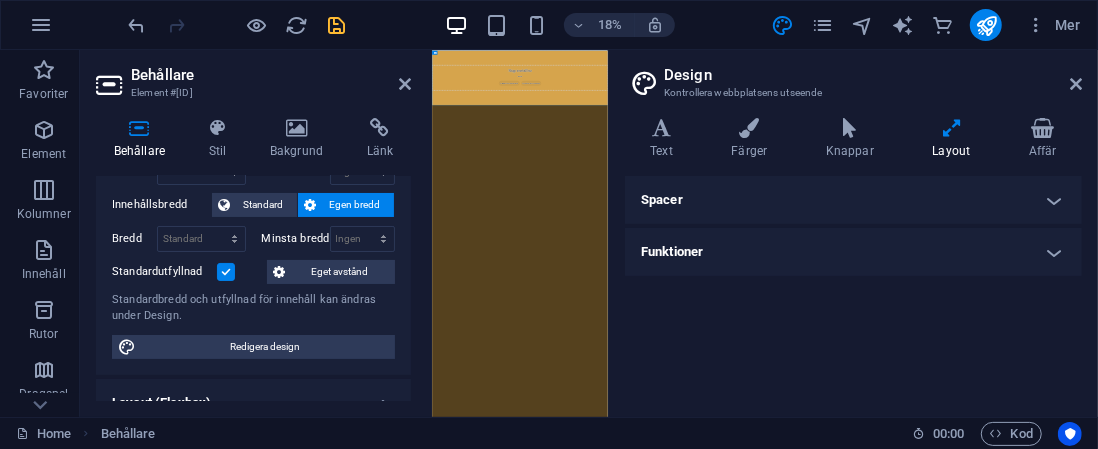 click at bounding box center [951, 128] 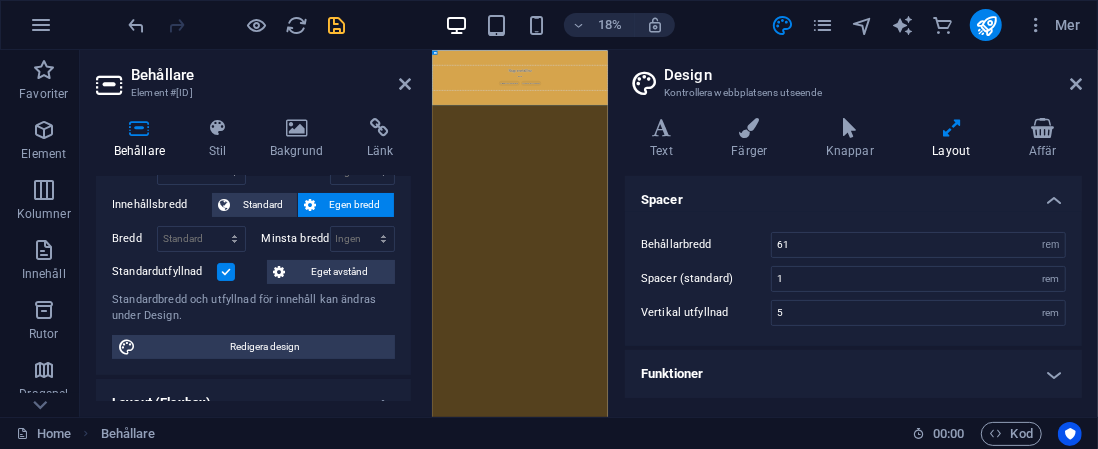 click on "Funktioner" at bounding box center [853, 374] 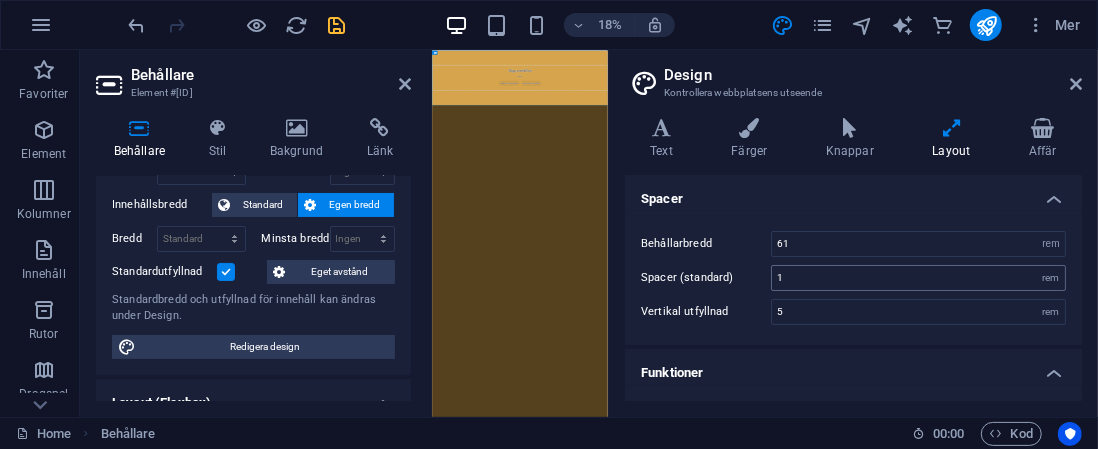 scroll, scrollTop: 0, scrollLeft: 0, axis: both 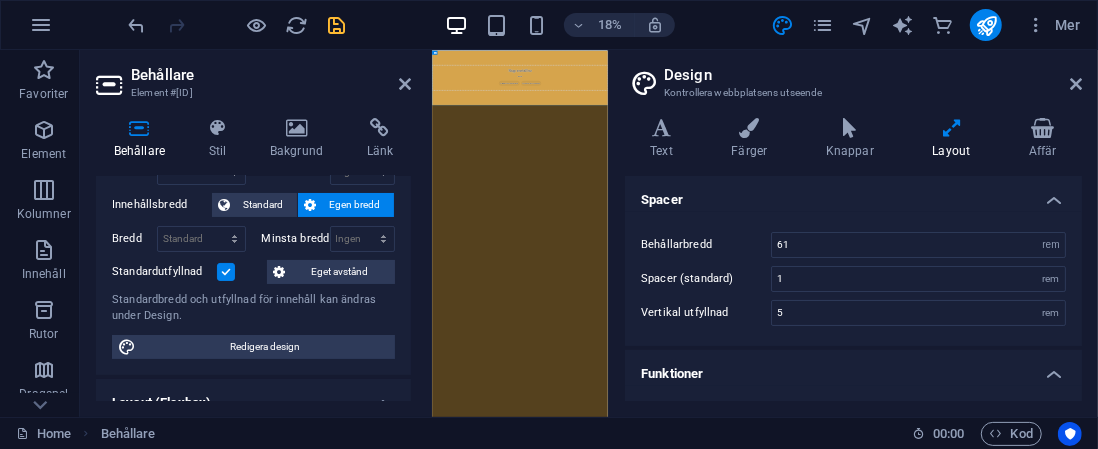 click at bounding box center (951, 128) 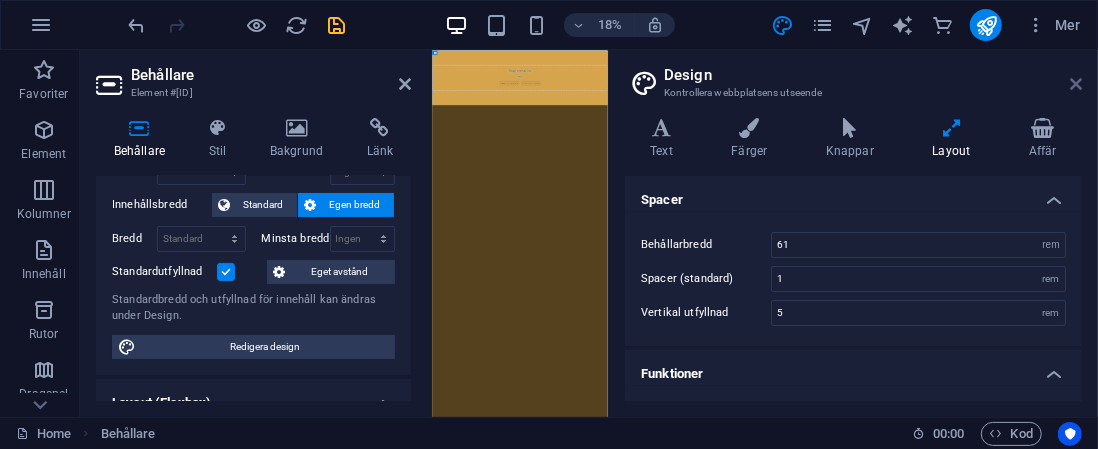 click at bounding box center (1076, 84) 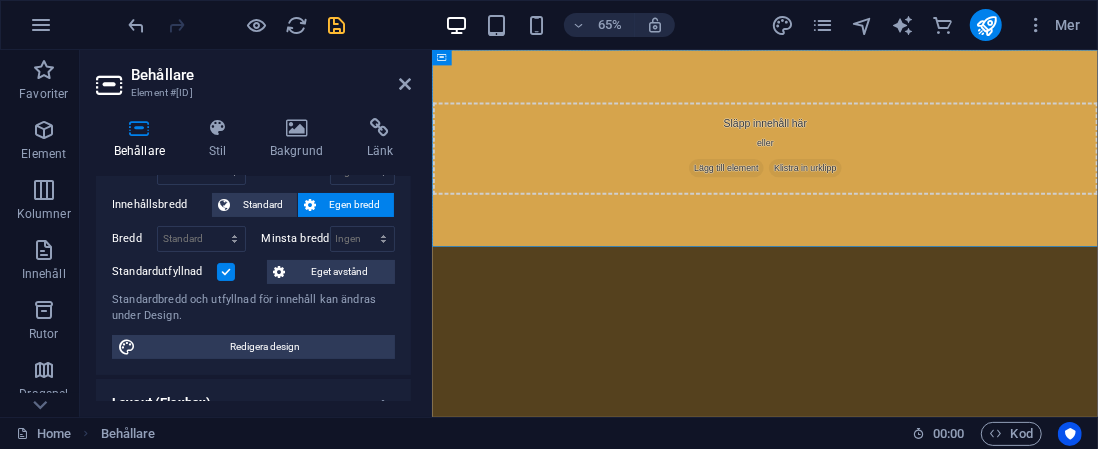 click on "Skip to main content
Släpp innehåll här eller  Lägg till element  Klistra in urklipp" at bounding box center [943, 202] 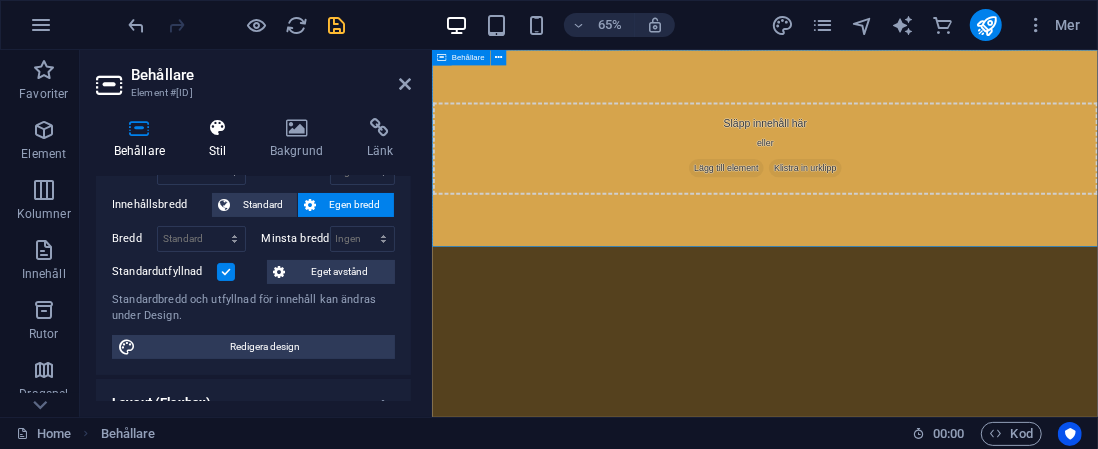 click at bounding box center [217, 128] 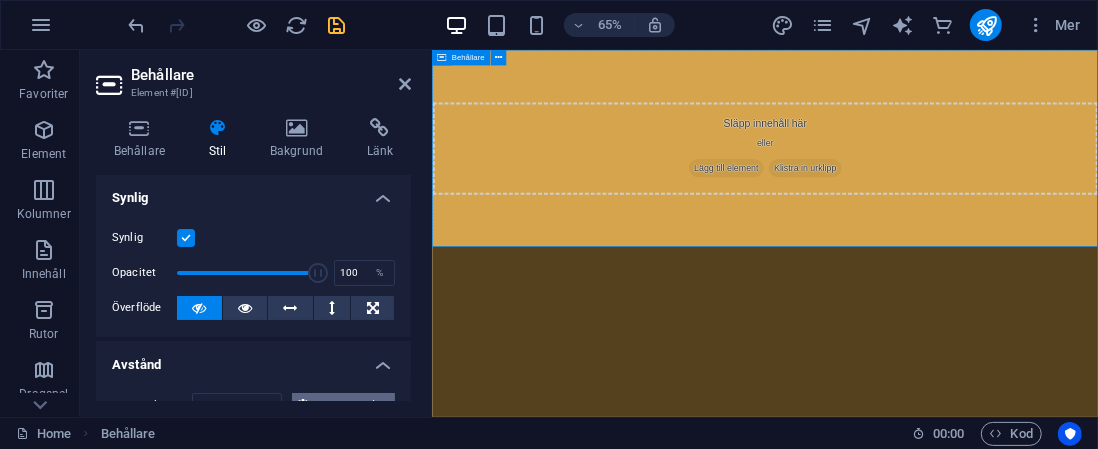 scroll, scrollTop: 0, scrollLeft: 0, axis: both 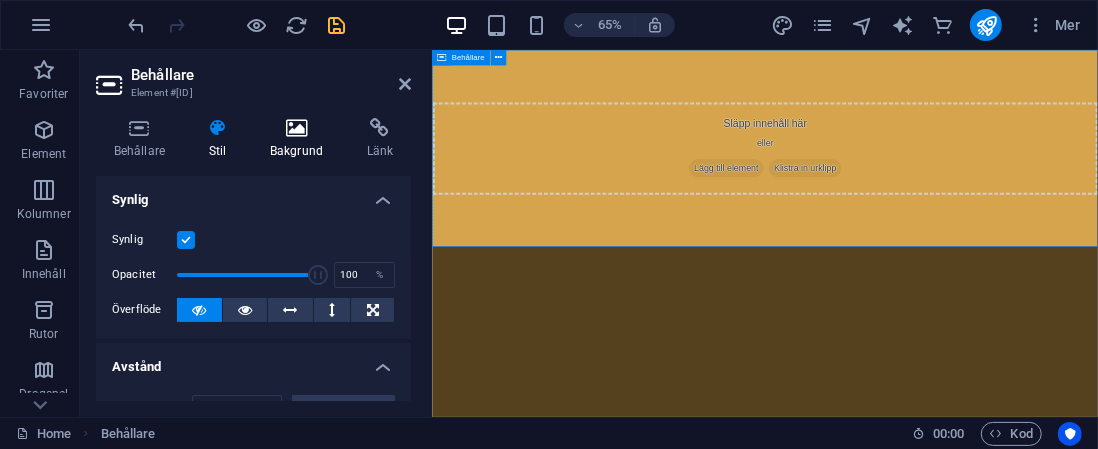 click at bounding box center (296, 128) 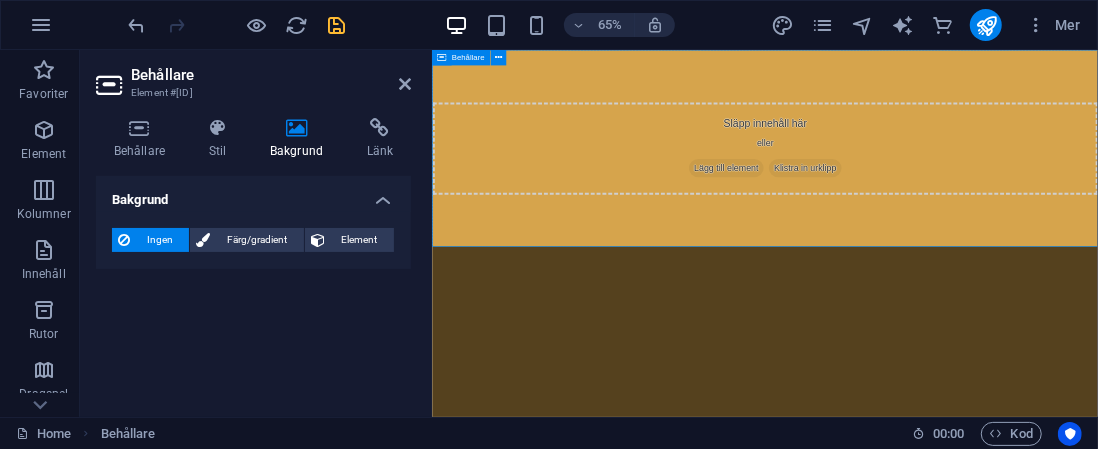 click on "Skip to main content
Släpp innehåll här eller  Lägg till element  Klistra in urklipp" at bounding box center [943, 202] 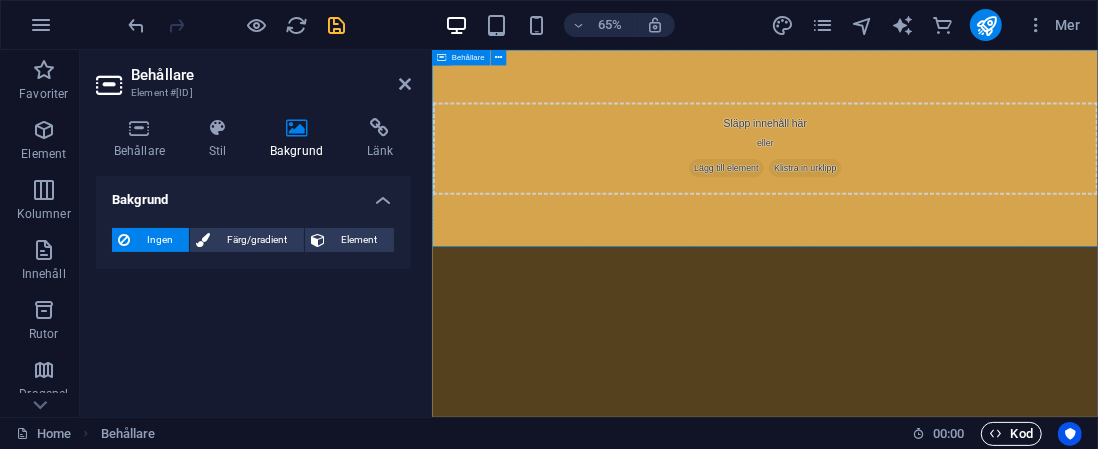 click at bounding box center (996, 433) 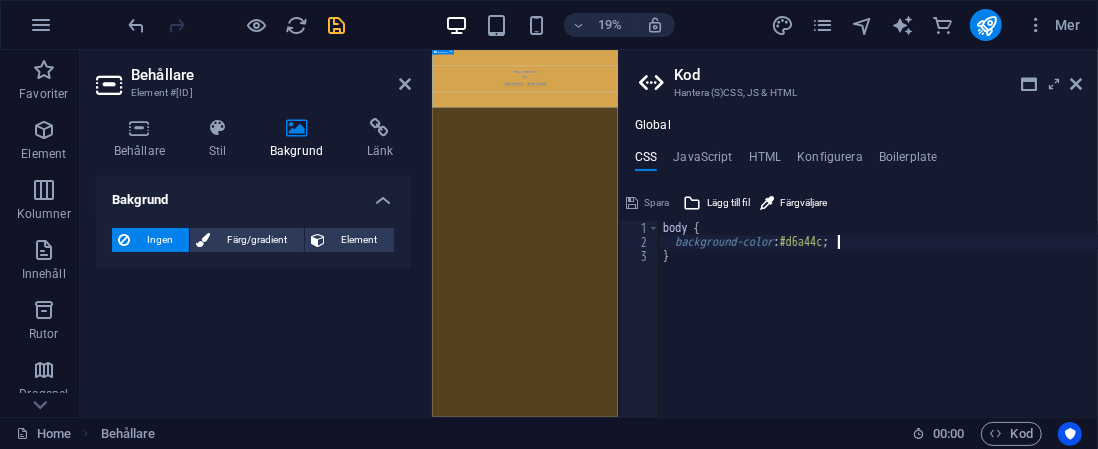click on "body   {    background-color :  #d6a44c ; }" at bounding box center [878, 333] 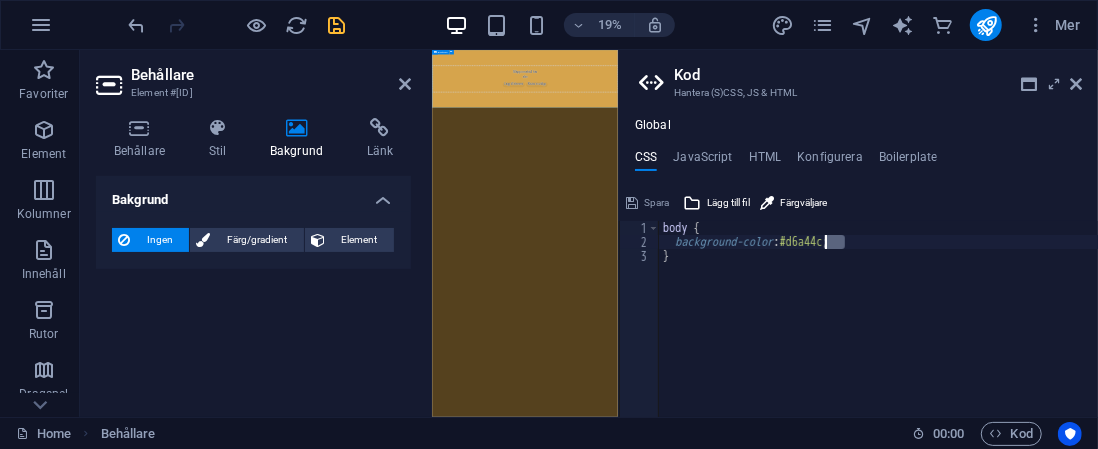 drag, startPoint x: 845, startPoint y: 244, endPoint x: 825, endPoint y: 247, distance: 20.22375 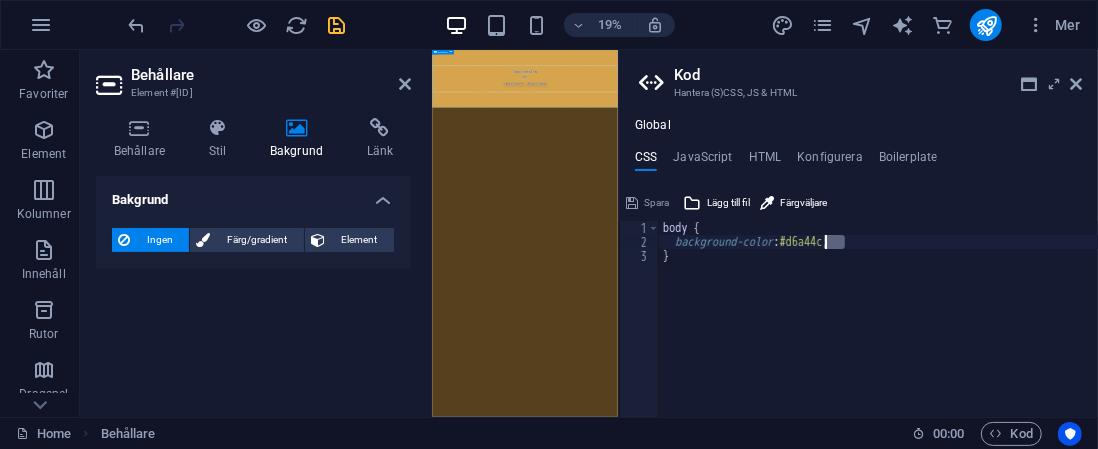click on "body   {    background-color :  #d6a44c ; }" at bounding box center (878, 333) 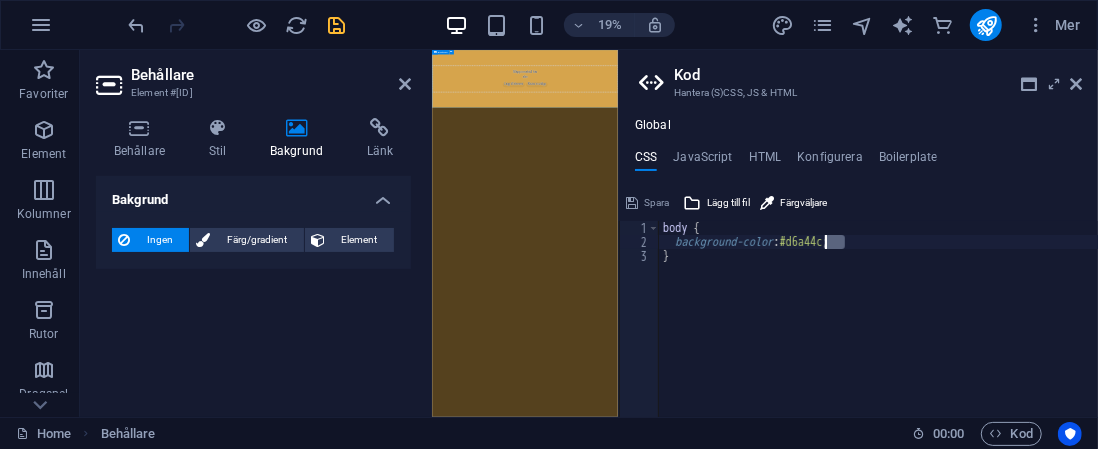 click on "body   {    background-color :  #d6a44c ; }" at bounding box center [878, 319] 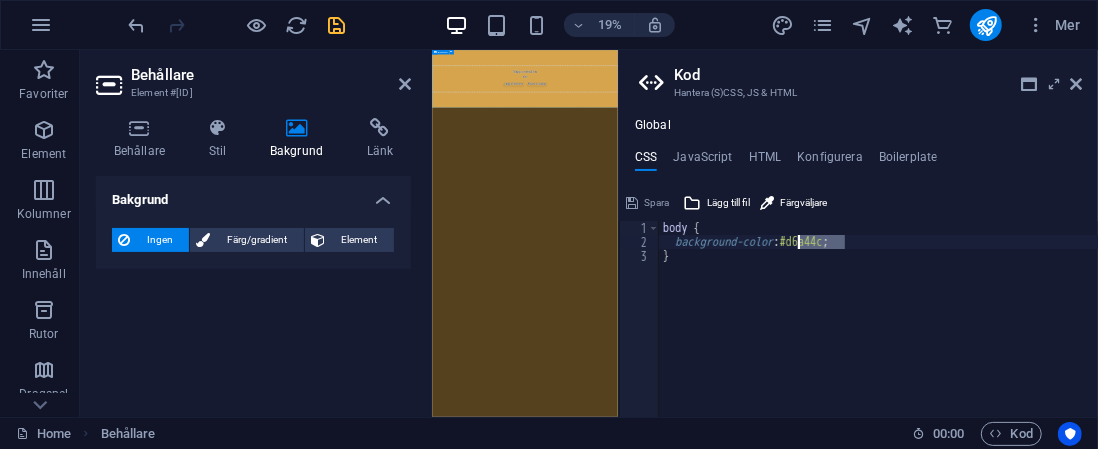 drag, startPoint x: 845, startPoint y: 243, endPoint x: 800, endPoint y: 248, distance: 45.276924 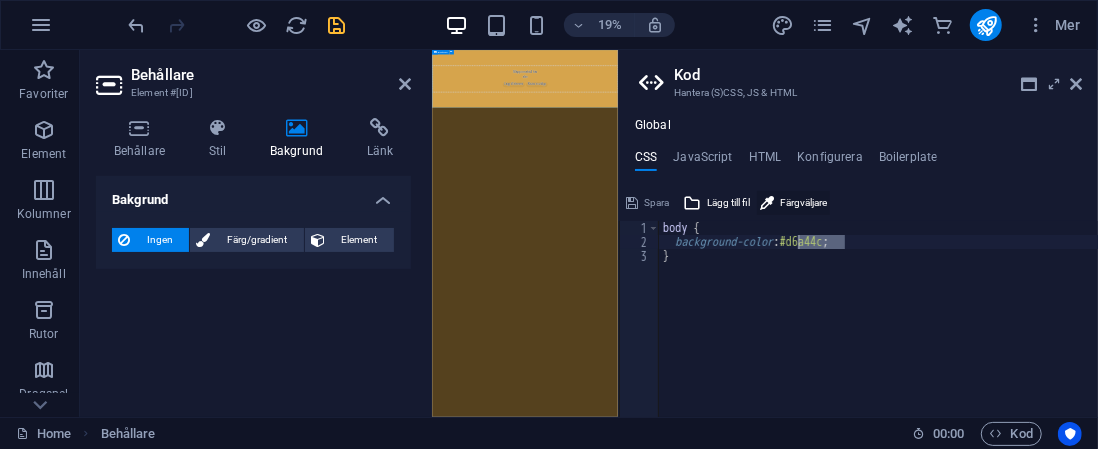 click on "Färgväljare" at bounding box center [803, 203] 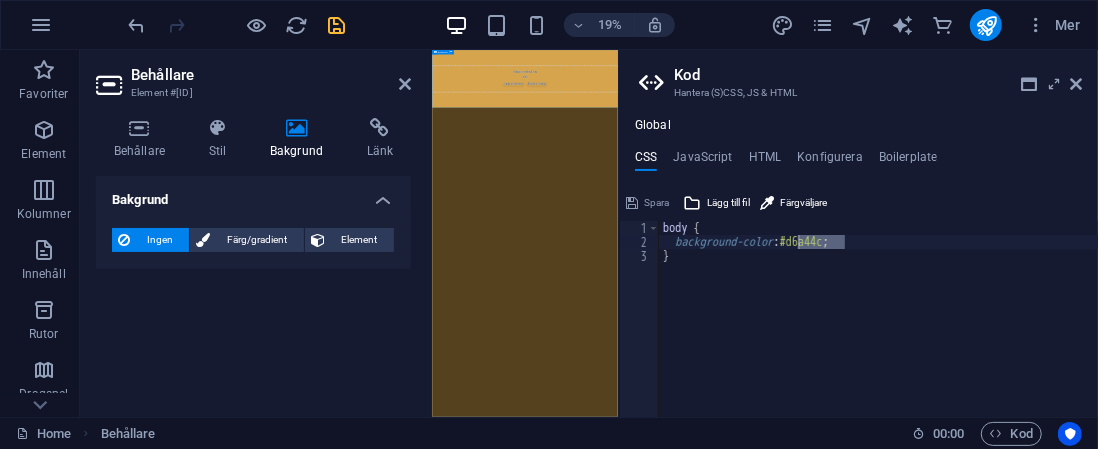 type on "#f0cf75" 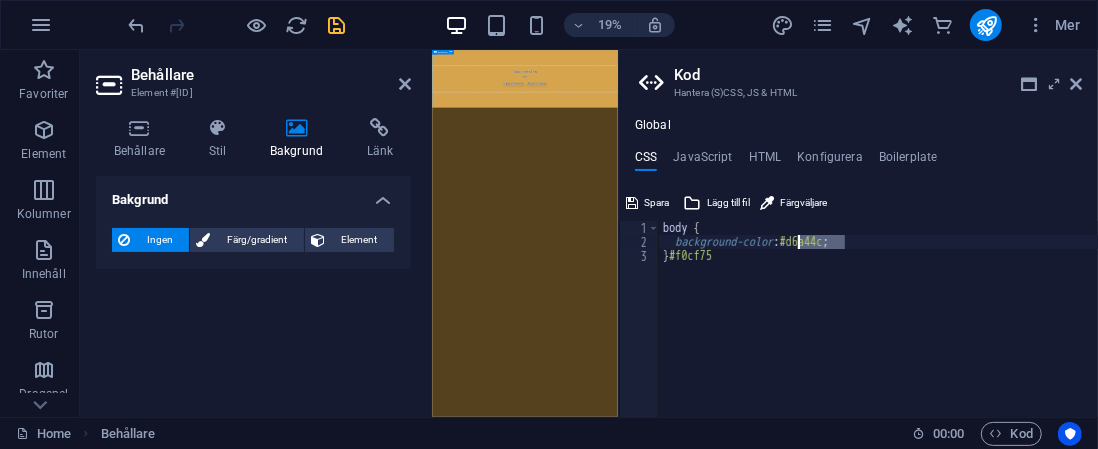 drag, startPoint x: 845, startPoint y: 240, endPoint x: 800, endPoint y: 241, distance: 45.01111 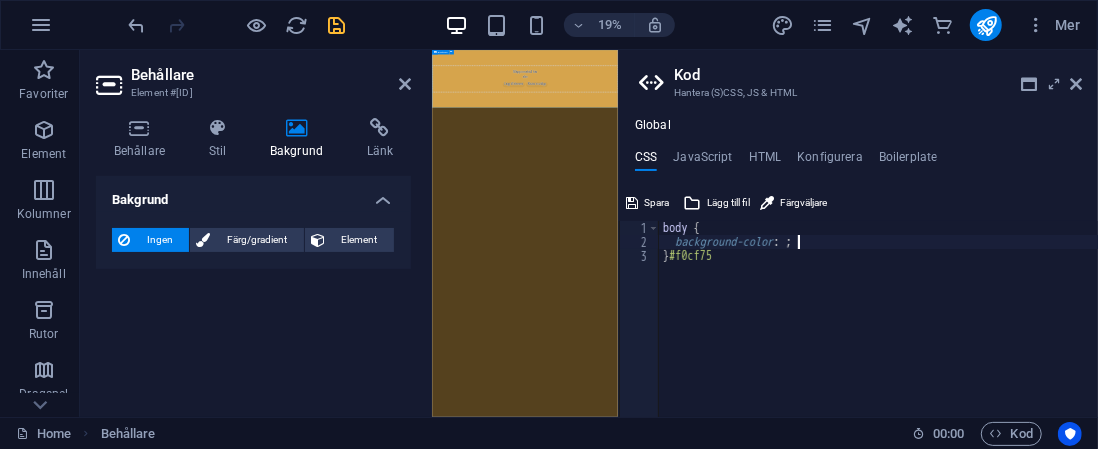 paste on "2kmlz0055N0OqCI" 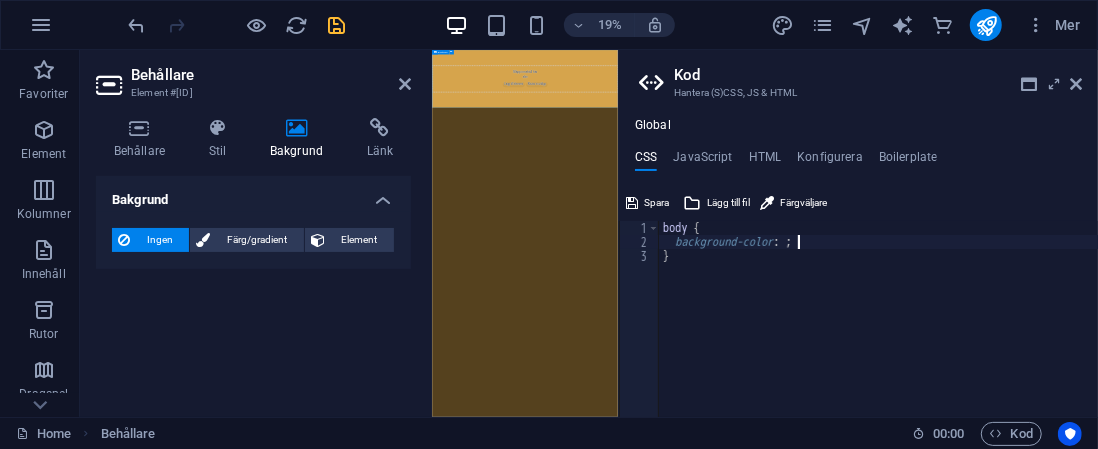 paste on "#f0cf75" 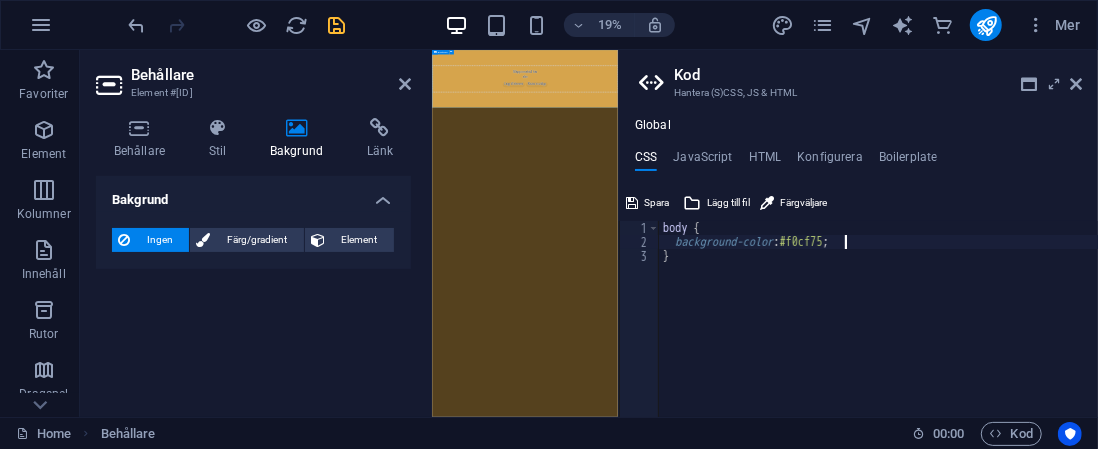 click on "body   {    background-color :  #f0cf75 ; }" at bounding box center [878, 333] 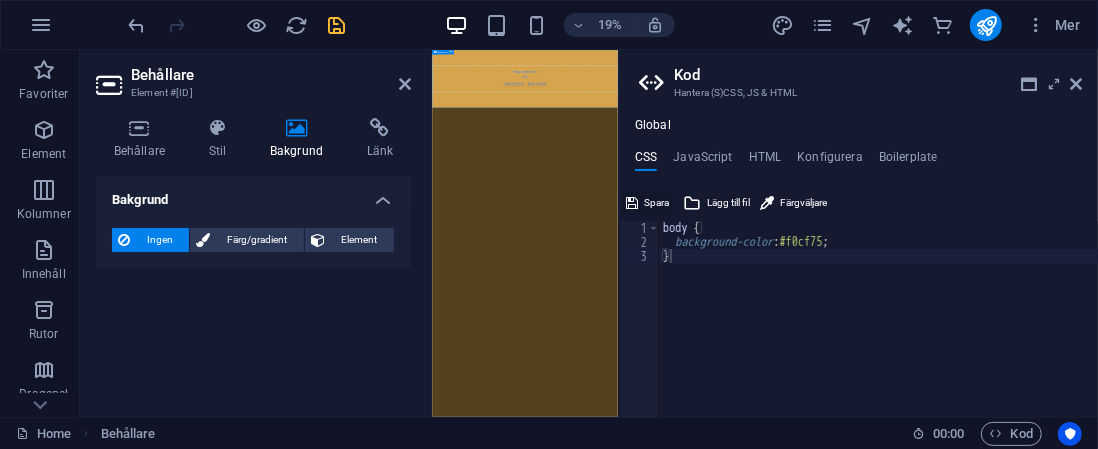 click on "Spara" at bounding box center (656, 203) 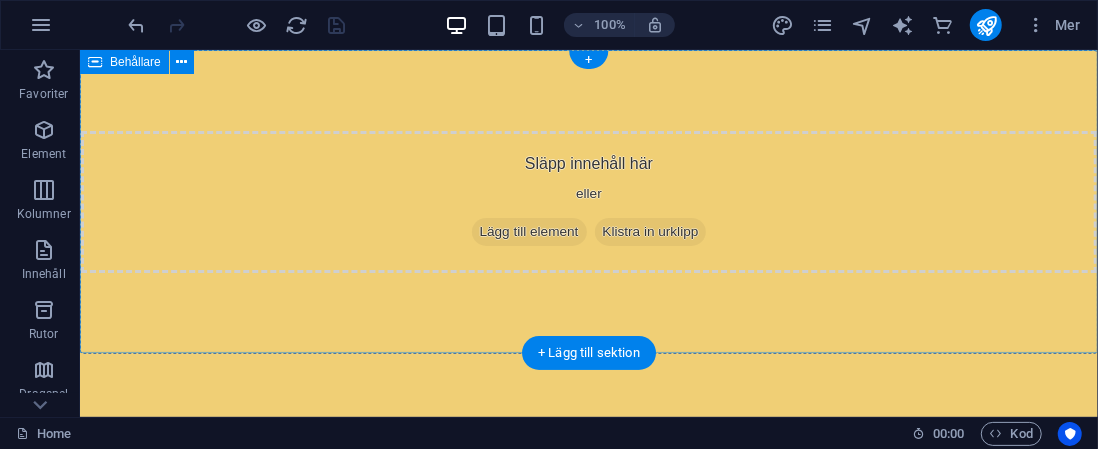 click on "Släpp innehåll här eller  Lägg till element  Klistra in urklipp" at bounding box center (588, 201) 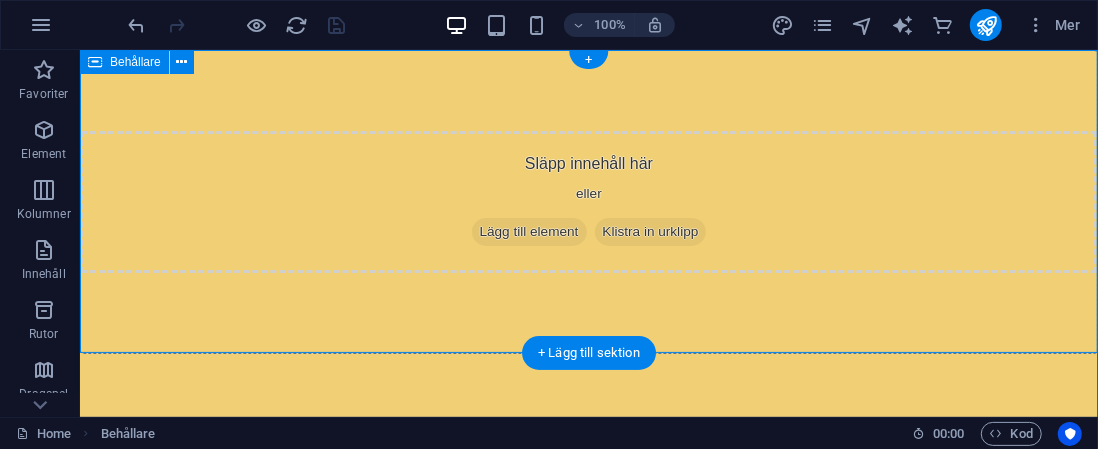 click on "Lägg till element" at bounding box center (528, 231) 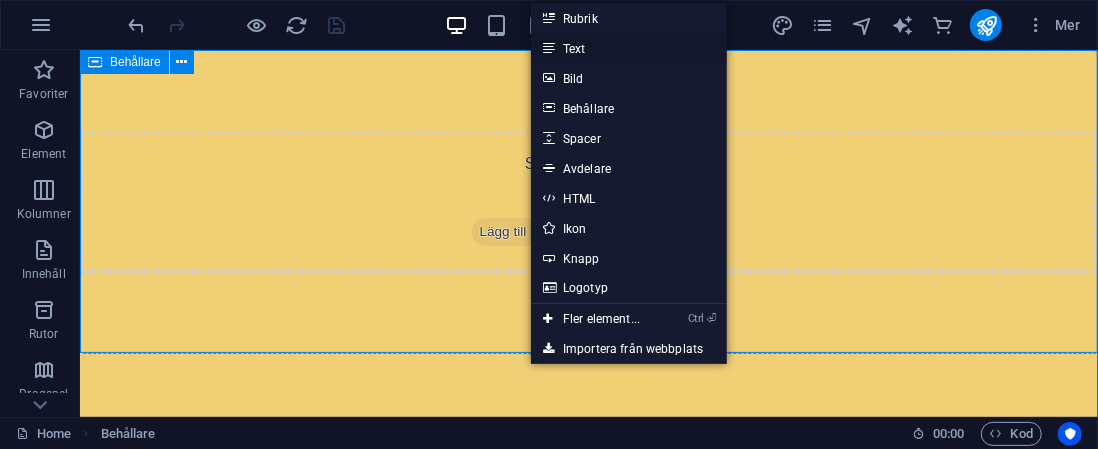 click on "Text" at bounding box center (629, 48) 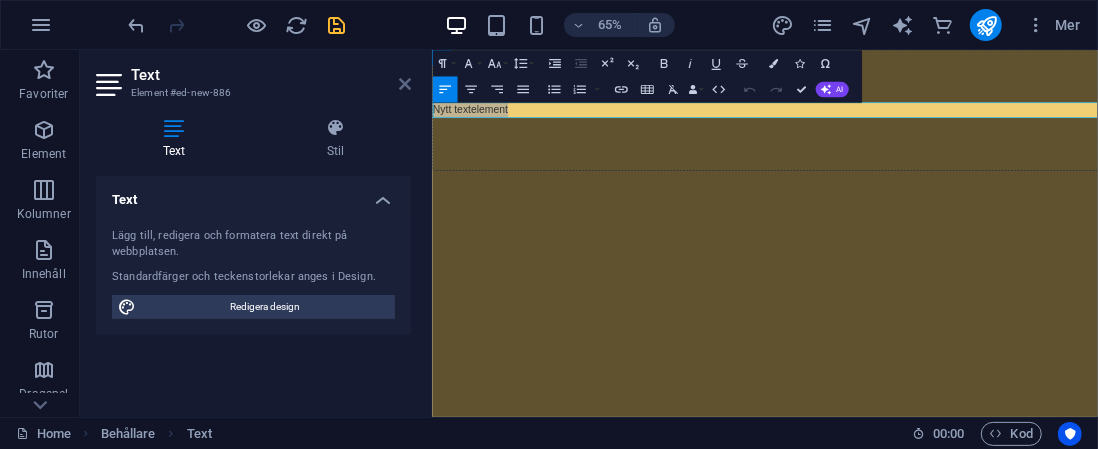 click at bounding box center (405, 84) 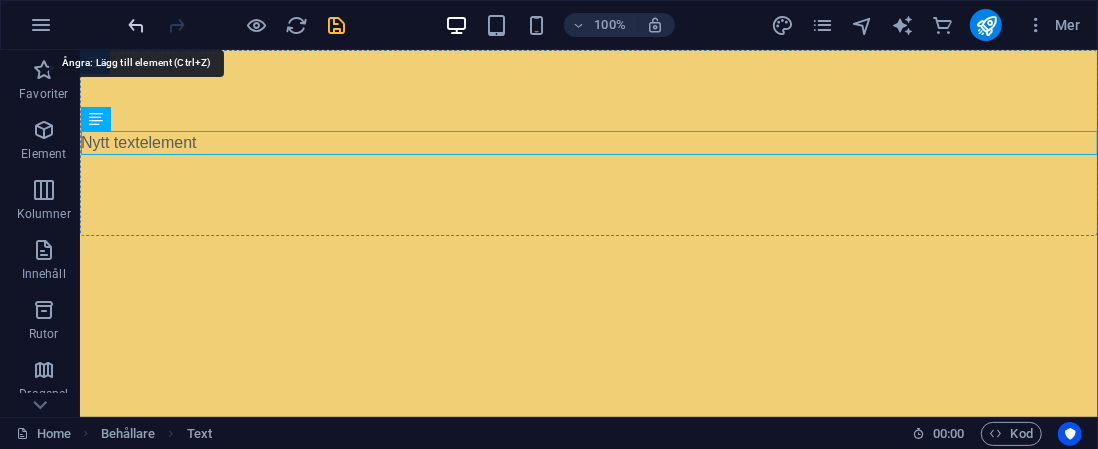click at bounding box center (137, 25) 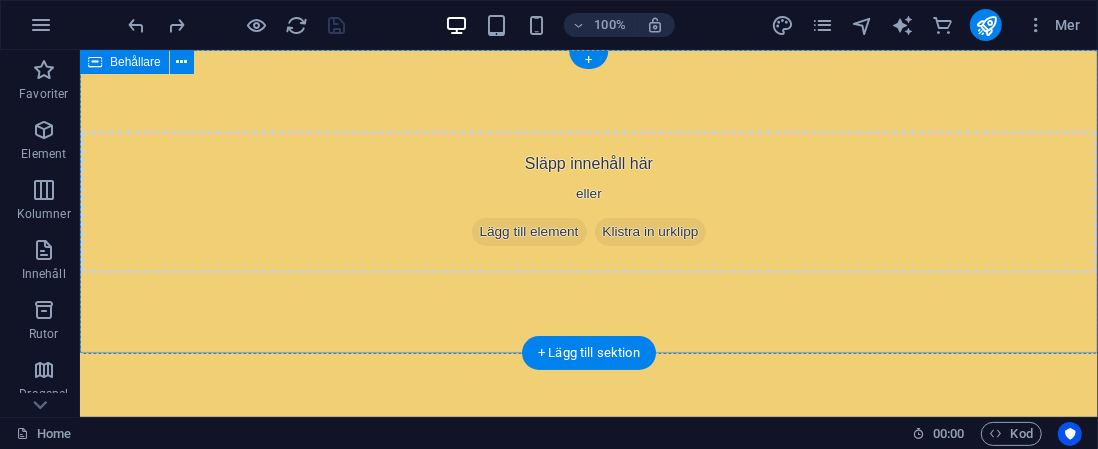 click on "Lägg till element" at bounding box center [528, 231] 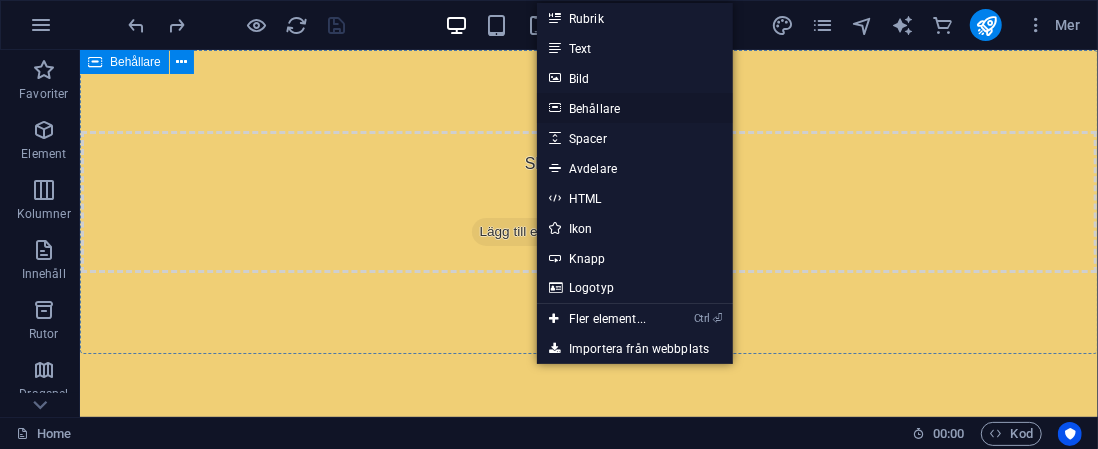 click on "Behållare" at bounding box center [635, 108] 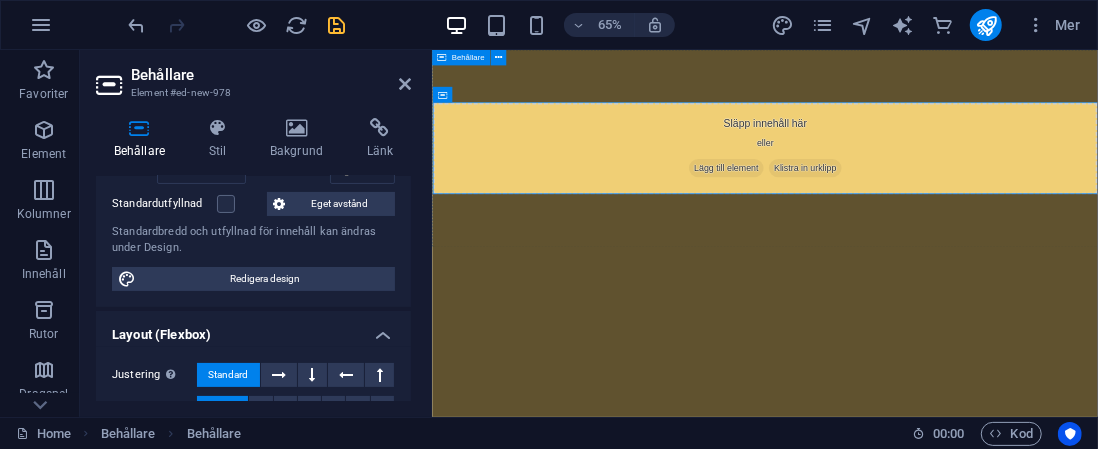 scroll, scrollTop: 165, scrollLeft: 0, axis: vertical 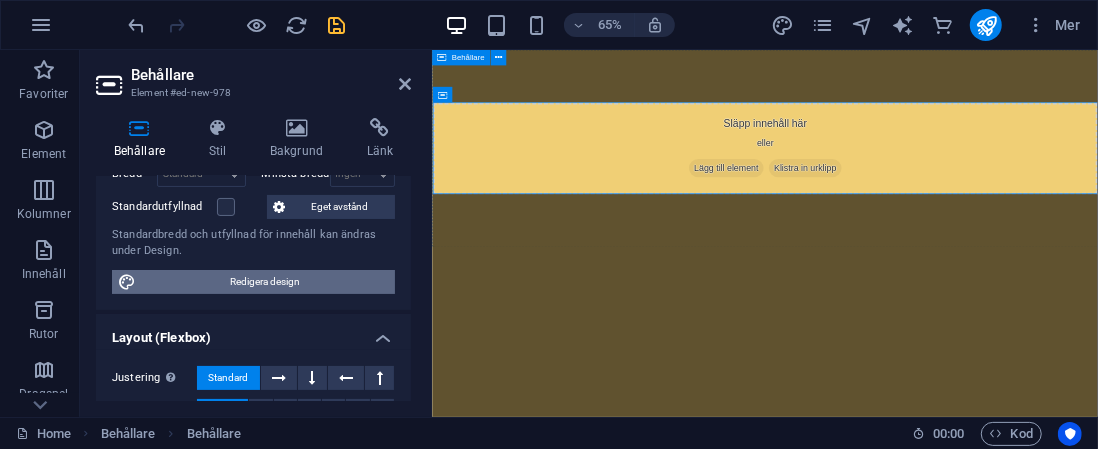 click on "Redigera design" at bounding box center [265, 282] 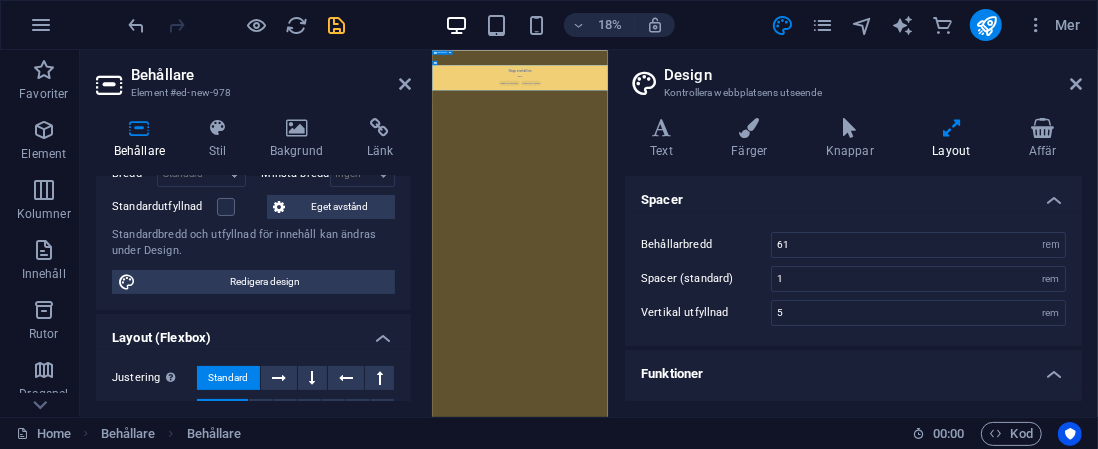 click on "Design Kontrollera webbplatsens utseende Varianter  Text  Färger  Knappar  Layout  Affär Text Standard Bold Links Typsnittsfärg Typsnitt -apple-system, BlinkMaxSystemFont, "Seoge UI", Roboto, "Helvetica Neue", Arial, sans-serif Textstorlek 16 rem px Linjehöjd 1.5 Teckenvikt För att visa teckenvikten korrekt kan man behöva aktivera den.  Hantera typsnitt Tunn, 100 Extra lätt, 200 Lätt, 300 Vanlig, 400 Medel, 500 Halvfet, 600 Fet, 700 Extra fet, 800 Svart, 900 Teckenavstånd 0 rem px Typsnittsstil Textomvandnling Tt TT tt Textjustering Teckenvikt För att visa teckenvikten korrekt kan man behöva aktivera den.  Hantera typsnitt Tunn, 100 Extra lätt, 200 Lätt, 300 Vanlig, 400 Medel, 500 Halvfet, 600 Fet, 700 Extra fet, 800 Svart, 900 Default Hover / Active Typsnittsfärg Typsnittsfärg Dekoration Ingen Dekoration Ingen Övergångslängd 0.3 s Övergångsfunktion Lirka Lirka in Lirka ut Lirka in/Lirka ut Linjär Rubriker Alla H1 / textlogotyp H2 H3 H4 H5 H6 Typsnittsfärg Typsnitt Linjehöjd 1.5 0 rem 0" at bounding box center [853, 233] 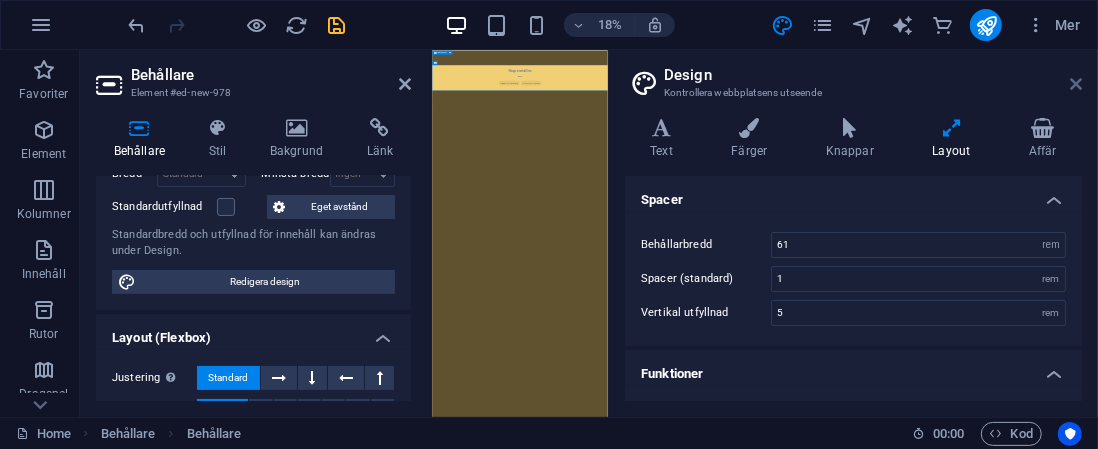 drag, startPoint x: 1074, startPoint y: 80, endPoint x: 958, endPoint y: 98, distance: 117.388245 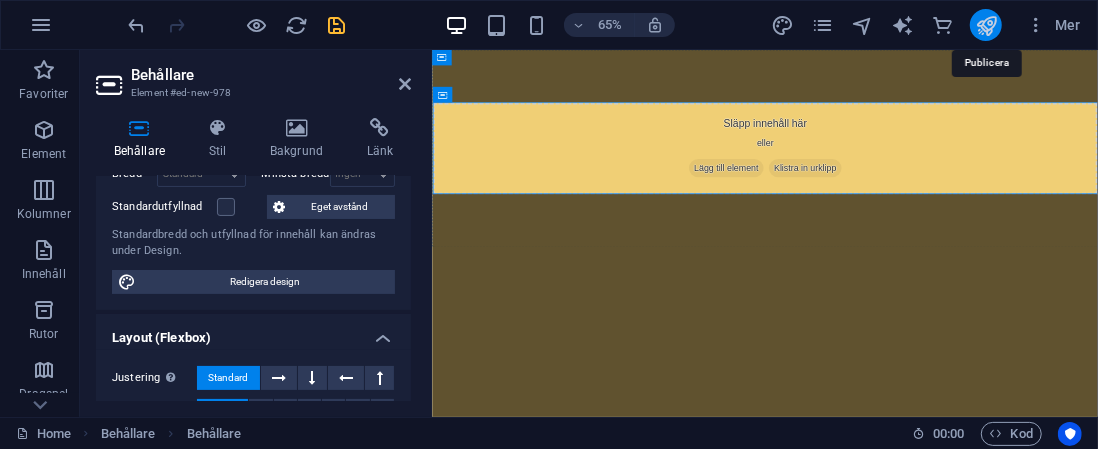 click at bounding box center (986, 25) 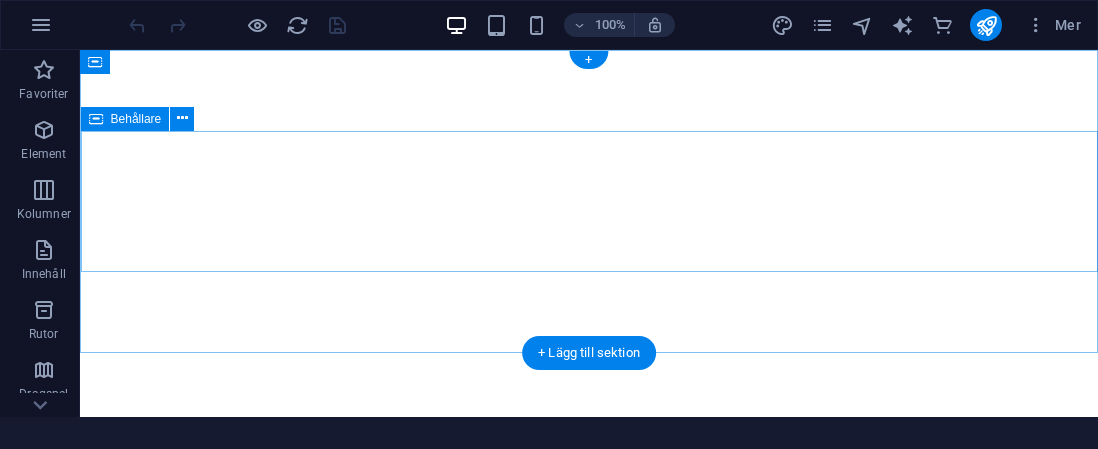 scroll, scrollTop: 0, scrollLeft: 0, axis: both 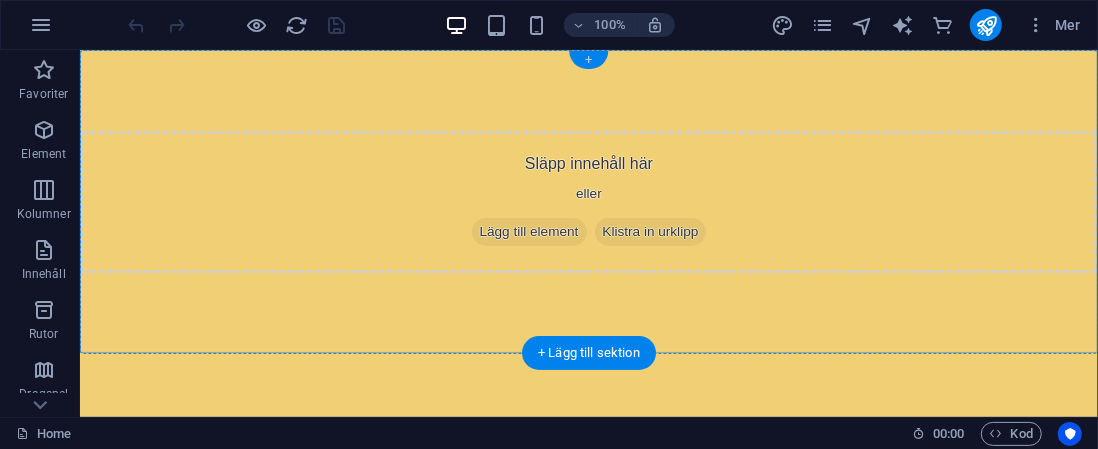 click on "+" at bounding box center (588, 60) 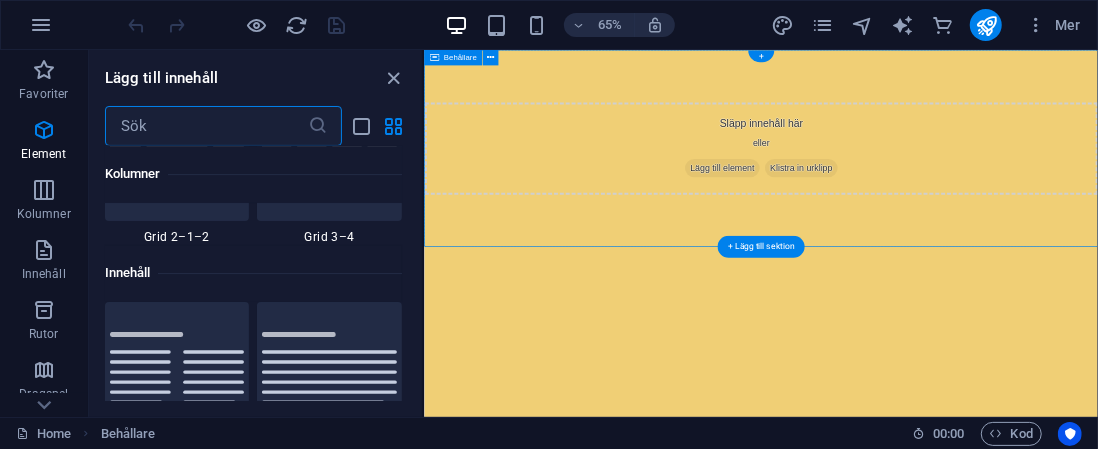scroll, scrollTop: 3498, scrollLeft: 0, axis: vertical 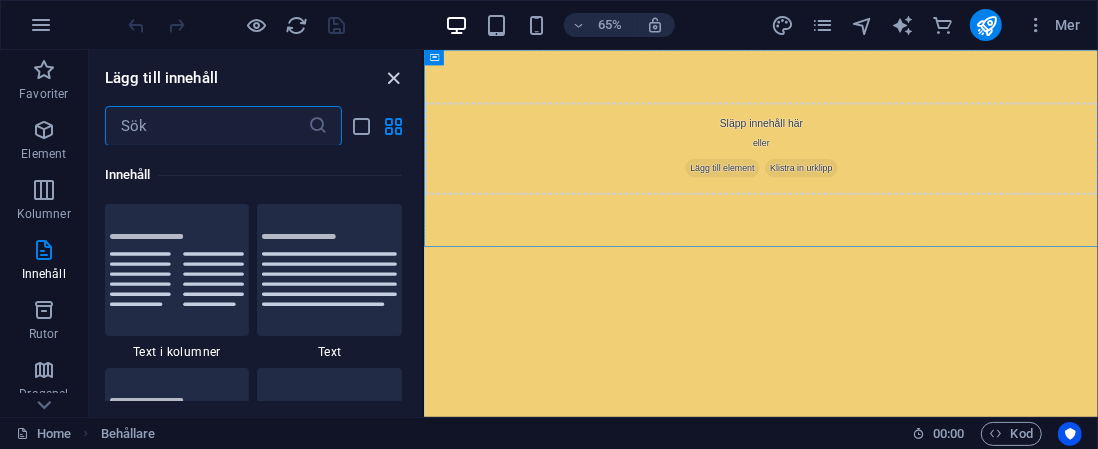 click at bounding box center (394, 78) 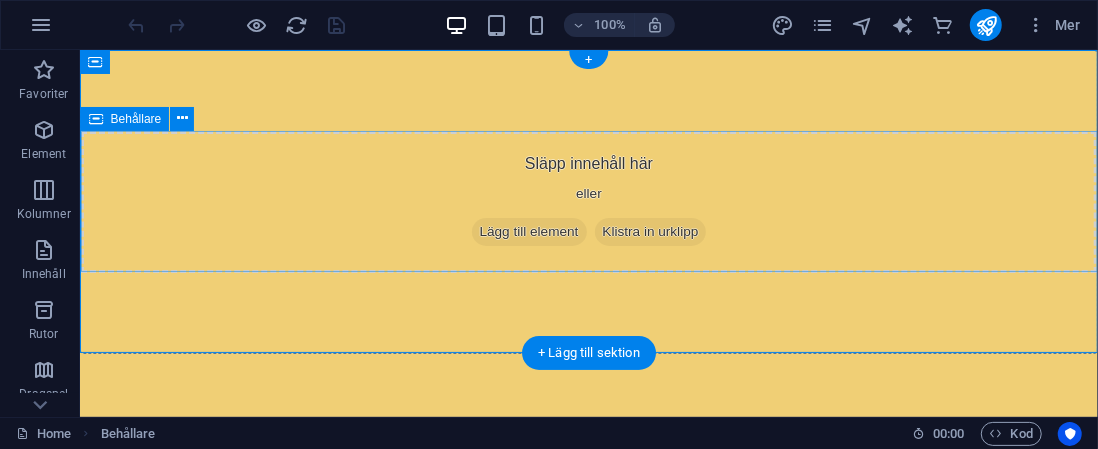 click on "Lägg till element" at bounding box center (528, 231) 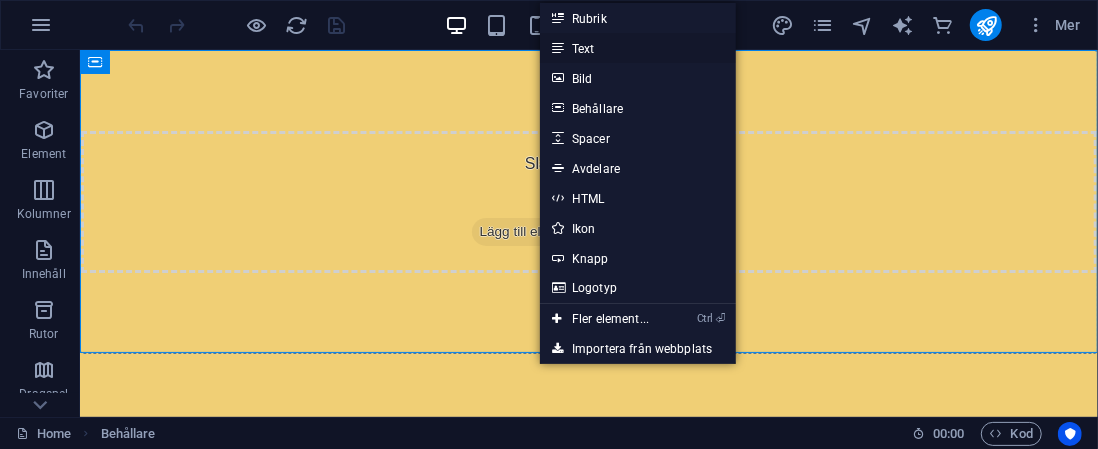click on "Text" at bounding box center (638, 48) 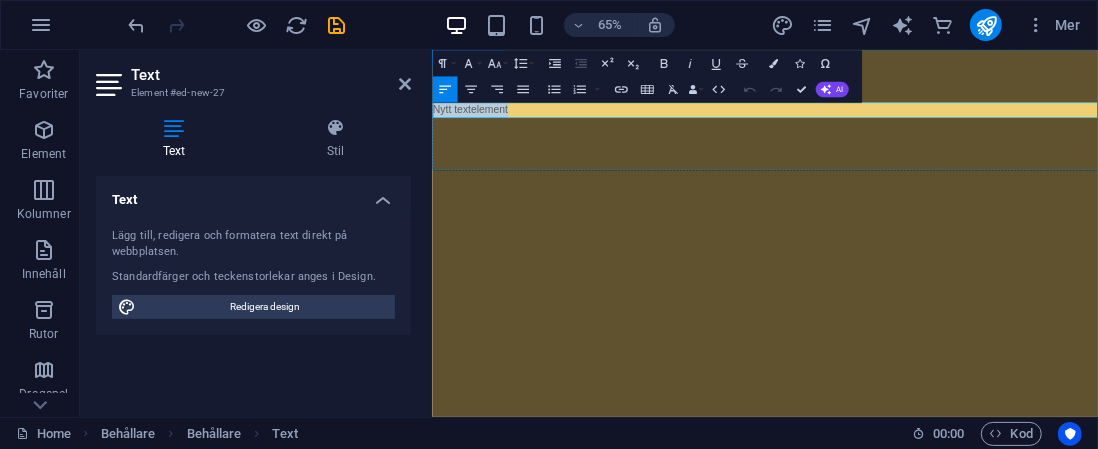 type 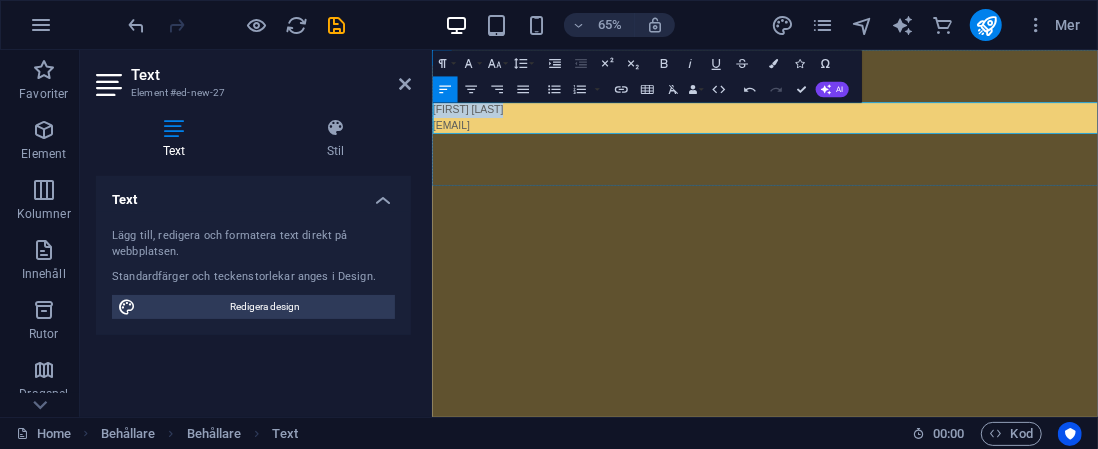 drag, startPoint x: 563, startPoint y: 144, endPoint x: 426, endPoint y: 142, distance: 137.0146 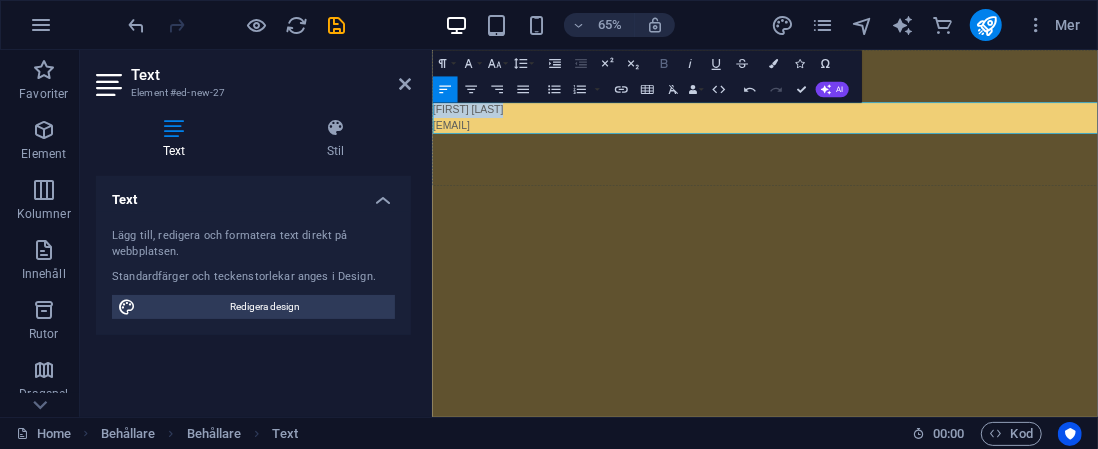 click 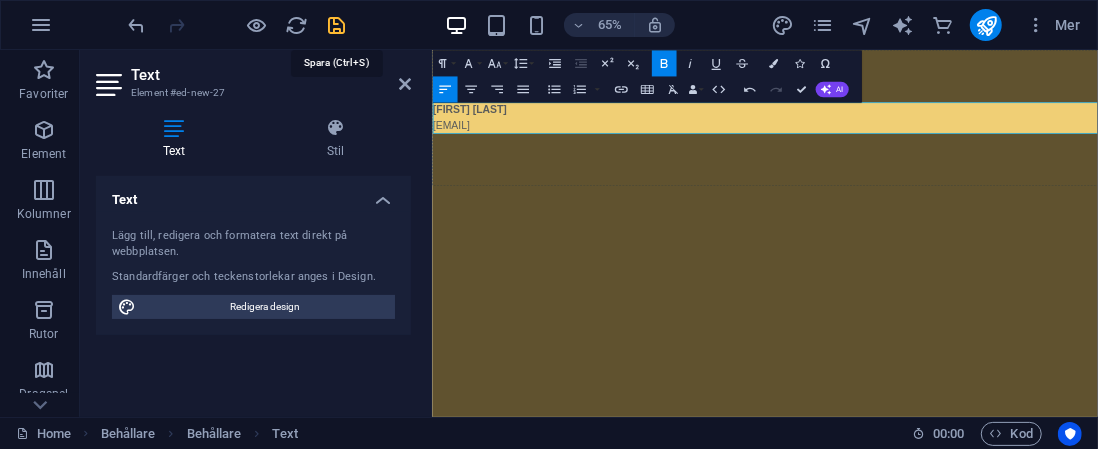 click at bounding box center [337, 25] 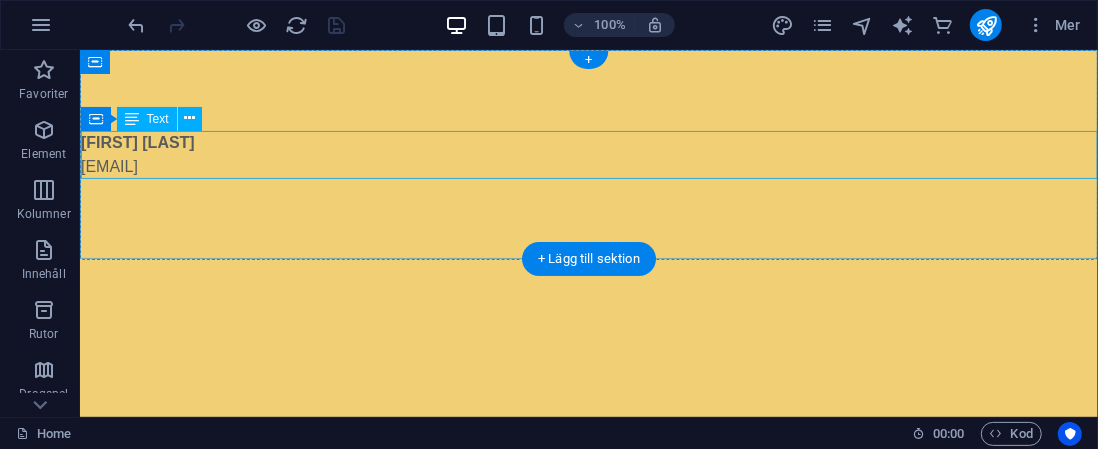 click on "Johan Halminen johan@halminen.se" at bounding box center [588, 154] 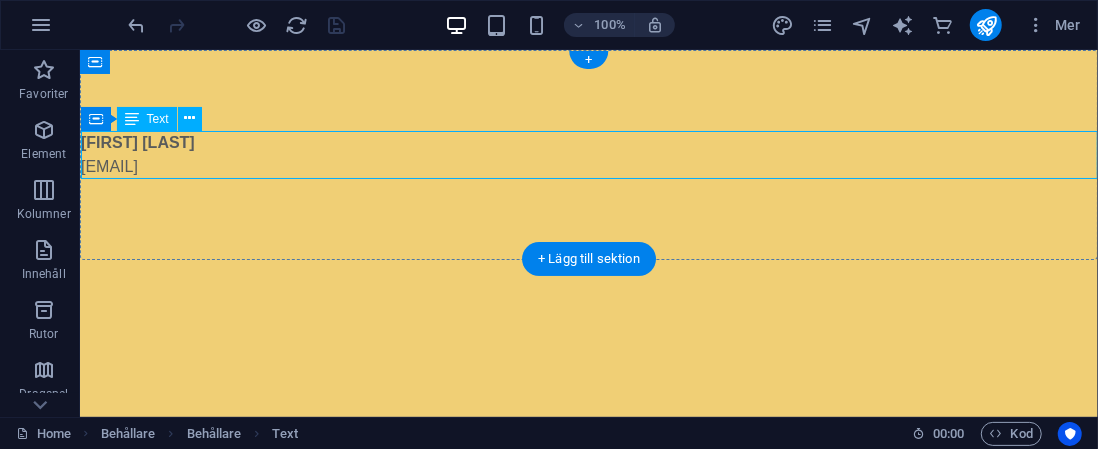 click on "Johan Halminen johan@halminen.se" at bounding box center (588, 154) 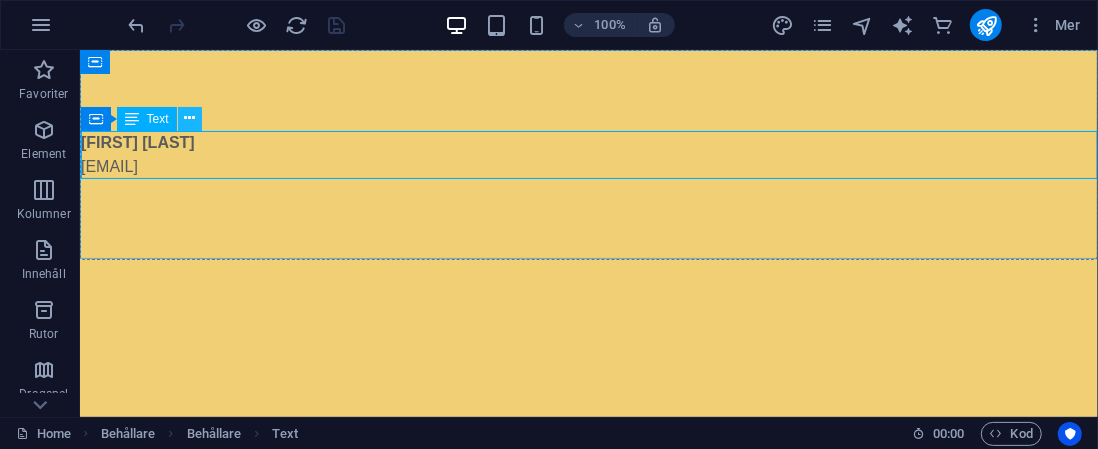 click at bounding box center [190, 119] 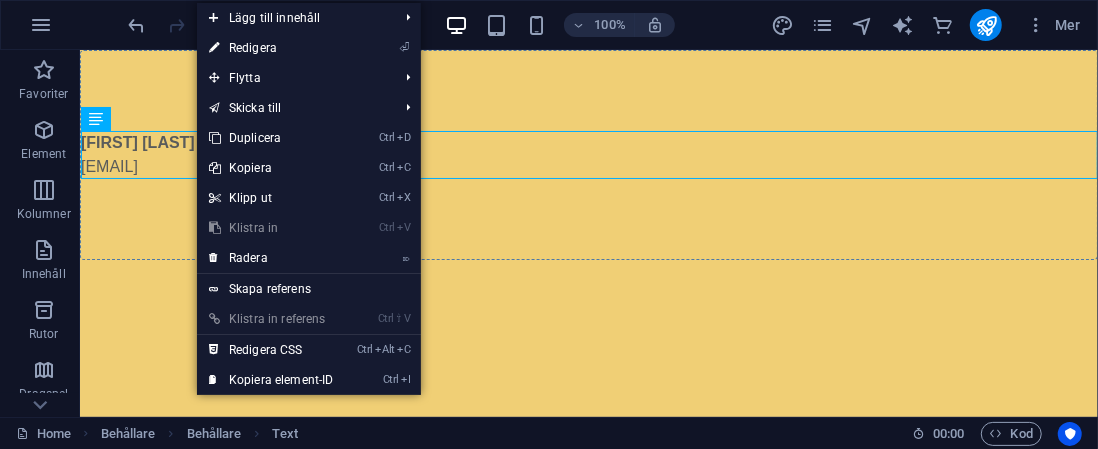click on "⏎  Redigera" at bounding box center (271, 48) 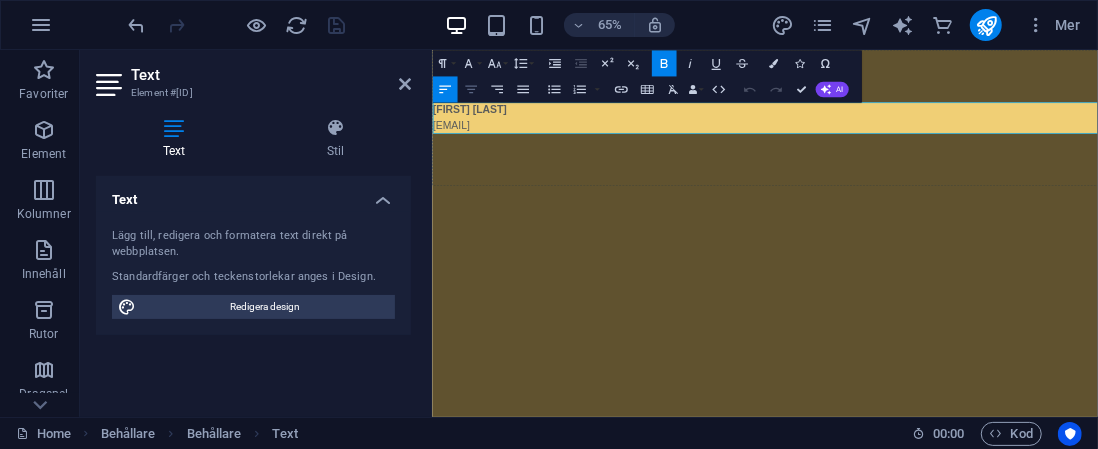 click 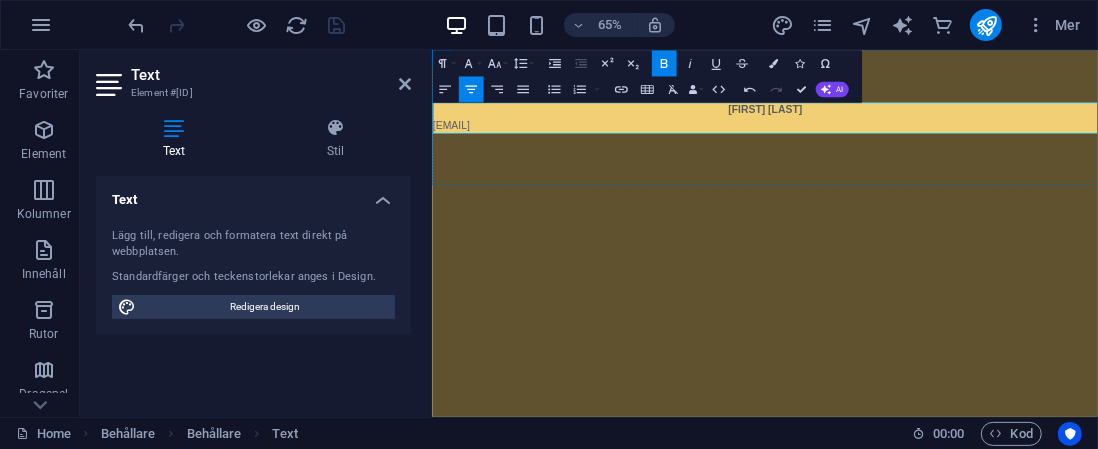 click on "[USERNAME]@[DOMAIN]" at bounding box center [943, 167] 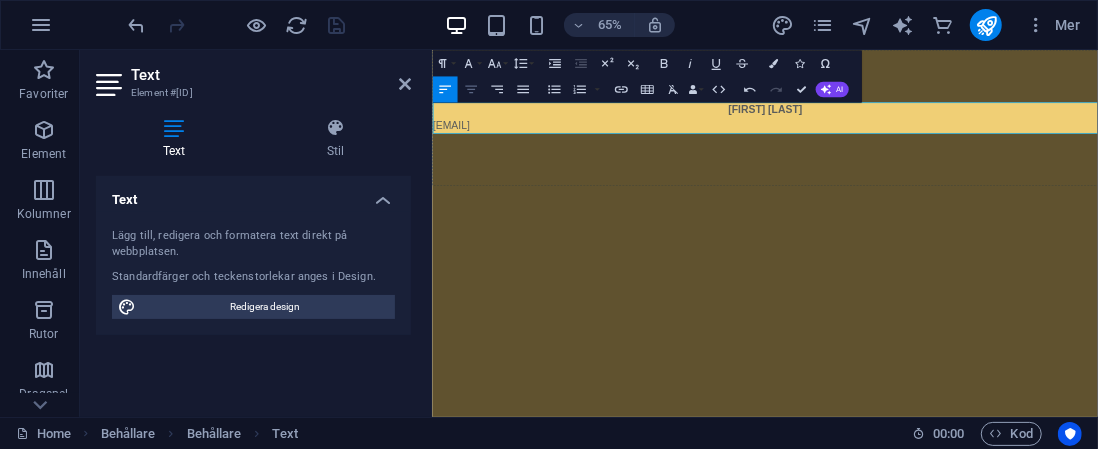 click 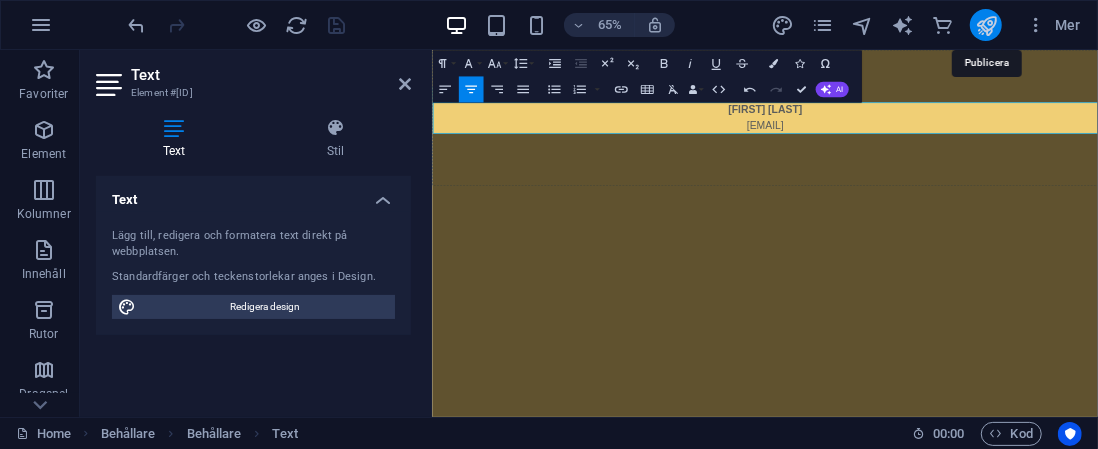click at bounding box center [986, 25] 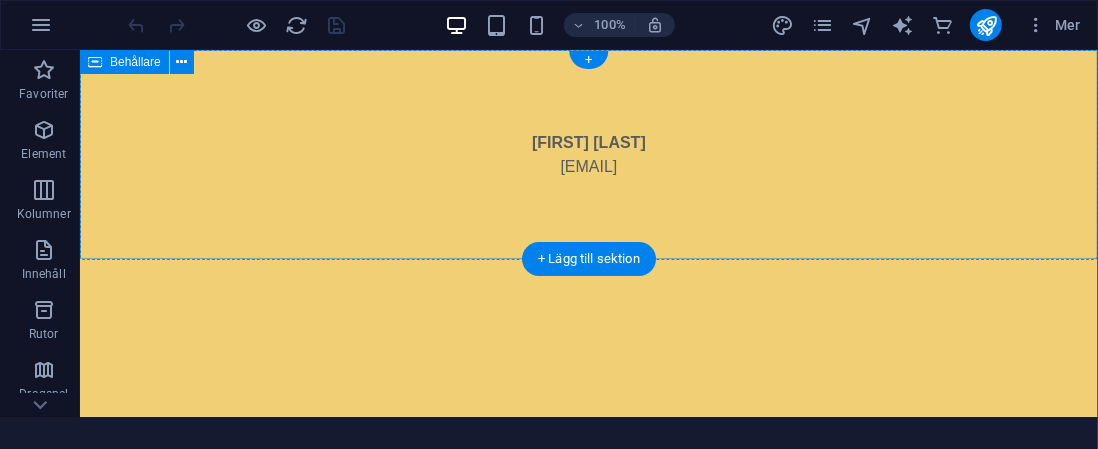 scroll, scrollTop: 0, scrollLeft: 0, axis: both 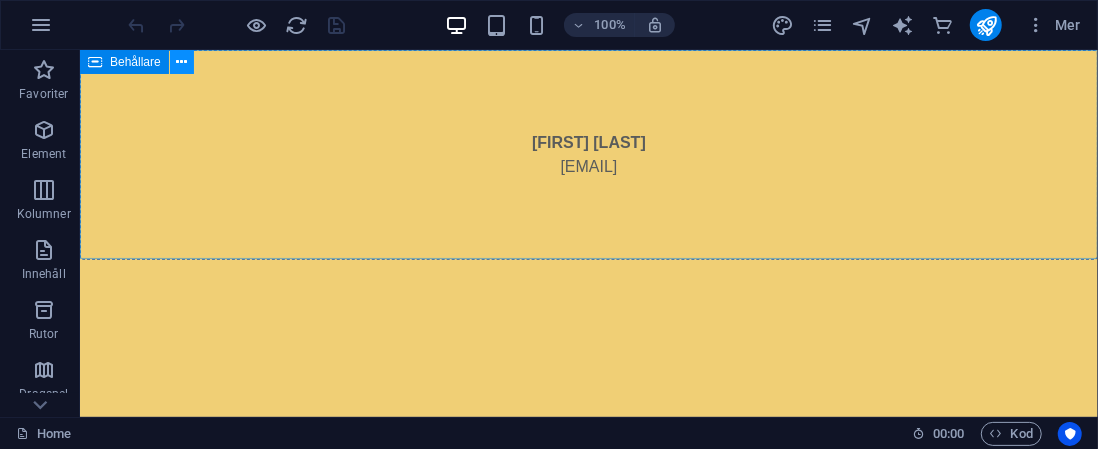 click at bounding box center (181, 62) 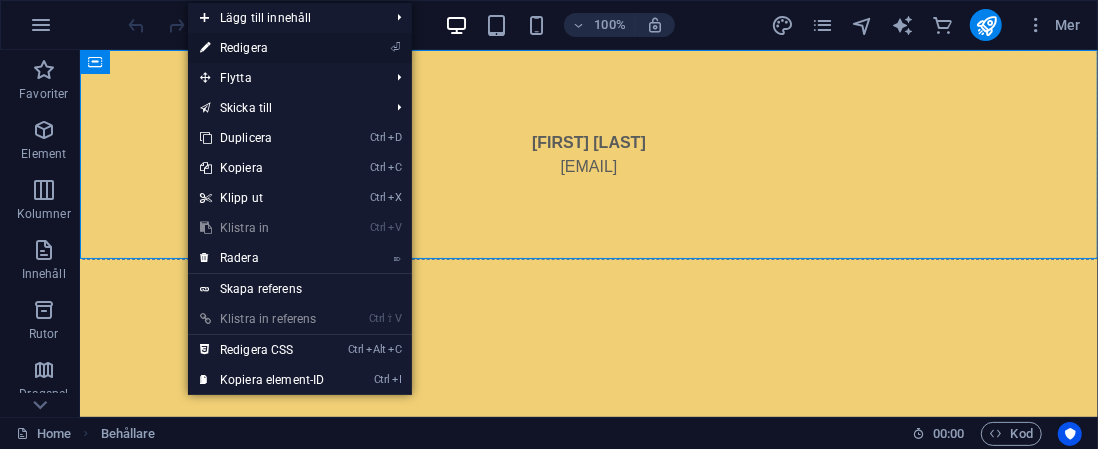 click on "⏎  Redigera" at bounding box center (262, 48) 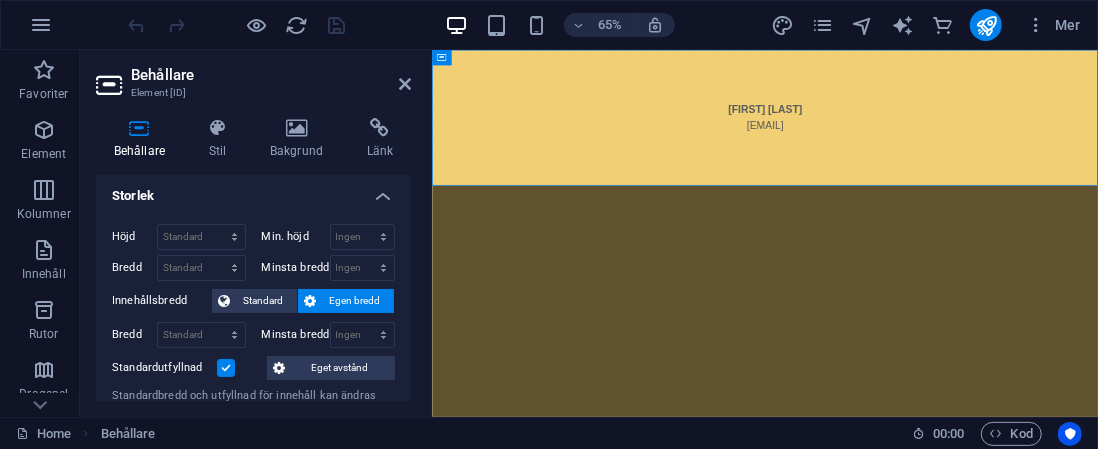 scroll, scrollTop: 0, scrollLeft: 0, axis: both 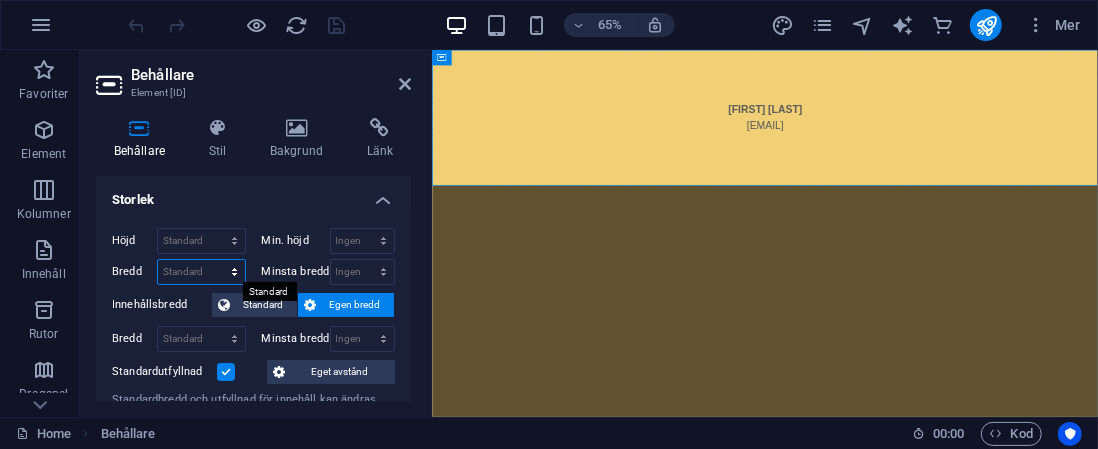 click on "Standard px rem % em vh vw" at bounding box center [201, 272] 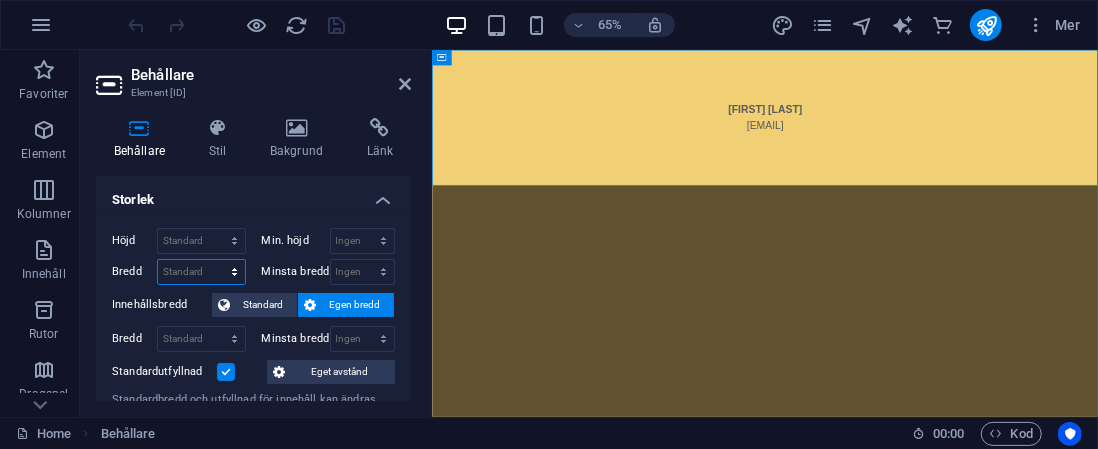 select on "rem" 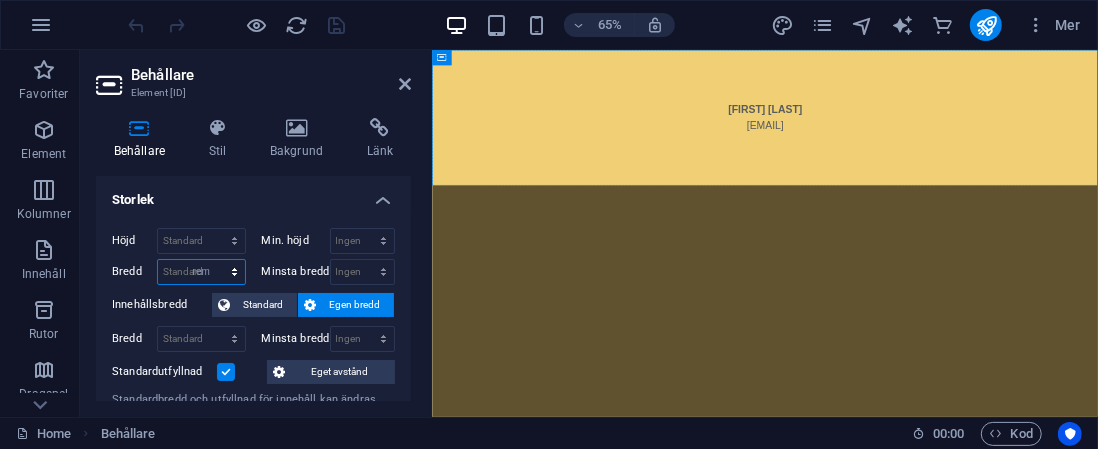 click on "Standard px rem % em vh vw" at bounding box center [201, 272] 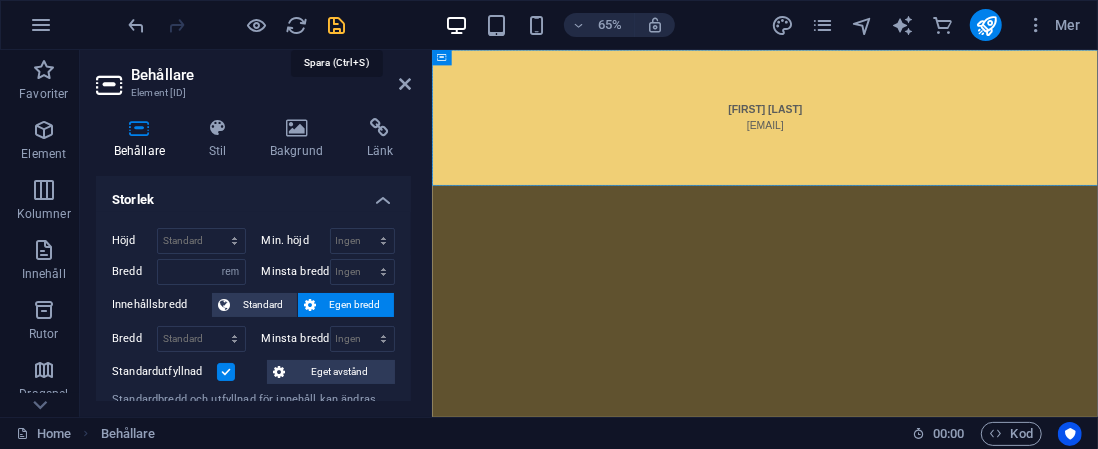 click at bounding box center (337, 25) 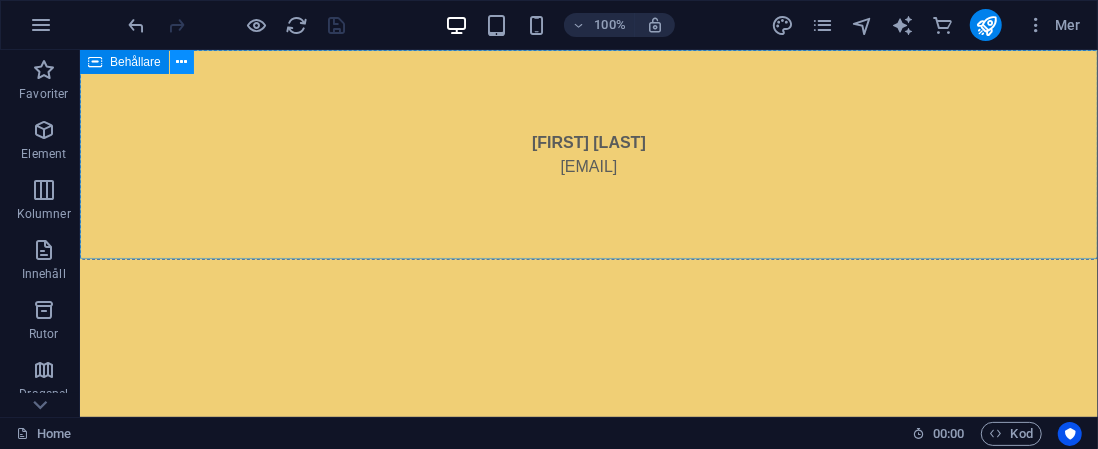 click at bounding box center (181, 62) 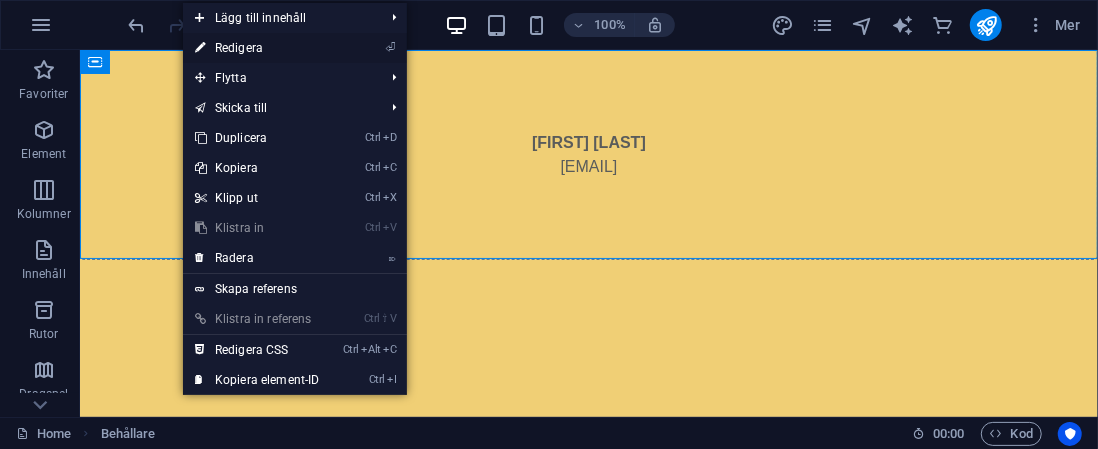 click on "⏎  Redigera" at bounding box center [257, 48] 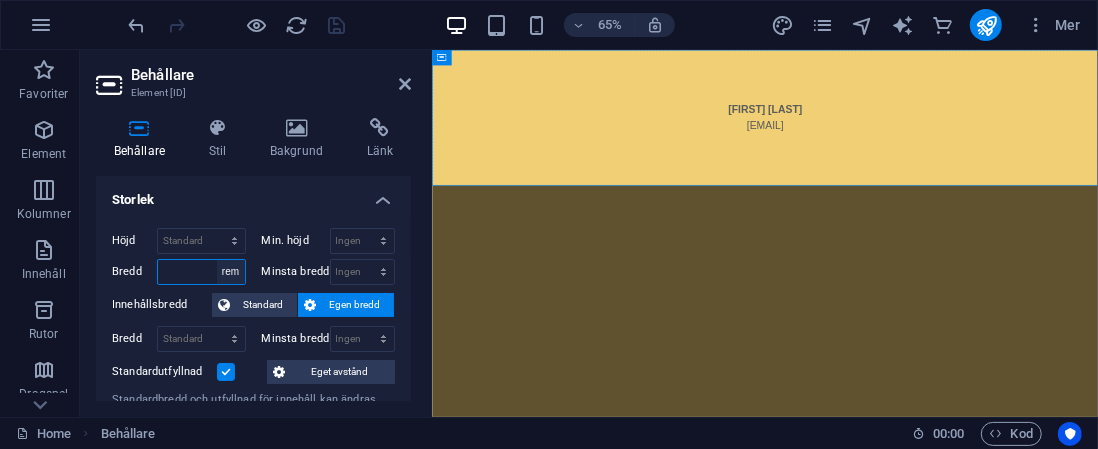 click on "Standard px rem % em vh vw" at bounding box center [231, 272] 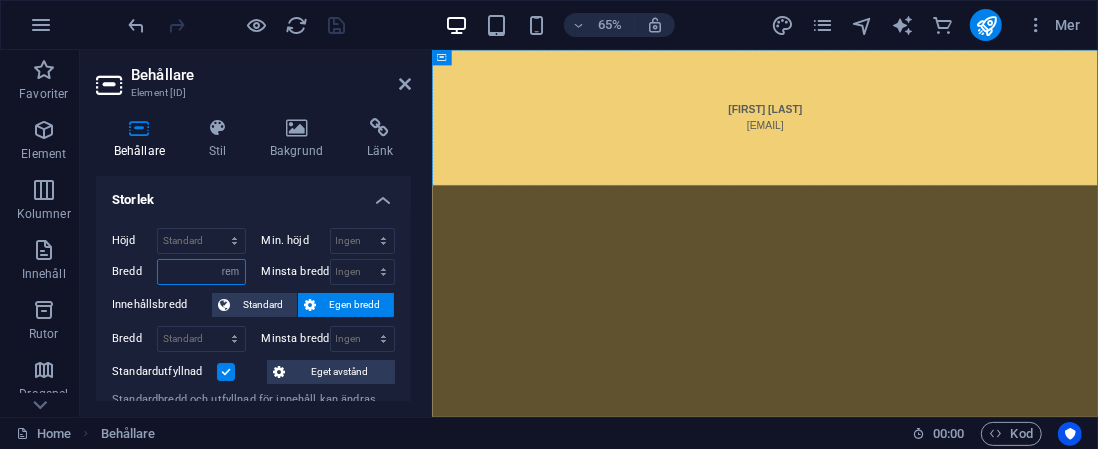 select on "px" 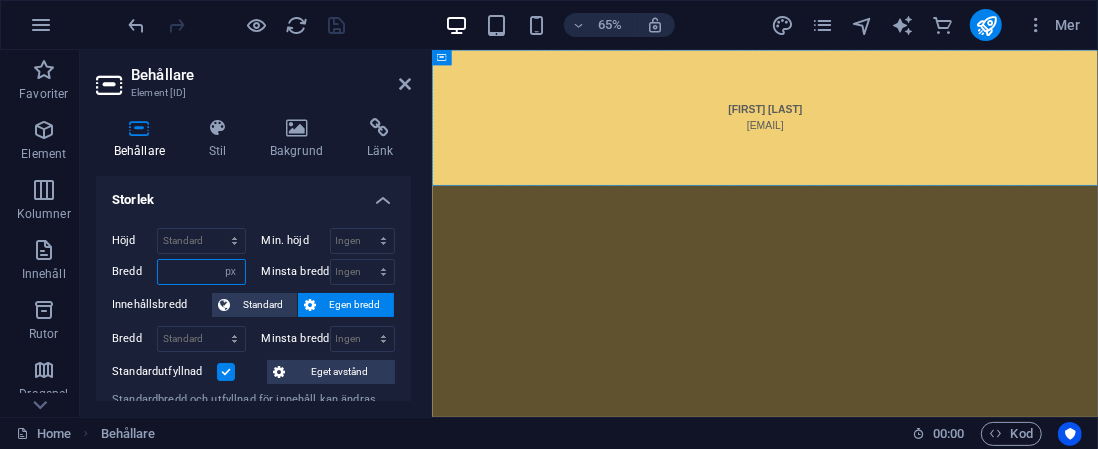 click on "Standard px rem % em vh vw" at bounding box center (231, 272) 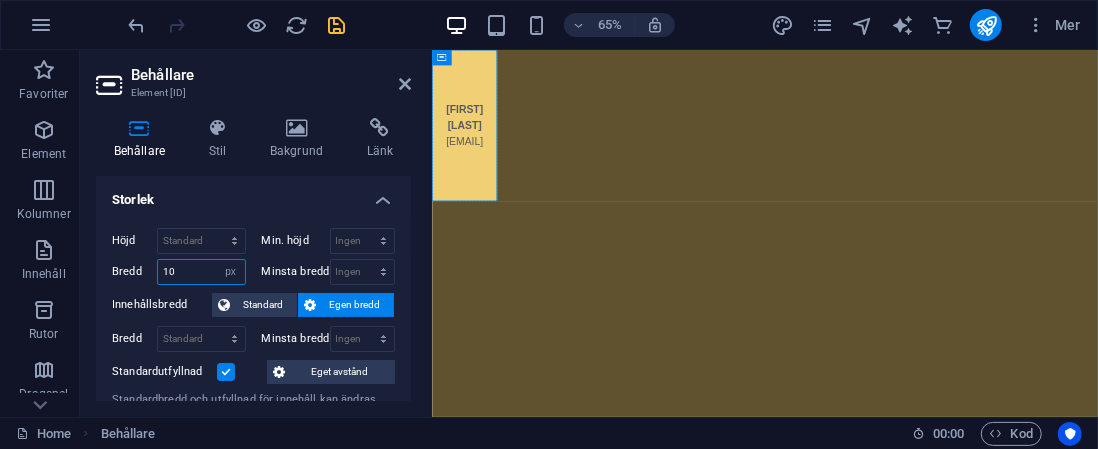 type on "1" 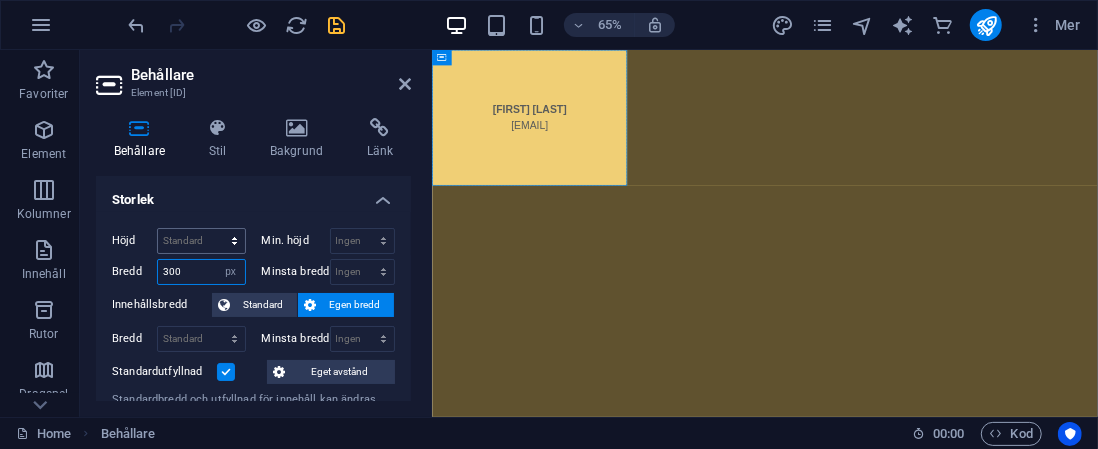 type on "300" 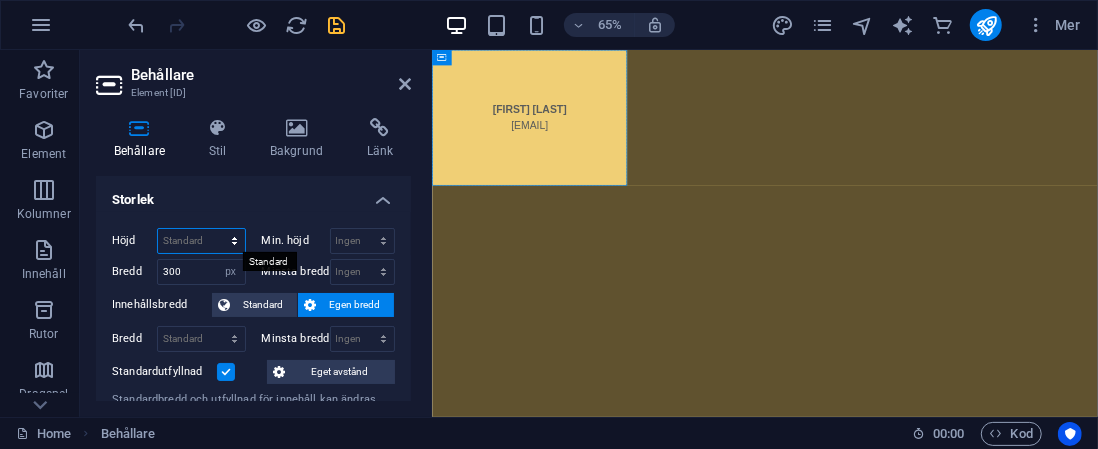 click on "Standard px rem % vh vw" at bounding box center [201, 241] 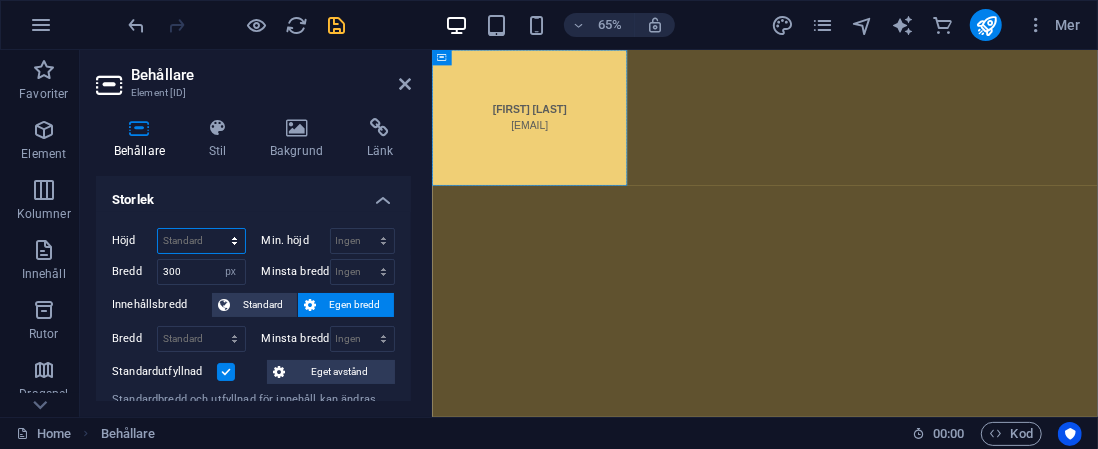 select on "px" 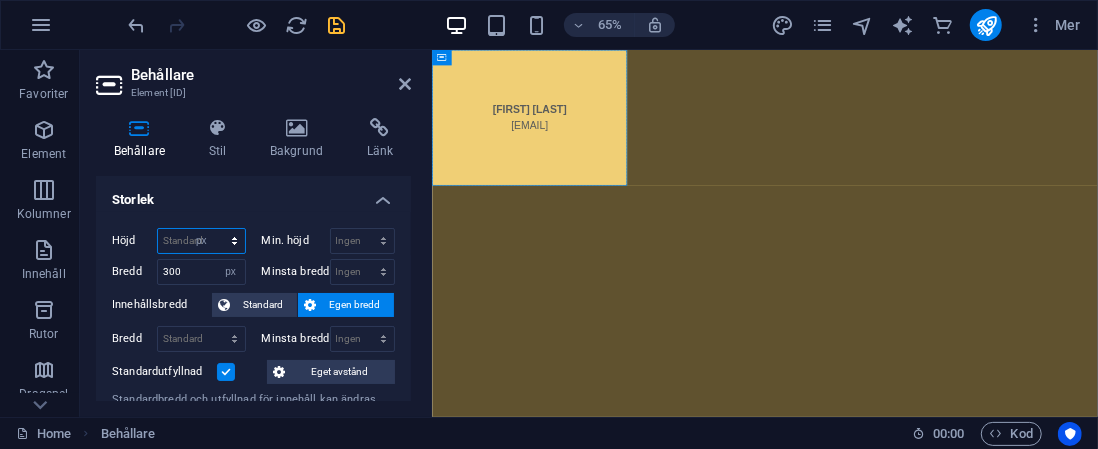 click on "Standard px rem % vh vw" at bounding box center (201, 241) 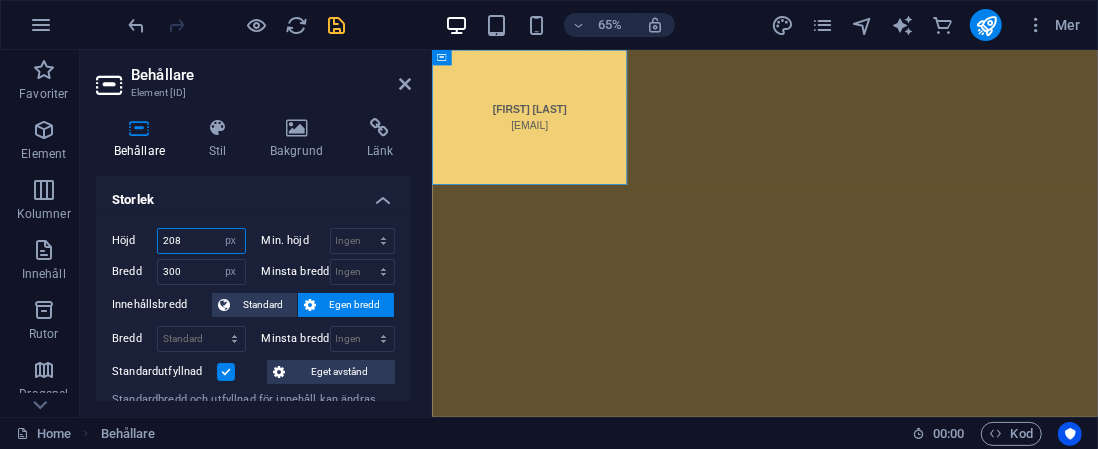 click on "208" at bounding box center [201, 241] 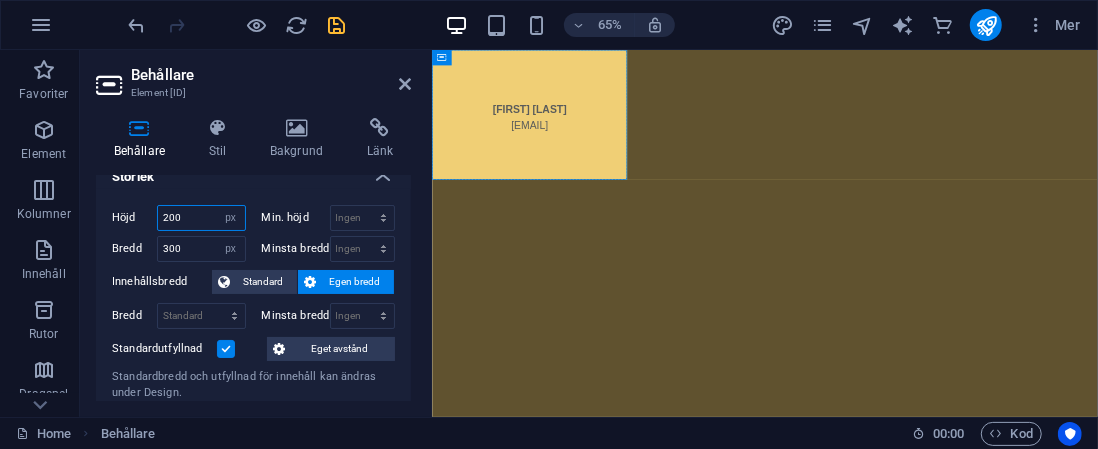 scroll, scrollTop: 0, scrollLeft: 0, axis: both 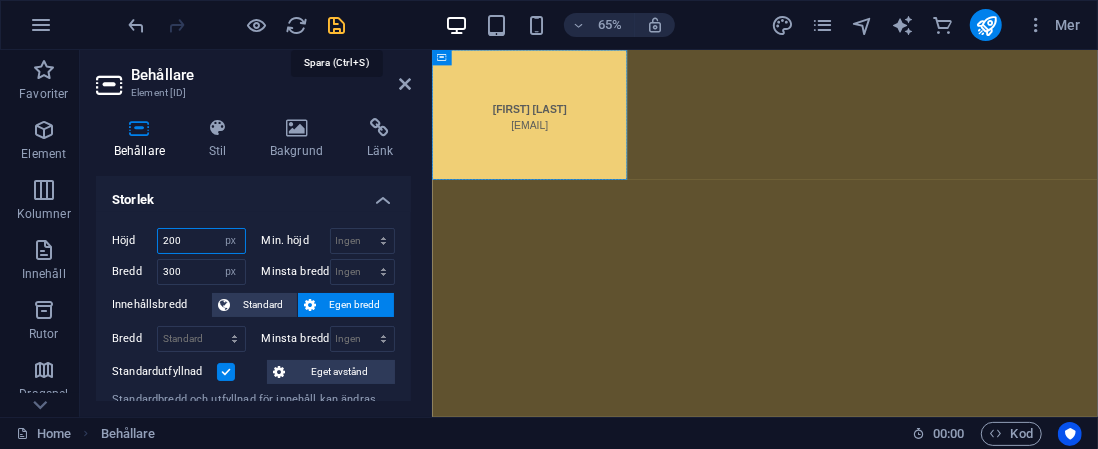 type on "200" 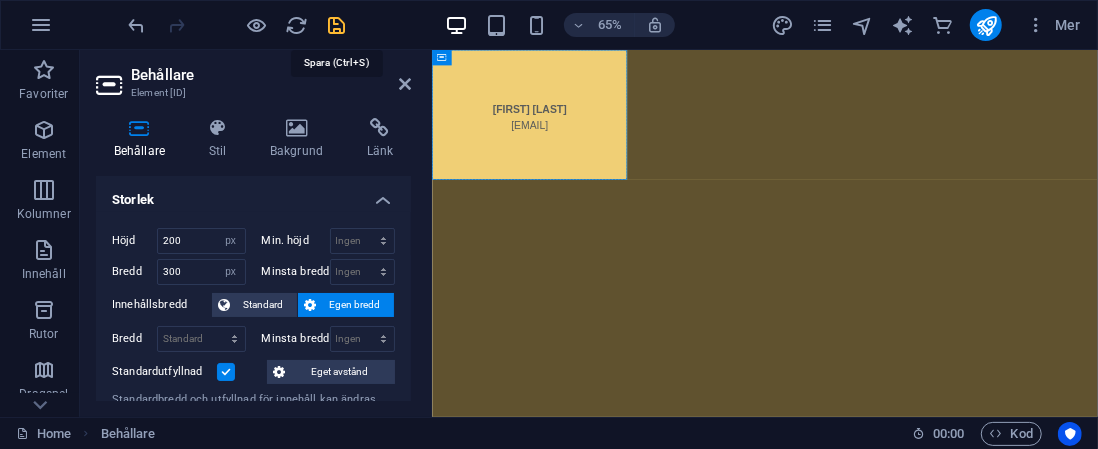 click at bounding box center [337, 25] 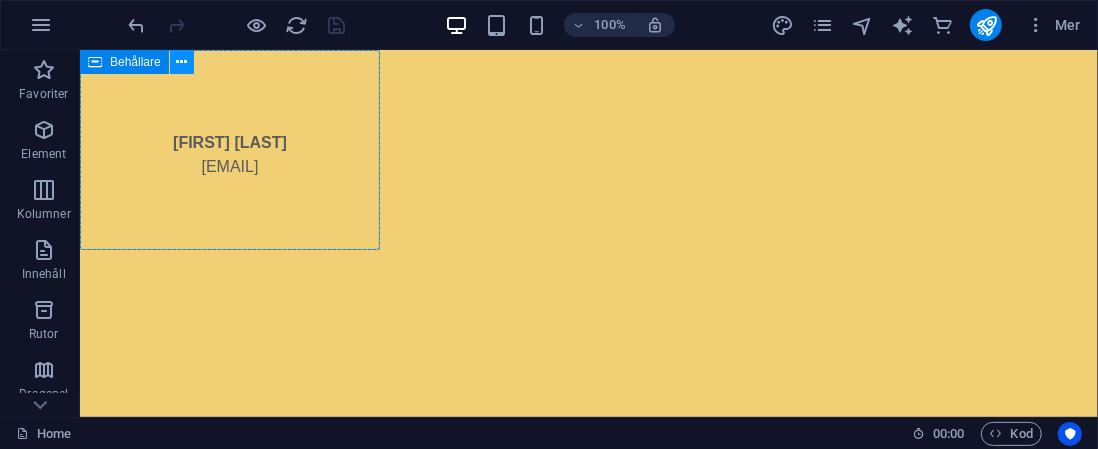 click at bounding box center [181, 62] 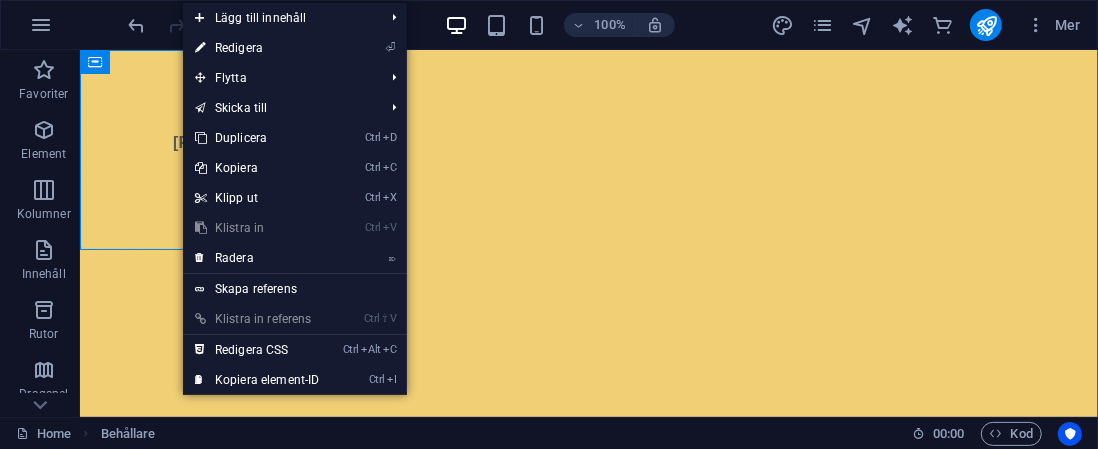 click on "⏎  Redigera" at bounding box center (257, 48) 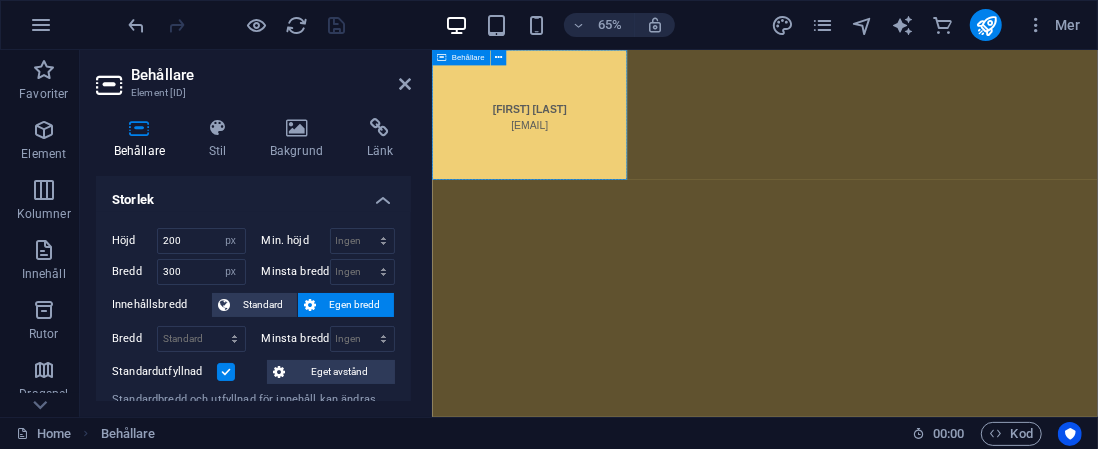 click on "Johan Halminen johan@halminen.se" at bounding box center (581, 150) 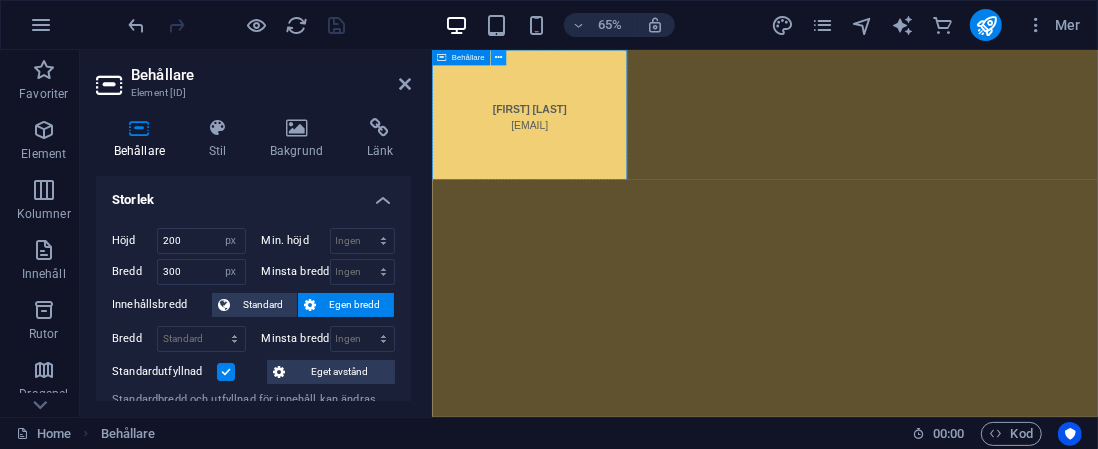 click at bounding box center (498, 58) 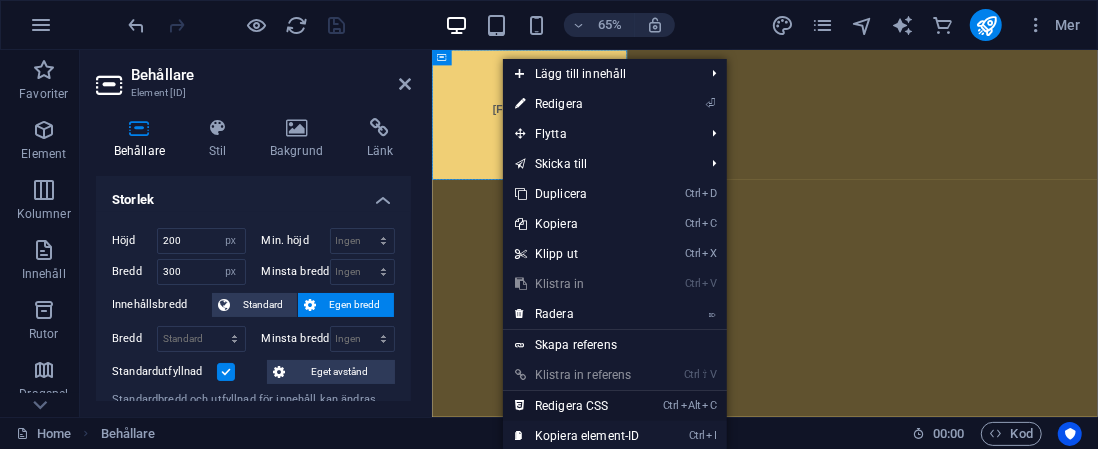 click on "Ctrl Alt C  Redigera CSS" at bounding box center (577, 406) 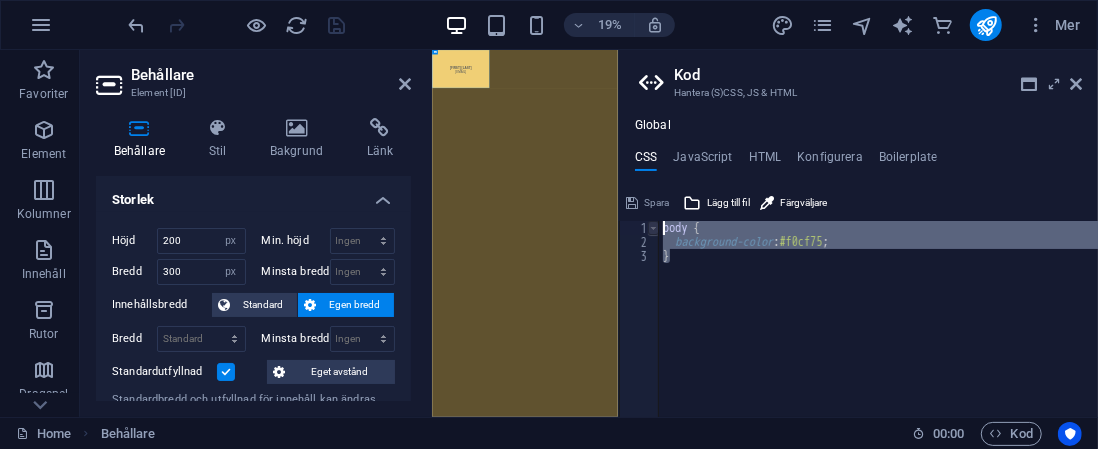 drag, startPoint x: 686, startPoint y: 254, endPoint x: 648, endPoint y: 223, distance: 49.0408 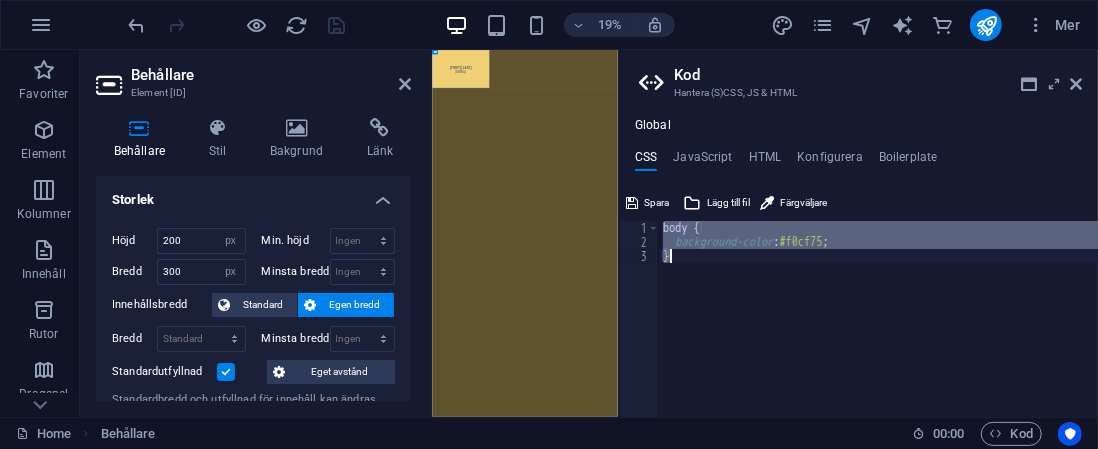 click on "body   {    background-color :  #f0cf75 ; }" at bounding box center (878, 319) 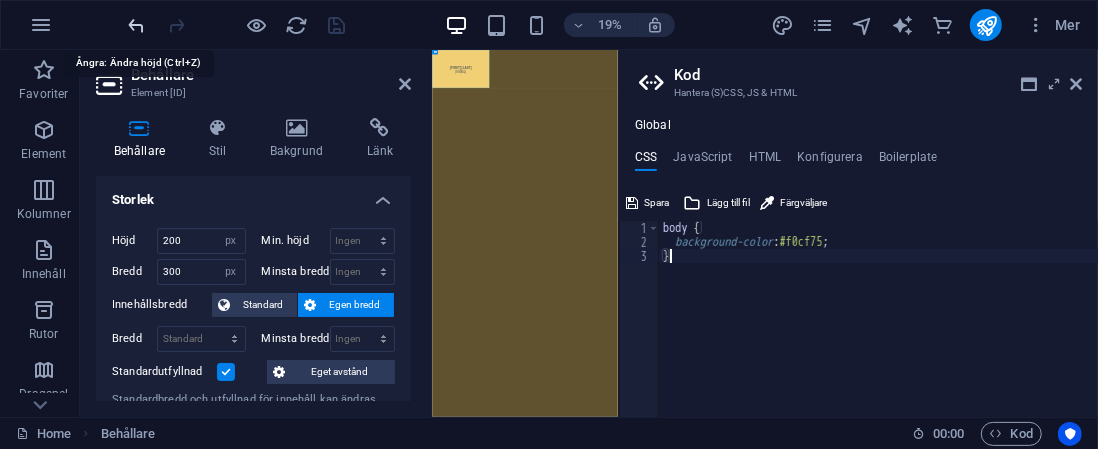click at bounding box center [137, 25] 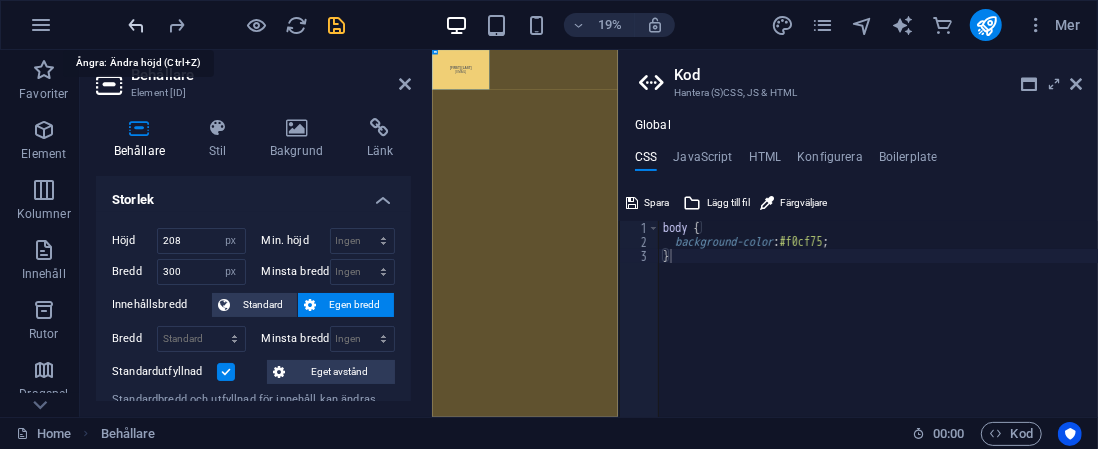 click at bounding box center (137, 25) 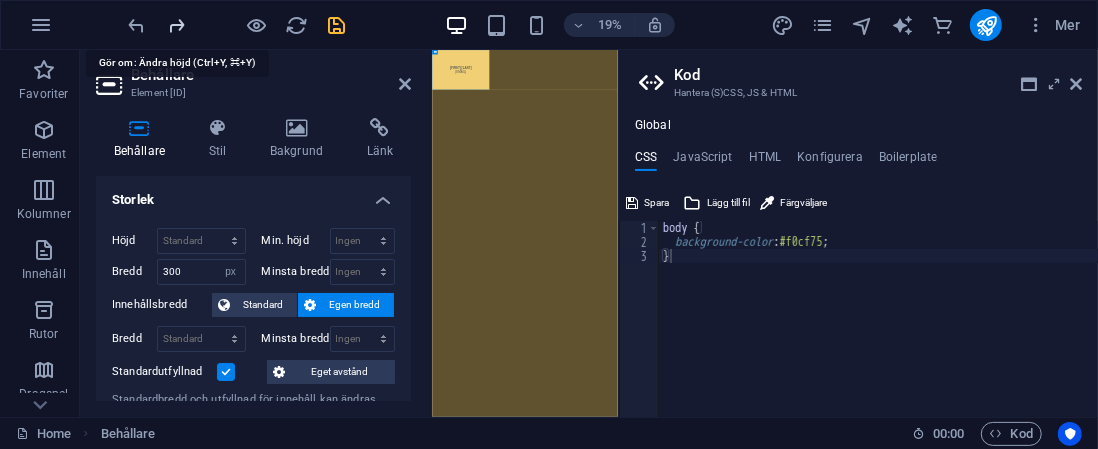 click at bounding box center [177, 25] 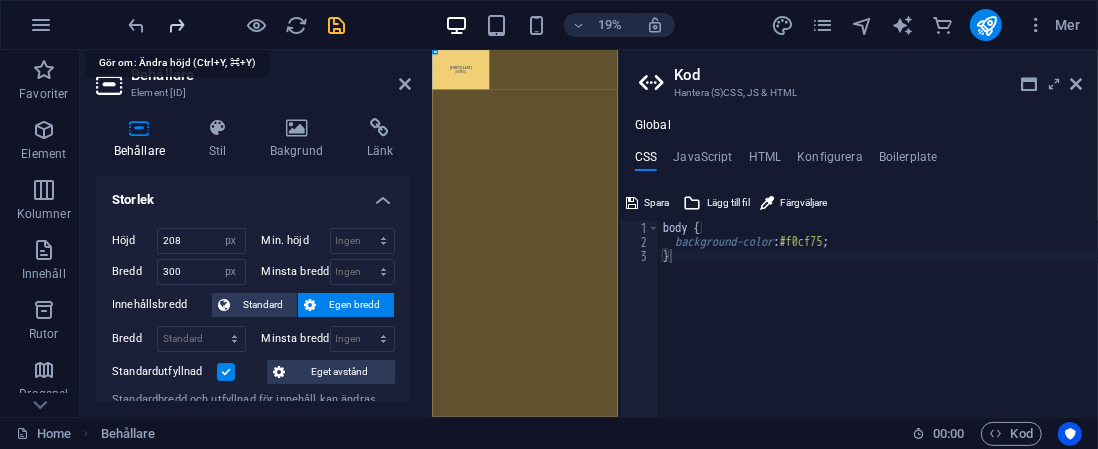 click at bounding box center [177, 25] 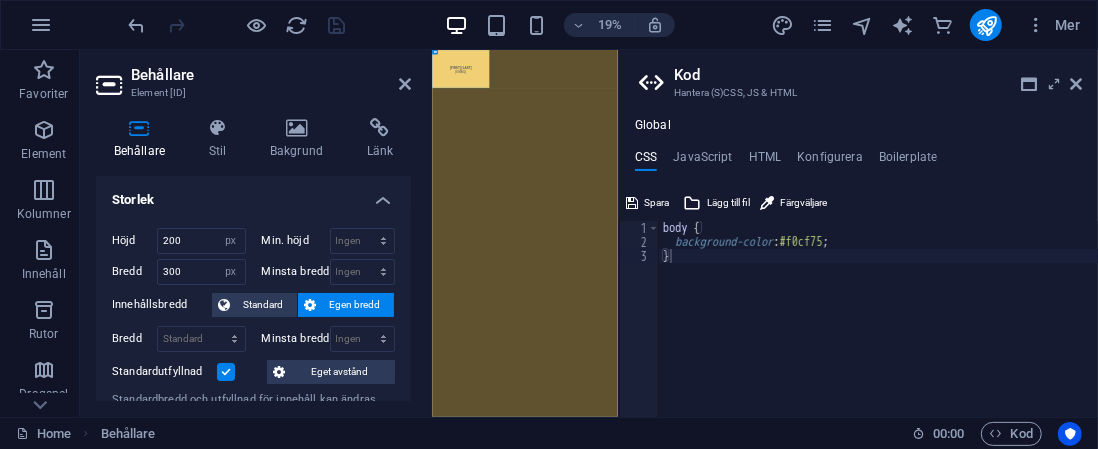 drag, startPoint x: 808, startPoint y: 630, endPoint x: 808, endPoint y: 618, distance: 12 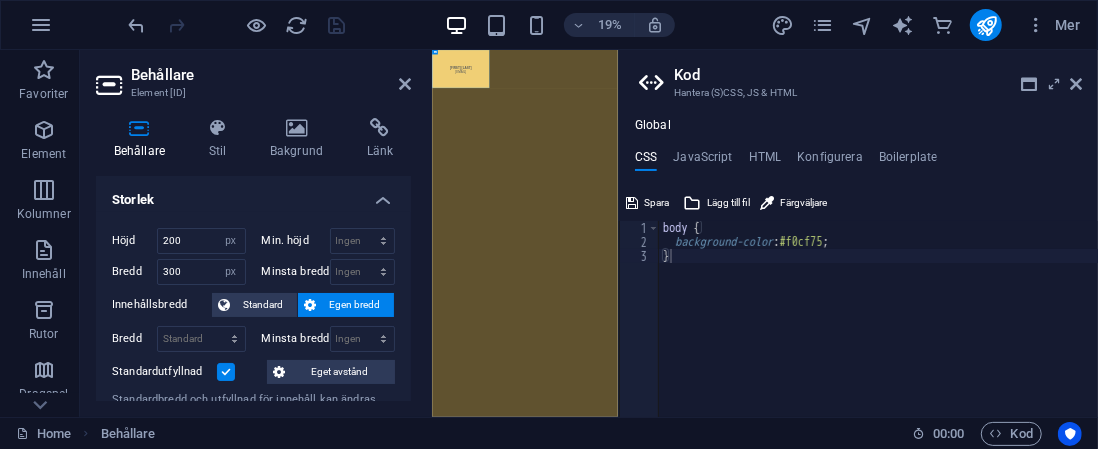 click on "Skip to main content
Johan Halminen johan@halminen.se" at bounding box center (918, 150) 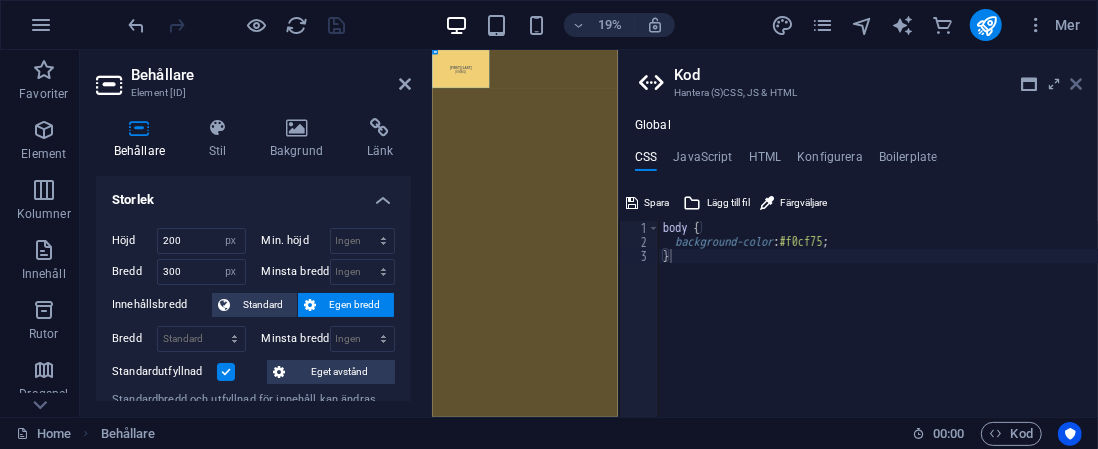 click at bounding box center [1076, 84] 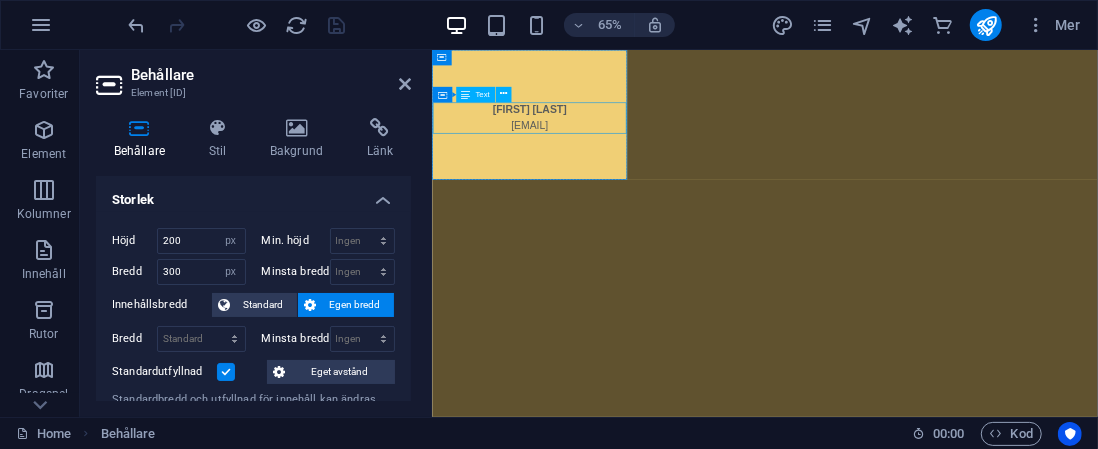 click on "[FIRST] [LAST] [EMAIL]" at bounding box center [581, 155] 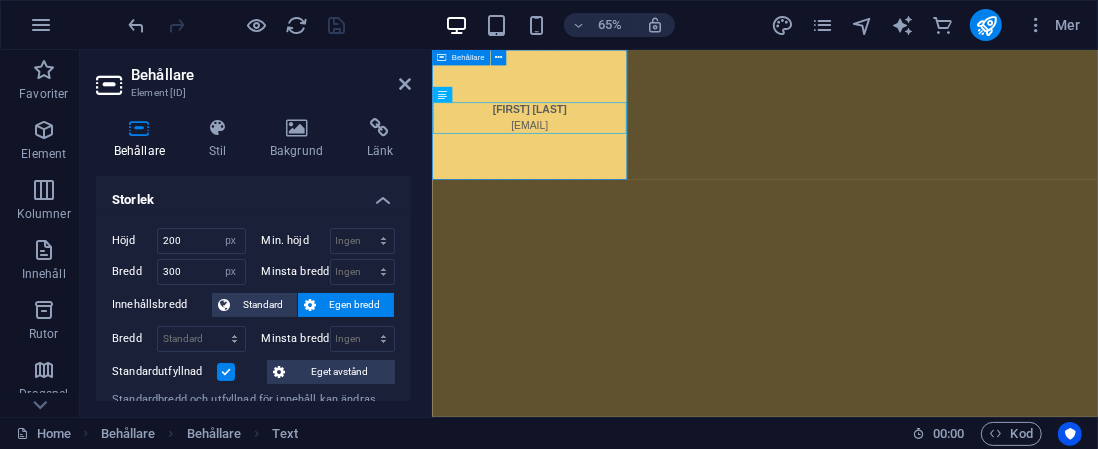 click on "[FIRST] [LAST] [EMAIL]" at bounding box center [581, 150] 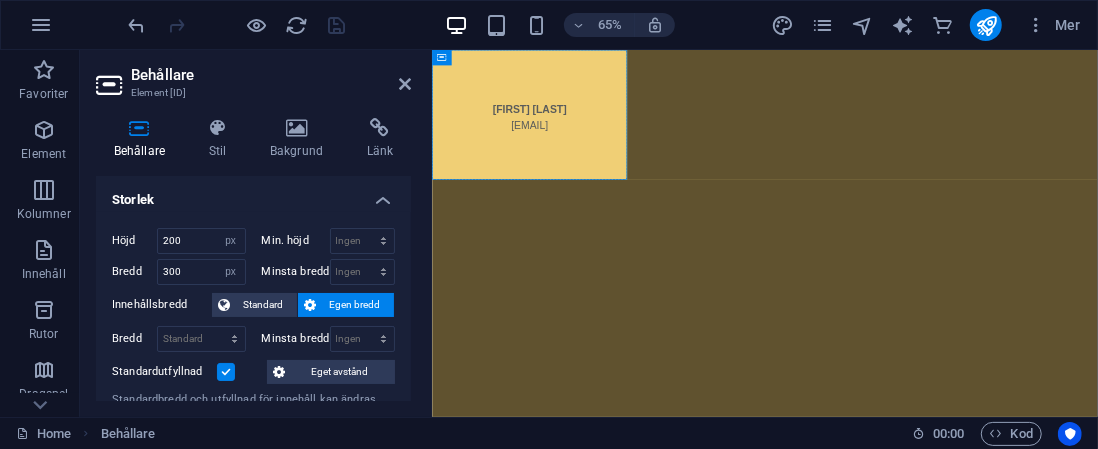 click on "[FIRST] [LAST] [EMAIL]" at bounding box center [943, 150] 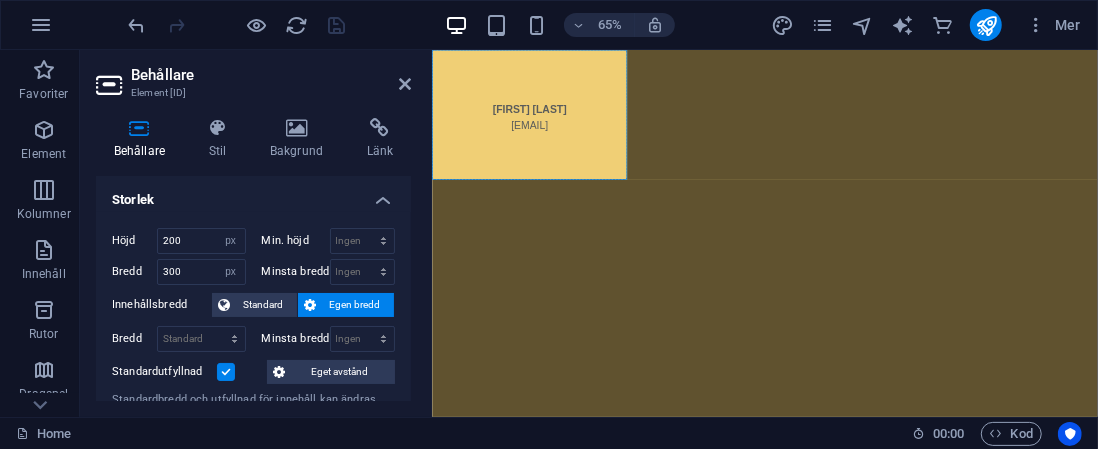 click on "Skip to main content
Johan Halminen johan@halminen.se" at bounding box center (943, 150) 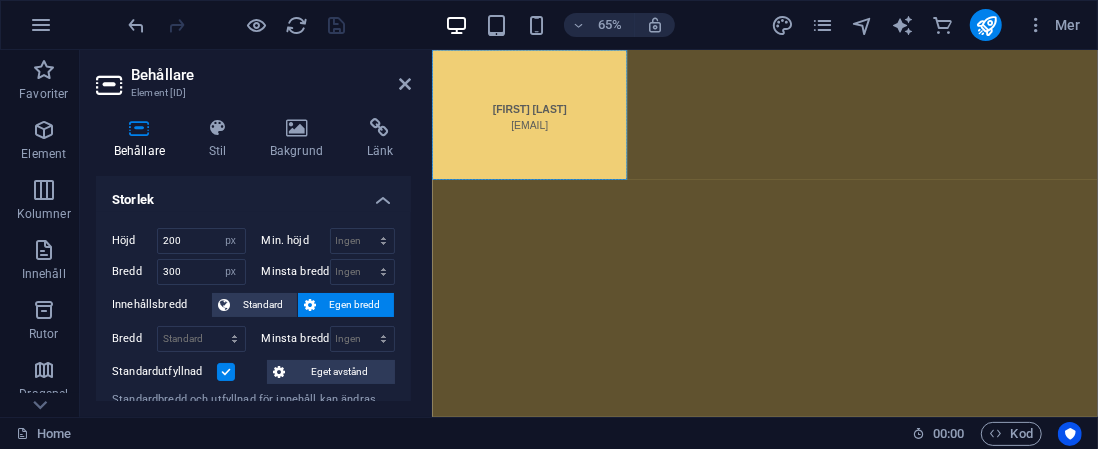 drag, startPoint x: 982, startPoint y: 325, endPoint x: 1120, endPoint y: 361, distance: 142.61838 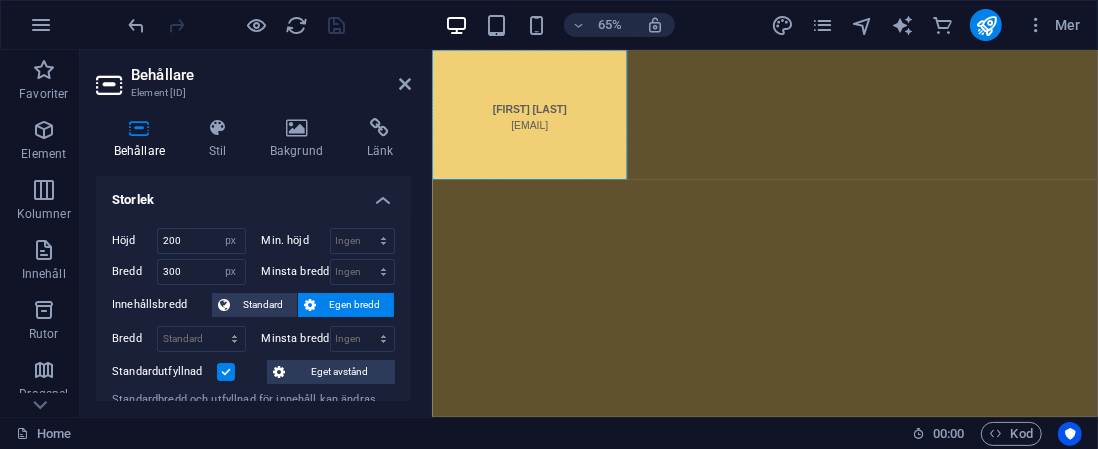 click on "Skip to main content
Johan Halminen johan@halminen.se" at bounding box center (943, 150) 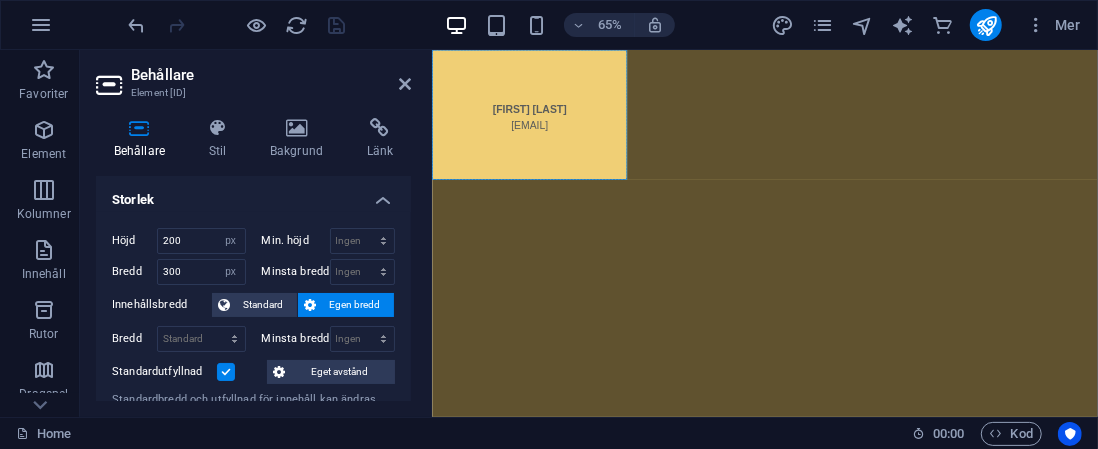 click on "Skip to main content
Johan Halminen johan@halminen.se" at bounding box center [943, 150] 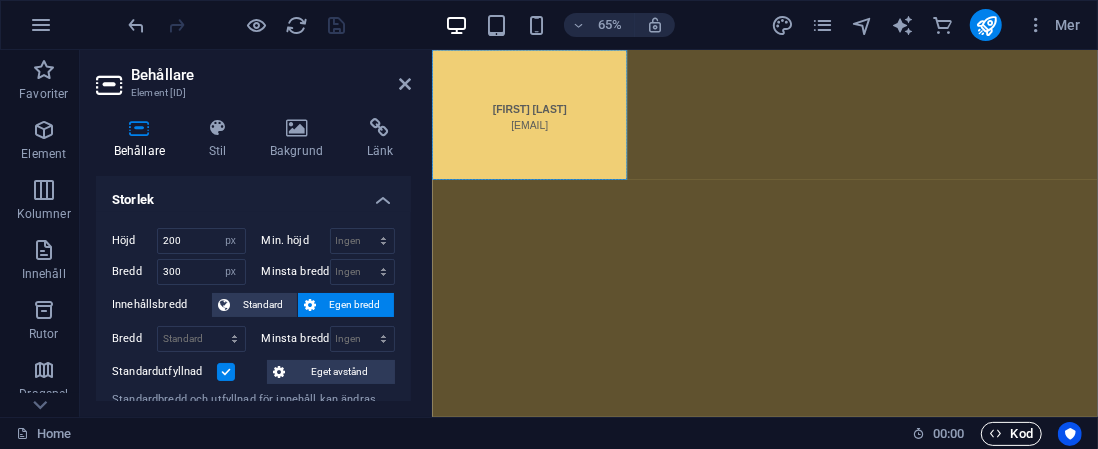 click on "Kod" at bounding box center [1011, 434] 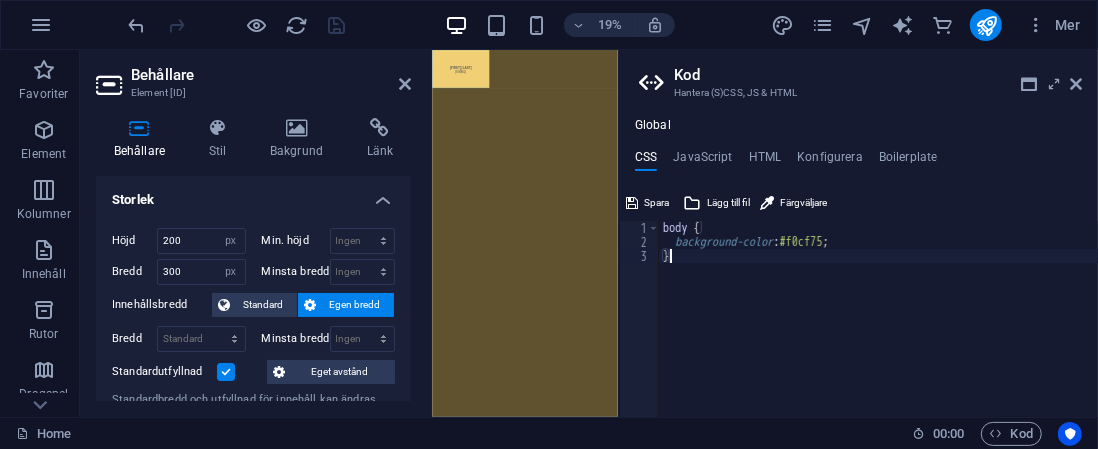 click on "body   {    background-color :  #f0cf75 ; }" at bounding box center (878, 333) 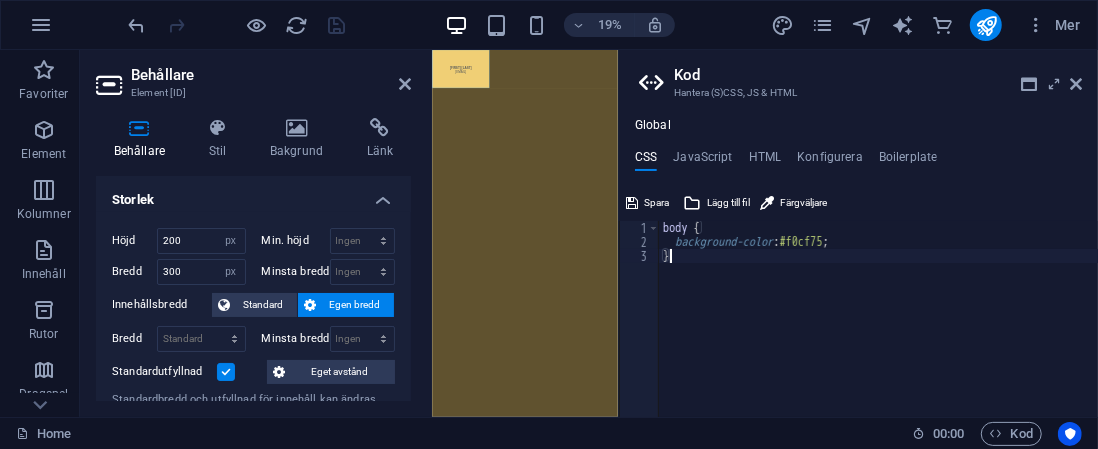 type on "background-color: #f0cf75;" 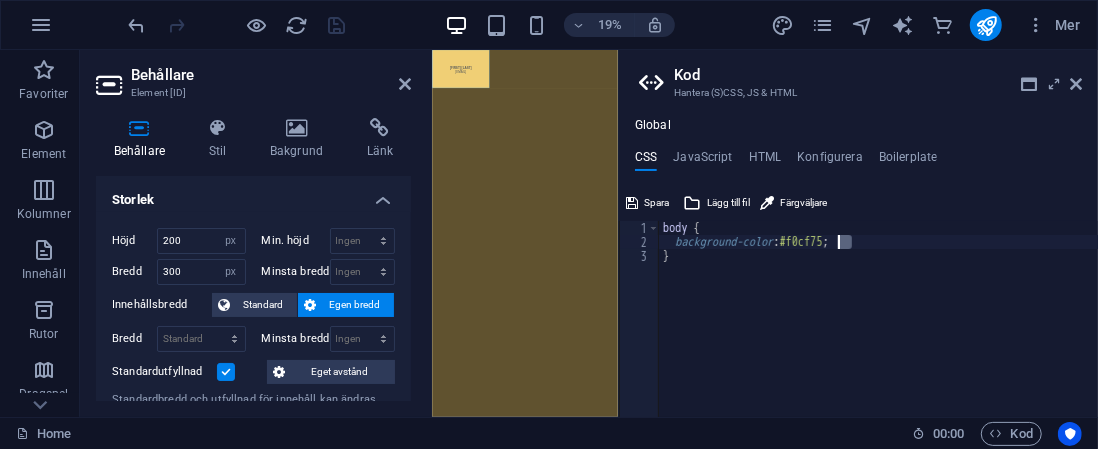 drag, startPoint x: 850, startPoint y: 243, endPoint x: 826, endPoint y: 244, distance: 24.020824 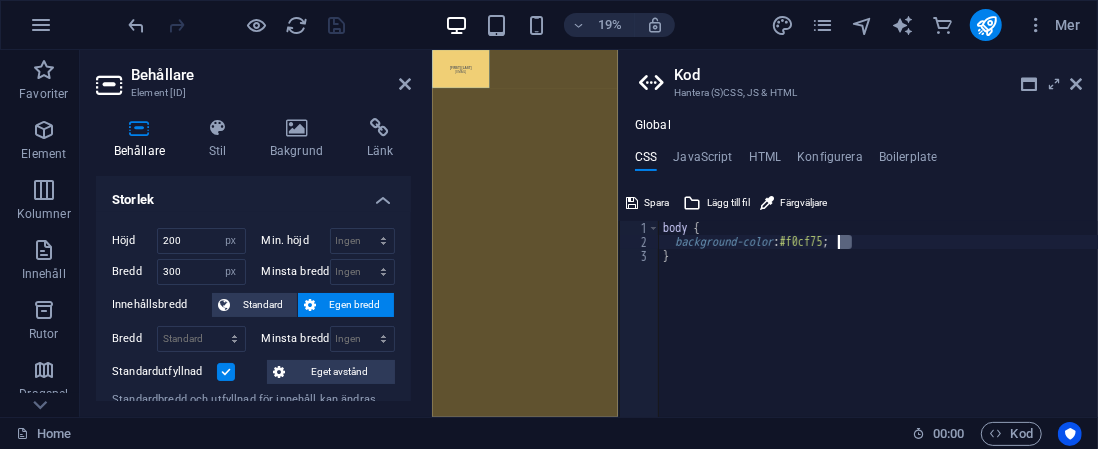 click on "body   {    background-color :  #f0cf75 ; }" at bounding box center (878, 333) 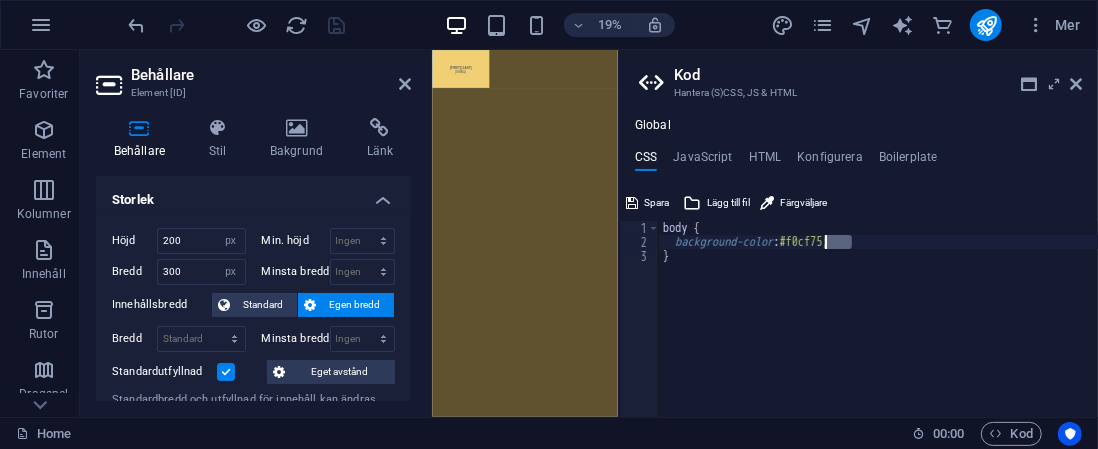 click on "body   {    background-color :  #f0cf75 ; }" at bounding box center (878, 319) 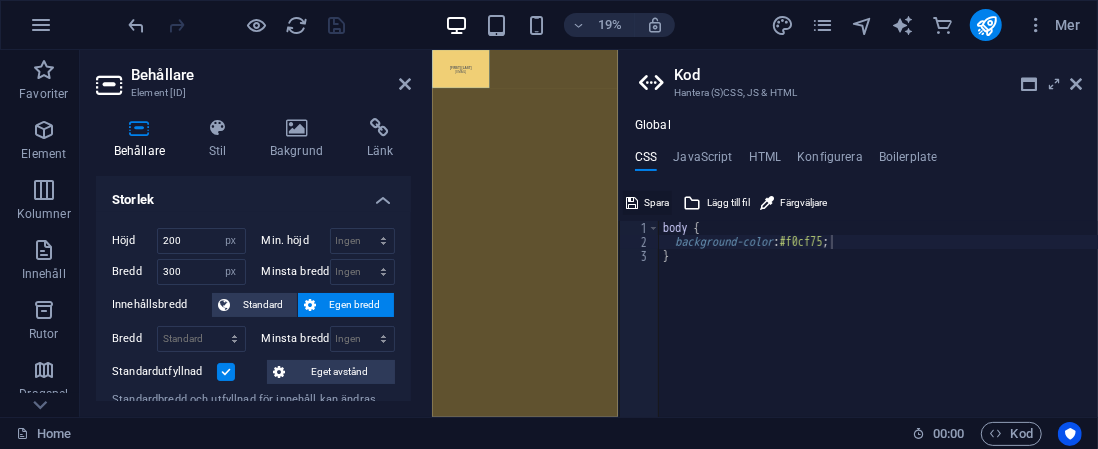 drag, startPoint x: 648, startPoint y: 206, endPoint x: 568, endPoint y: 155, distance: 94.873604 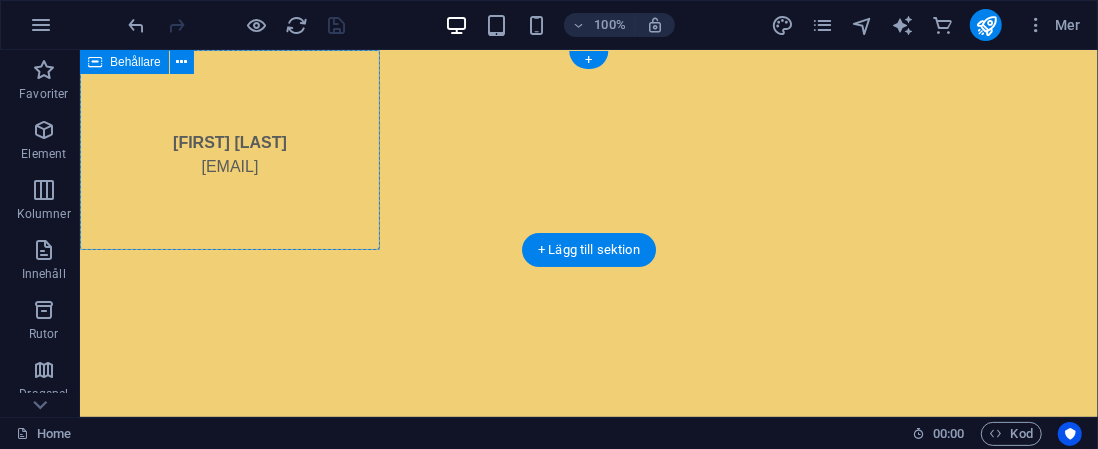 click on "[FIRST] [LAST] [EMAIL]" at bounding box center (229, 149) 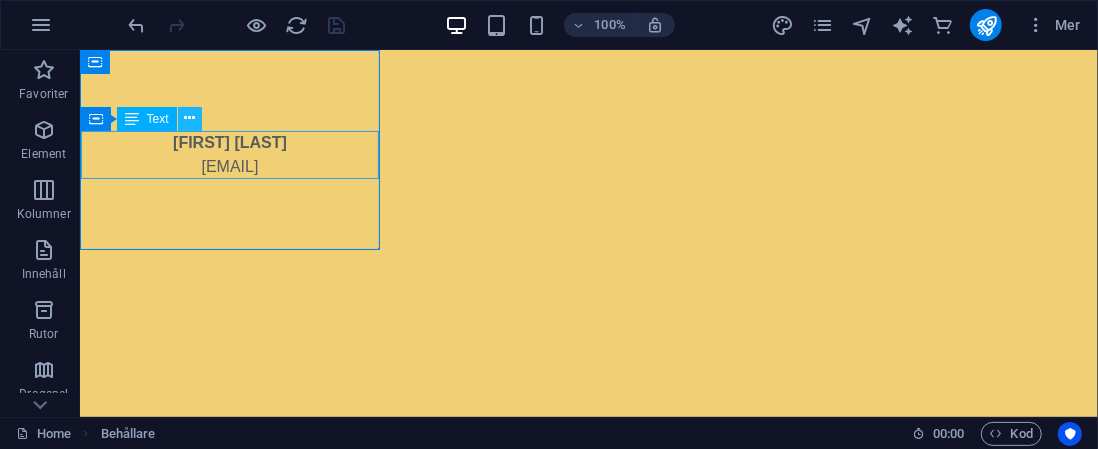 click at bounding box center (189, 118) 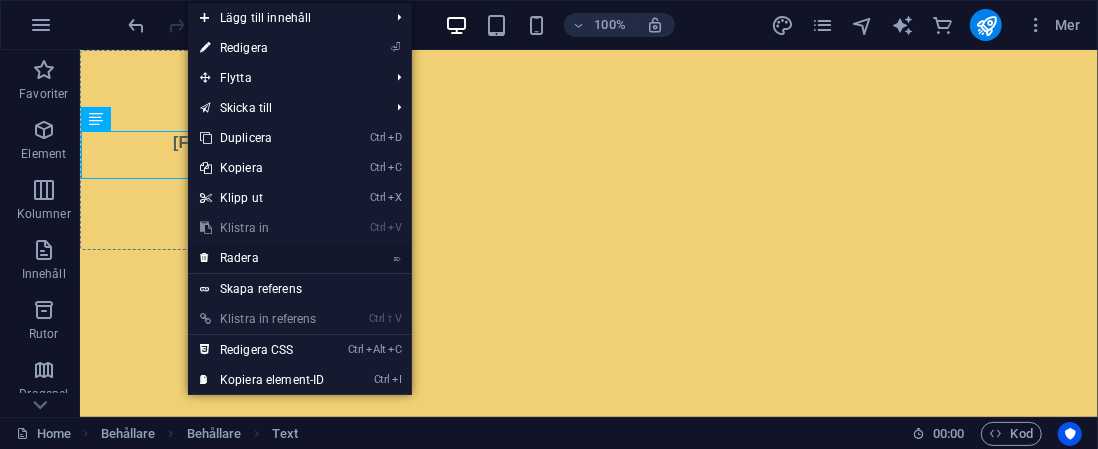 click on "⌦  Radera" at bounding box center [262, 258] 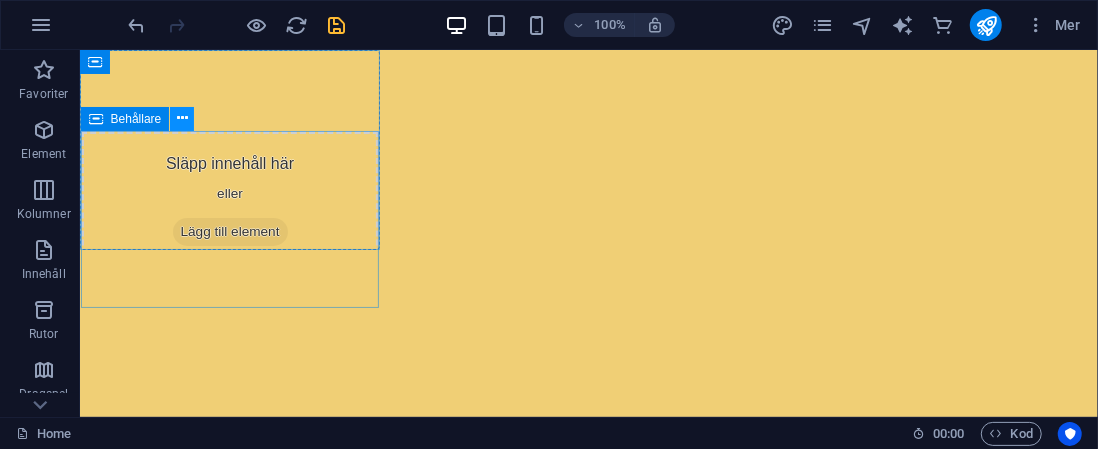 click at bounding box center (182, 118) 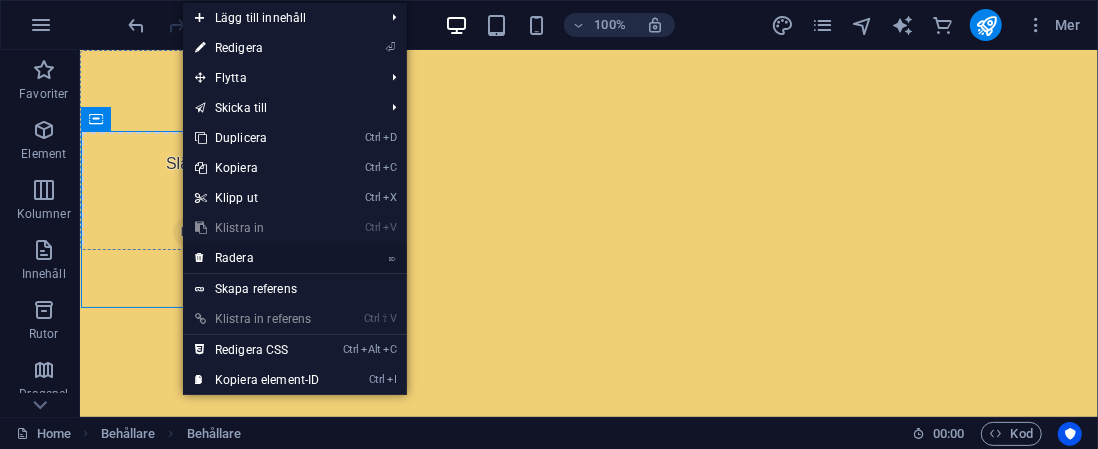 drag, startPoint x: 237, startPoint y: 257, endPoint x: 157, endPoint y: 205, distance: 95.41489 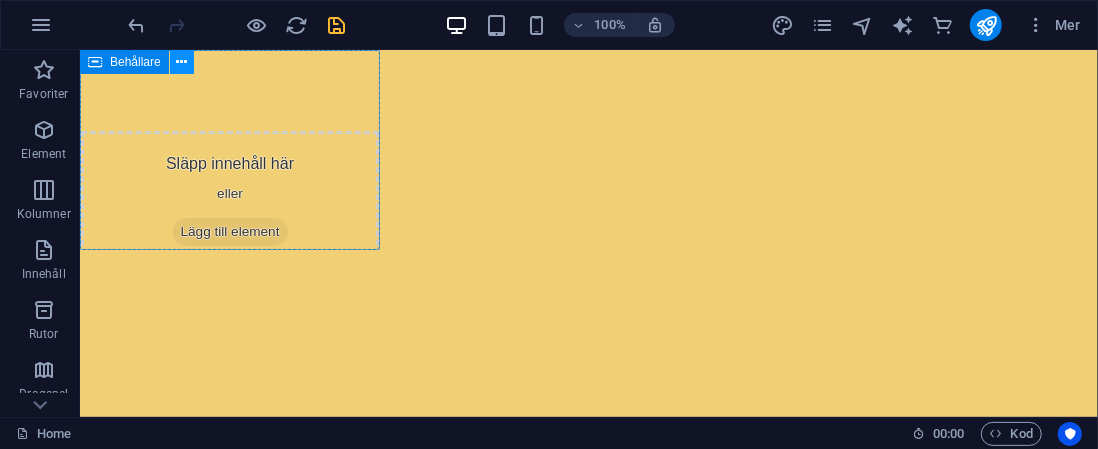 click at bounding box center (181, 62) 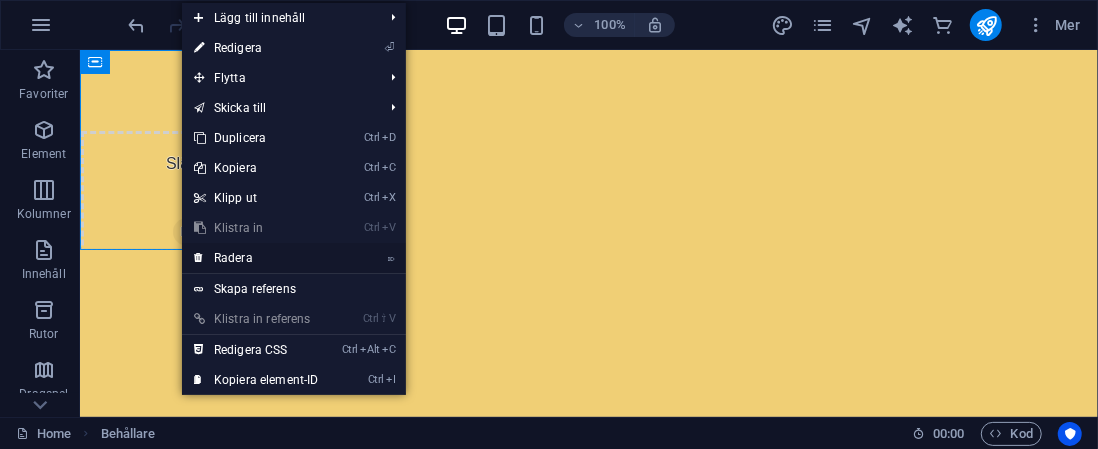 click on "⌦  Radera" at bounding box center [256, 258] 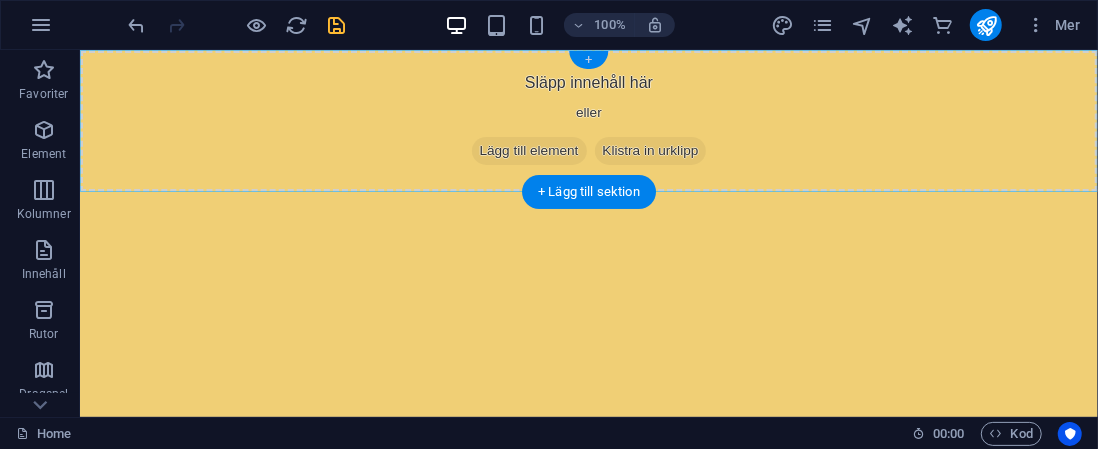click on "+" at bounding box center [588, 60] 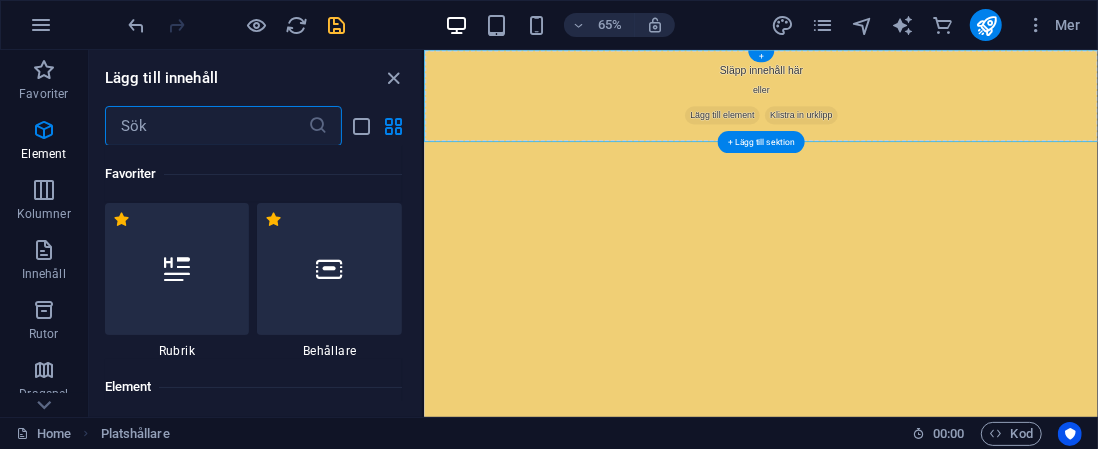 scroll, scrollTop: 3498, scrollLeft: 0, axis: vertical 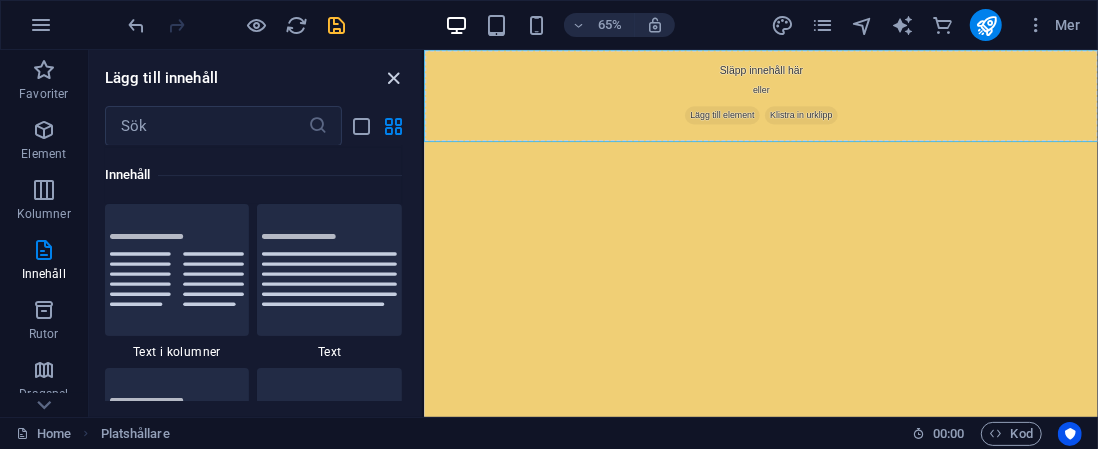 drag, startPoint x: 391, startPoint y: 79, endPoint x: 479, endPoint y: 44, distance: 94.7048 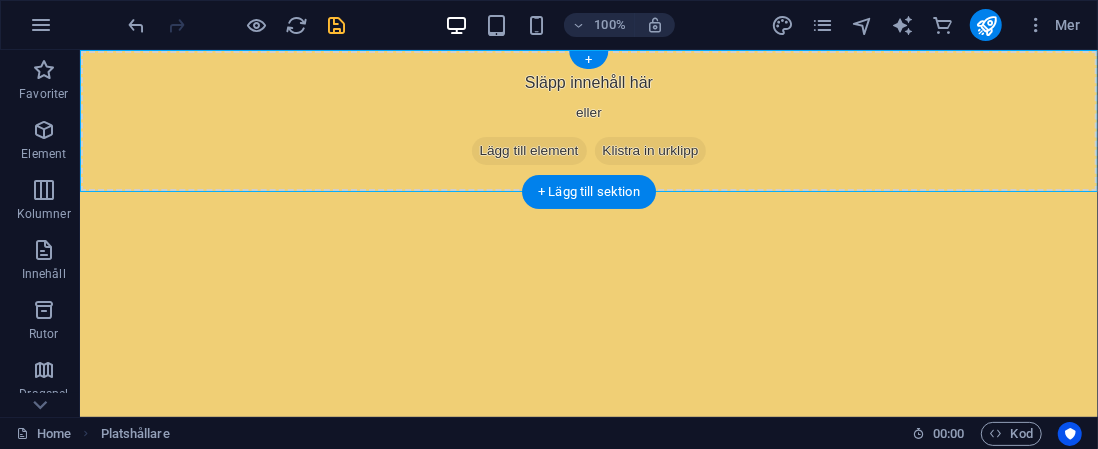 click on "Släpp innehåll här eller  Lägg till element  Klistra in urklipp" at bounding box center [588, 120] 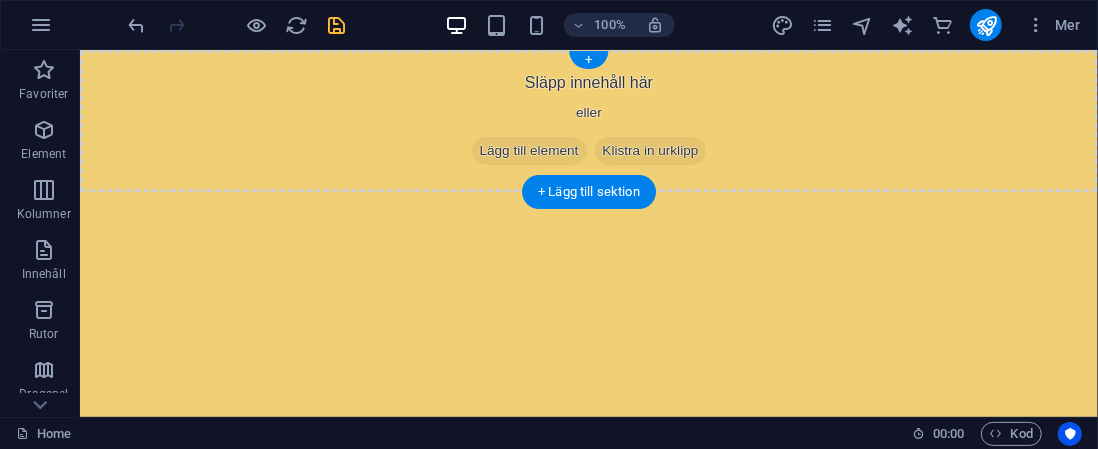 click on "Släpp innehåll här eller  Lägg till element  Klistra in urklipp" at bounding box center (588, 120) 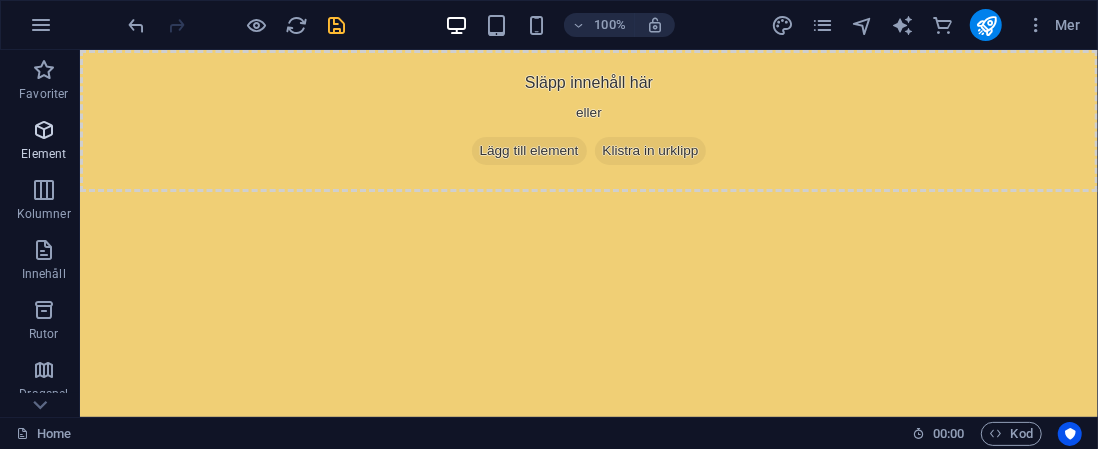 click at bounding box center [44, 130] 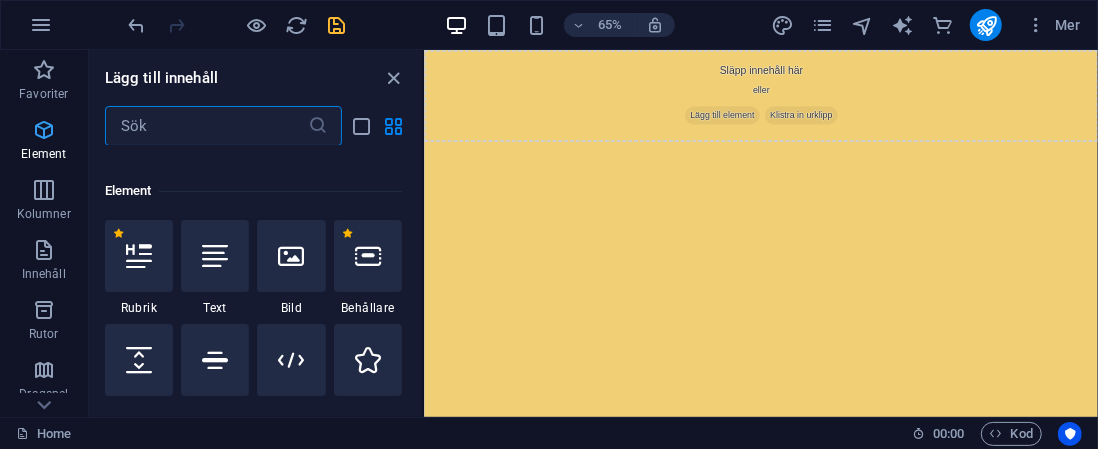 scroll, scrollTop: 213, scrollLeft: 0, axis: vertical 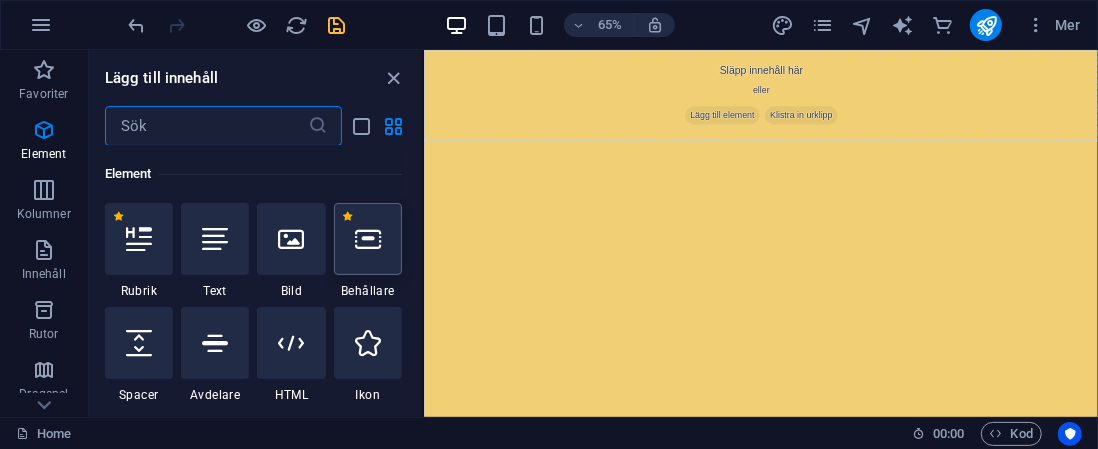 click at bounding box center (368, 239) 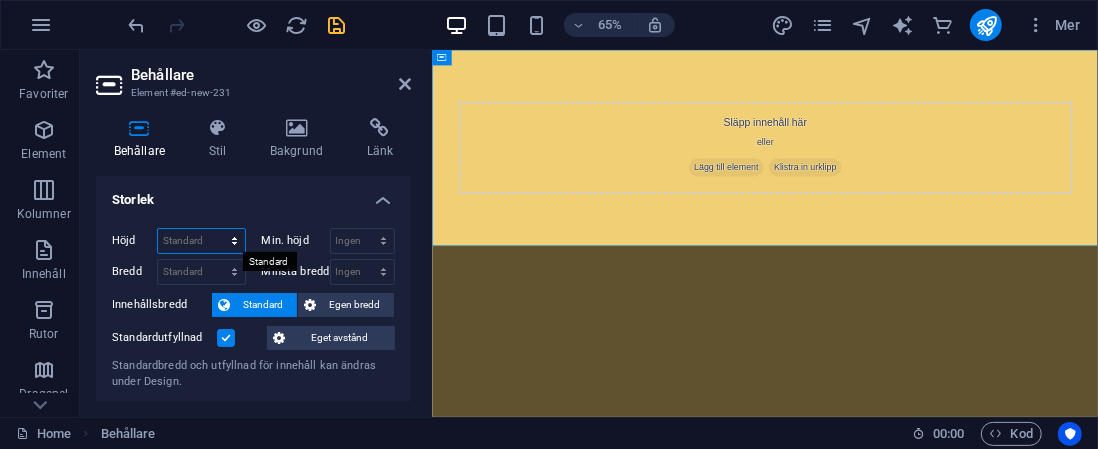 click on "Standard px rem % vh vw" at bounding box center (201, 241) 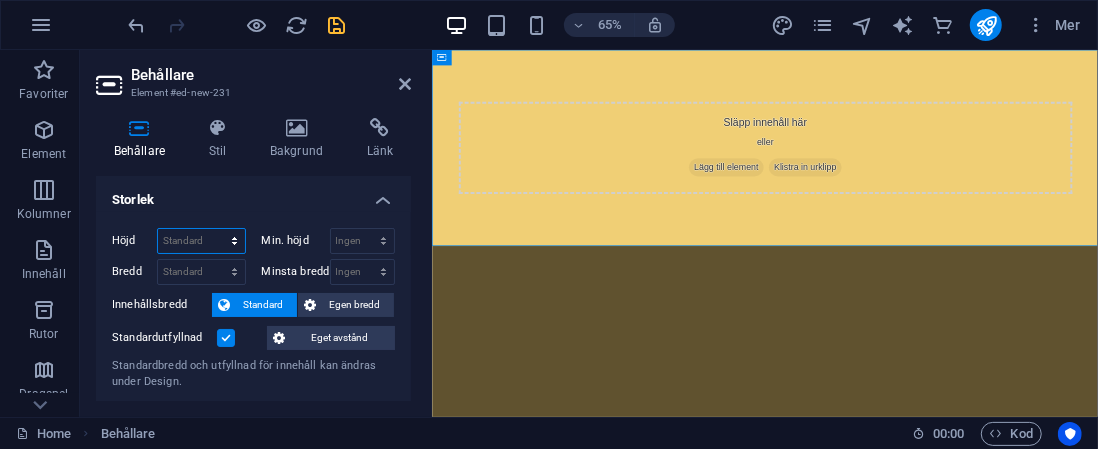 select on "%" 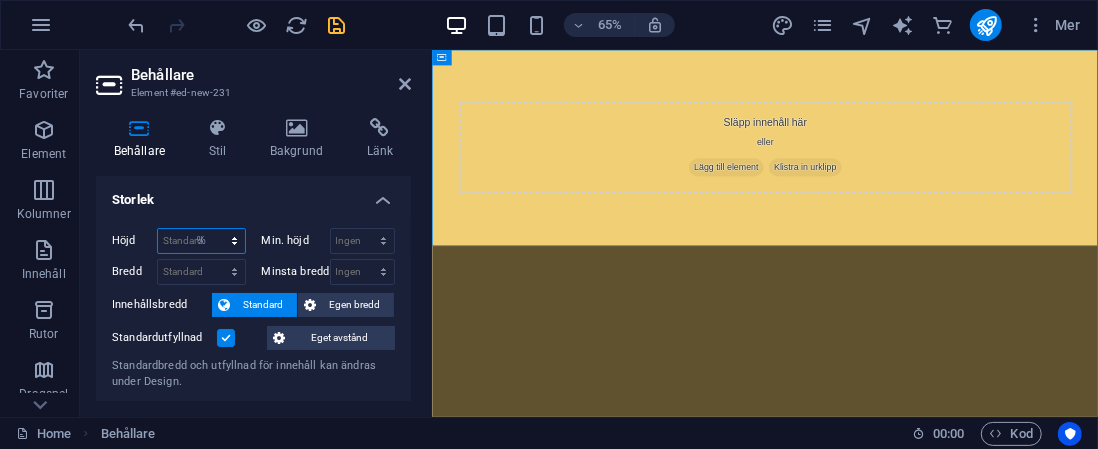 click on "Standard px rem % vh vw" at bounding box center [201, 241] 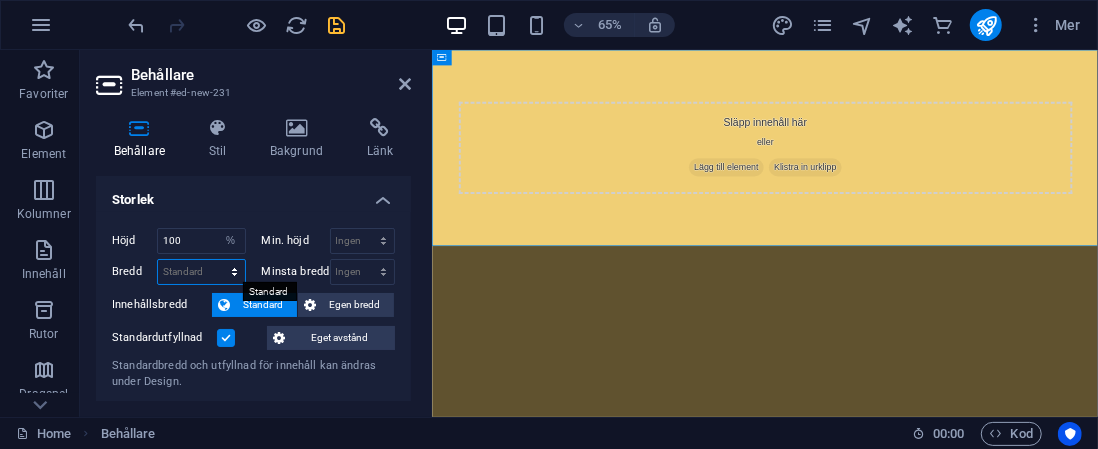 click on "Standard px rem % em vh vw" at bounding box center (201, 272) 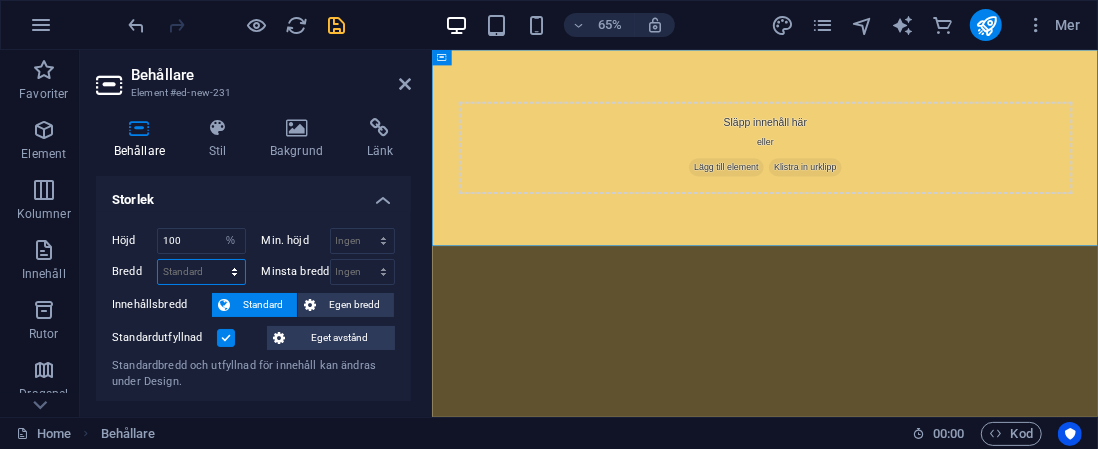 select on "%" 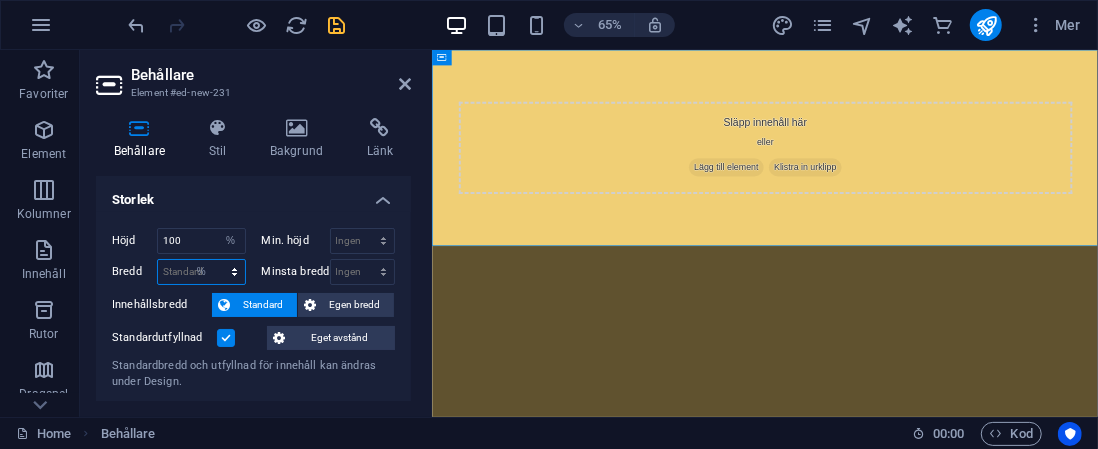 click on "Standard px rem % em vh vw" at bounding box center (201, 272) 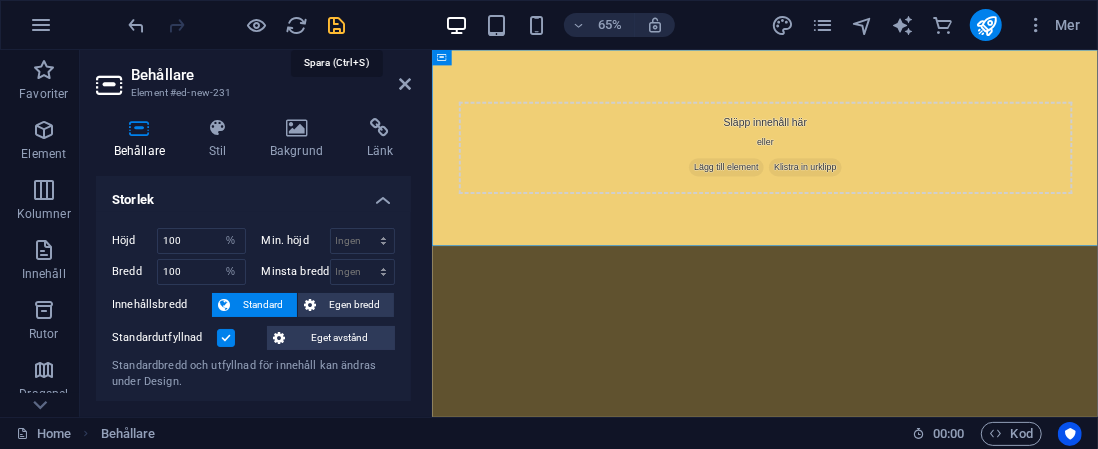 click at bounding box center [337, 25] 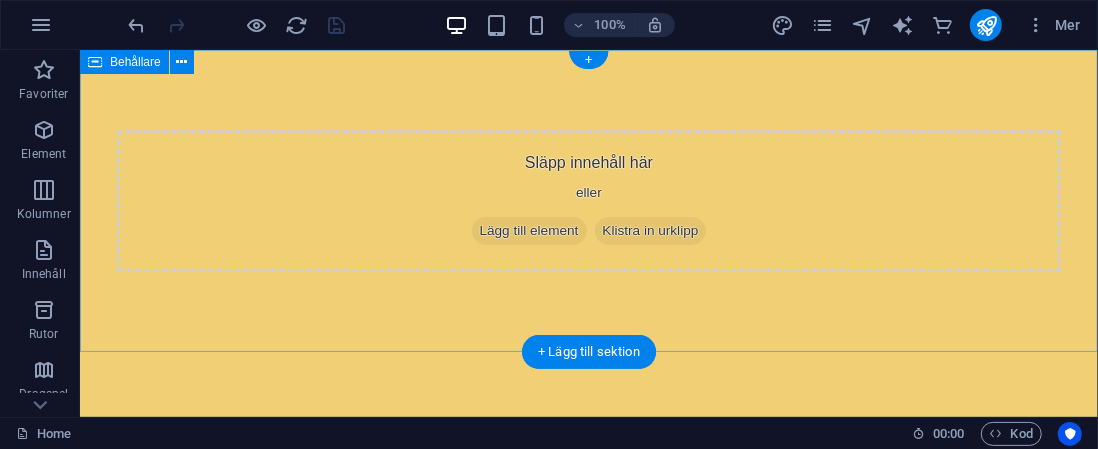 click on "Släpp innehåll här eller  Lägg till element  Klistra in urklipp" at bounding box center (588, 200) 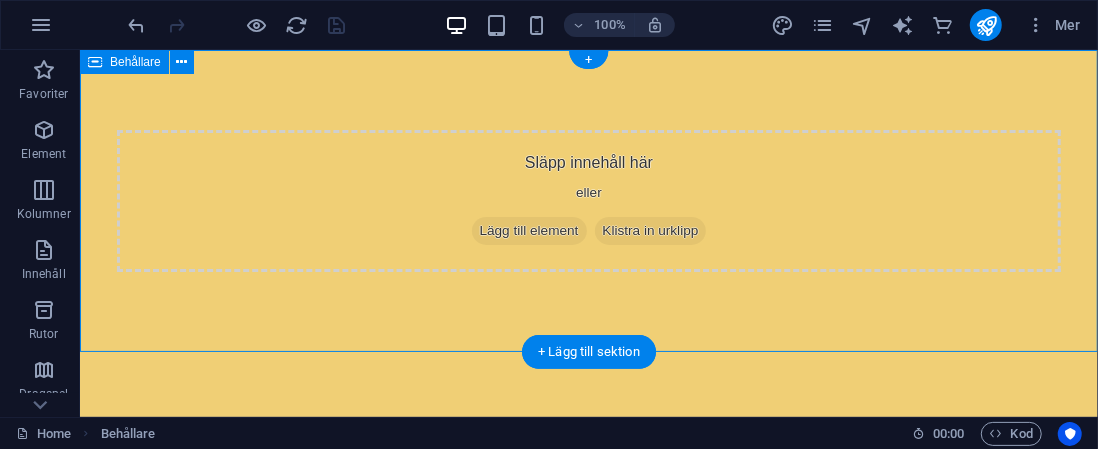 click on "Släpp innehåll här eller  Lägg till element  Klistra in urklipp" at bounding box center (588, 200) 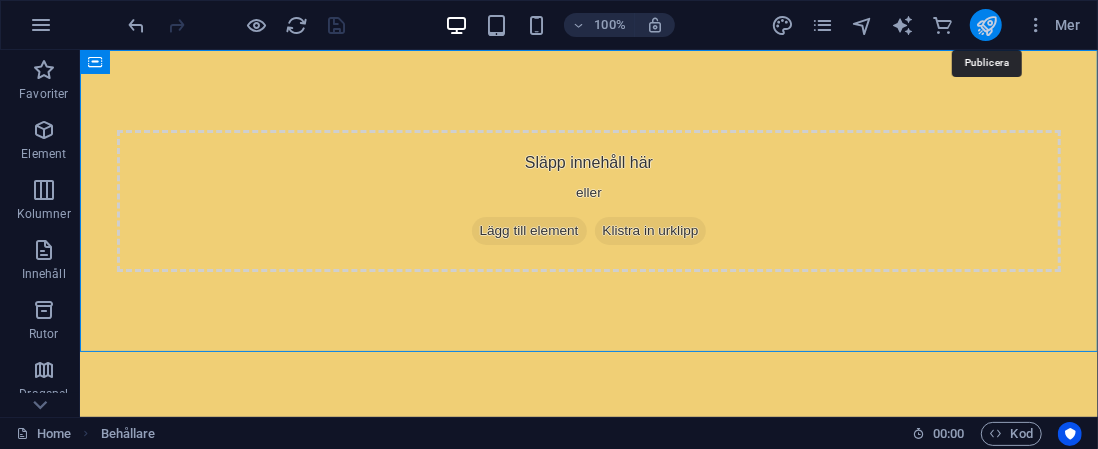 click at bounding box center [986, 25] 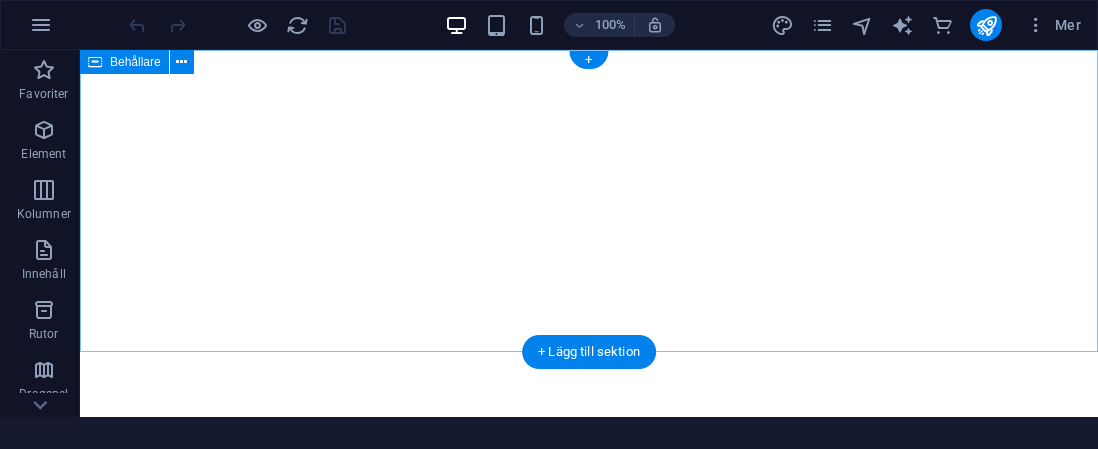 scroll, scrollTop: 0, scrollLeft: 0, axis: both 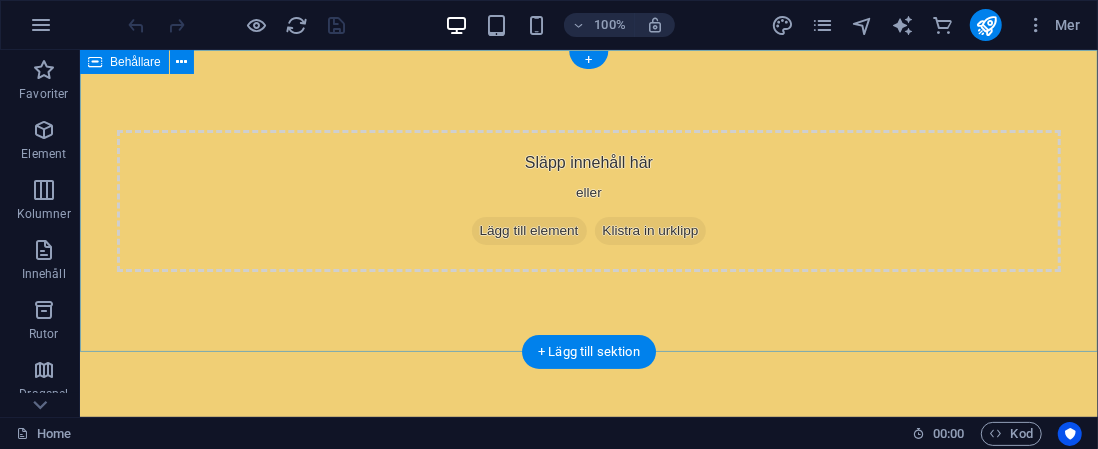 click on "Lägg till element" at bounding box center [528, 230] 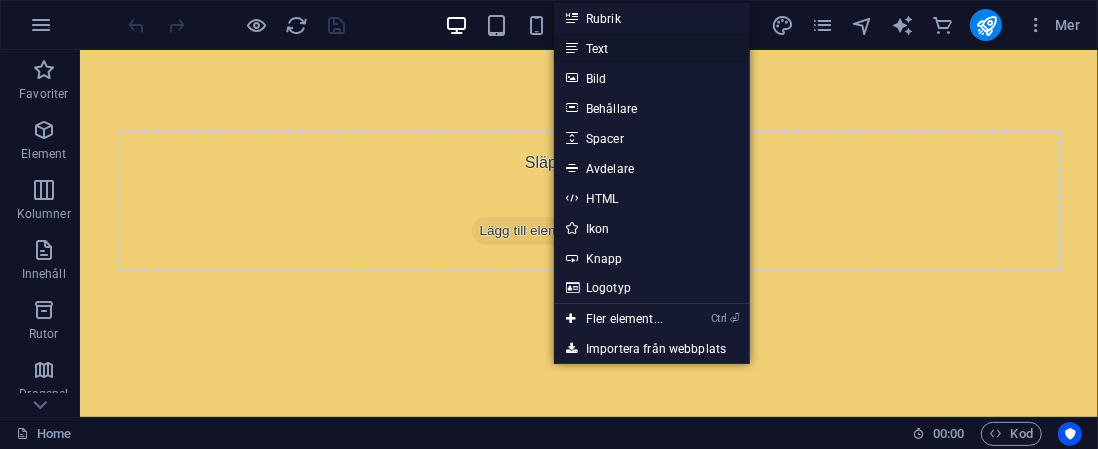 click on "Text" at bounding box center [652, 48] 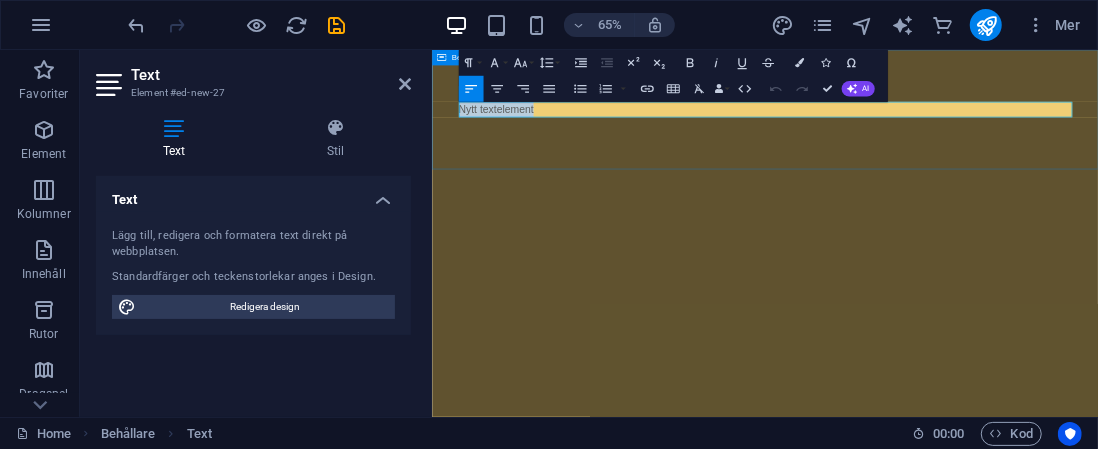type 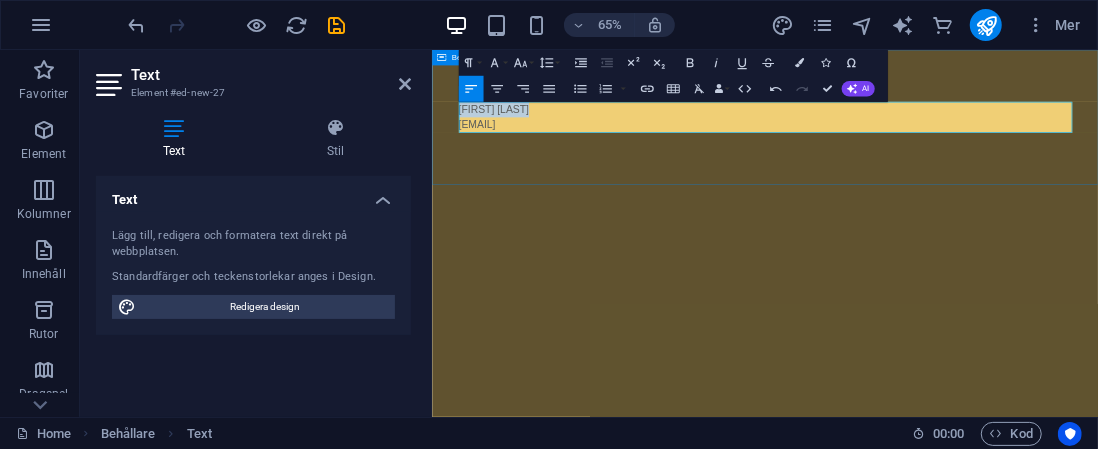drag, startPoint x: 609, startPoint y: 141, endPoint x: 452, endPoint y: 135, distance: 157.11461 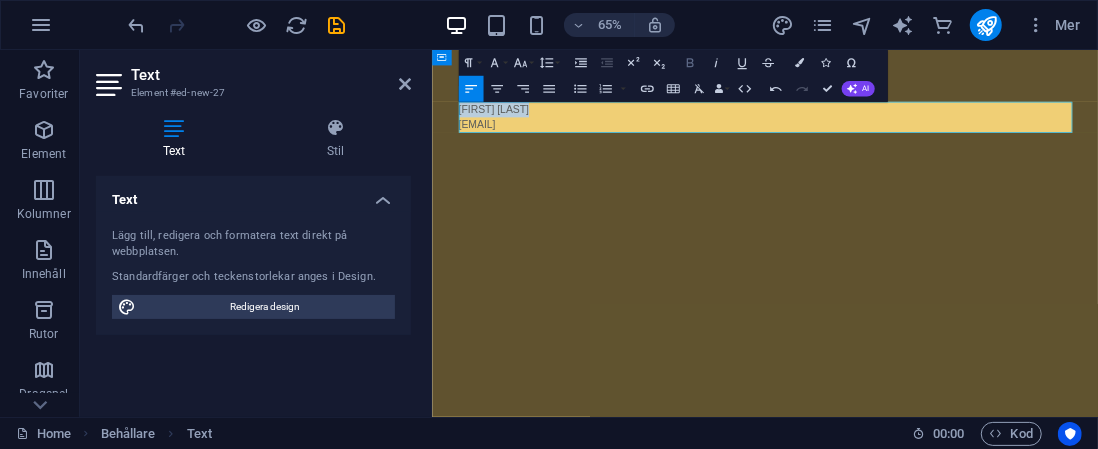 click 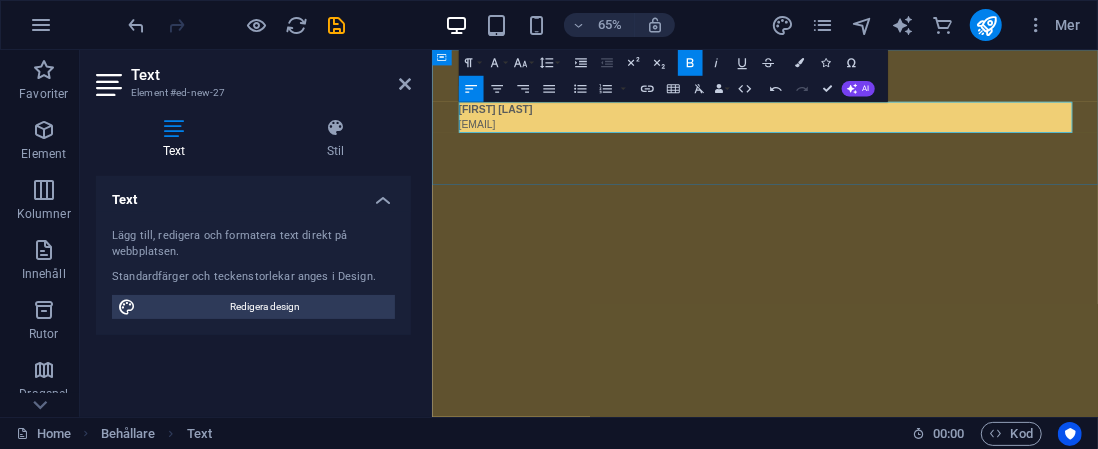 click on "[EMAIL]" at bounding box center [944, 166] 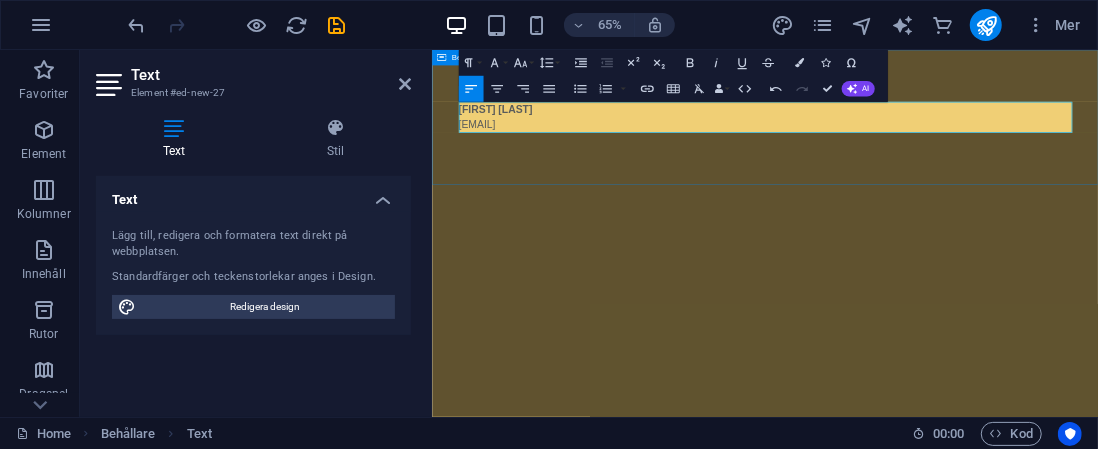 drag, startPoint x: 664, startPoint y: 164, endPoint x: 435, endPoint y: 122, distance: 232.81967 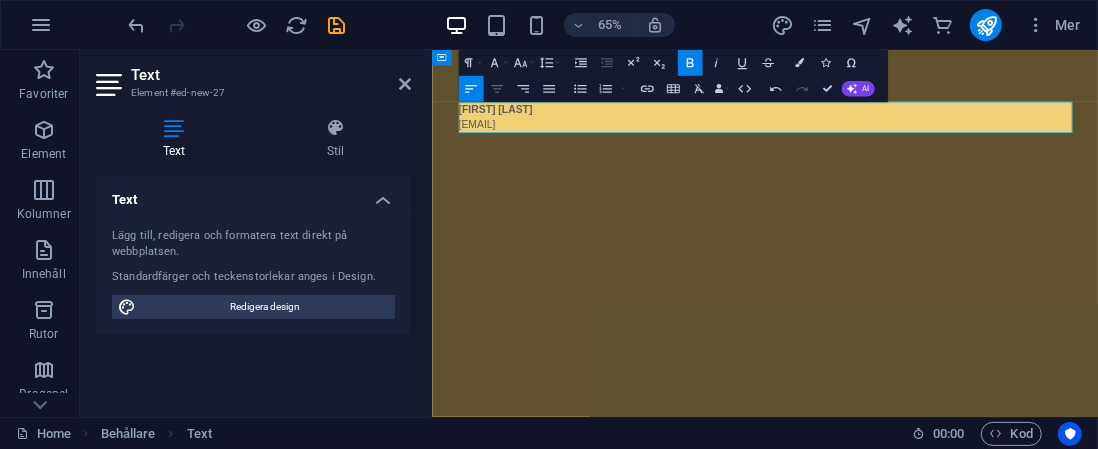 click 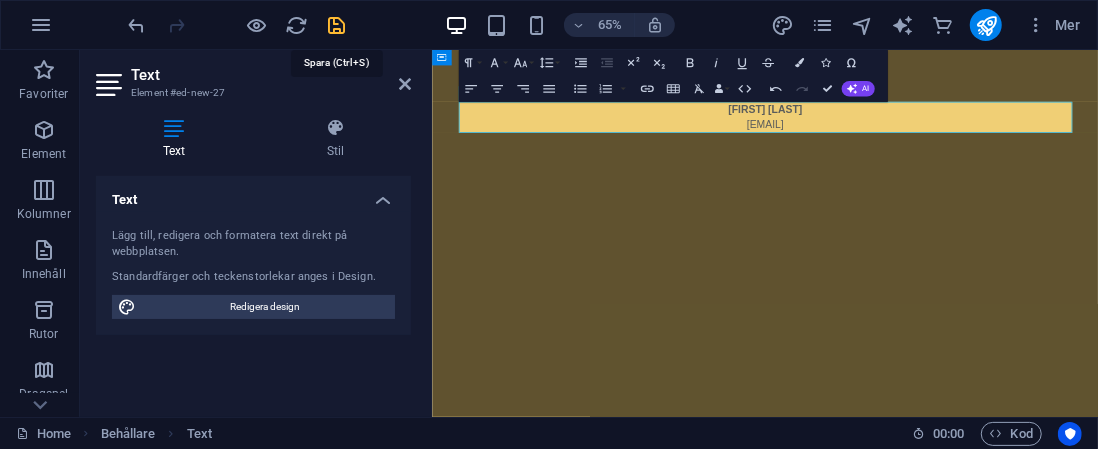 click at bounding box center [337, 25] 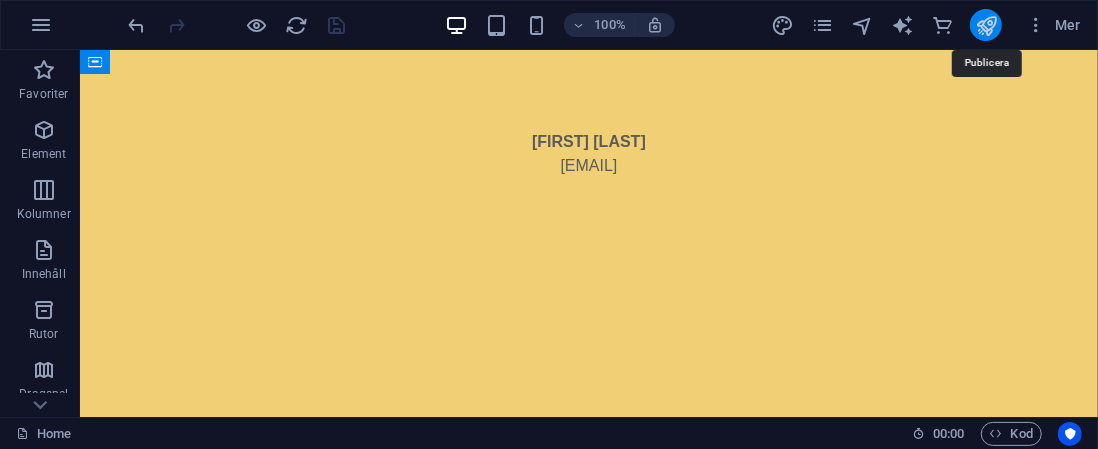click at bounding box center (986, 25) 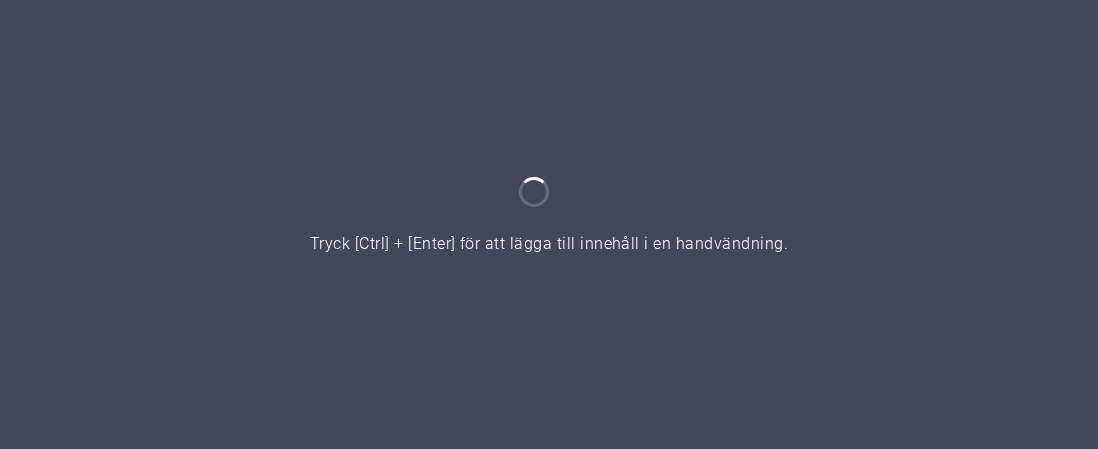scroll, scrollTop: 0, scrollLeft: 0, axis: both 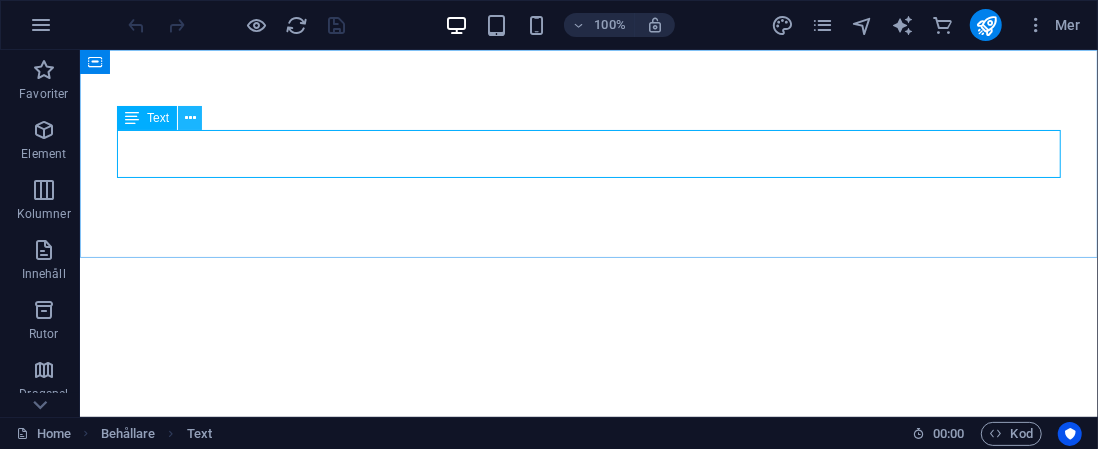 click at bounding box center (190, 118) 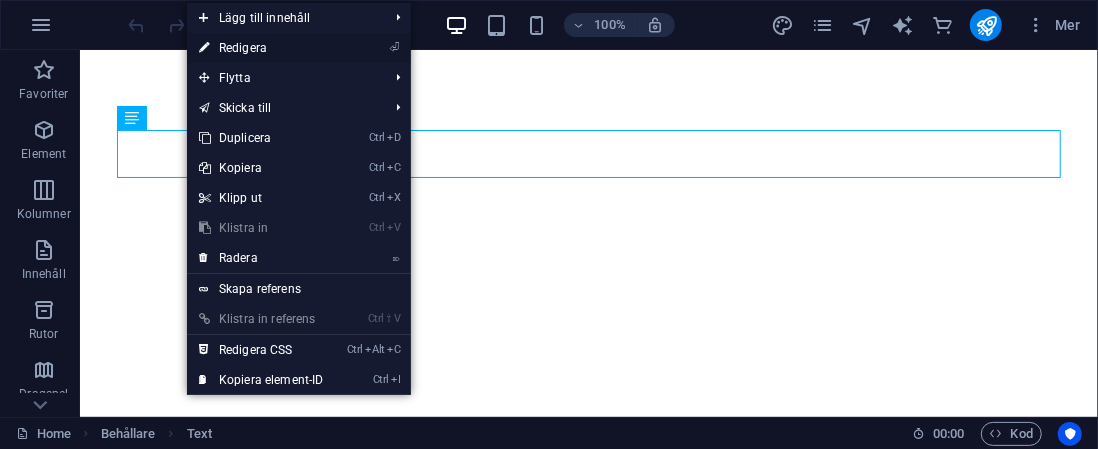 click on "⏎  Redigera" at bounding box center [261, 48] 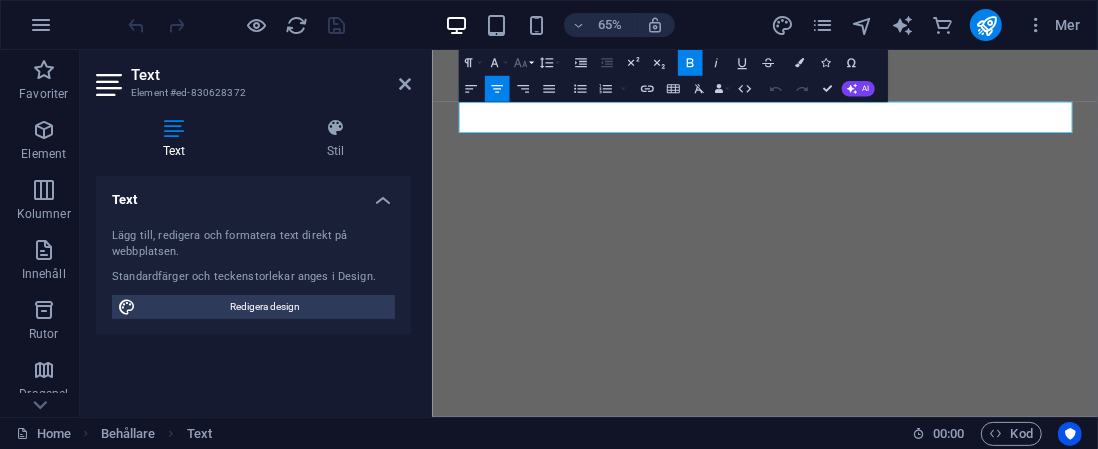 click on "Font Size" at bounding box center (522, 63) 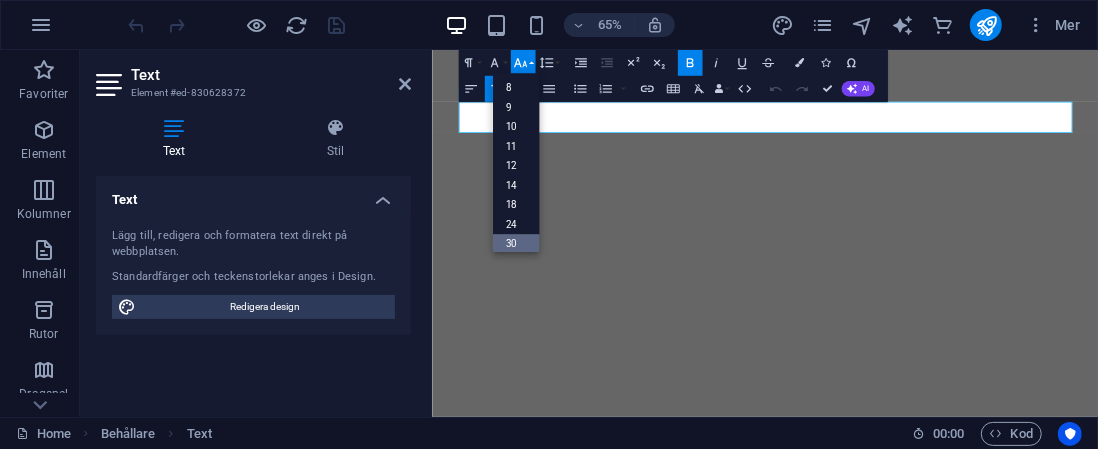 click on "30" at bounding box center (515, 245) 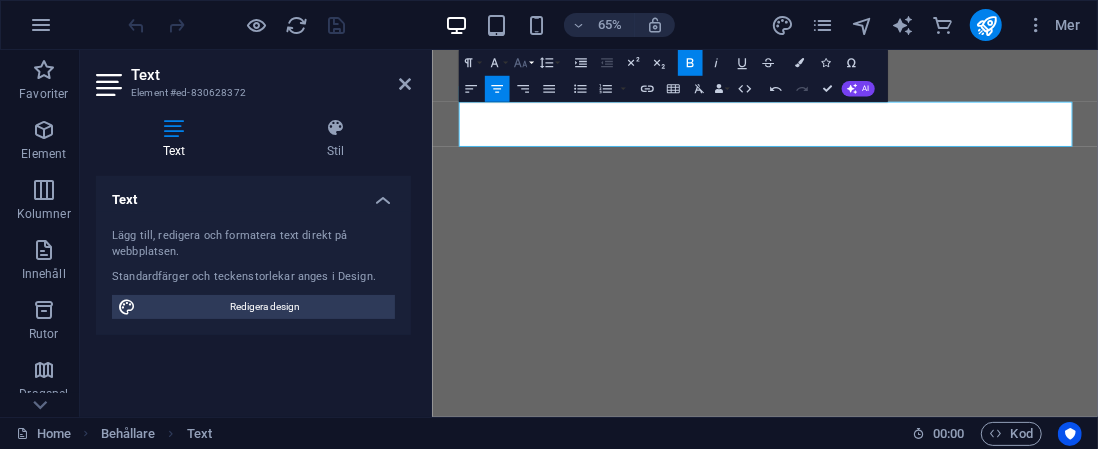 click on "Font Size" at bounding box center [522, 63] 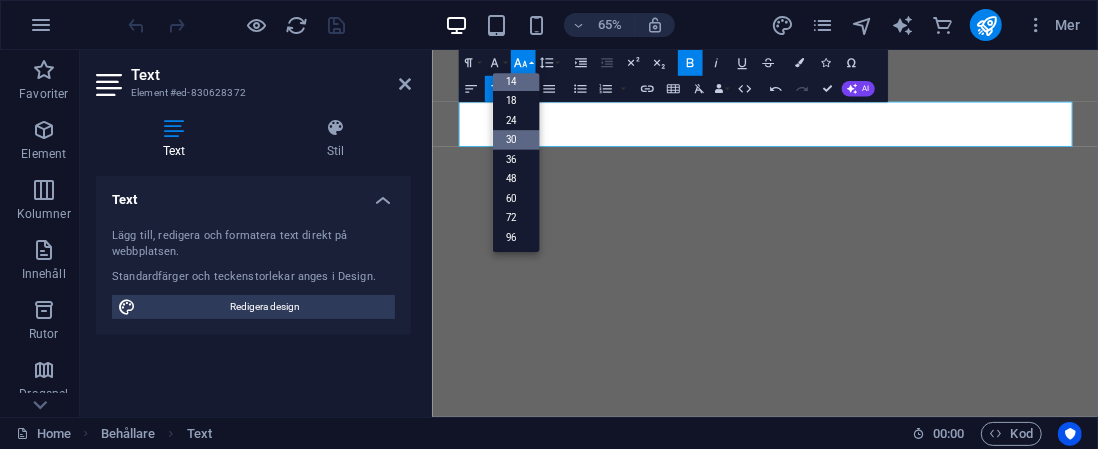 scroll, scrollTop: 161, scrollLeft: 0, axis: vertical 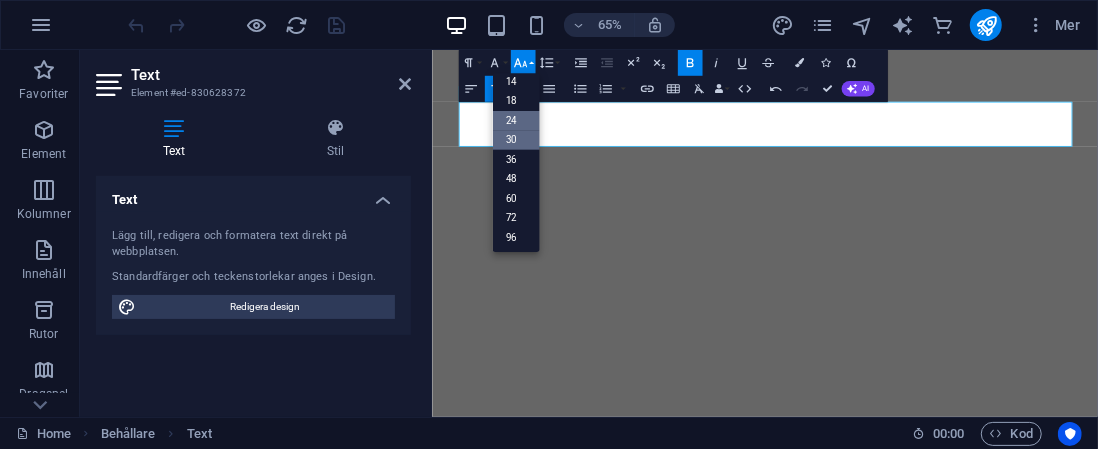 click on "24" at bounding box center [515, 120] 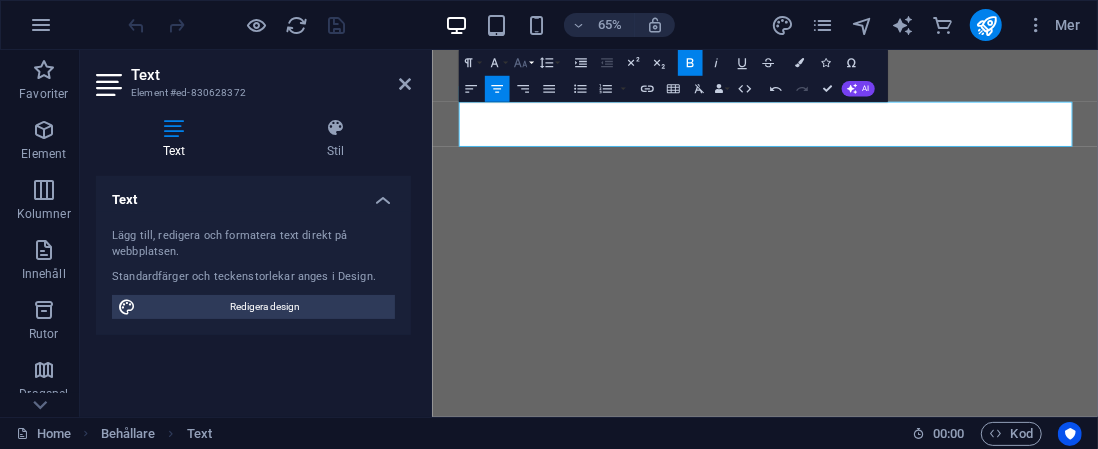 click on "Font Size" at bounding box center [522, 63] 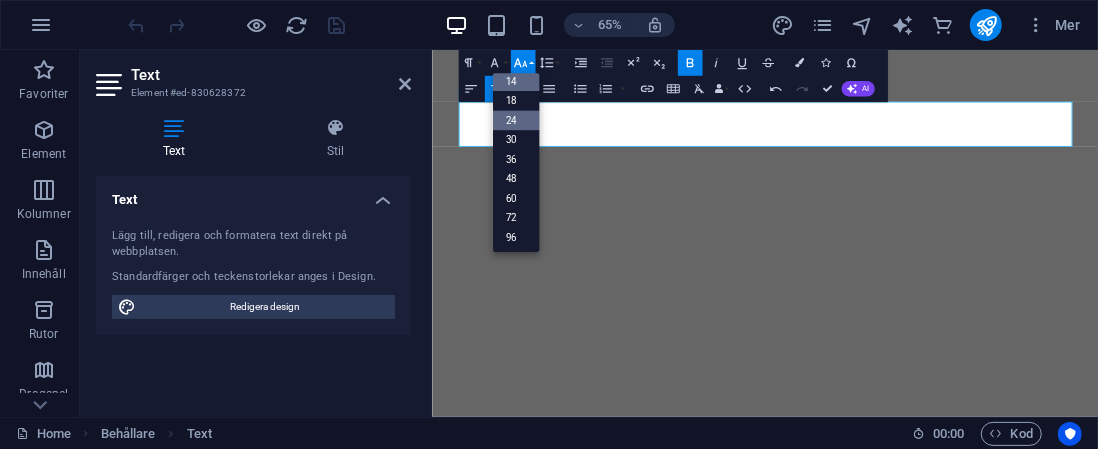scroll, scrollTop: 161, scrollLeft: 0, axis: vertical 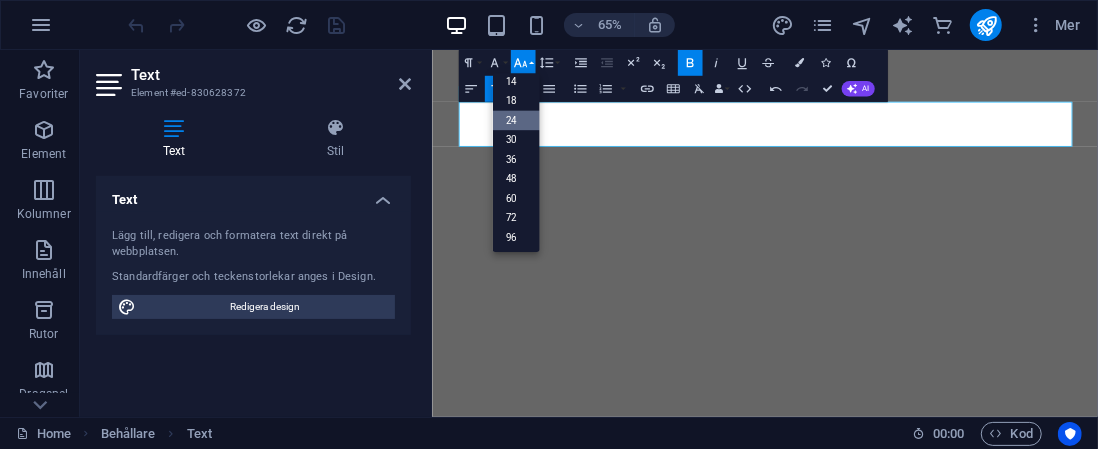 click on "24" at bounding box center (515, 120) 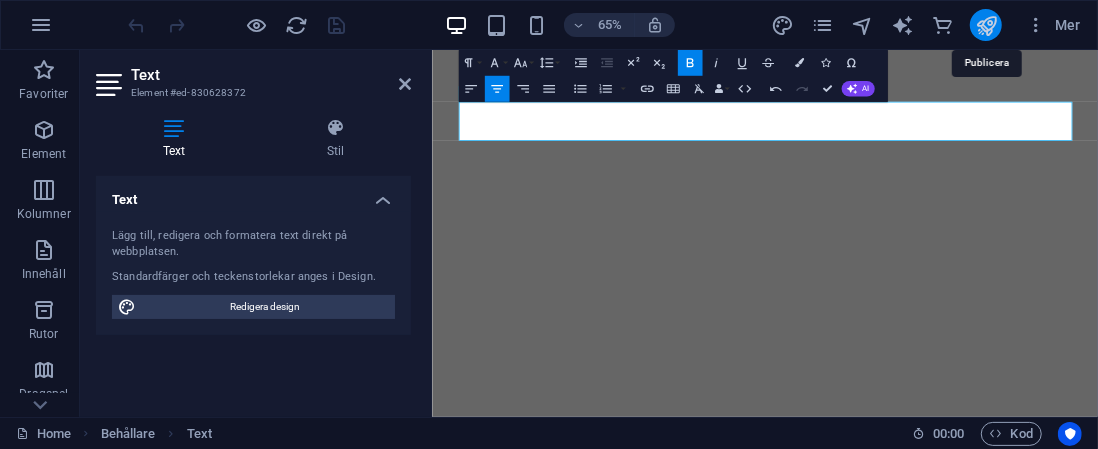click at bounding box center (986, 25) 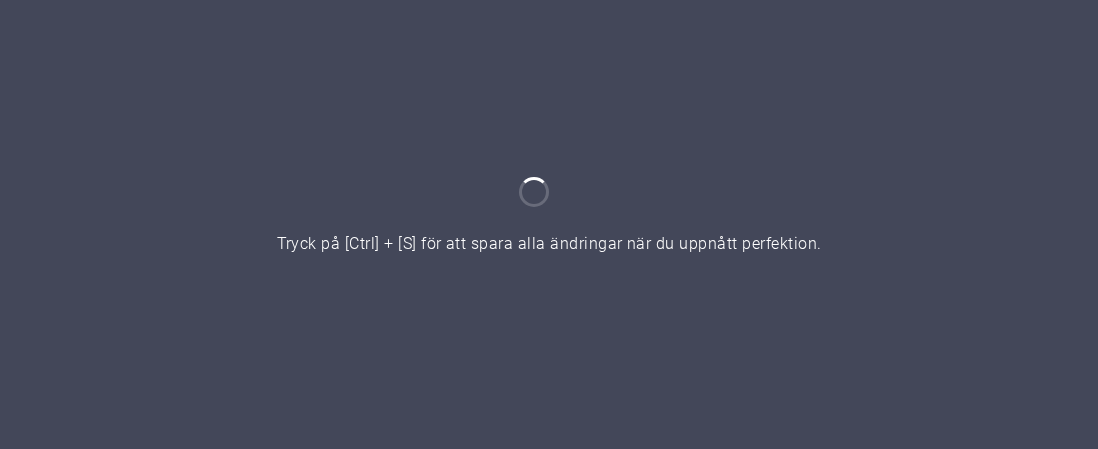 scroll, scrollTop: 0, scrollLeft: 0, axis: both 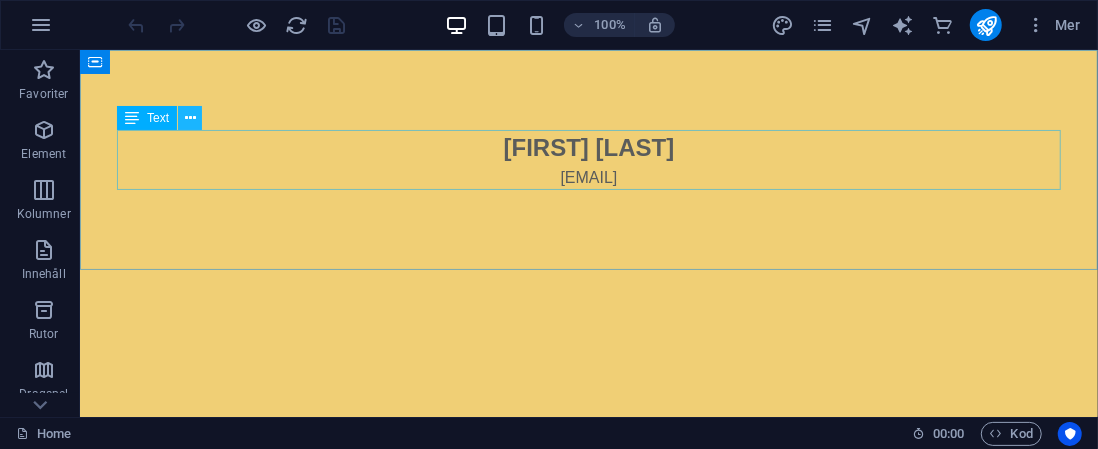 click at bounding box center [190, 118] 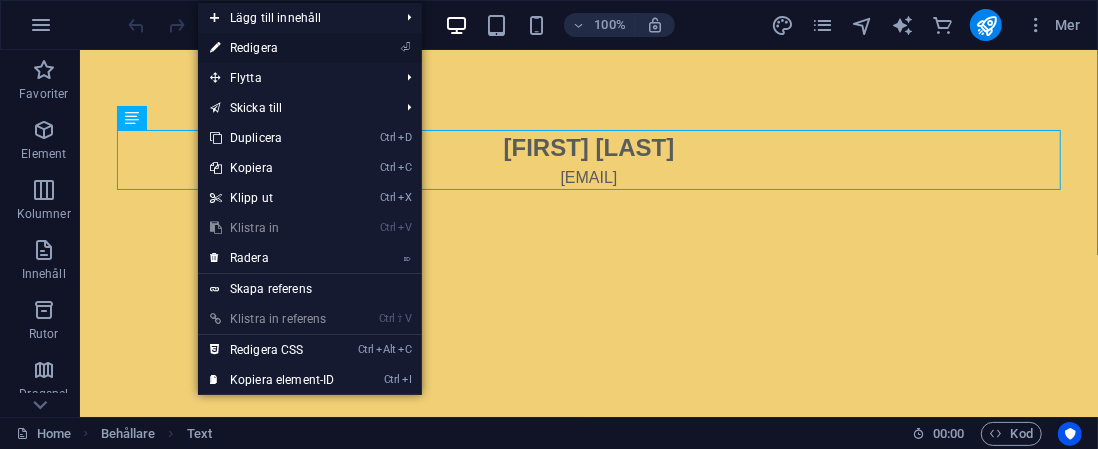 click on "⏎  Redigera" at bounding box center (272, 48) 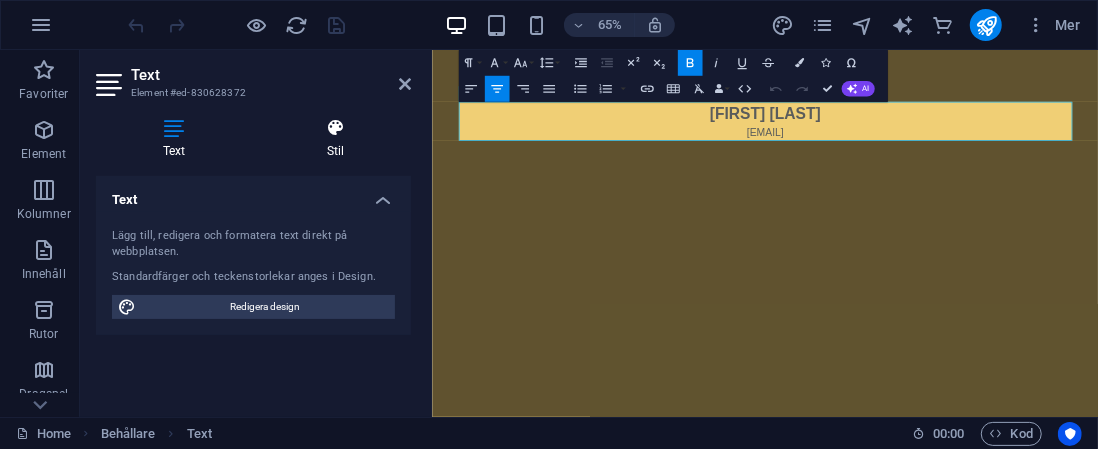 click on "Stil" at bounding box center (335, 139) 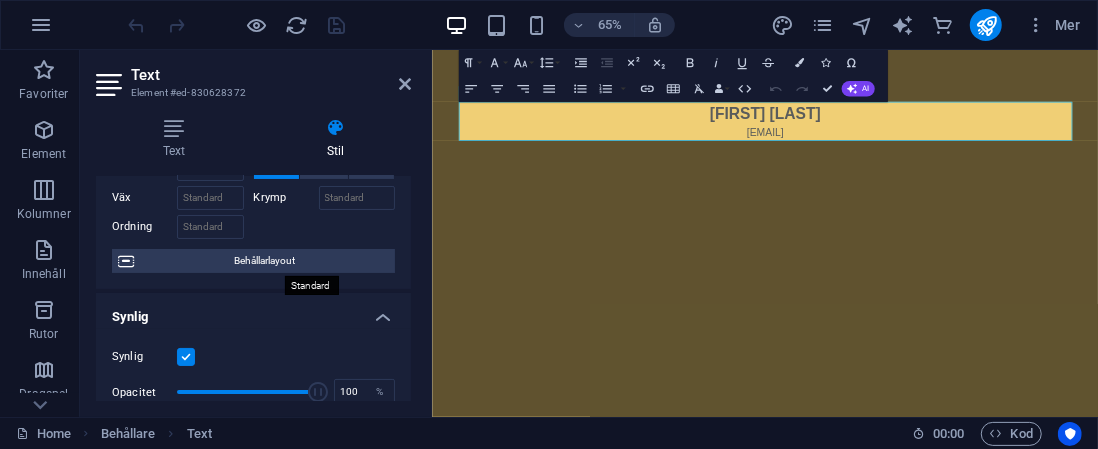 scroll, scrollTop: 100, scrollLeft: 0, axis: vertical 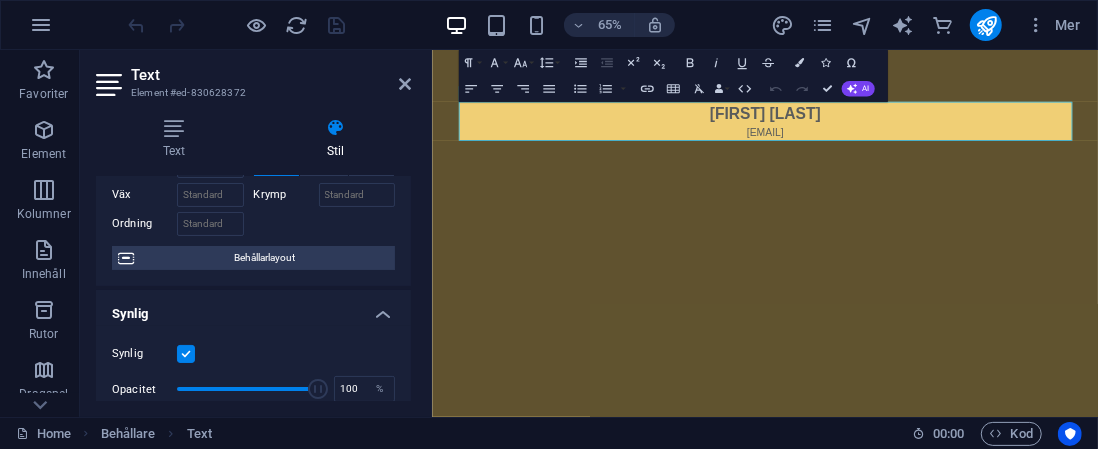 click on "Behållarlayout" at bounding box center [264, 258] 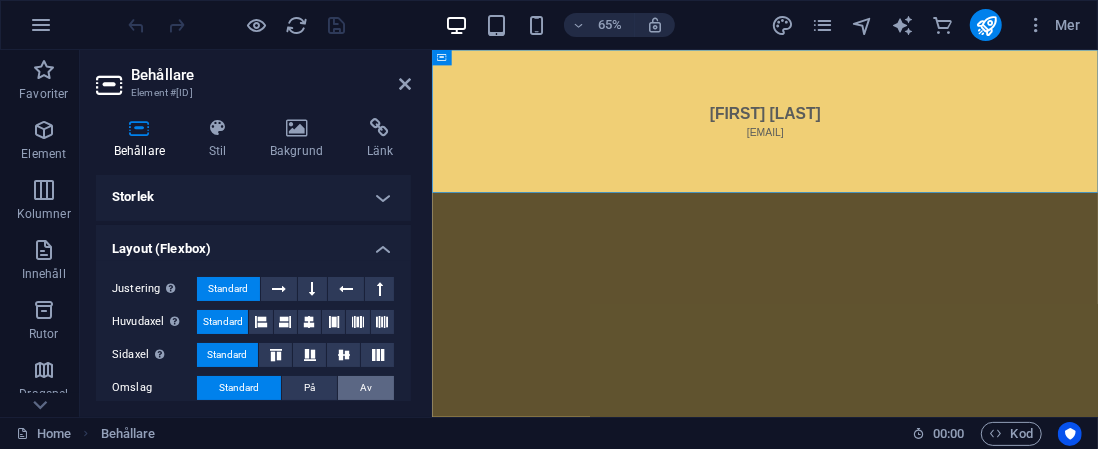 scroll, scrollTop: 0, scrollLeft: 0, axis: both 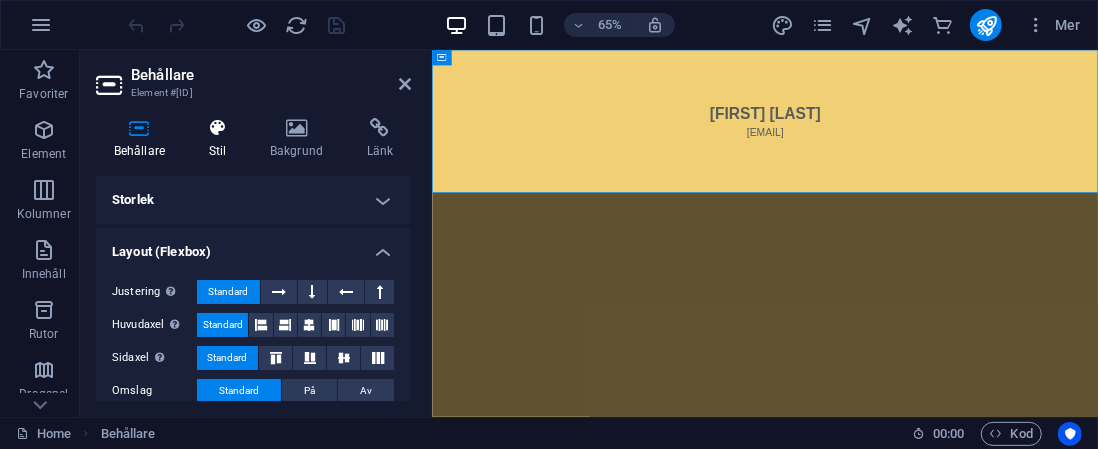 click at bounding box center [217, 128] 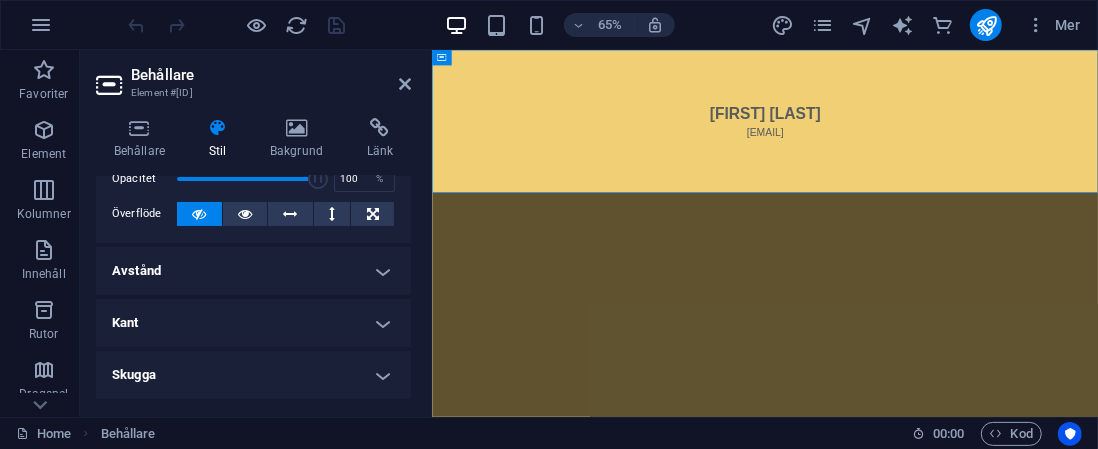 scroll, scrollTop: 100, scrollLeft: 0, axis: vertical 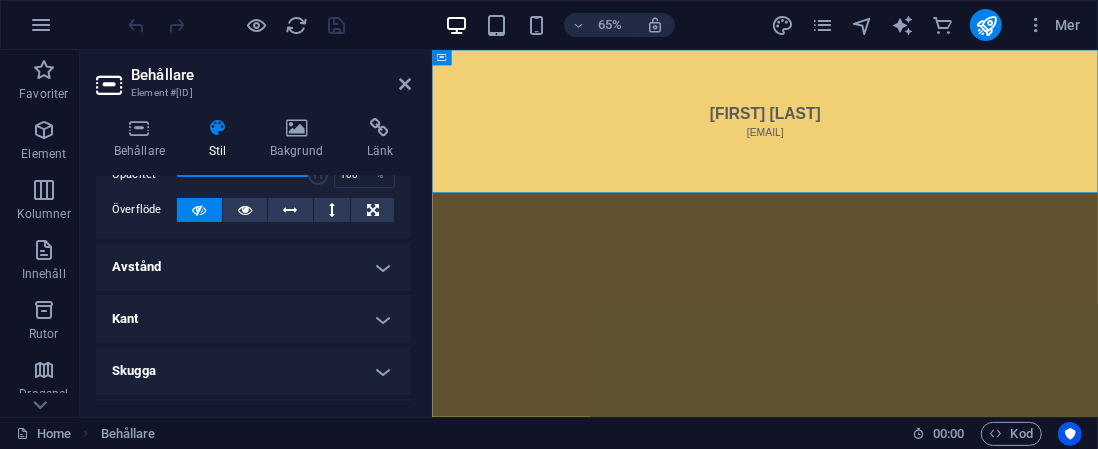 click on "Kant" at bounding box center (253, 319) 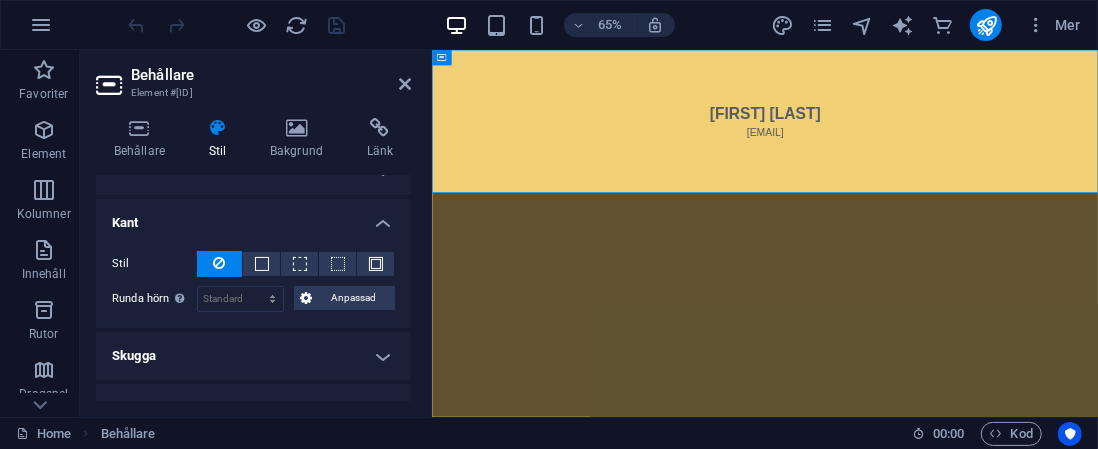 scroll, scrollTop: 200, scrollLeft: 0, axis: vertical 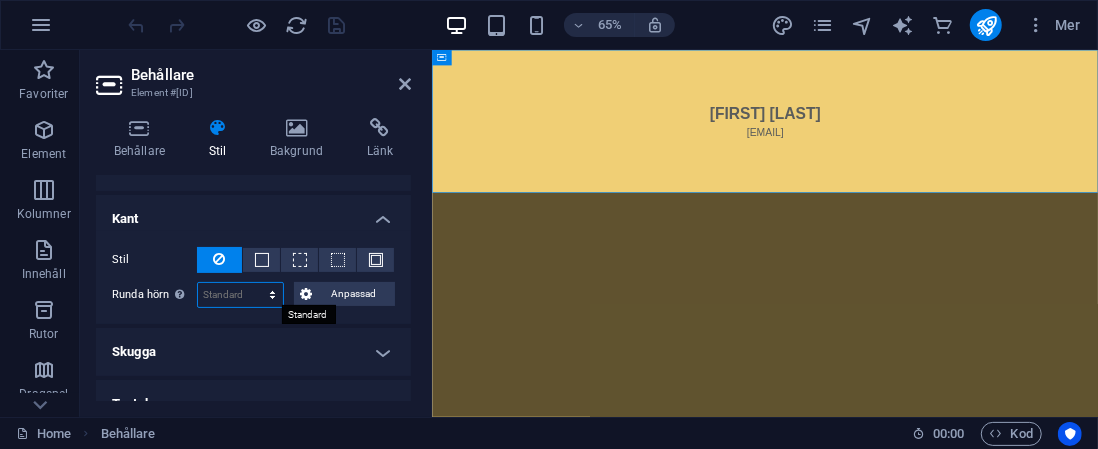 click on "Standard px rem % vh vw Anpassad" at bounding box center [240, 295] 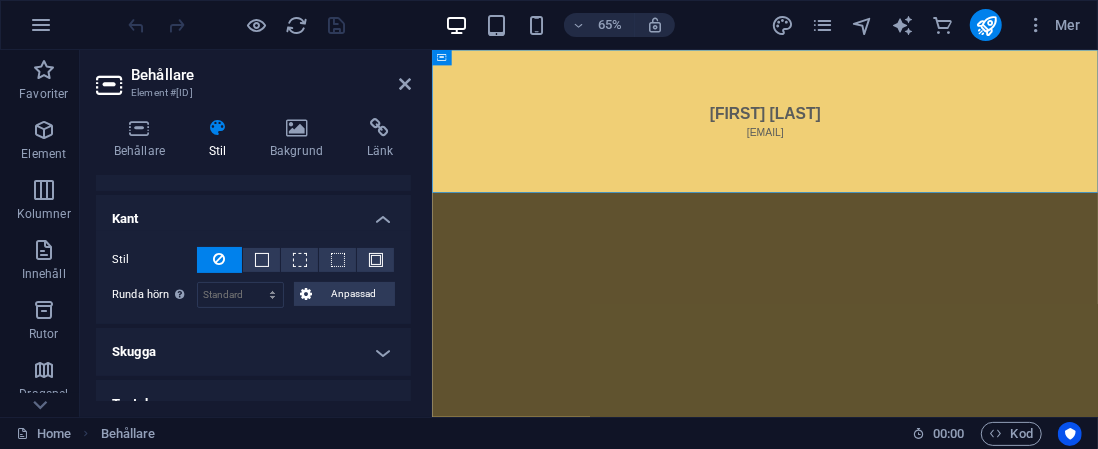 click on "Skugga" at bounding box center (253, 352) 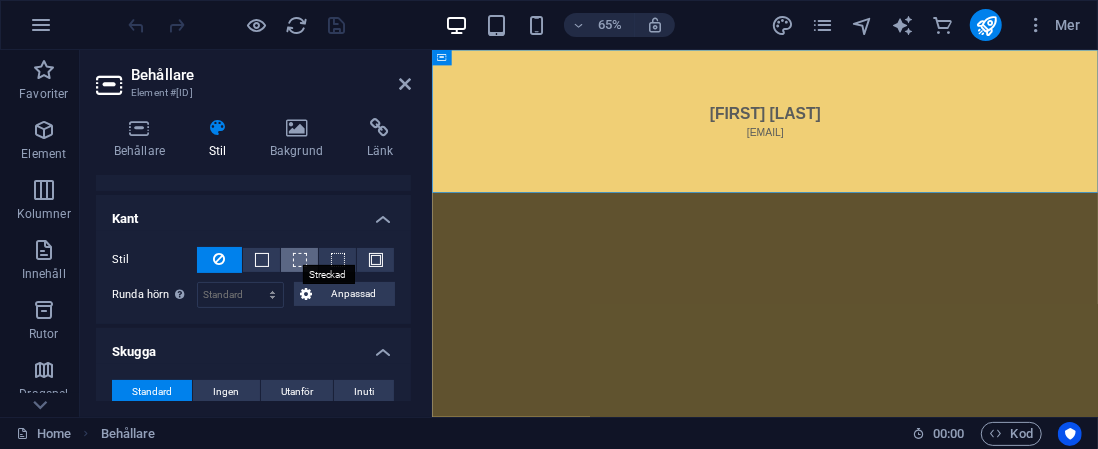 click at bounding box center [300, 260] 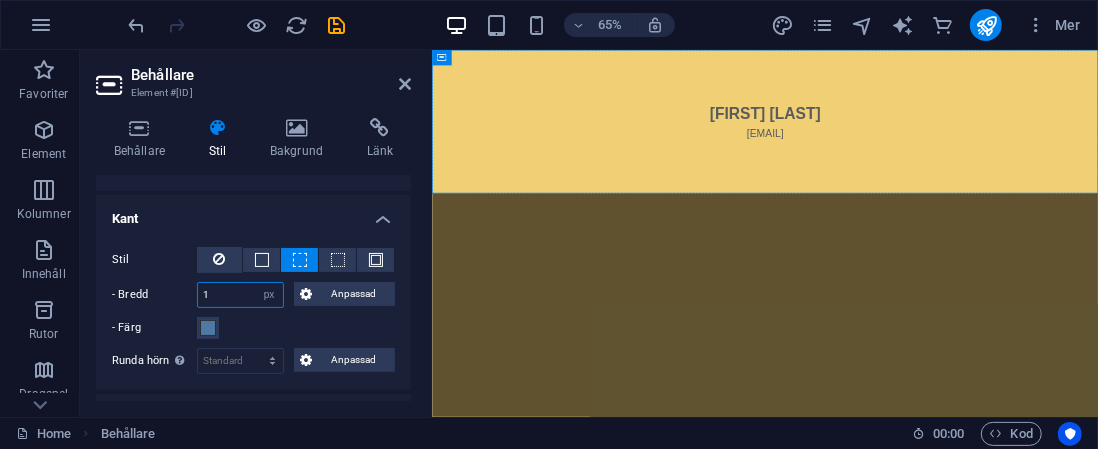 drag, startPoint x: 246, startPoint y: 296, endPoint x: 175, endPoint y: 297, distance: 71.00704 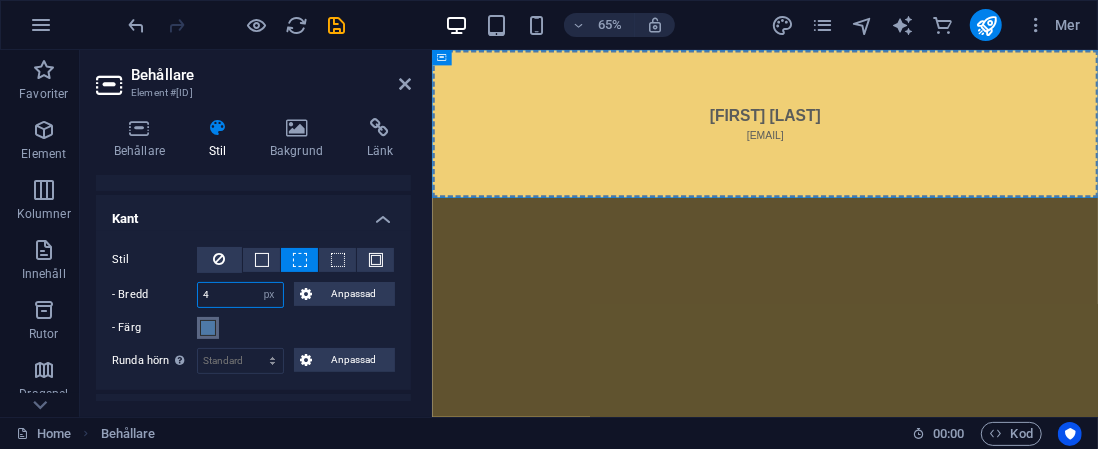 type on "4" 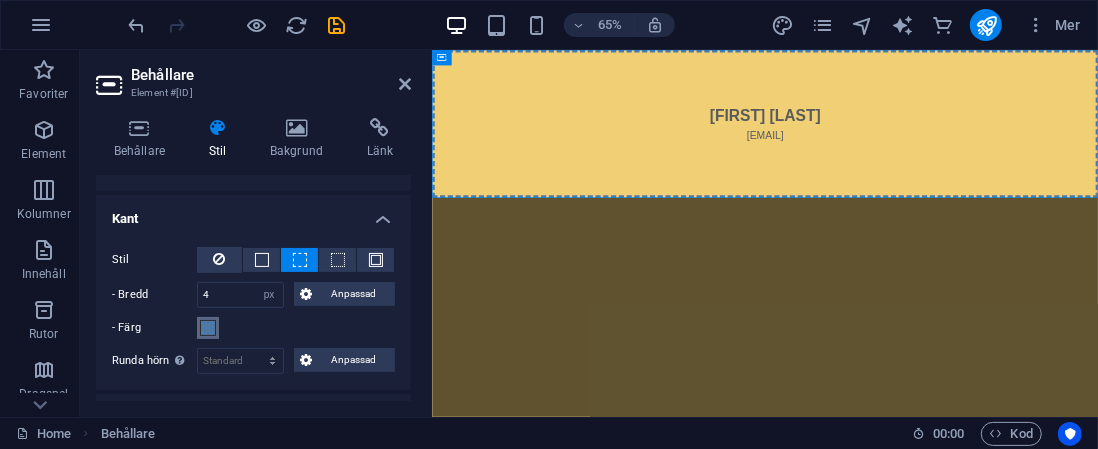 click at bounding box center (208, 328) 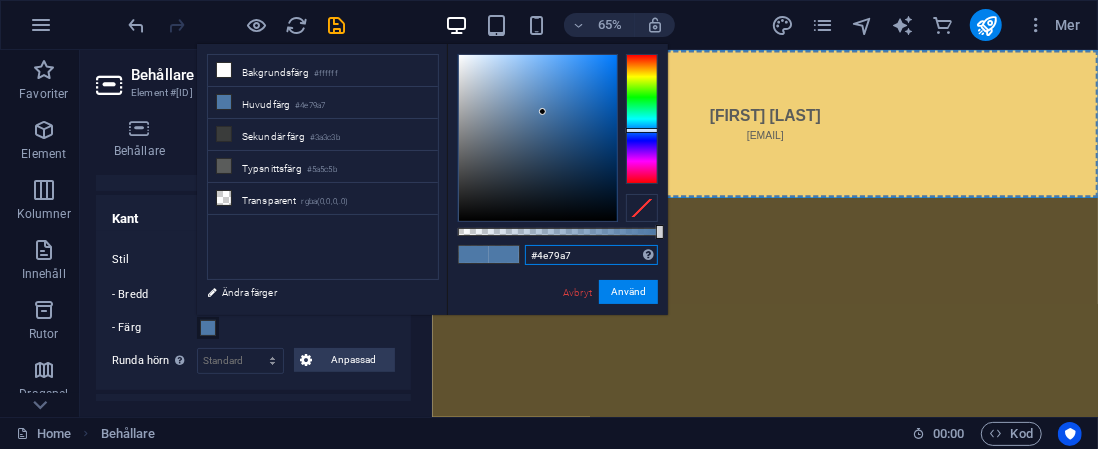 drag, startPoint x: 588, startPoint y: 257, endPoint x: 509, endPoint y: 260, distance: 79.05694 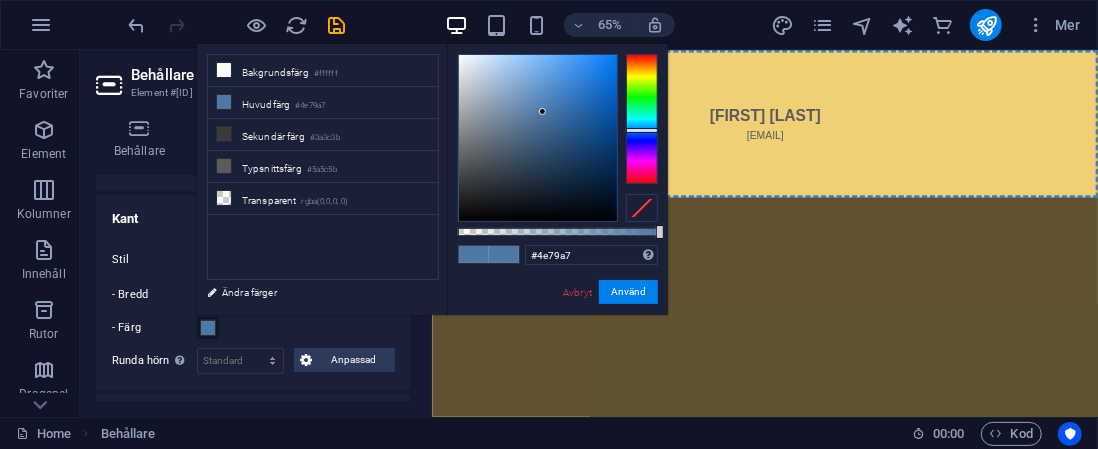 click on "Johan Halminen johan@halminen.se" at bounding box center (943, 164) 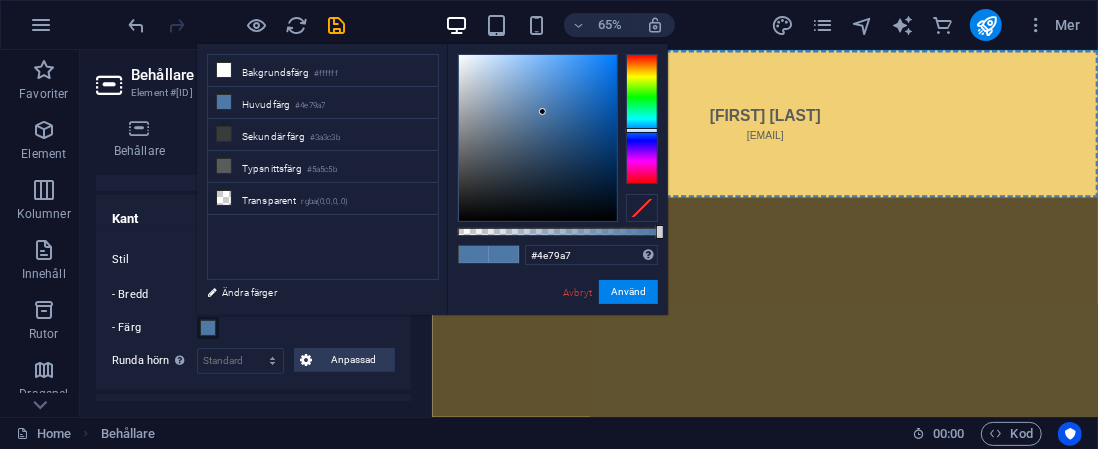 click on "Ändra färger" at bounding box center [313, 292] 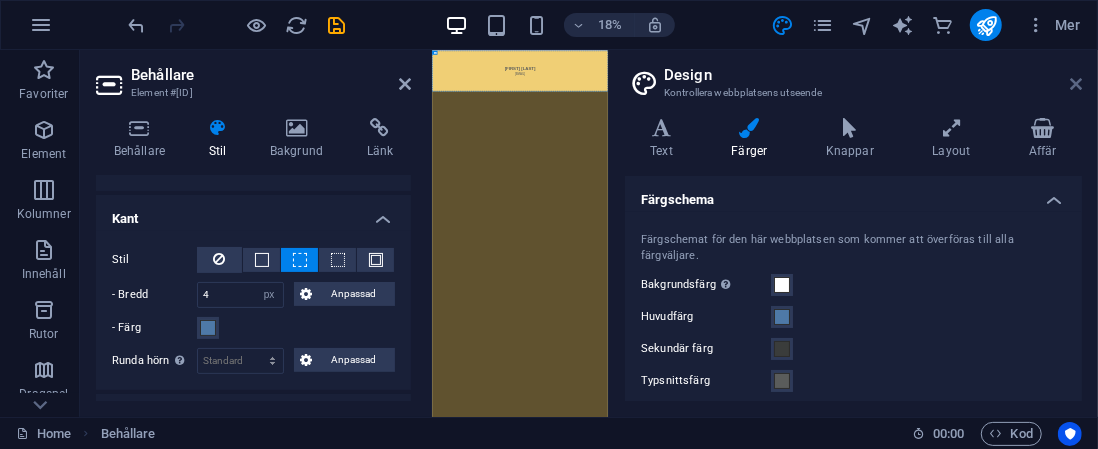 click at bounding box center [1076, 84] 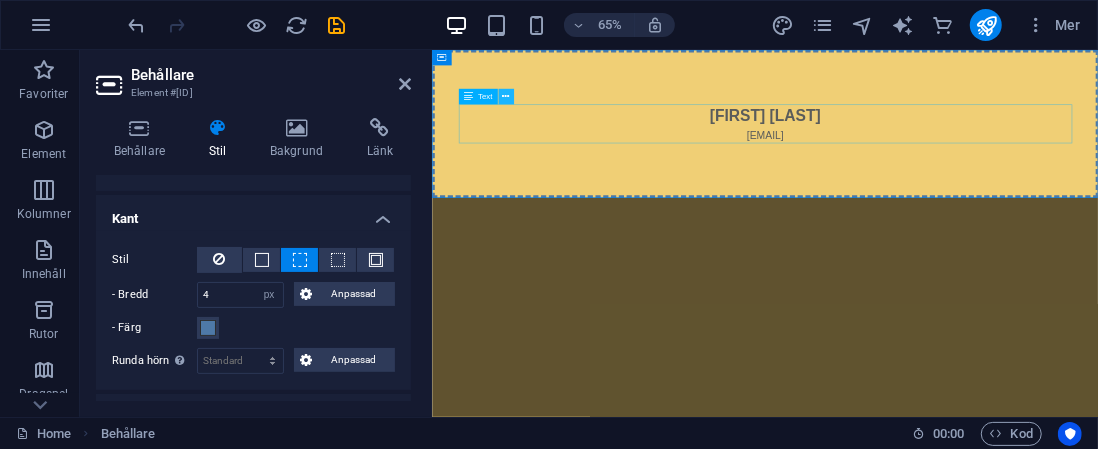 click at bounding box center [506, 97] 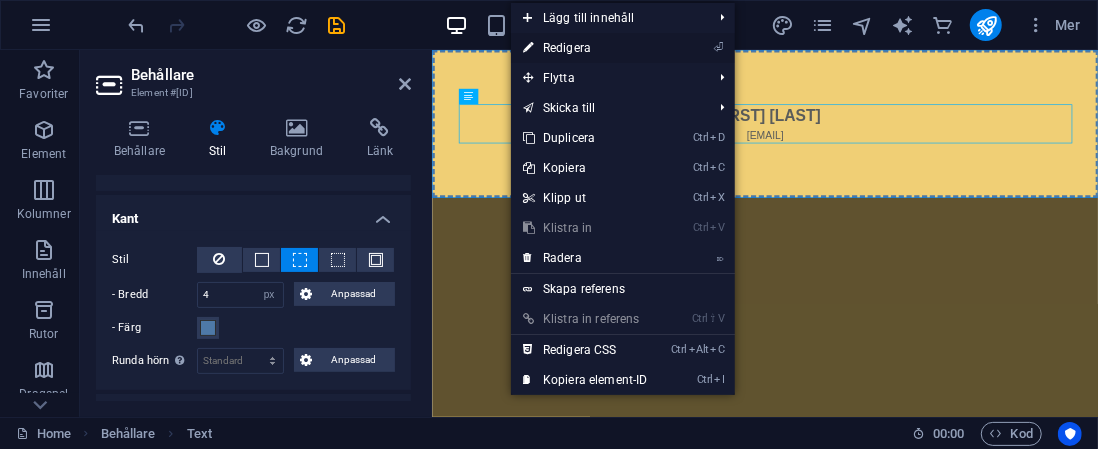 click on "⏎  Redigera" at bounding box center [585, 48] 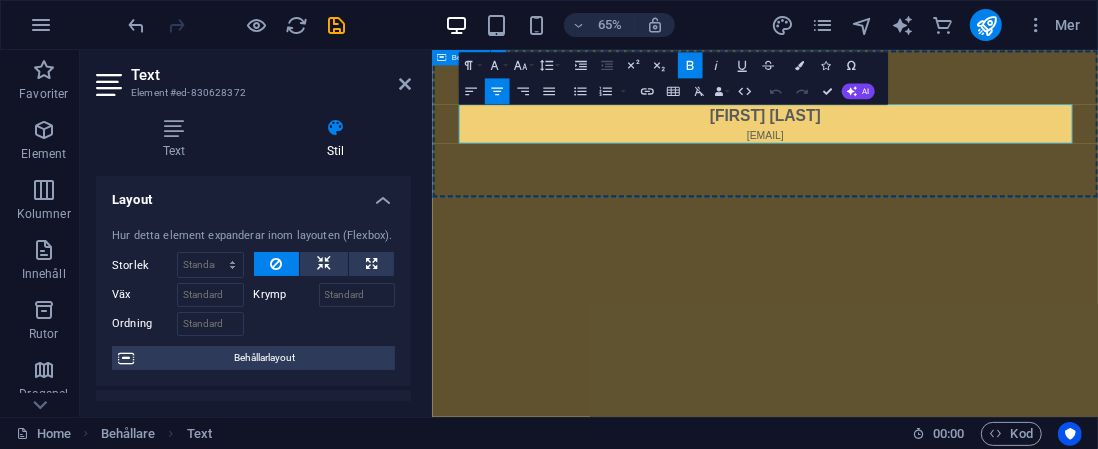 drag, startPoint x: 852, startPoint y: 157, endPoint x: 1068, endPoint y: 195, distance: 219.31712 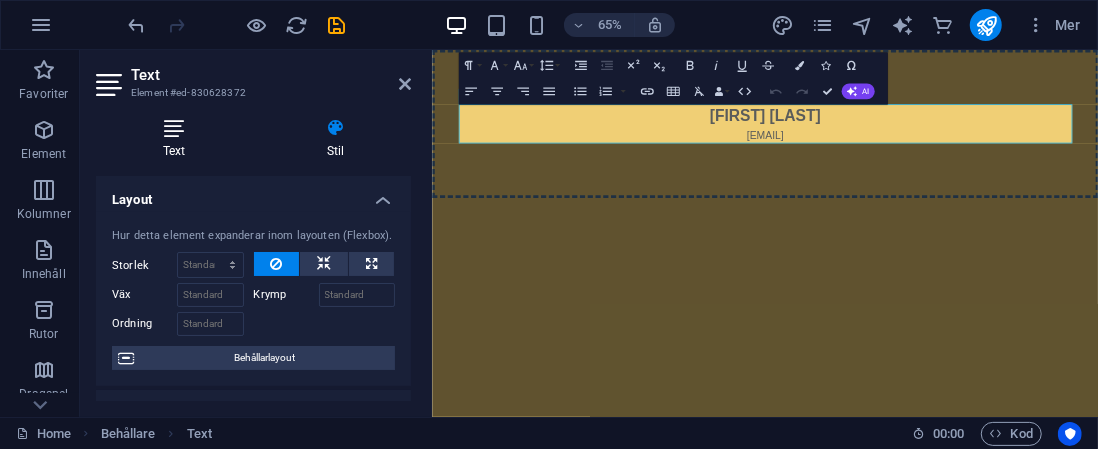 click at bounding box center [174, 128] 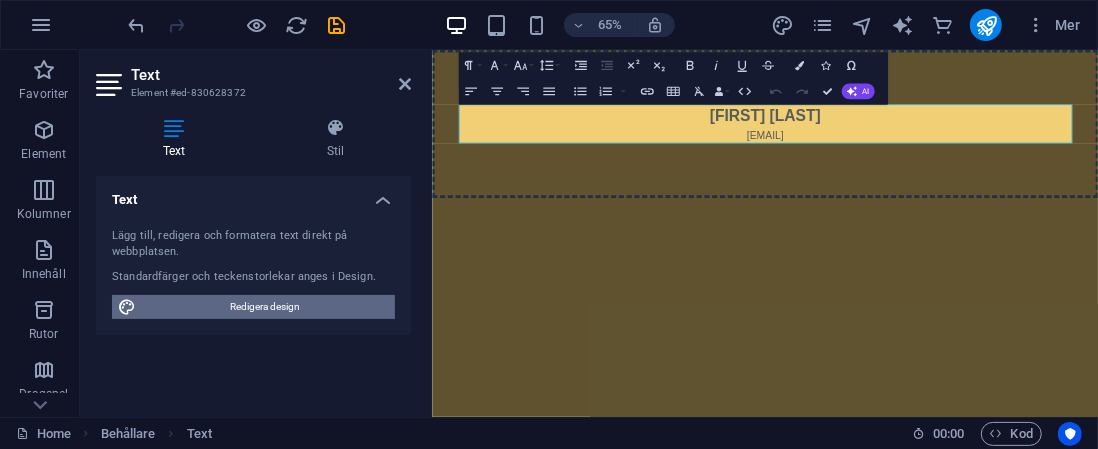 click on "Redigera design" at bounding box center [265, 307] 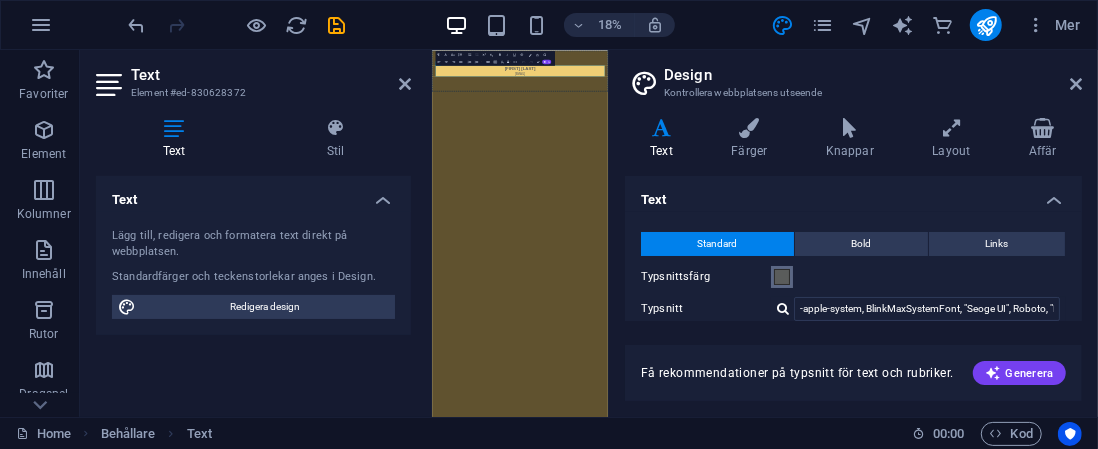 click at bounding box center [782, 277] 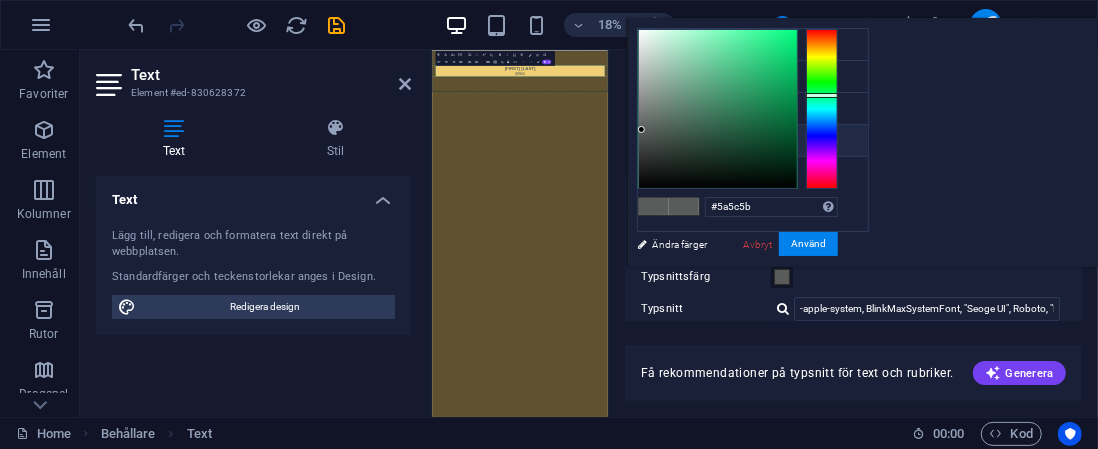 click at bounding box center [684, 206] 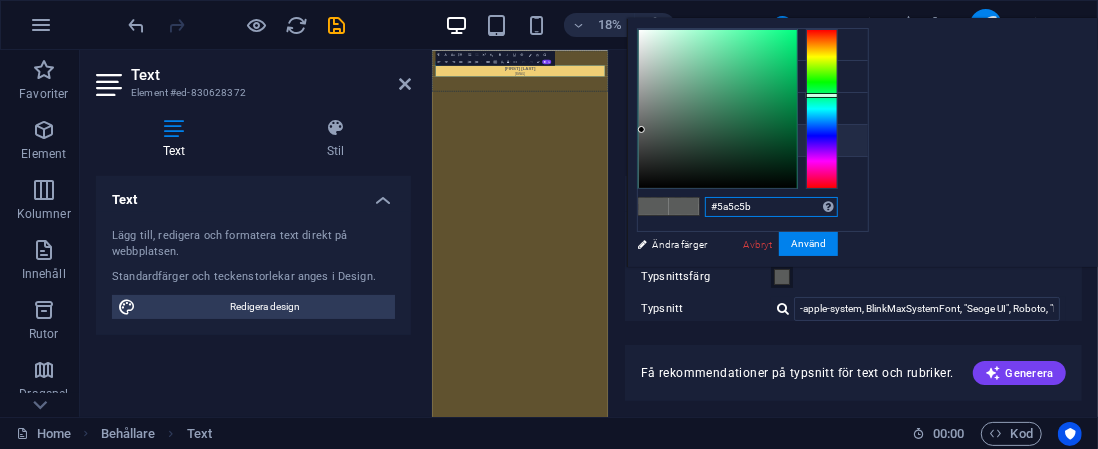 drag, startPoint x: 1034, startPoint y: 205, endPoint x: 941, endPoint y: 208, distance: 93.04838 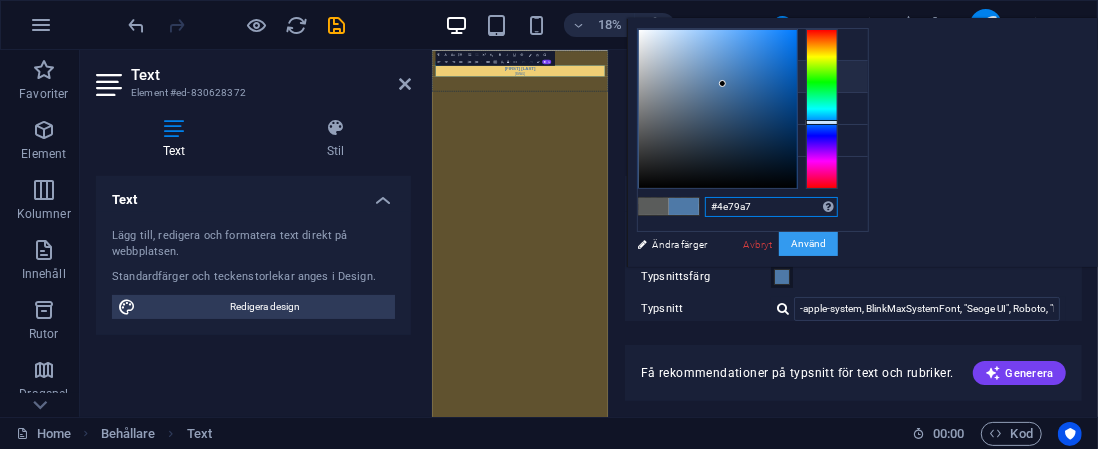 type on "#4e79a7" 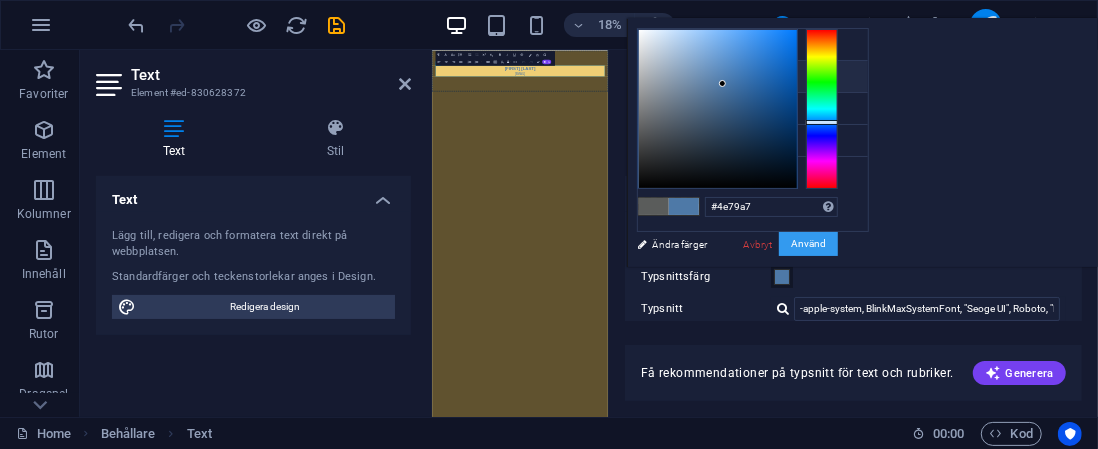 click on "Använd" at bounding box center [808, 244] 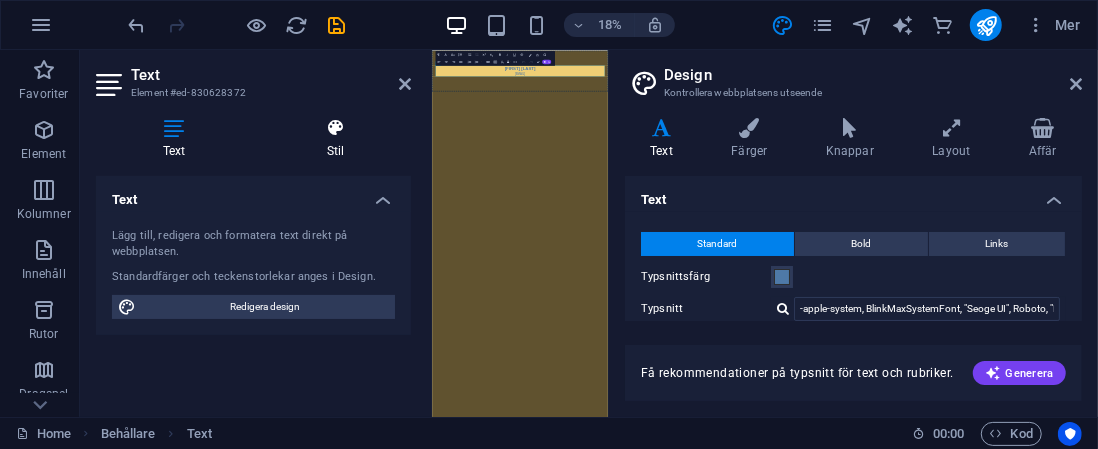 click at bounding box center [335, 128] 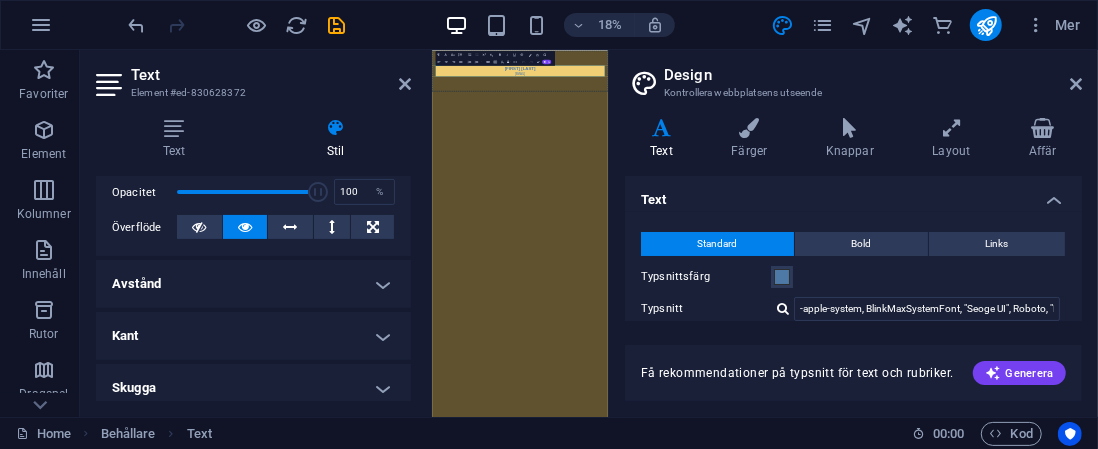 scroll, scrollTop: 300, scrollLeft: 0, axis: vertical 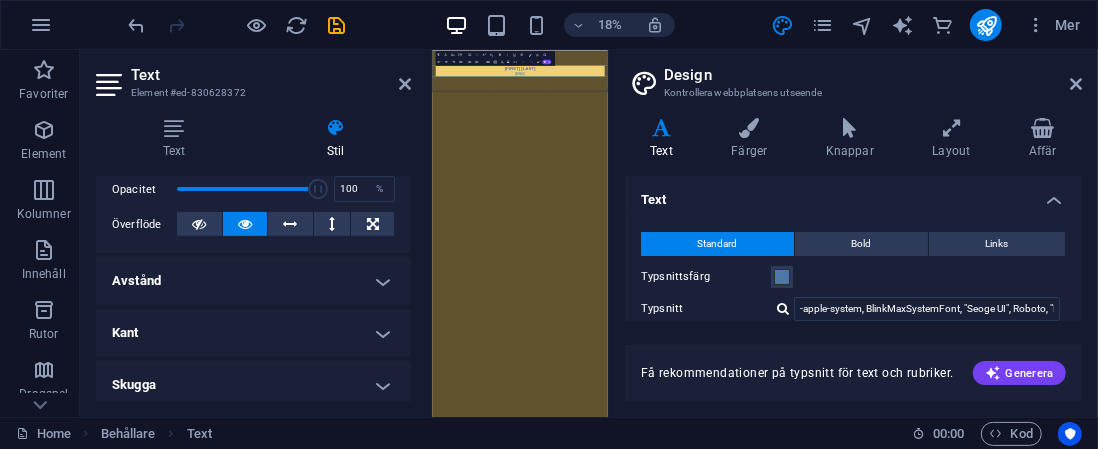click on "Kant" at bounding box center (253, 333) 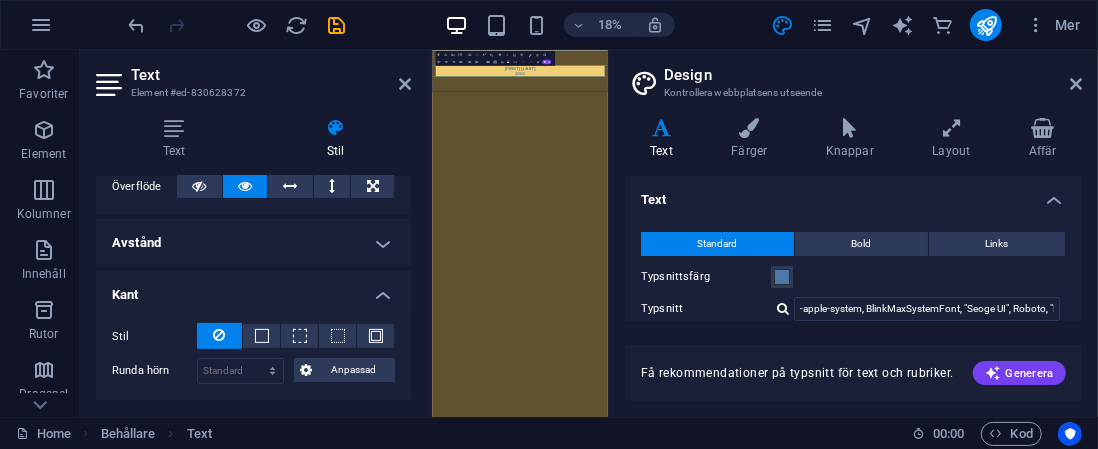 scroll, scrollTop: 400, scrollLeft: 0, axis: vertical 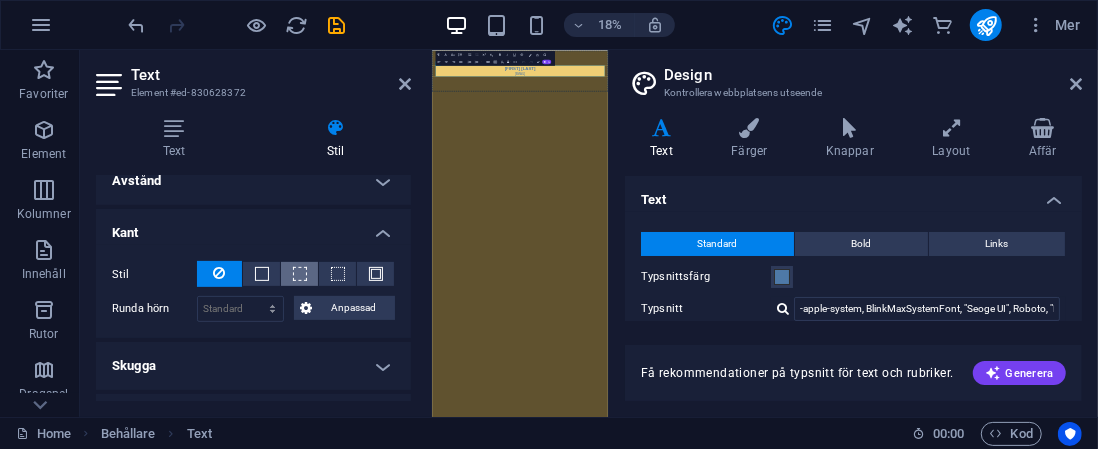 click at bounding box center (300, 274) 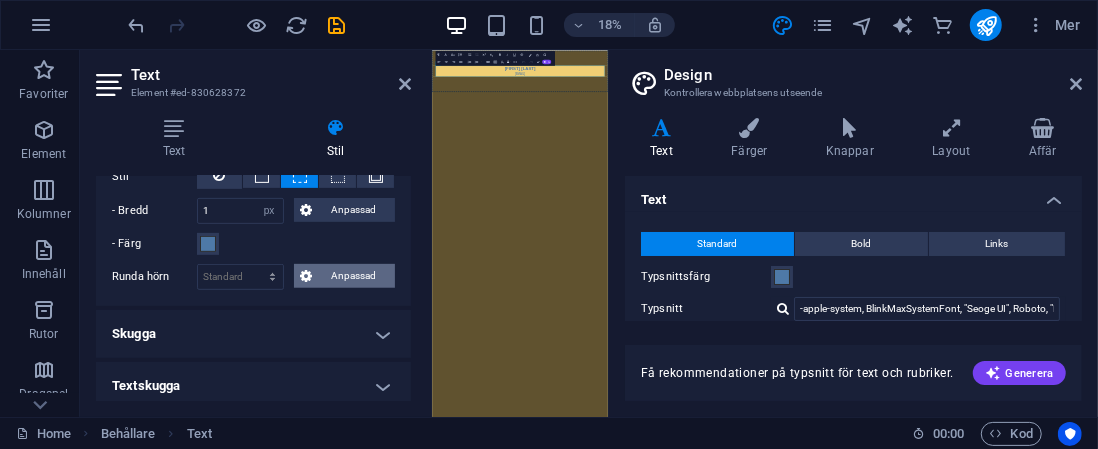 scroll, scrollTop: 500, scrollLeft: 0, axis: vertical 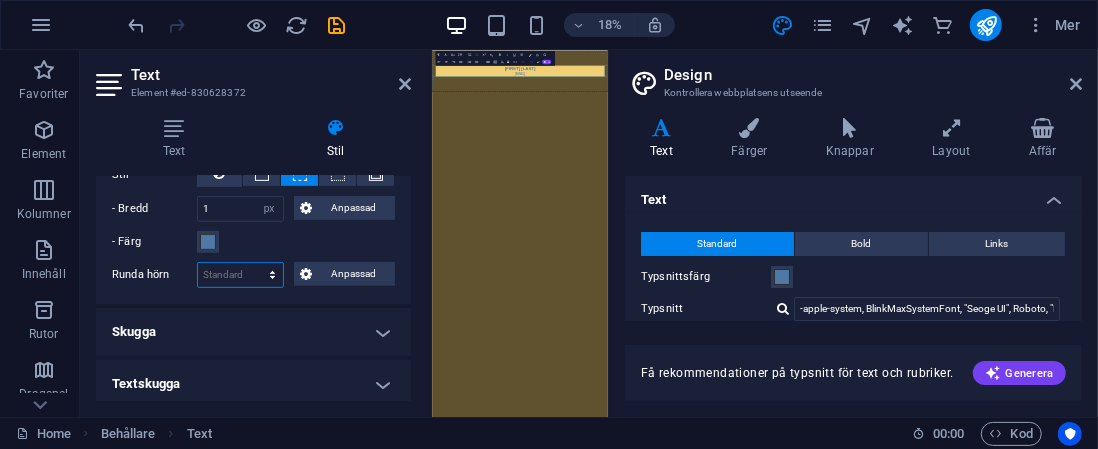 click on "Standard px rem % vh vw Anpassad" at bounding box center (240, 275) 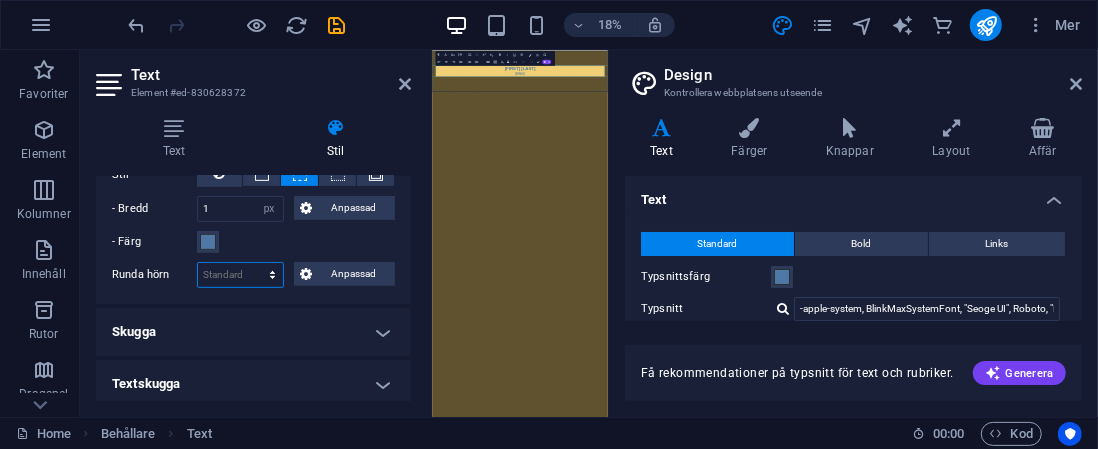 select on "px" 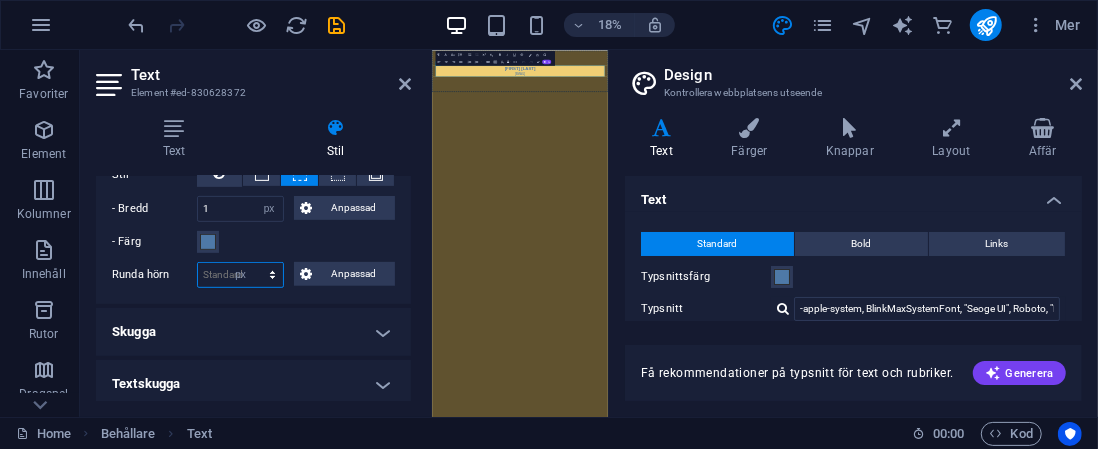 click on "Standard px rem % vh vw Anpassad" at bounding box center [240, 275] 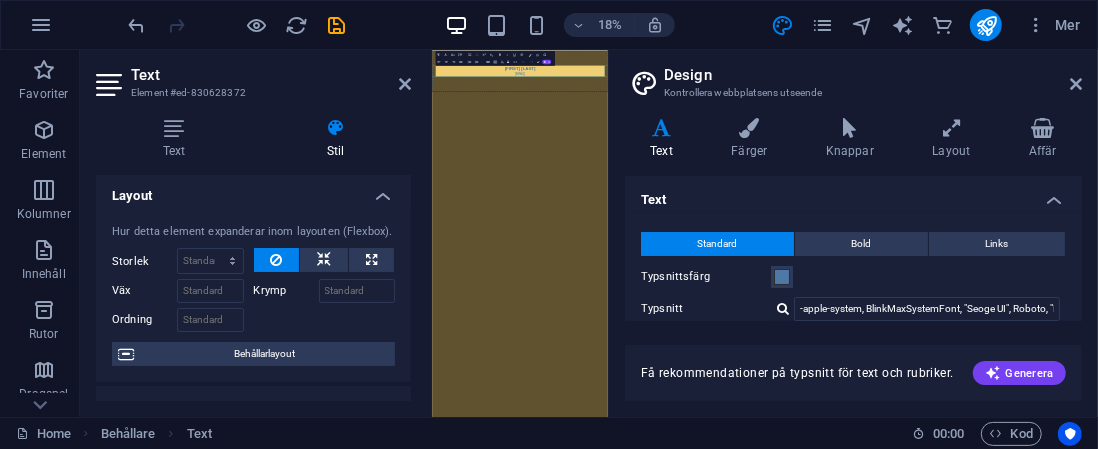 scroll, scrollTop: 0, scrollLeft: 0, axis: both 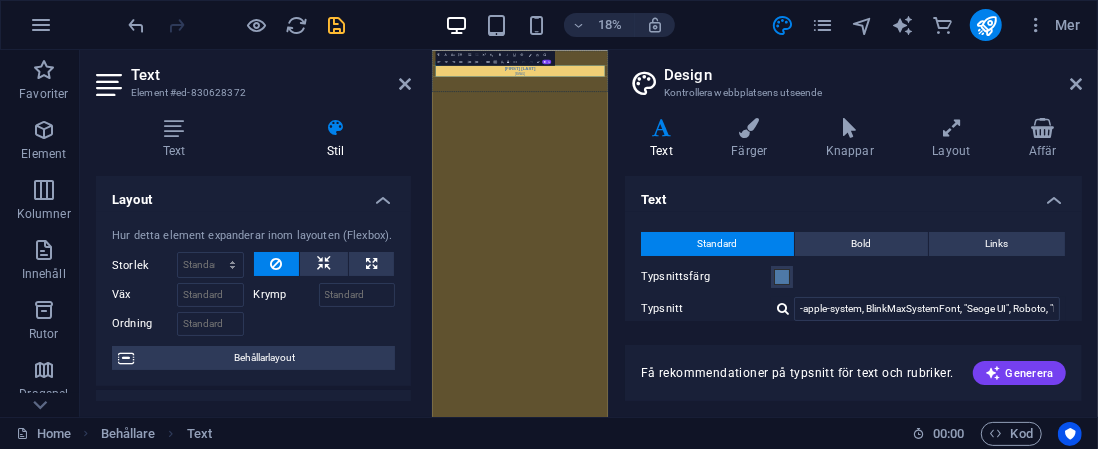 type on "6" 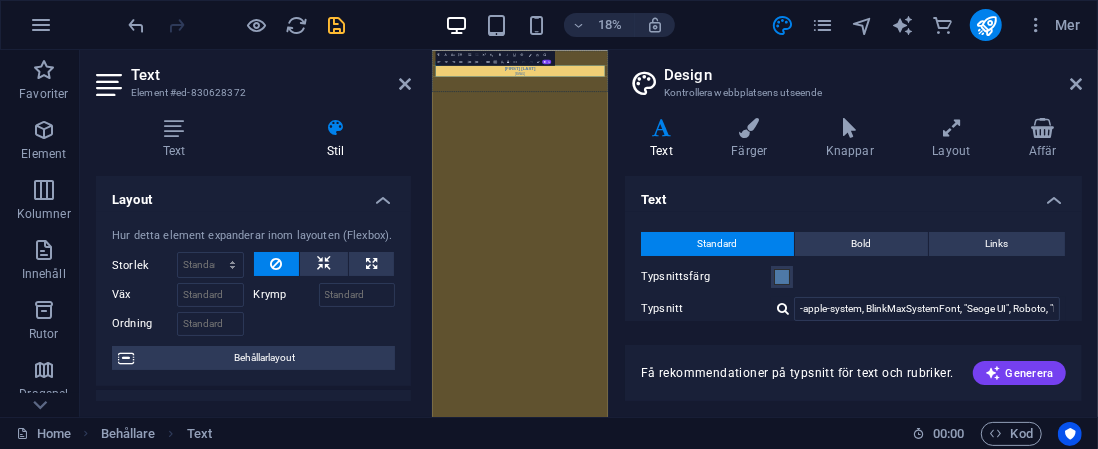 click at bounding box center (337, 25) 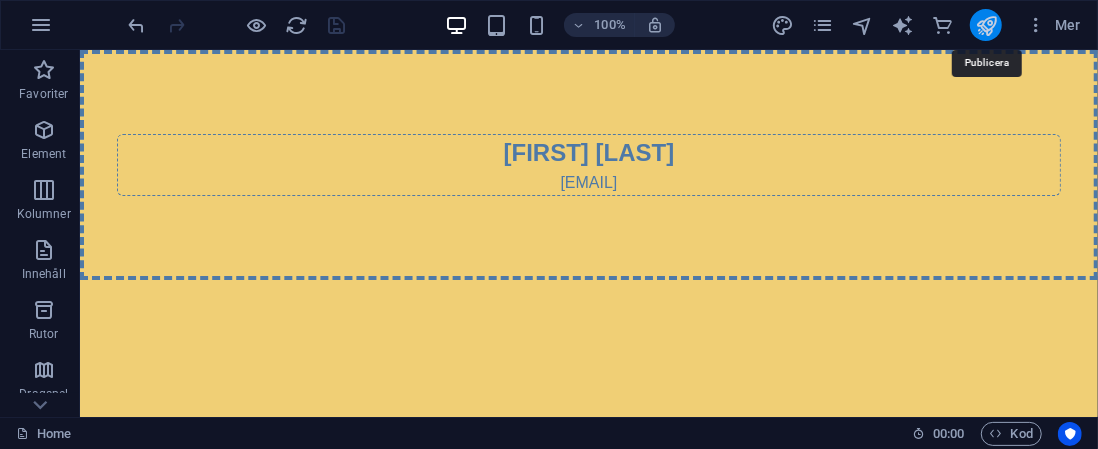 click at bounding box center [986, 25] 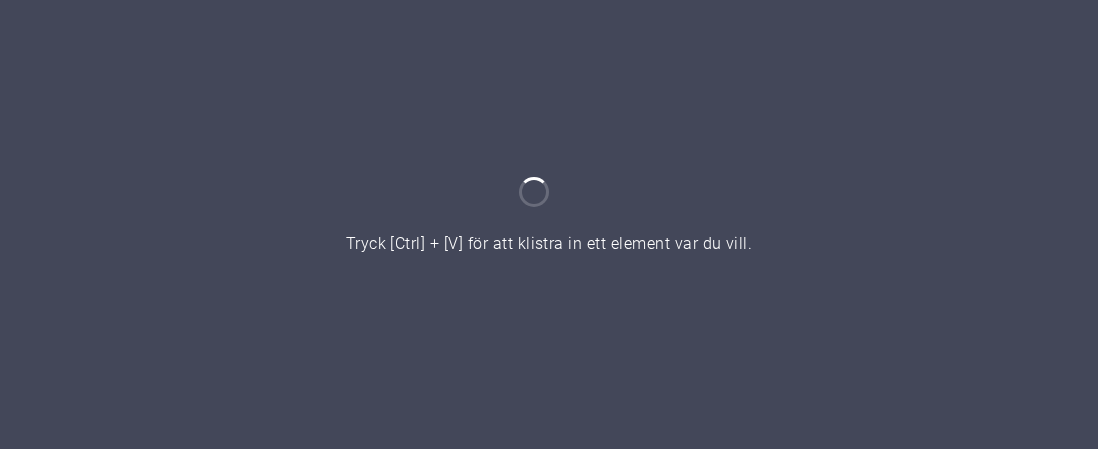 scroll, scrollTop: 0, scrollLeft: 0, axis: both 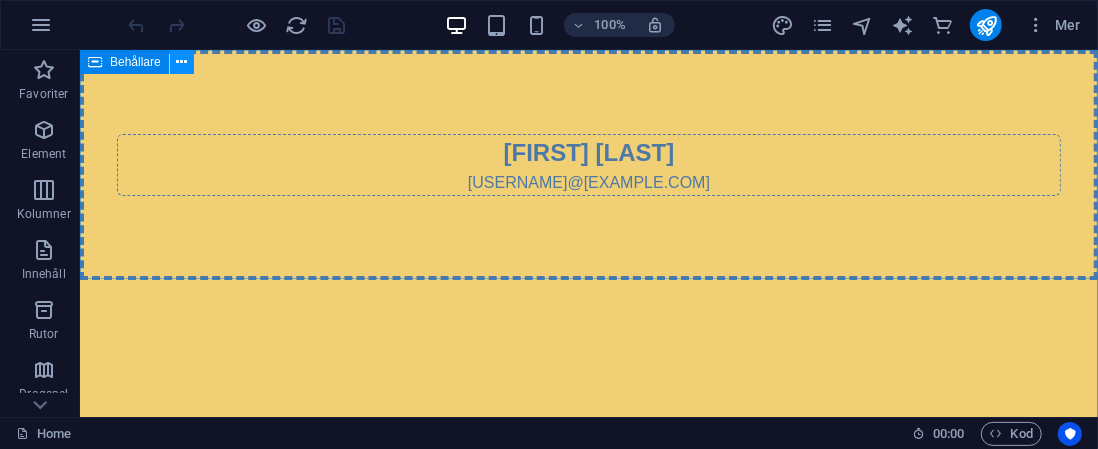 click at bounding box center [181, 62] 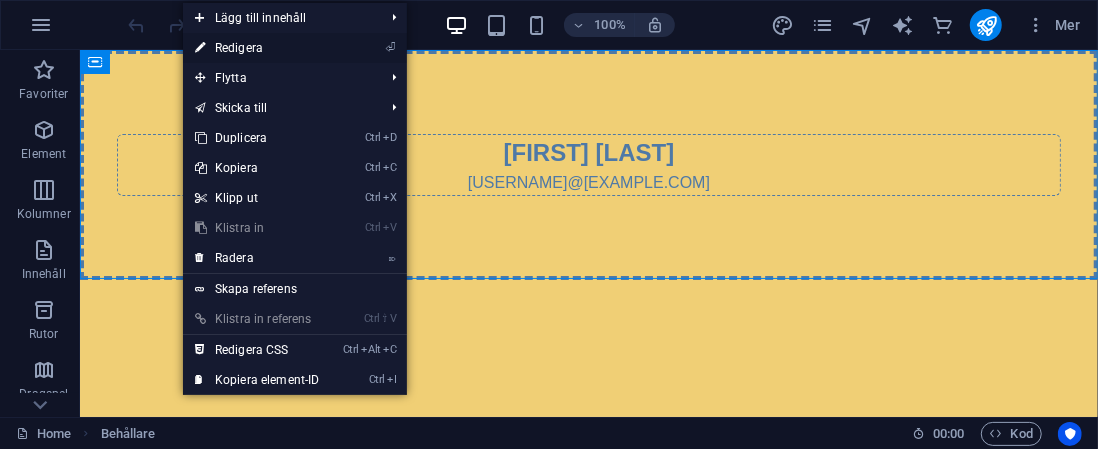 click on "⏎  Redigera" at bounding box center [257, 48] 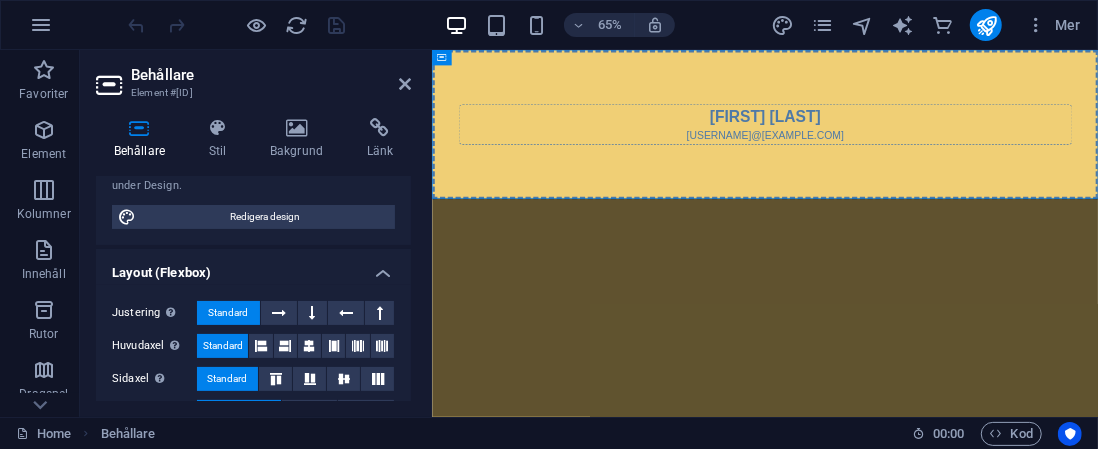 scroll, scrollTop: 200, scrollLeft: 0, axis: vertical 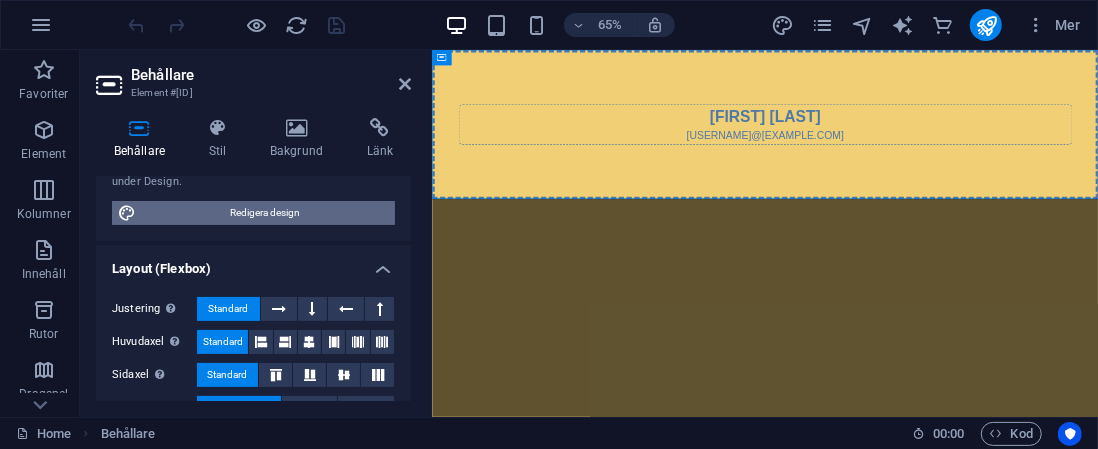 click on "Redigera design" at bounding box center (265, 213) 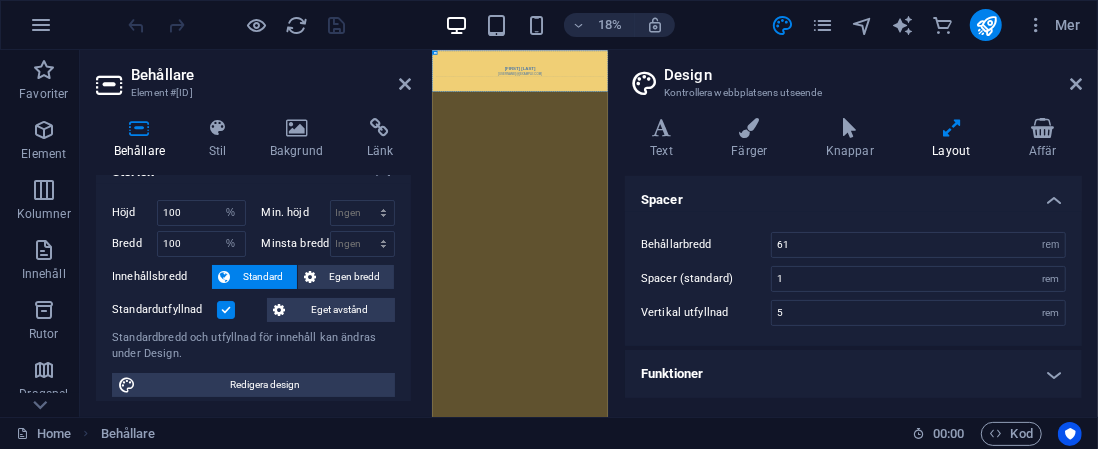 scroll, scrollTop: 0, scrollLeft: 0, axis: both 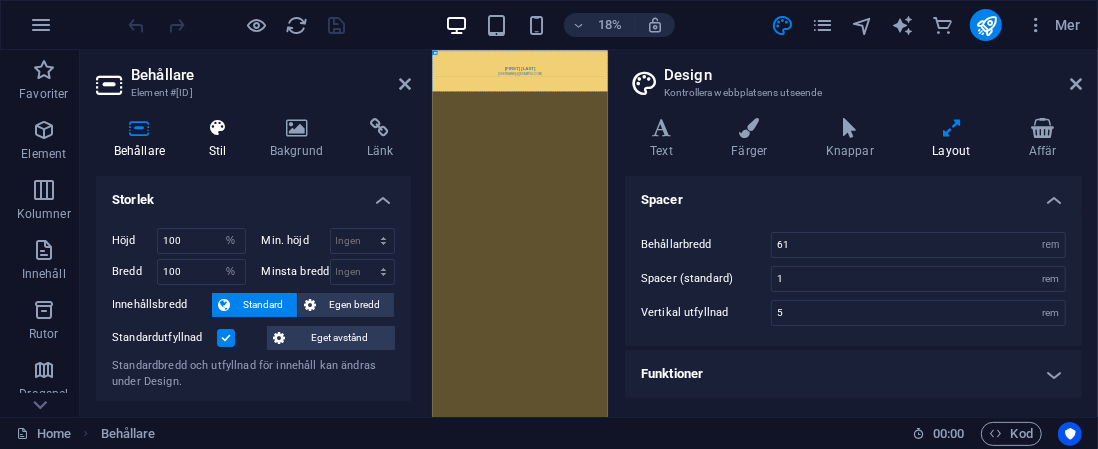 click at bounding box center [217, 128] 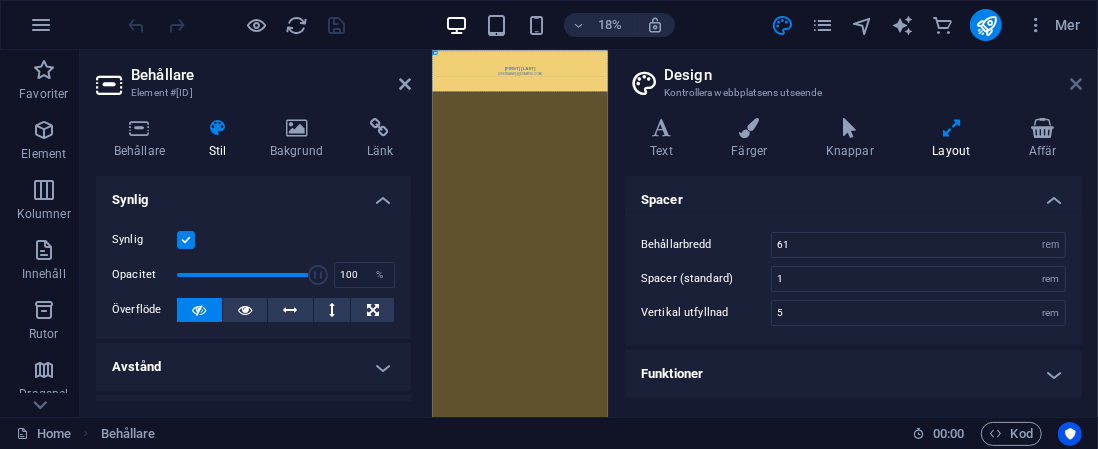 click at bounding box center [1076, 84] 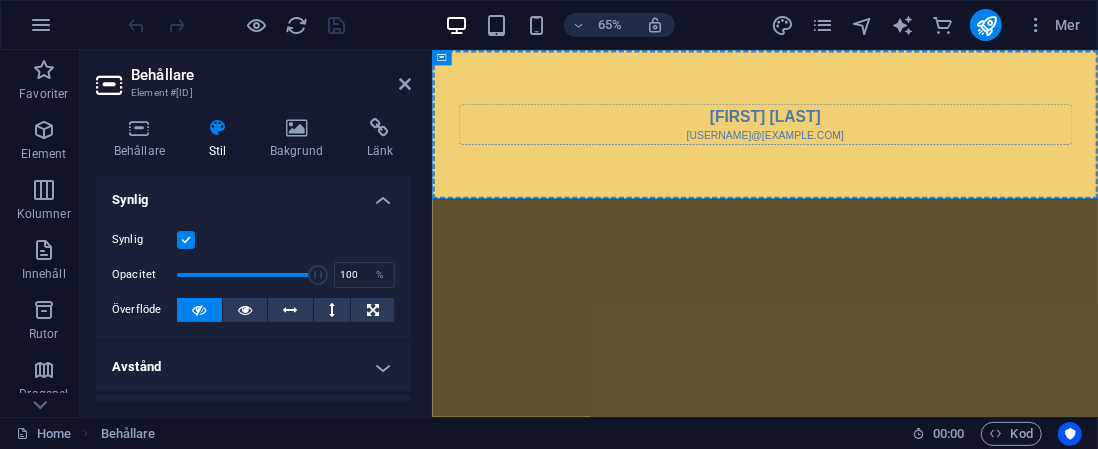 click at bounding box center [186, 240] 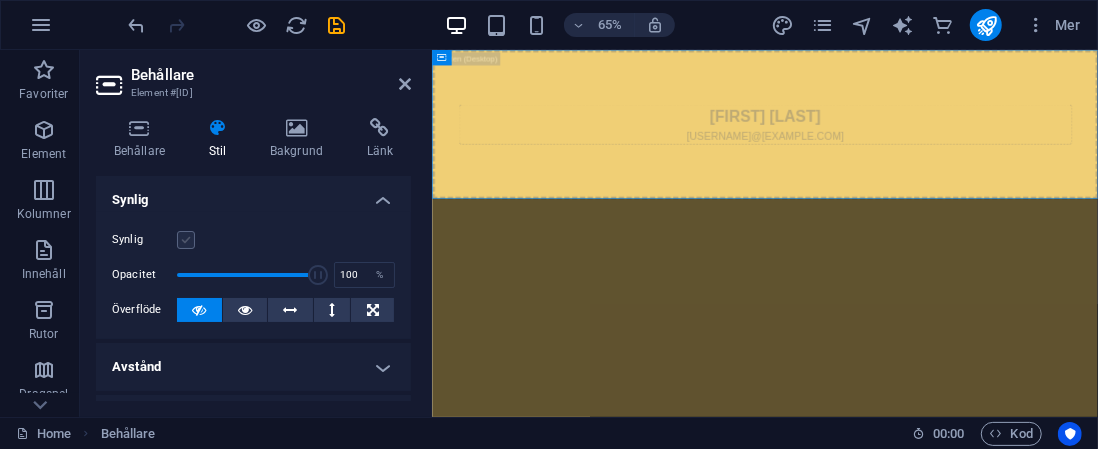 click at bounding box center [186, 240] 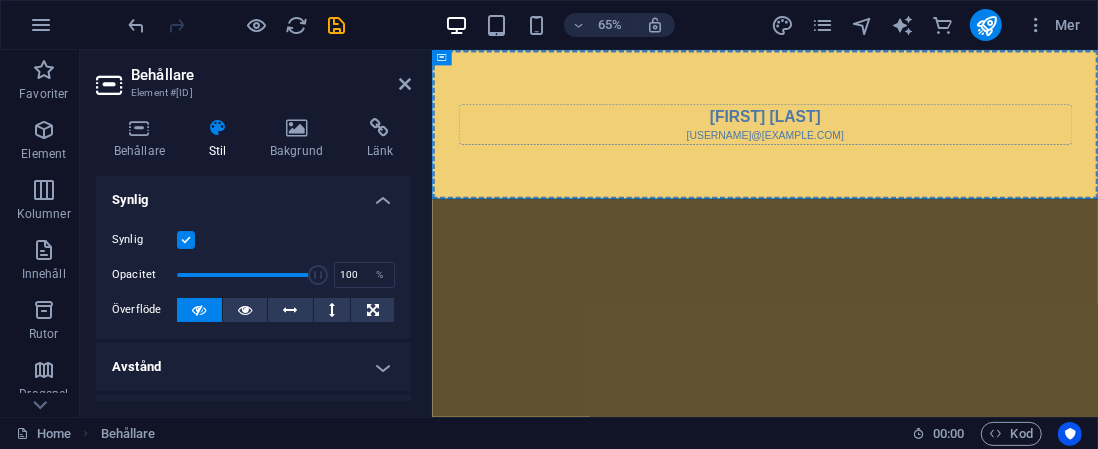 click at bounding box center [186, 240] 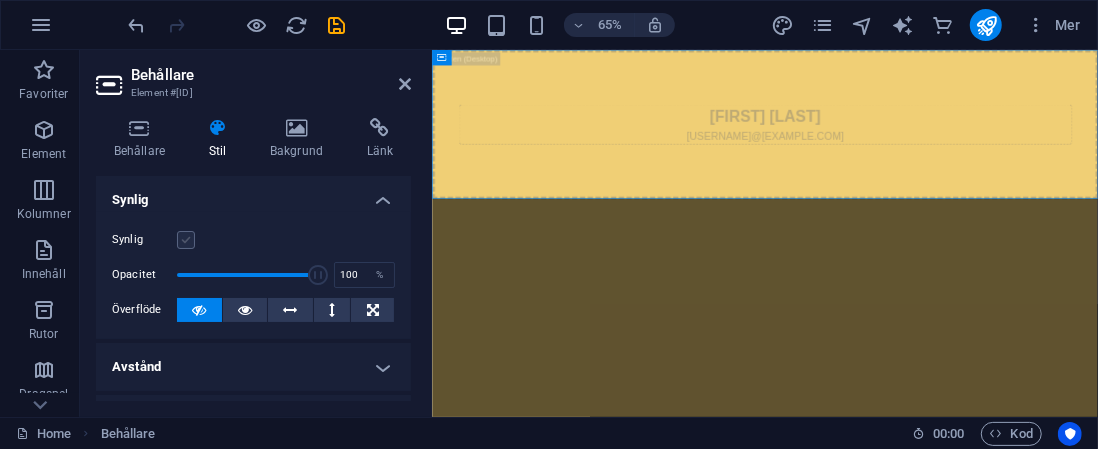 click at bounding box center (186, 240) 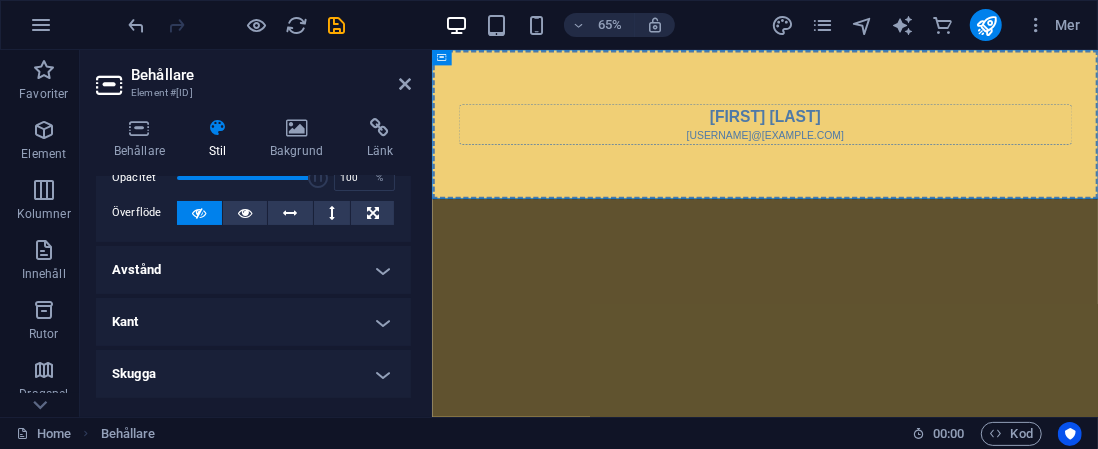scroll, scrollTop: 100, scrollLeft: 0, axis: vertical 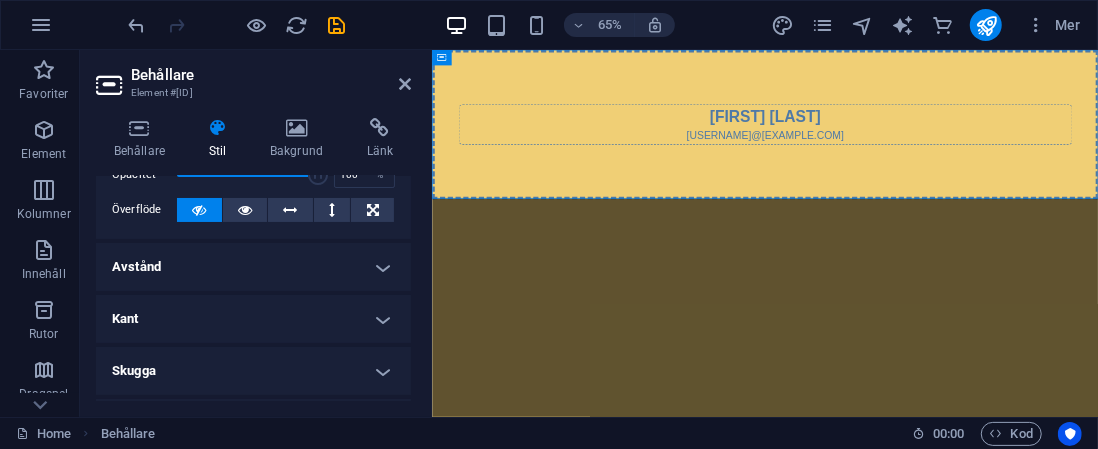 click on "Kant" at bounding box center [253, 319] 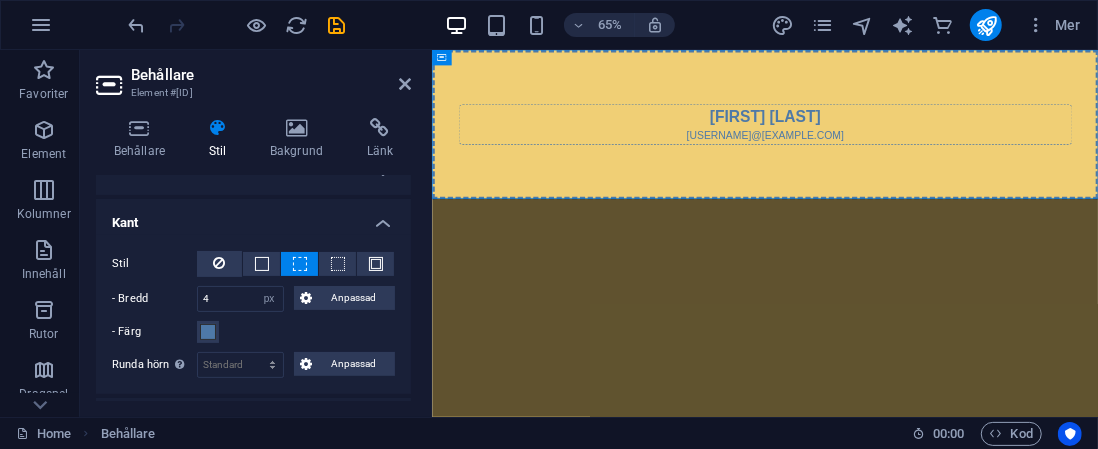 scroll, scrollTop: 200, scrollLeft: 0, axis: vertical 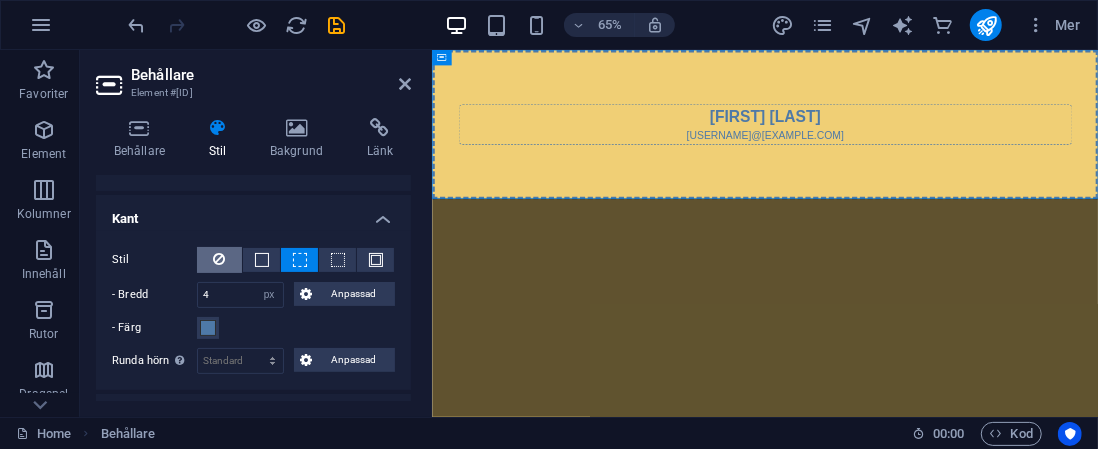 click at bounding box center [220, 259] 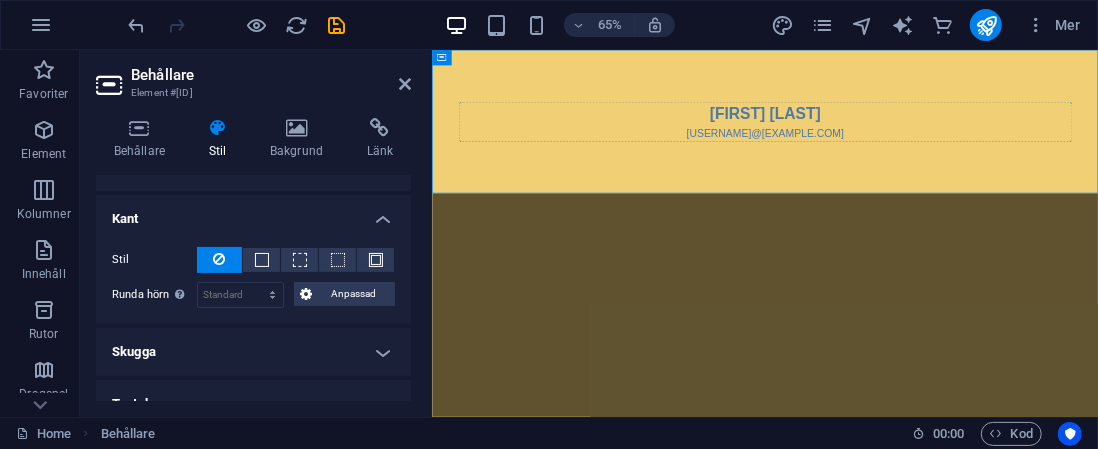 click at bounding box center [337, 25] 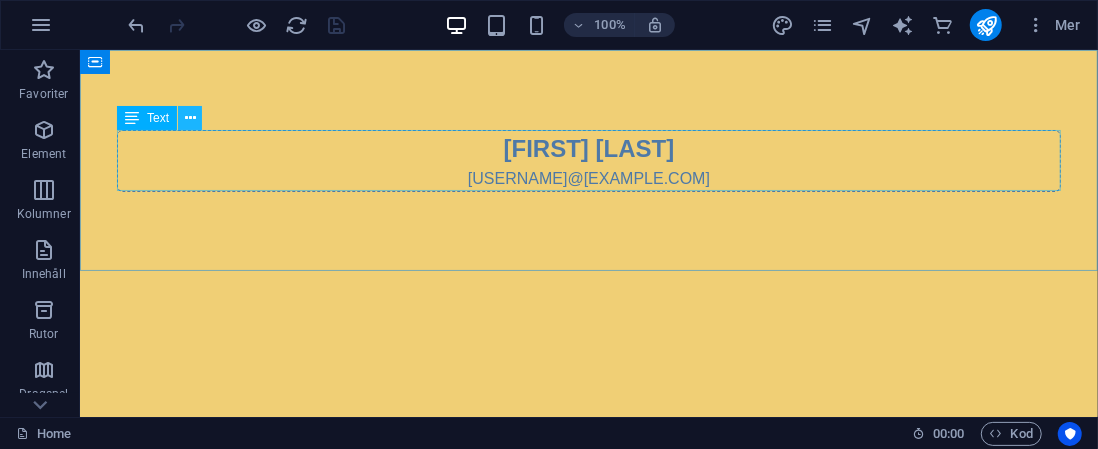 click at bounding box center (190, 118) 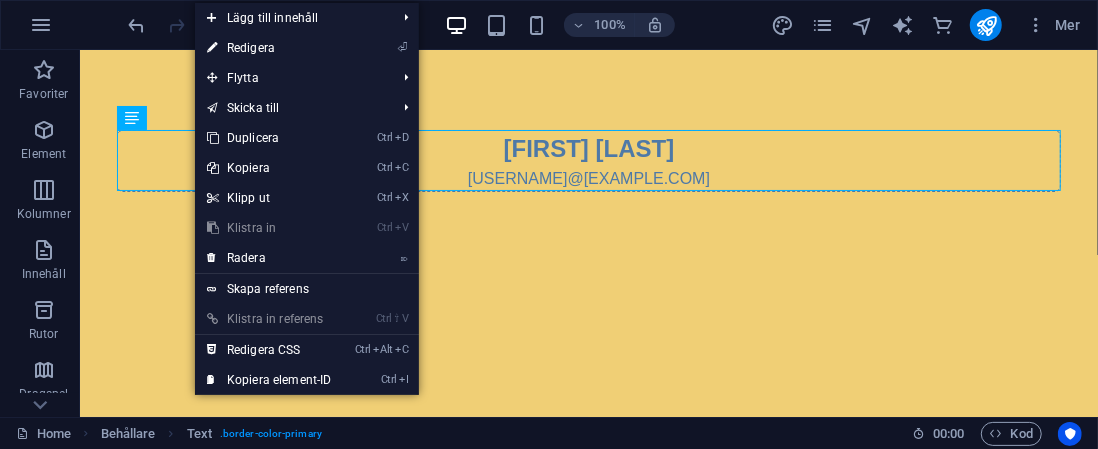 drag, startPoint x: 260, startPoint y: 47, endPoint x: 274, endPoint y: 55, distance: 16.124516 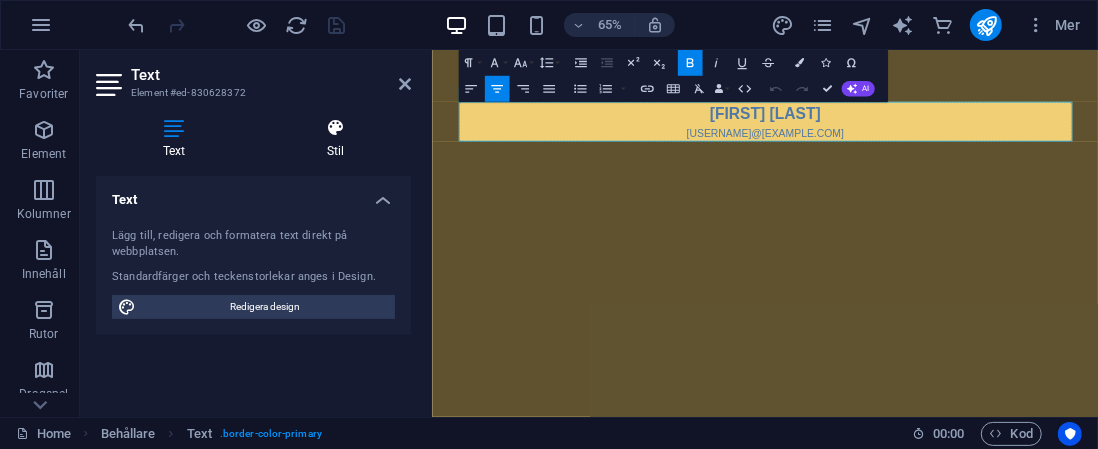 click at bounding box center [335, 128] 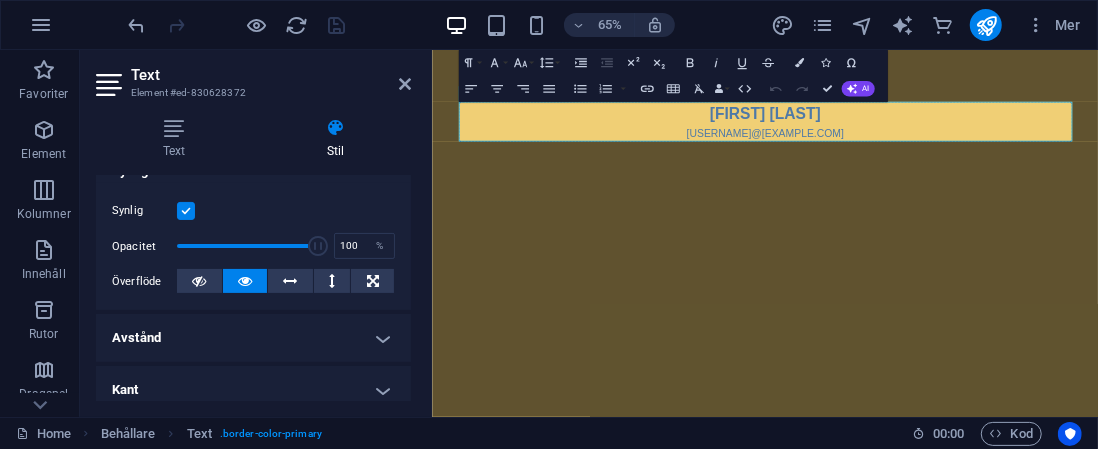 scroll, scrollTop: 300, scrollLeft: 0, axis: vertical 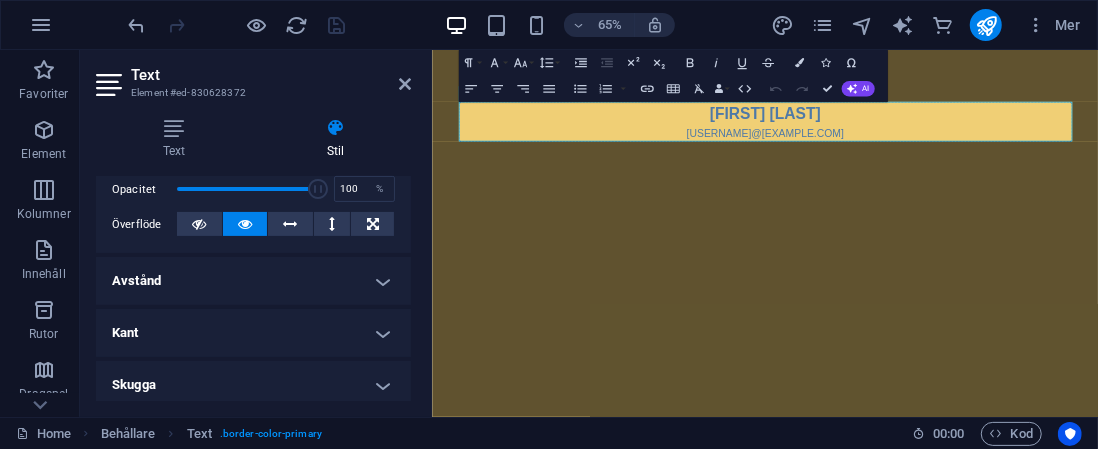click on "Kant" at bounding box center (253, 333) 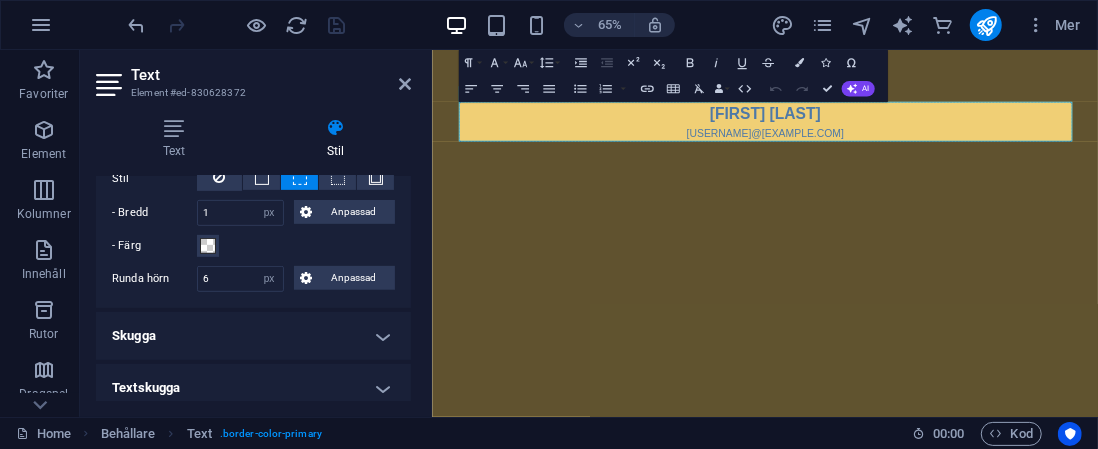 scroll, scrollTop: 500, scrollLeft: 0, axis: vertical 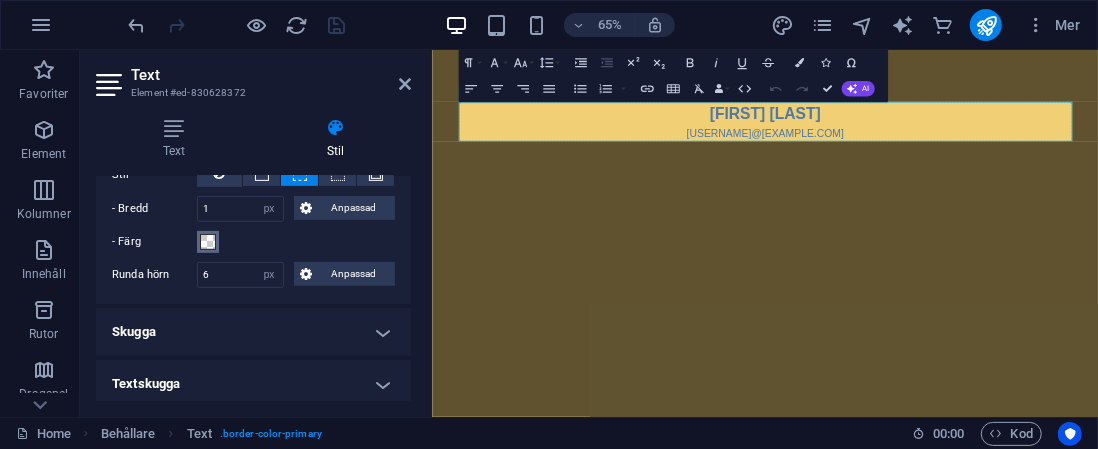 click at bounding box center [208, 242] 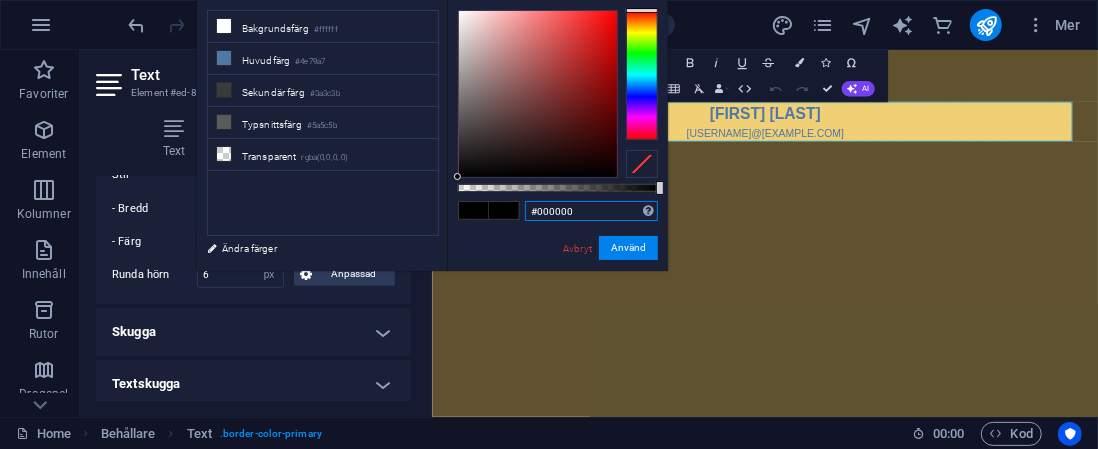 drag, startPoint x: 599, startPoint y: 215, endPoint x: 494, endPoint y: 217, distance: 105.01904 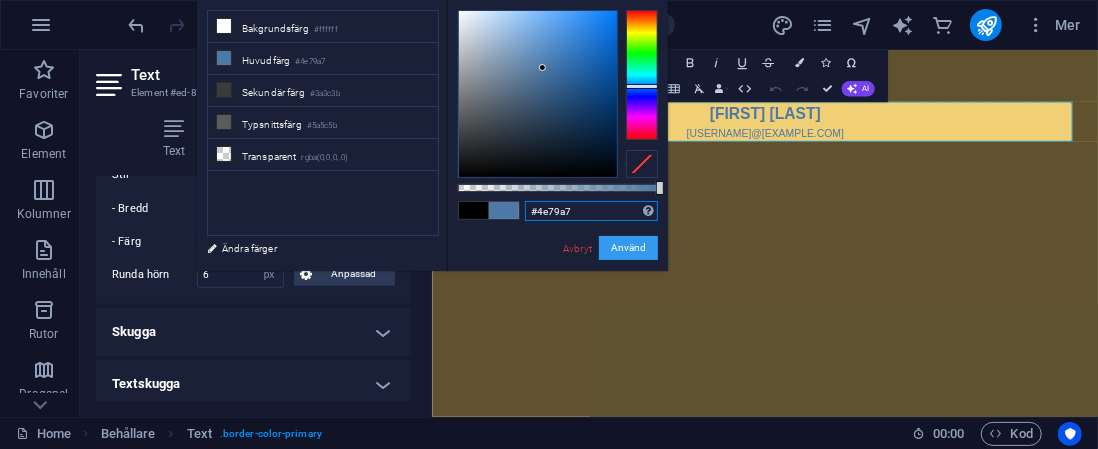 type on "#4e79a7" 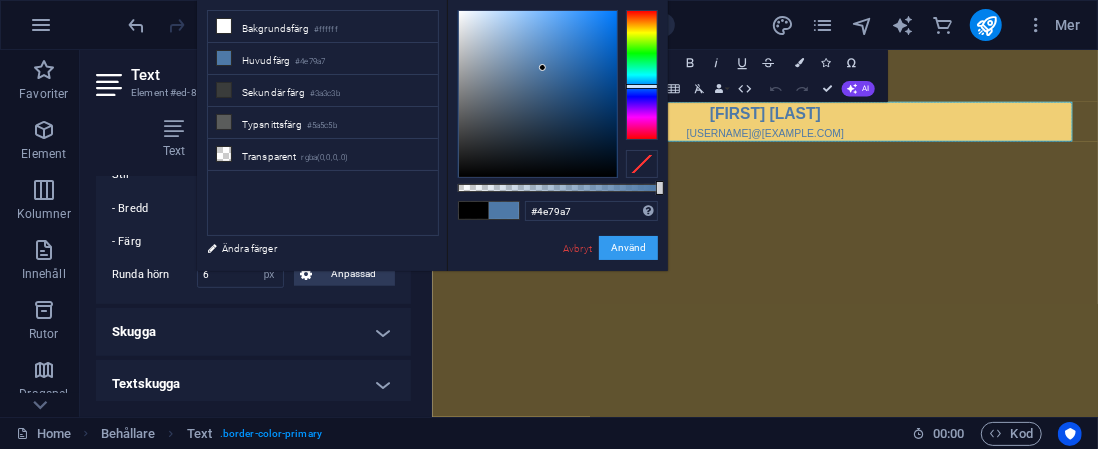 click on "Använd" at bounding box center [628, 248] 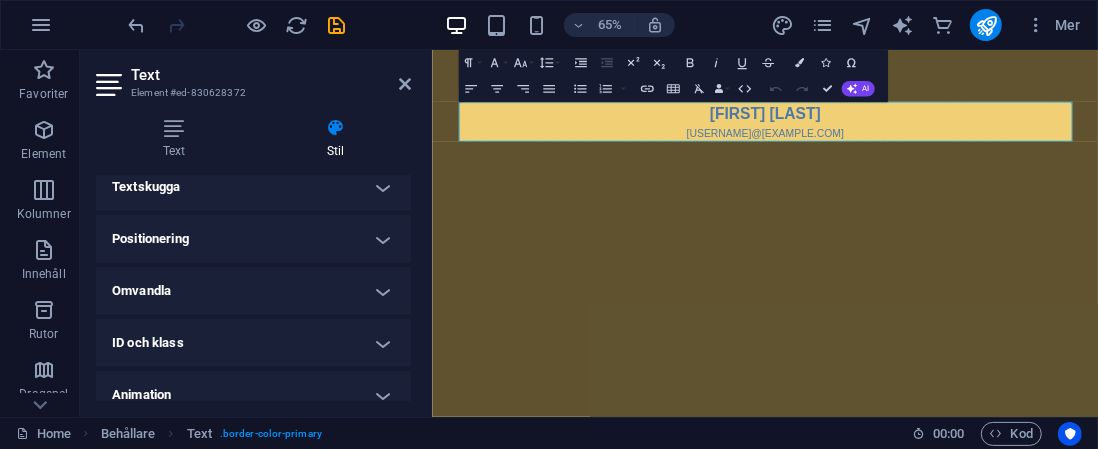 scroll, scrollTop: 700, scrollLeft: 0, axis: vertical 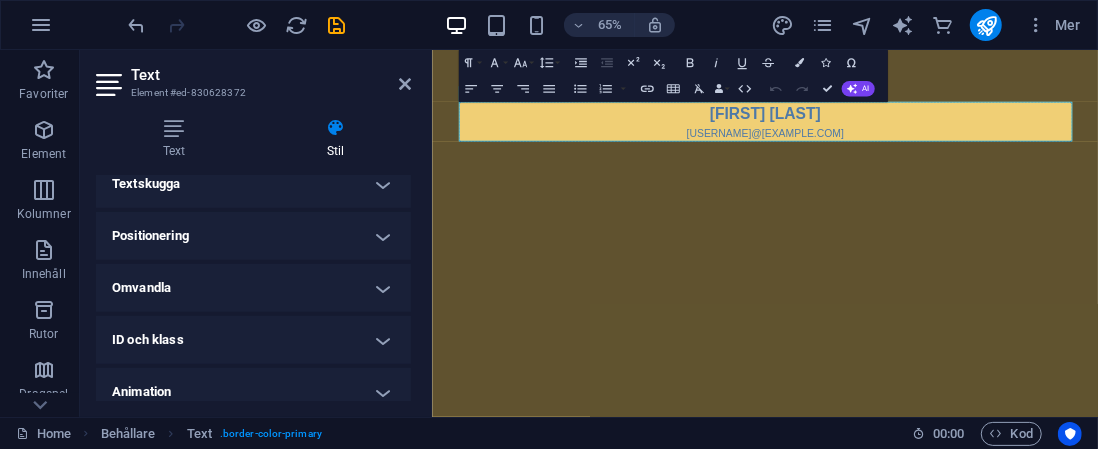 click on "Positionering" at bounding box center (253, 236) 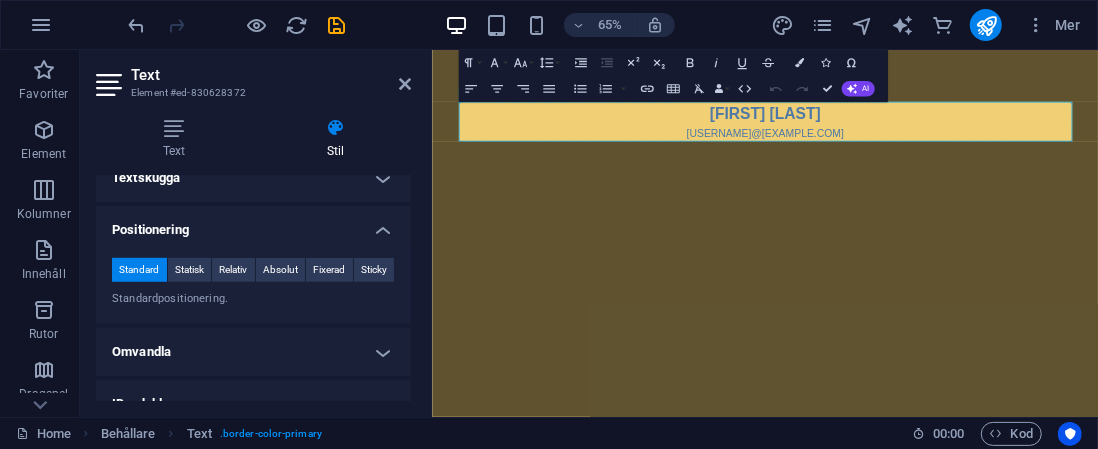 scroll, scrollTop: 700, scrollLeft: 0, axis: vertical 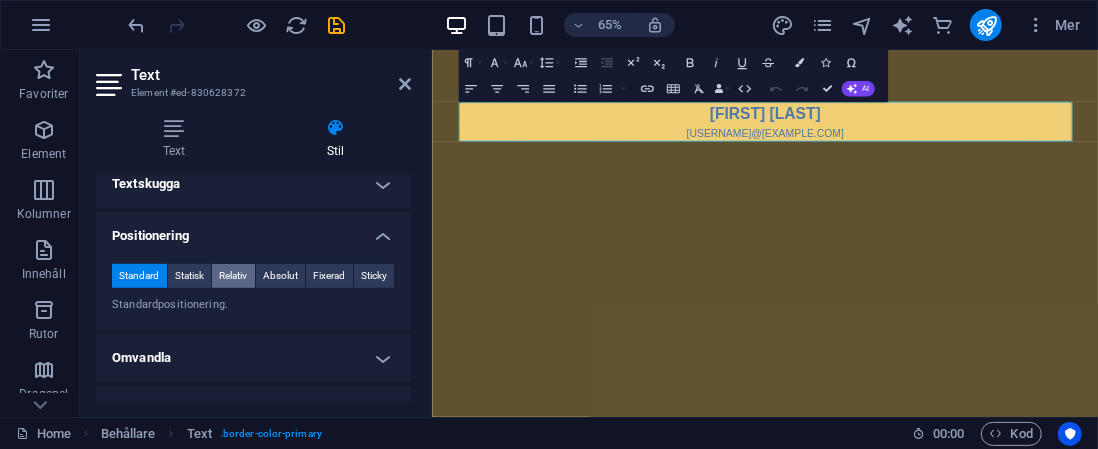 click on "Relativ" at bounding box center (233, 276) 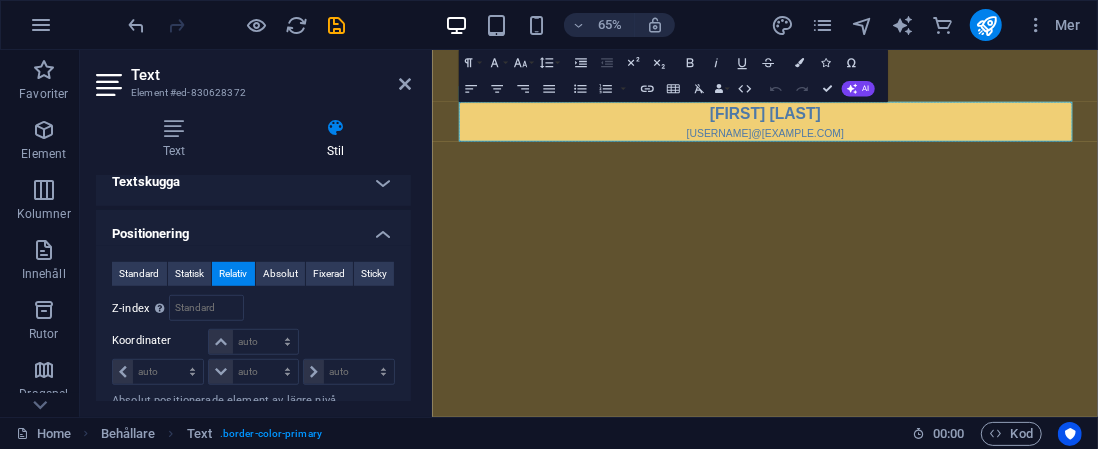 scroll, scrollTop: 700, scrollLeft: 0, axis: vertical 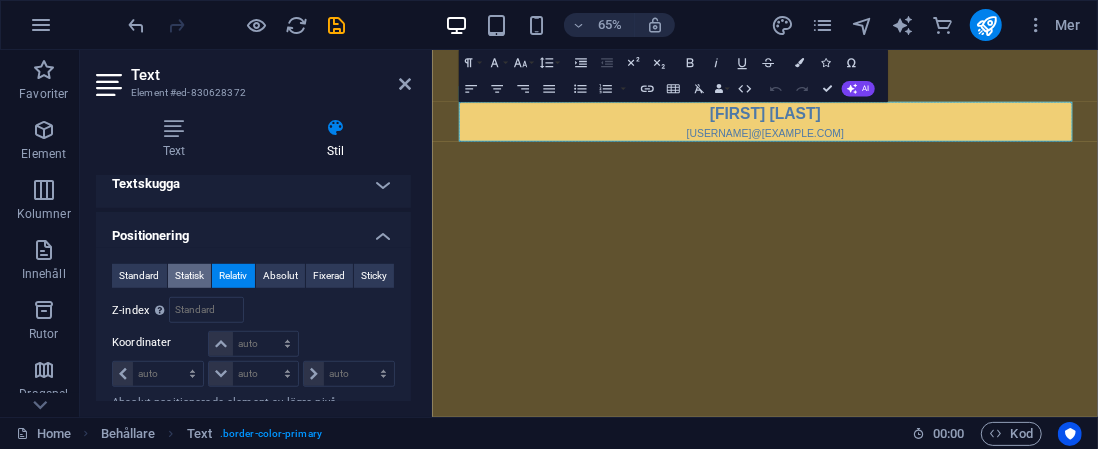 click on "Statisk" at bounding box center [189, 276] 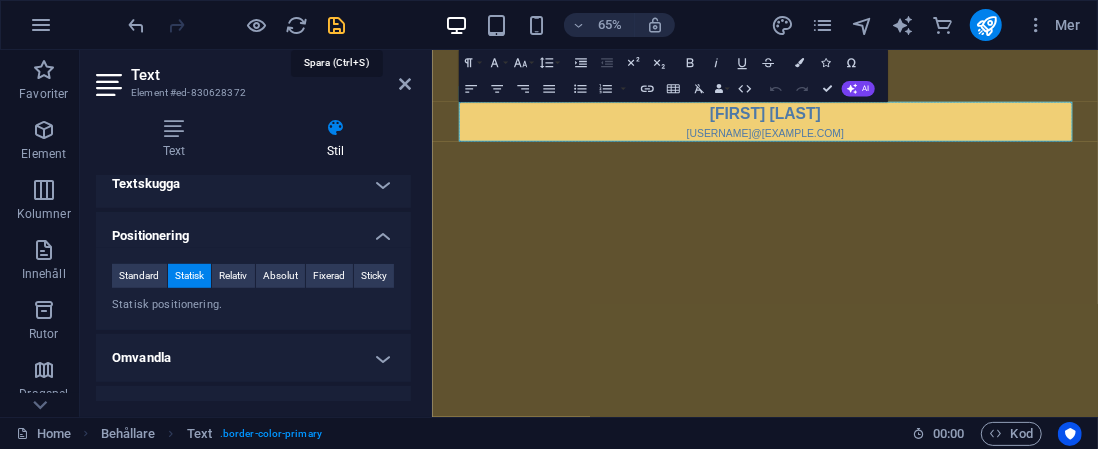 click at bounding box center [337, 25] 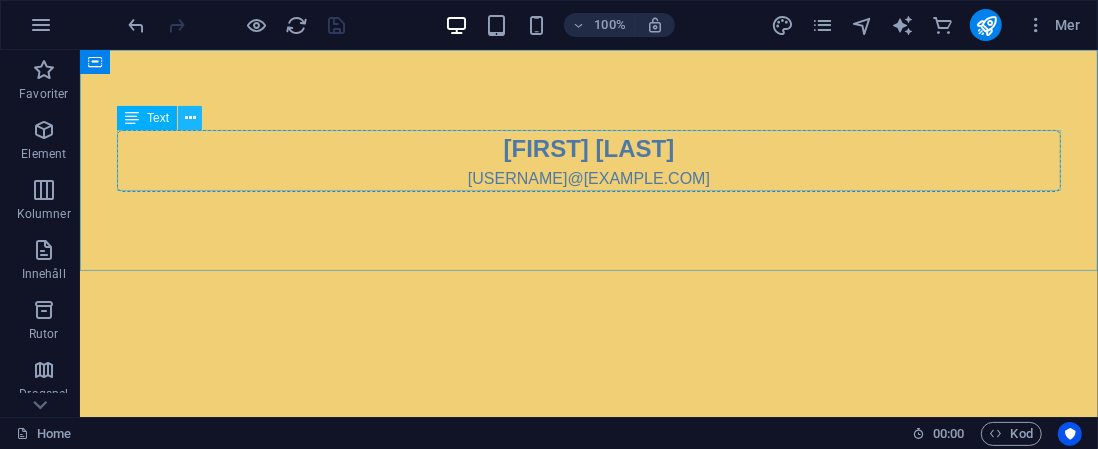 click at bounding box center [190, 118] 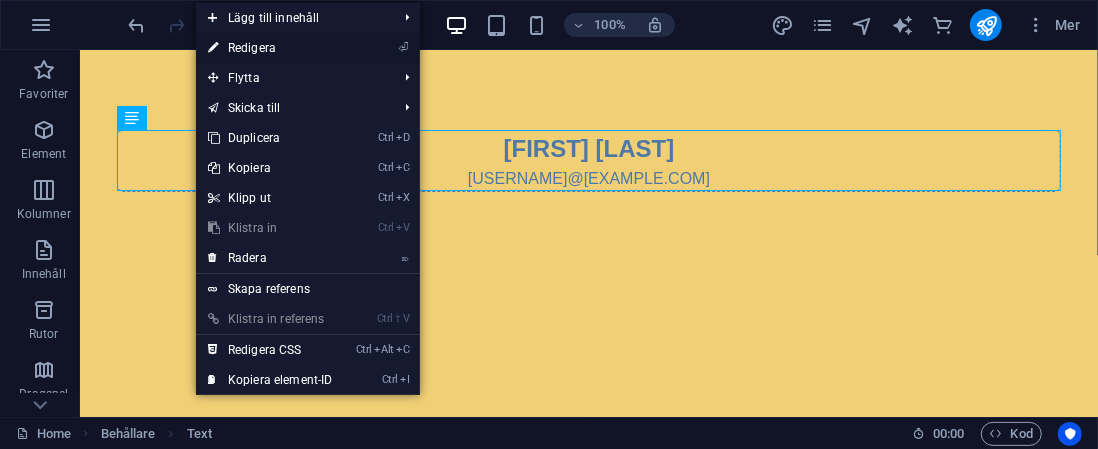 click on "⏎  Redigera" at bounding box center [270, 48] 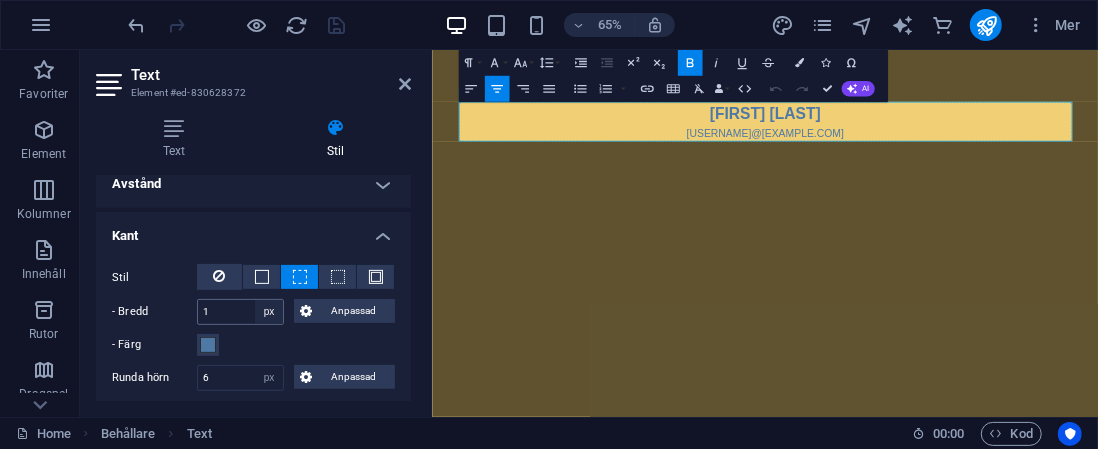 scroll, scrollTop: 400, scrollLeft: 0, axis: vertical 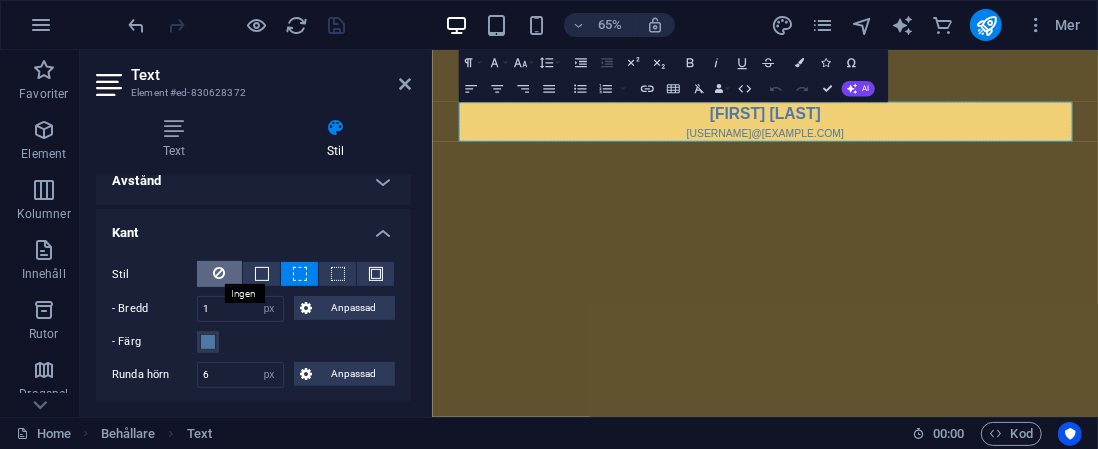 click at bounding box center (220, 273) 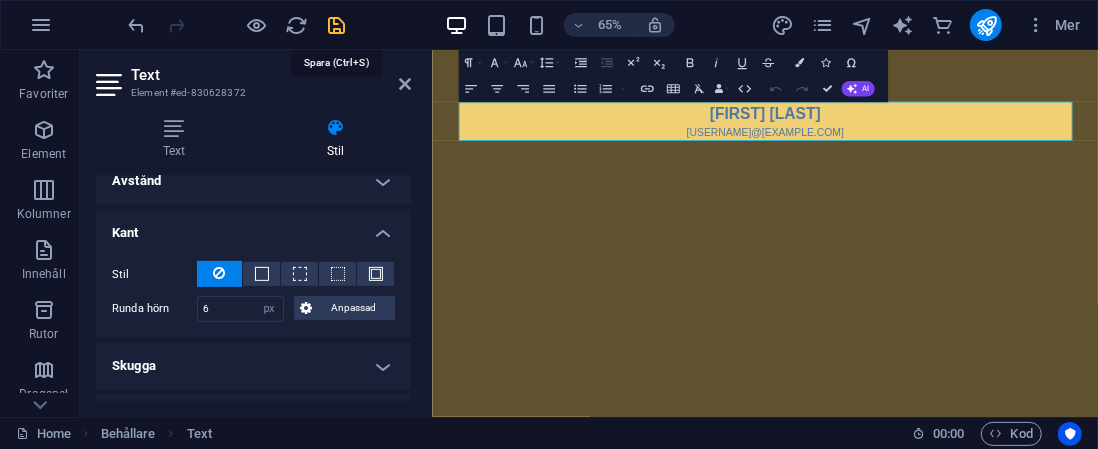 click at bounding box center (337, 25) 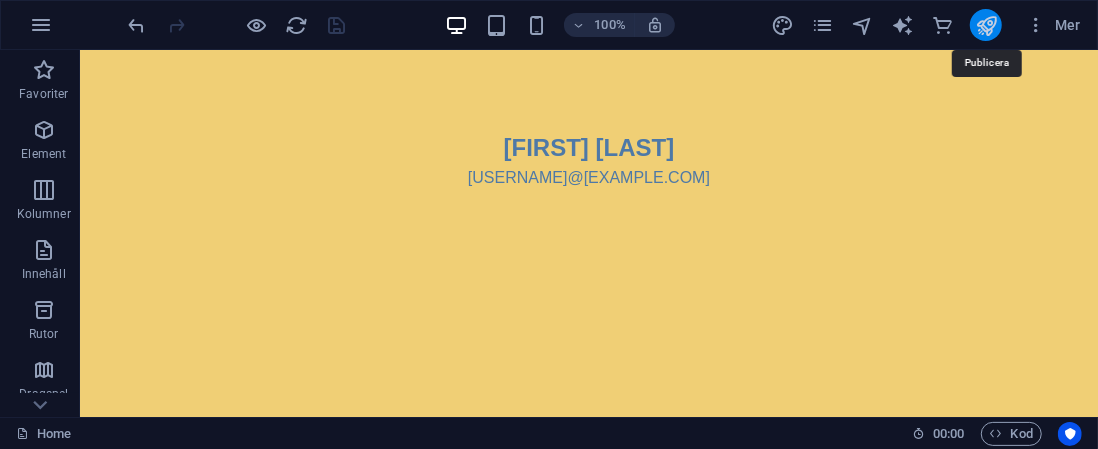 click at bounding box center [986, 25] 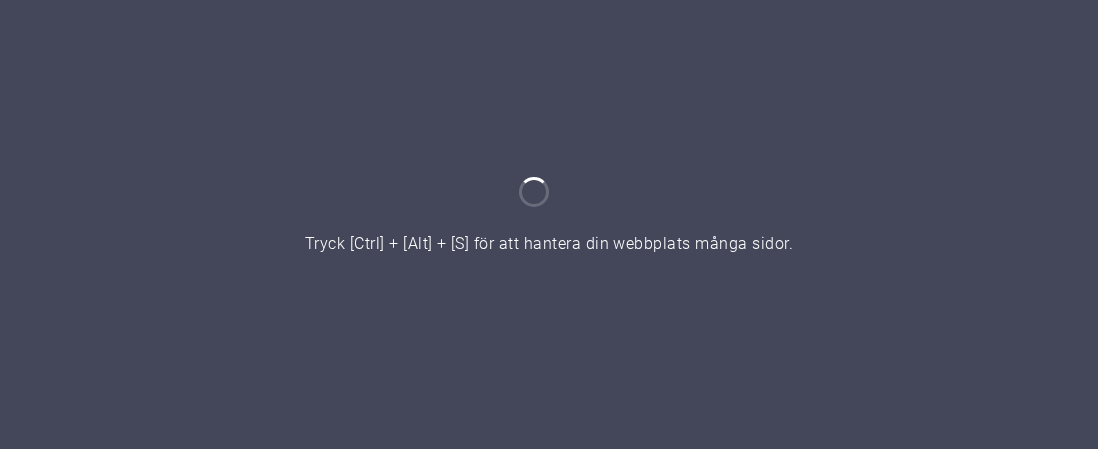 scroll, scrollTop: 0, scrollLeft: 0, axis: both 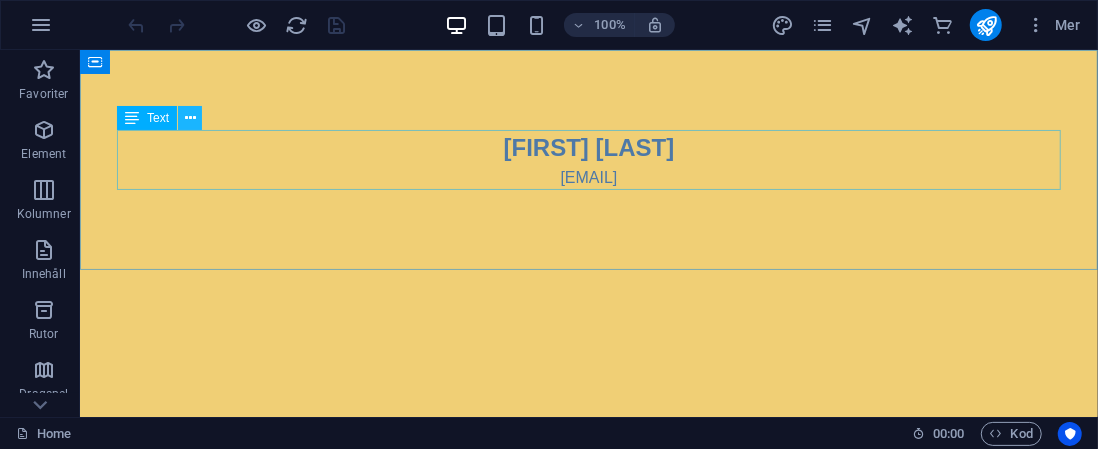 click at bounding box center (190, 118) 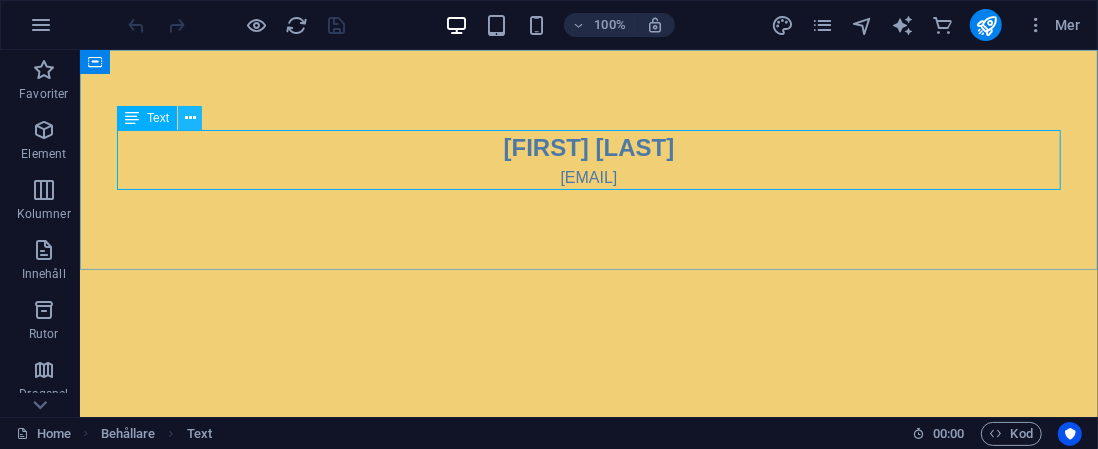 click at bounding box center (190, 118) 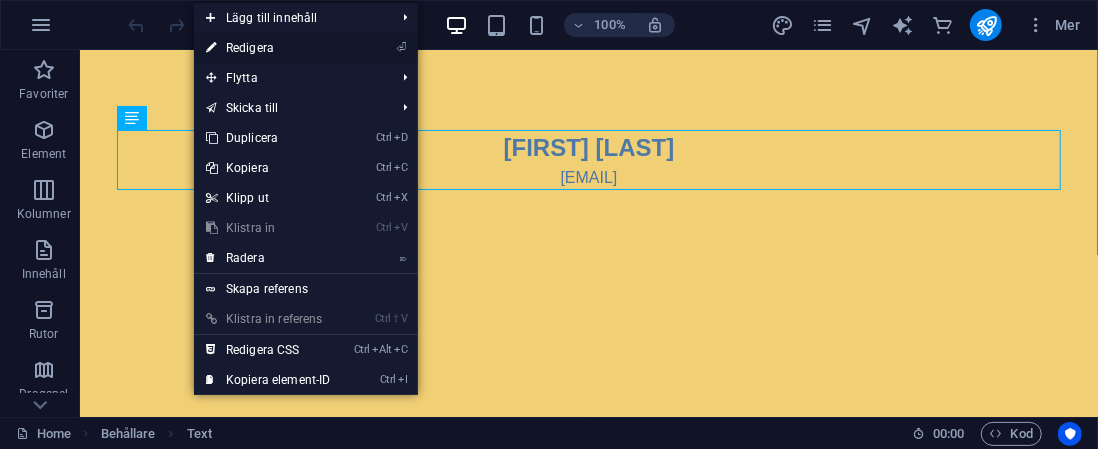 click on "⏎  Redigera" at bounding box center (268, 48) 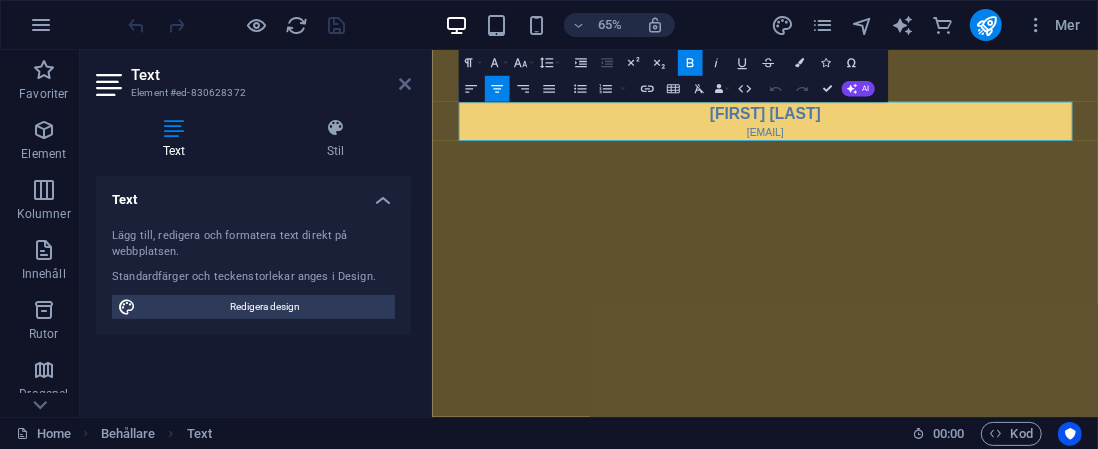 click at bounding box center [405, 84] 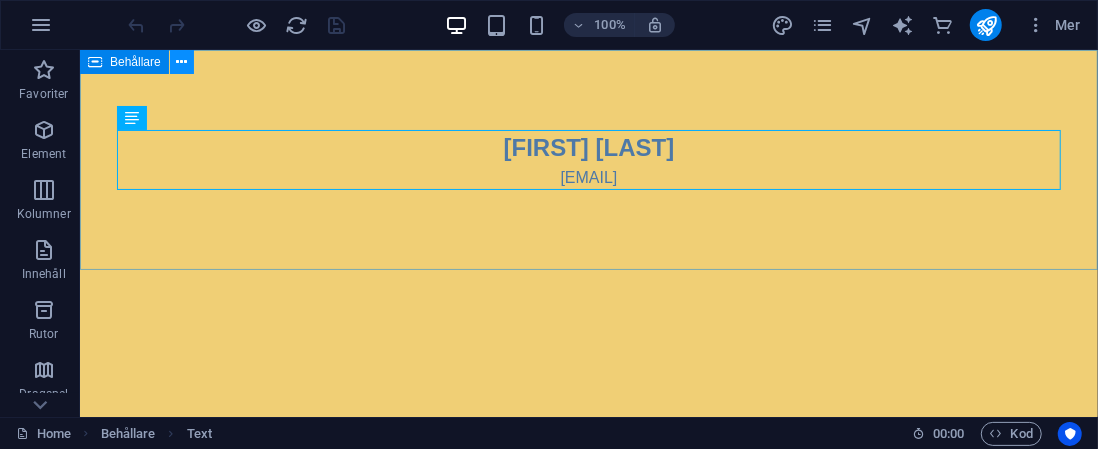 click at bounding box center (181, 62) 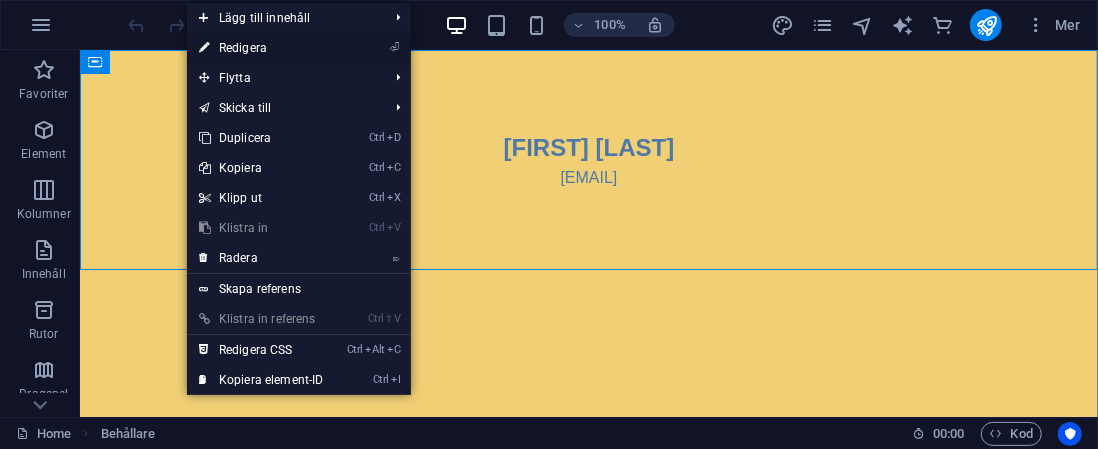 click on "⏎  Redigera" at bounding box center [261, 48] 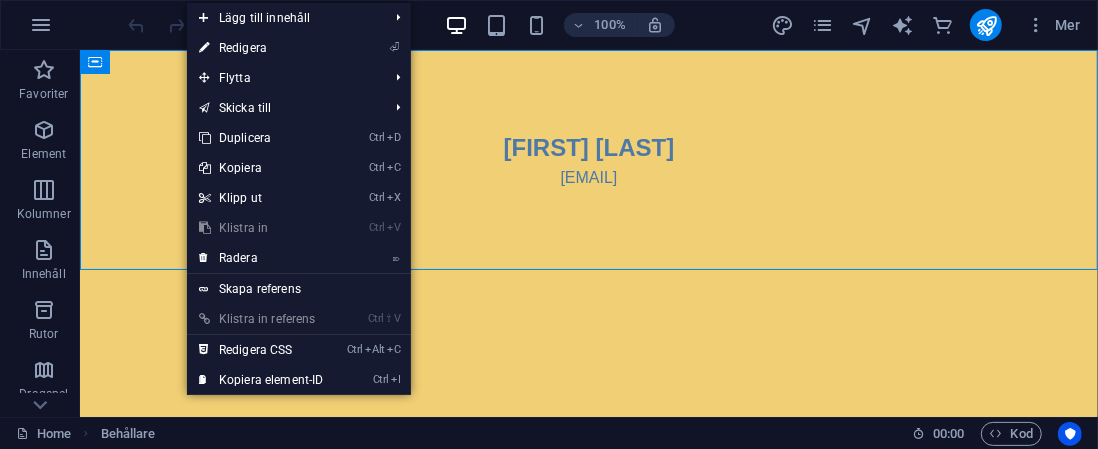 select on "%" 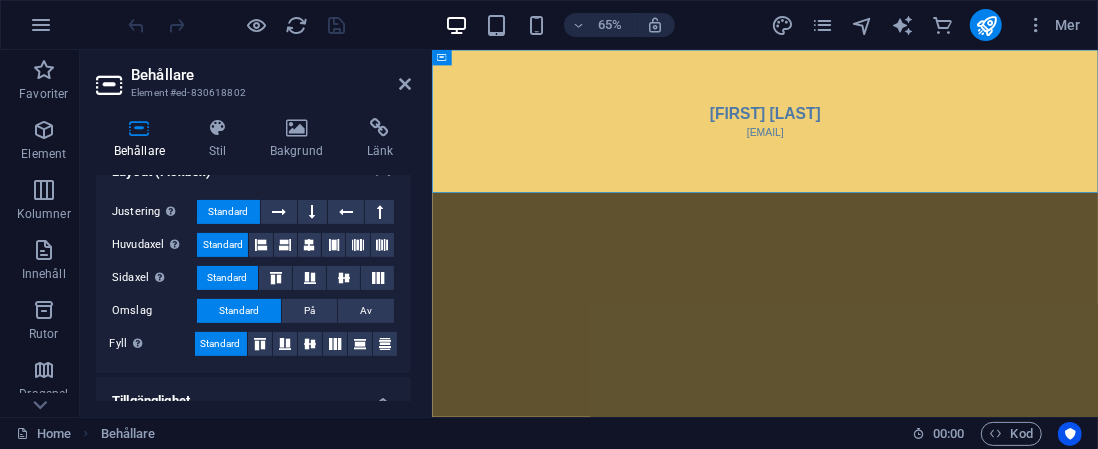scroll, scrollTop: 300, scrollLeft: 0, axis: vertical 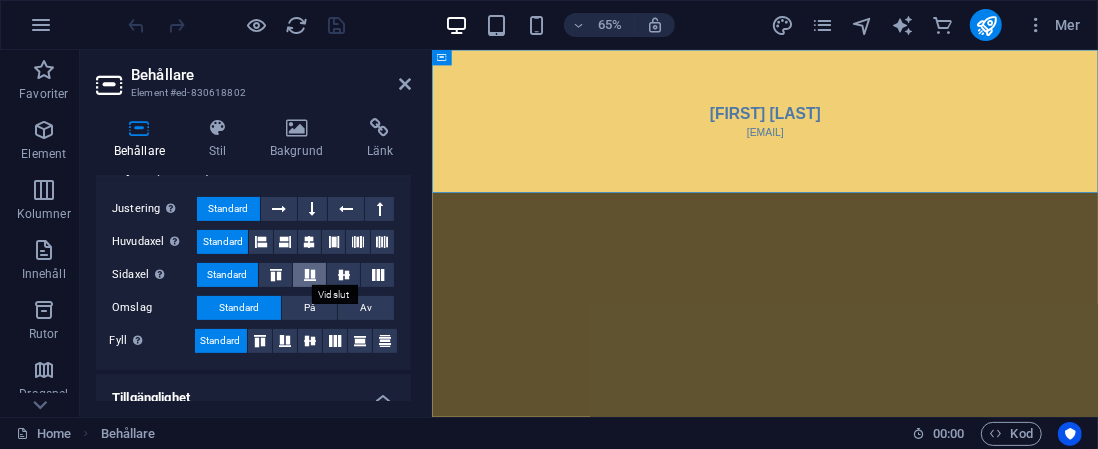 click at bounding box center [310, 275] 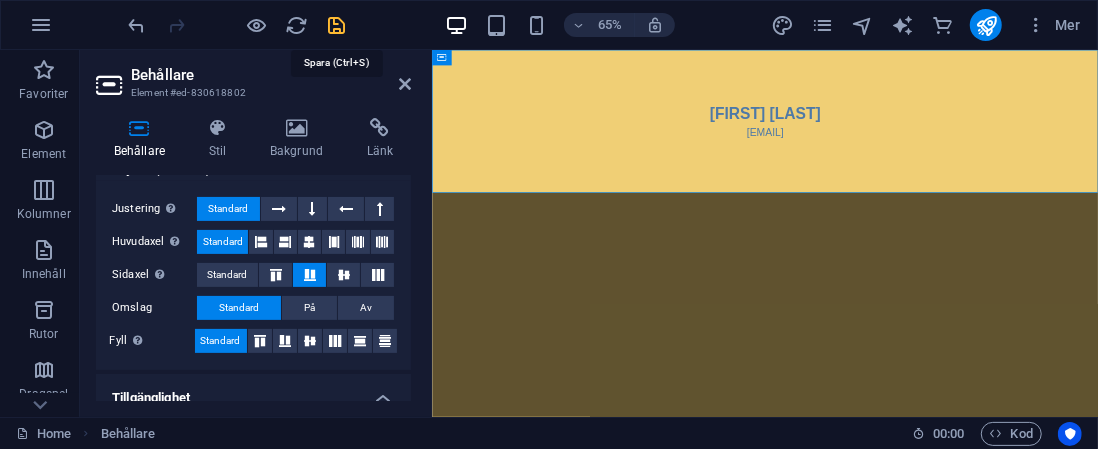 click at bounding box center (337, 25) 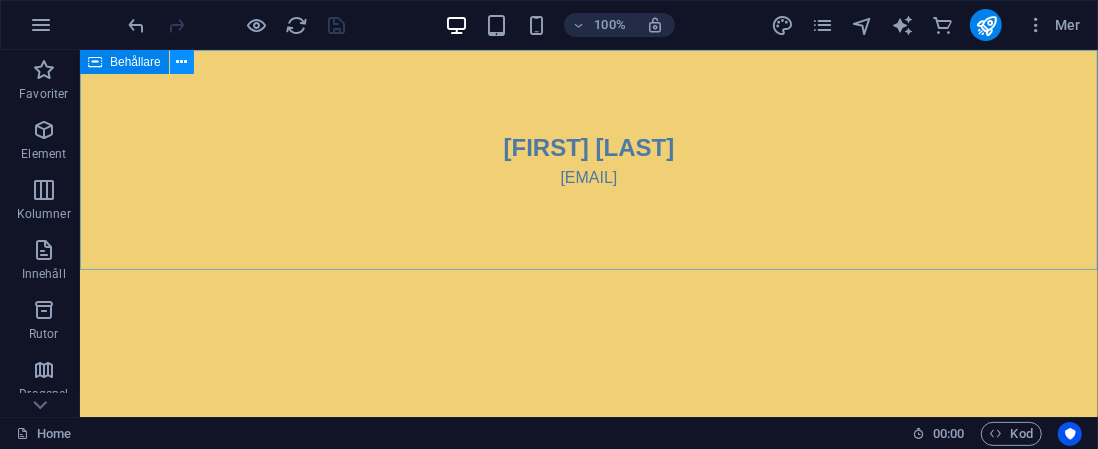 click at bounding box center (181, 62) 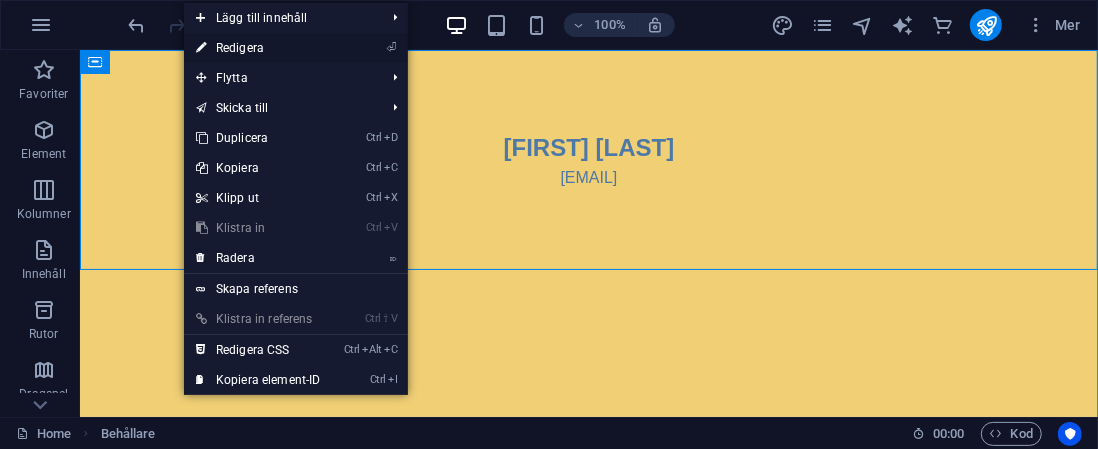 click on "⏎  Redigera" at bounding box center [258, 48] 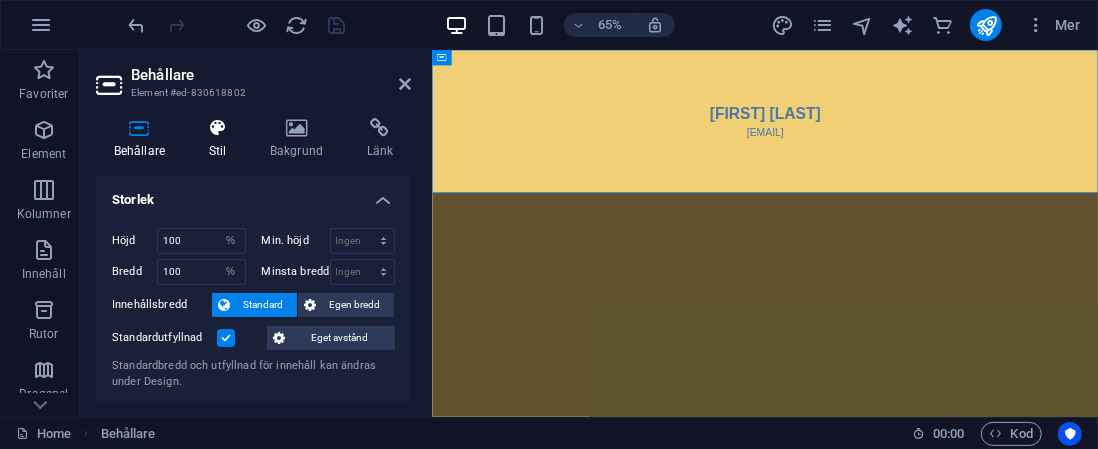 click at bounding box center [217, 128] 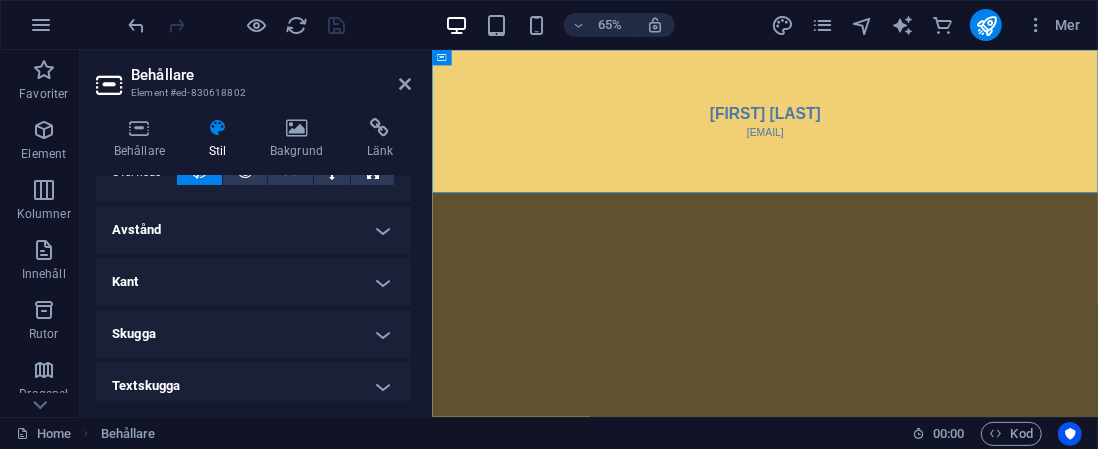 scroll, scrollTop: 0, scrollLeft: 0, axis: both 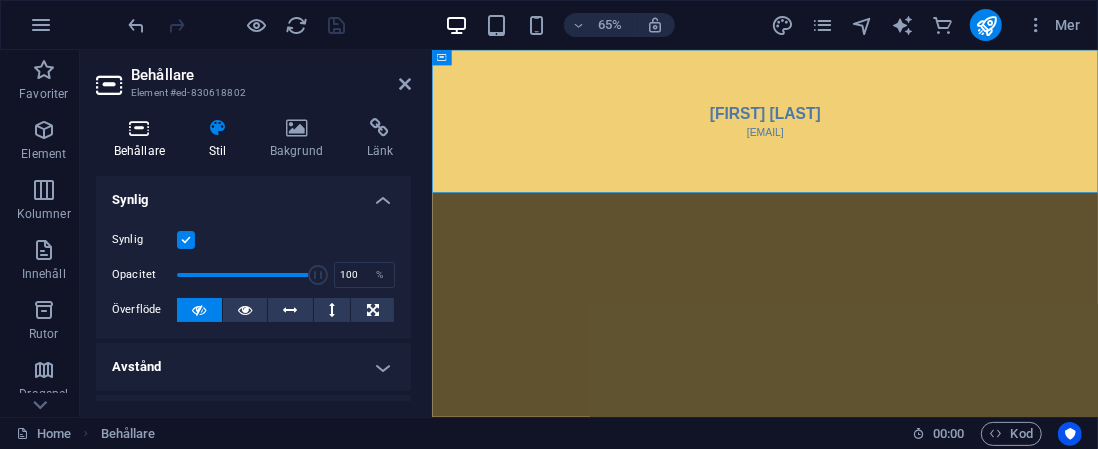 click at bounding box center [139, 128] 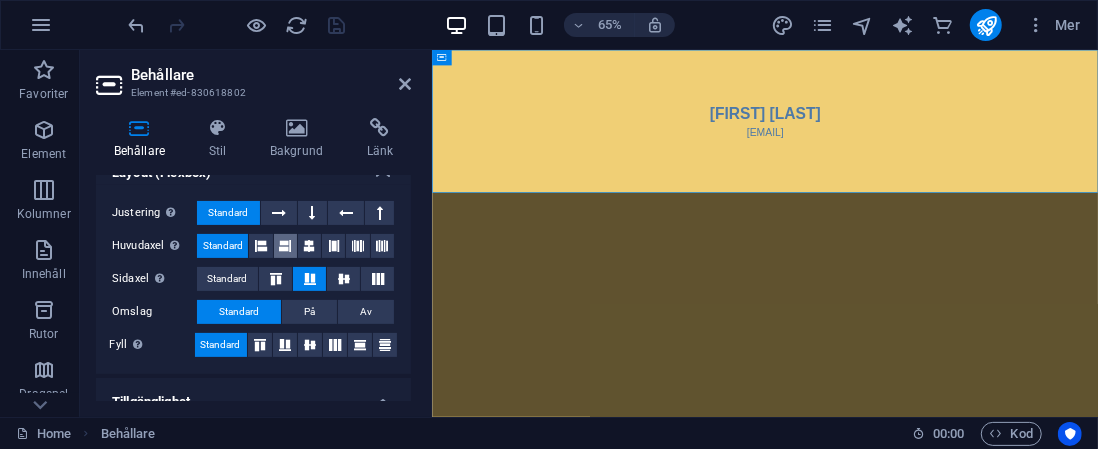 scroll, scrollTop: 300, scrollLeft: 0, axis: vertical 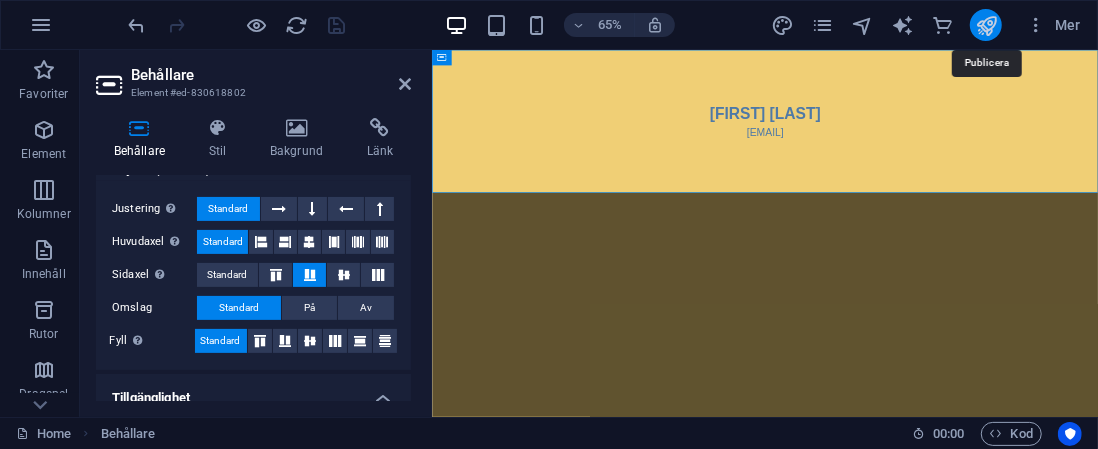 click at bounding box center (986, 25) 